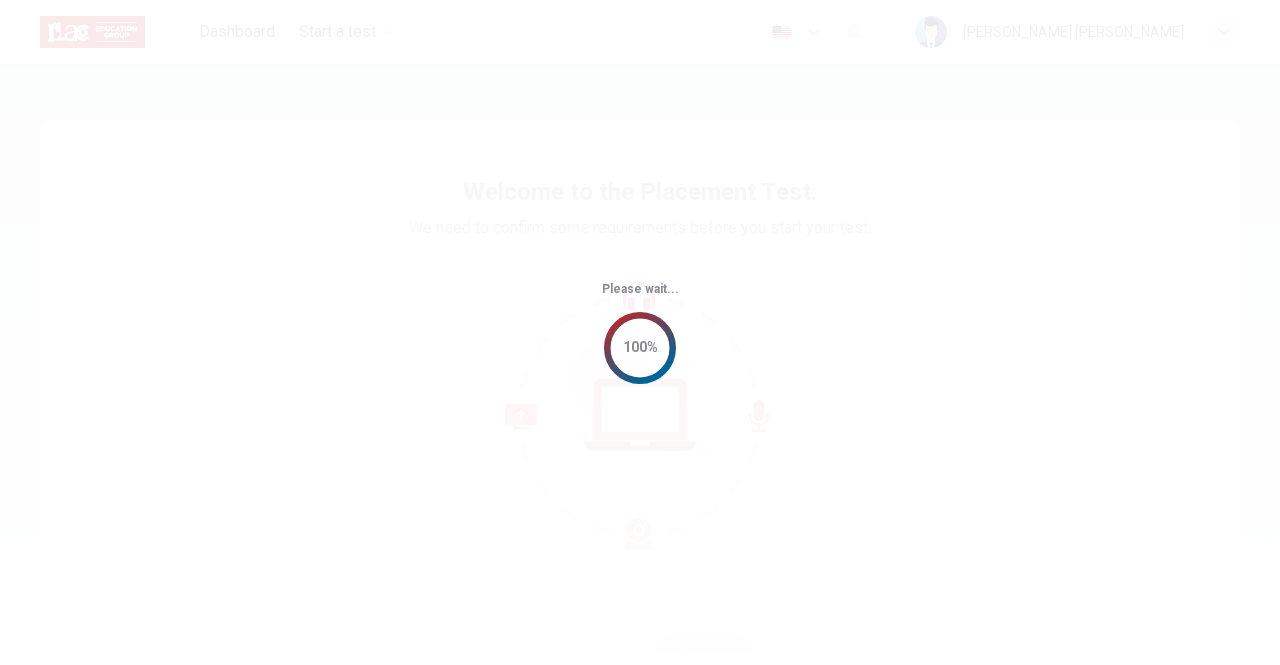 scroll, scrollTop: 0, scrollLeft: 0, axis: both 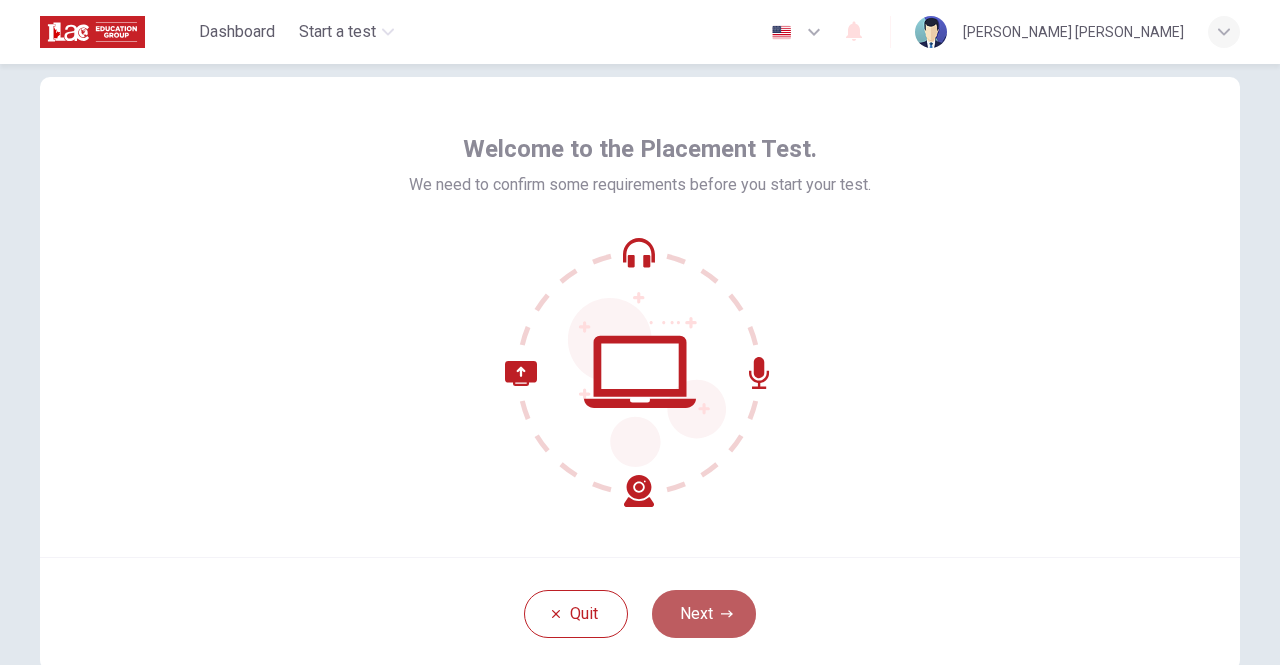 click on "Next" at bounding box center [704, 614] 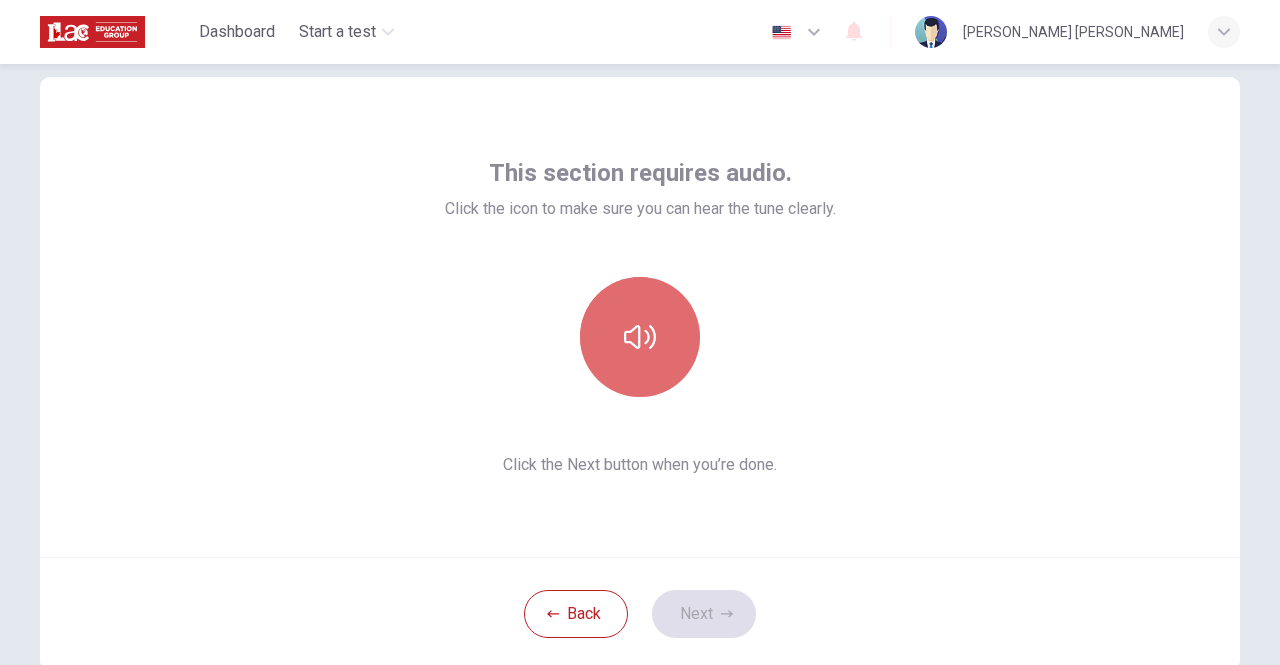 click at bounding box center [640, 337] 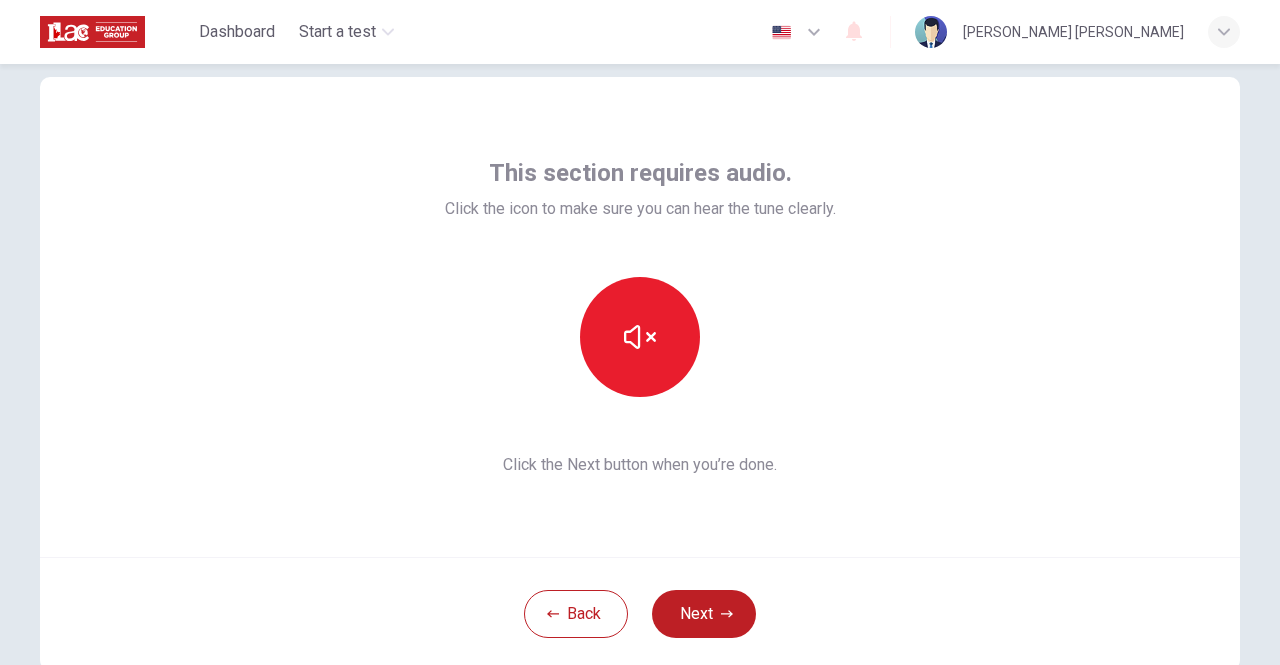 type 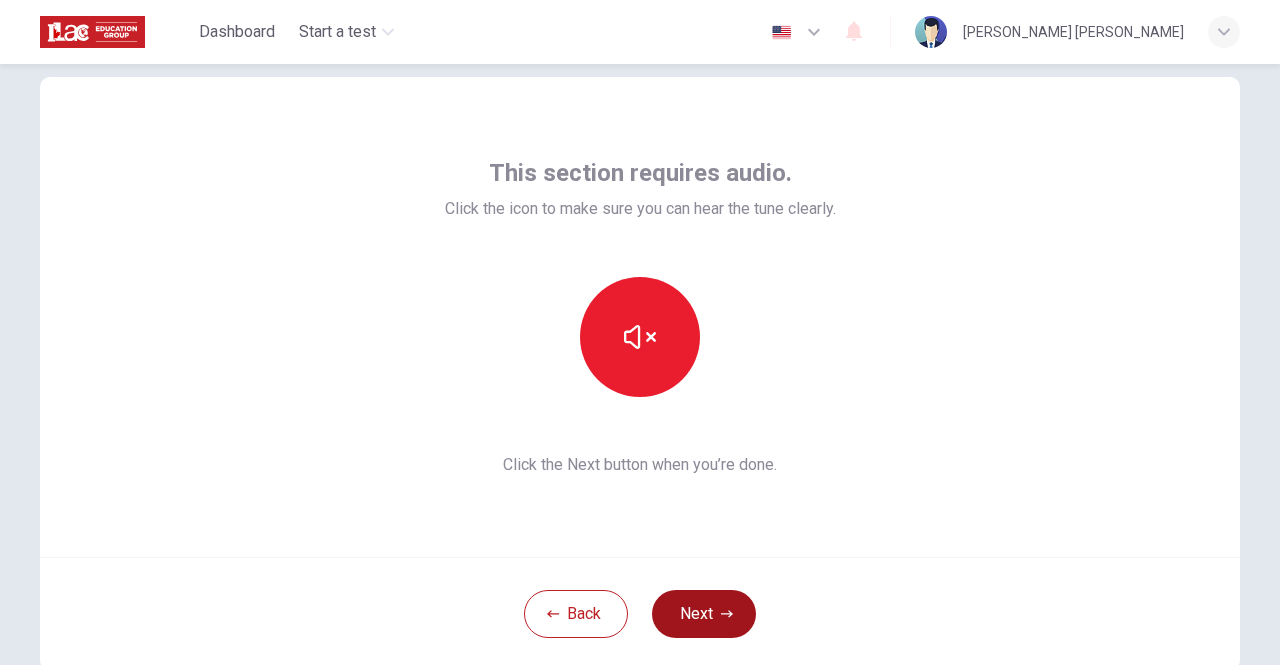 click on "Next" at bounding box center [704, 614] 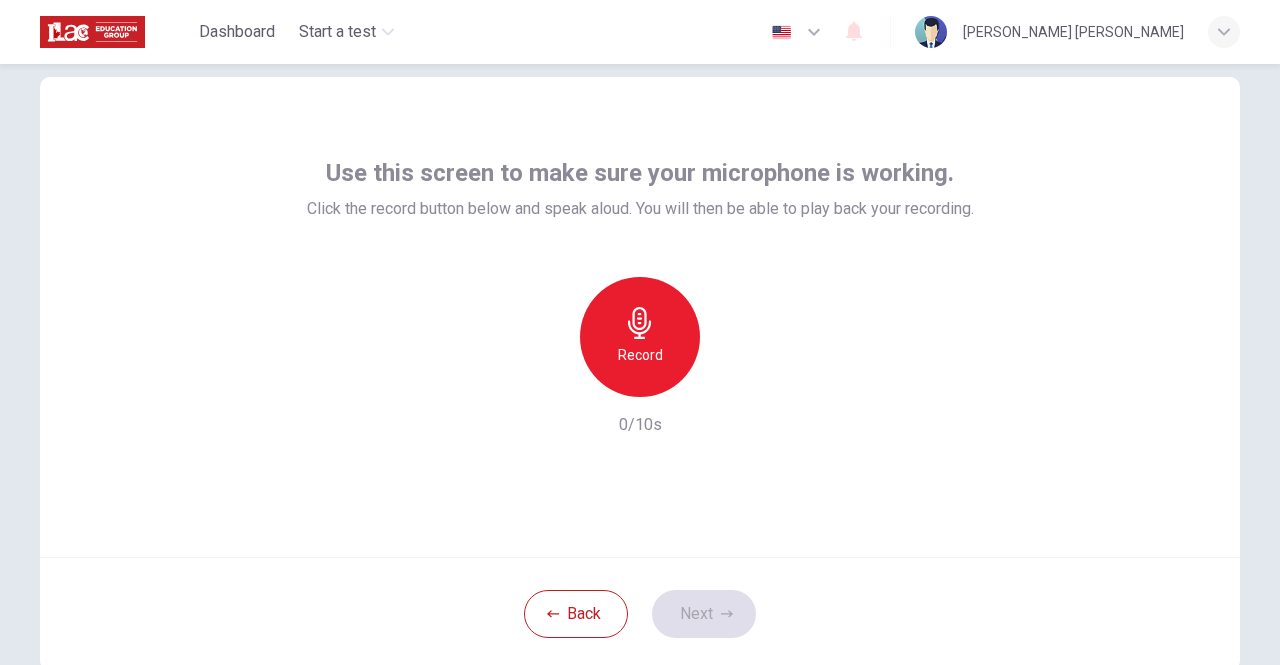 click 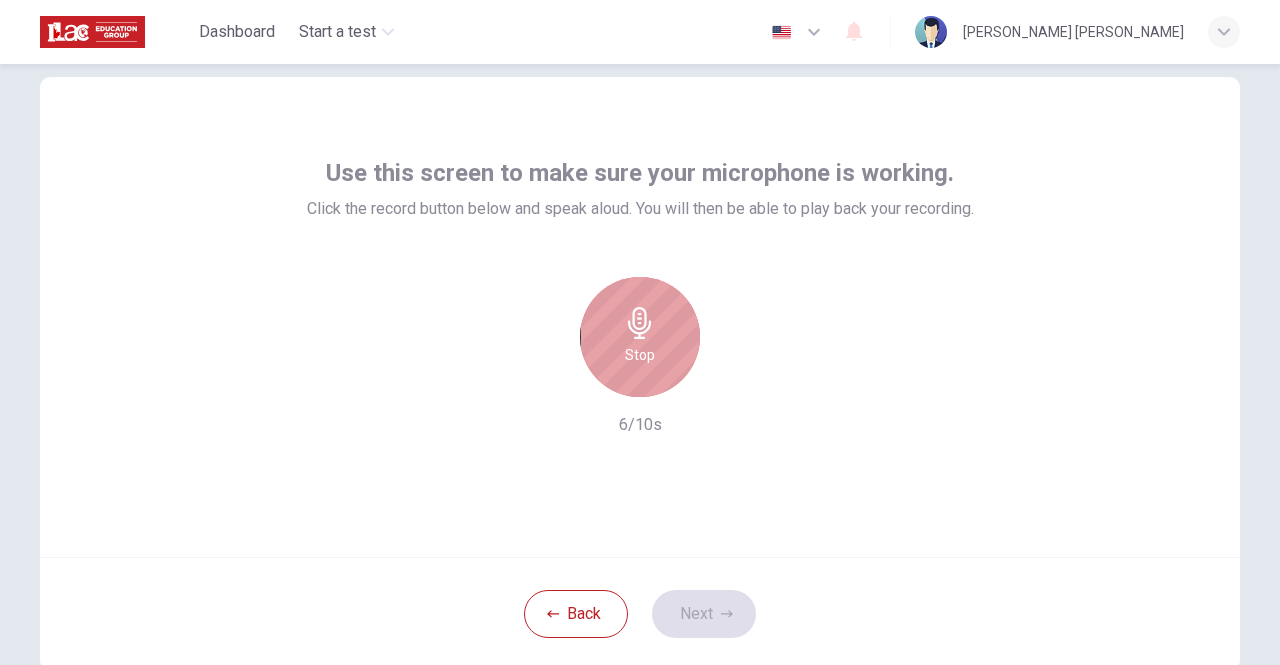 click 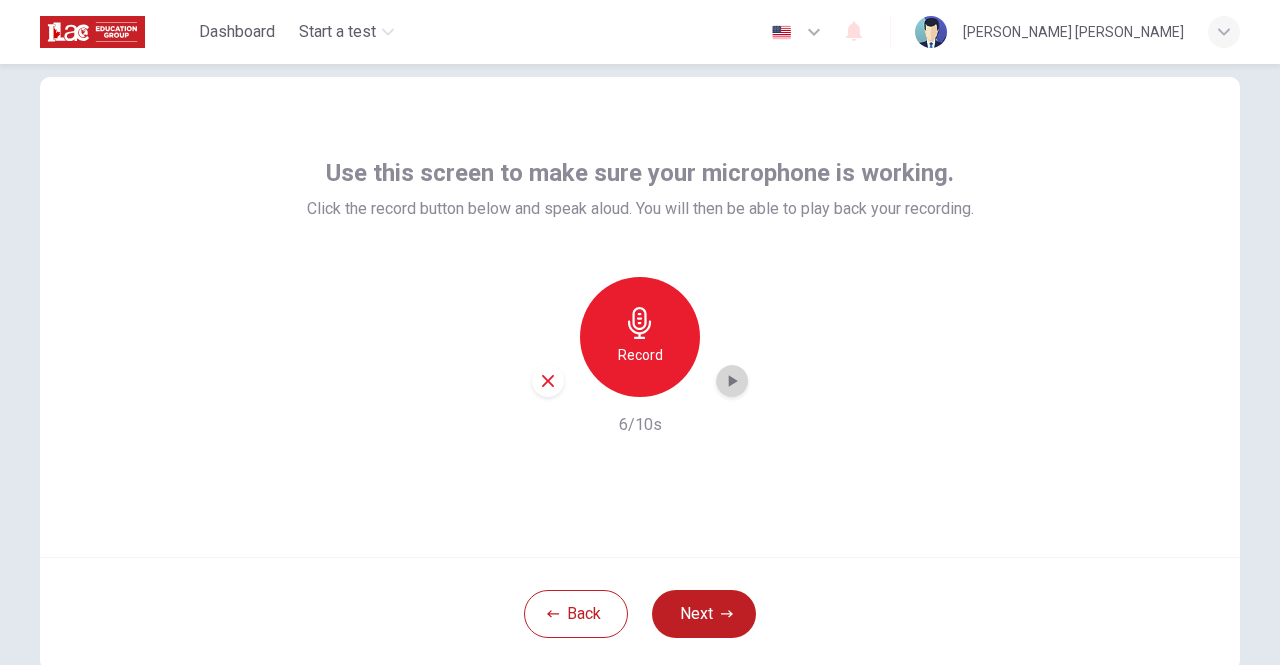 click 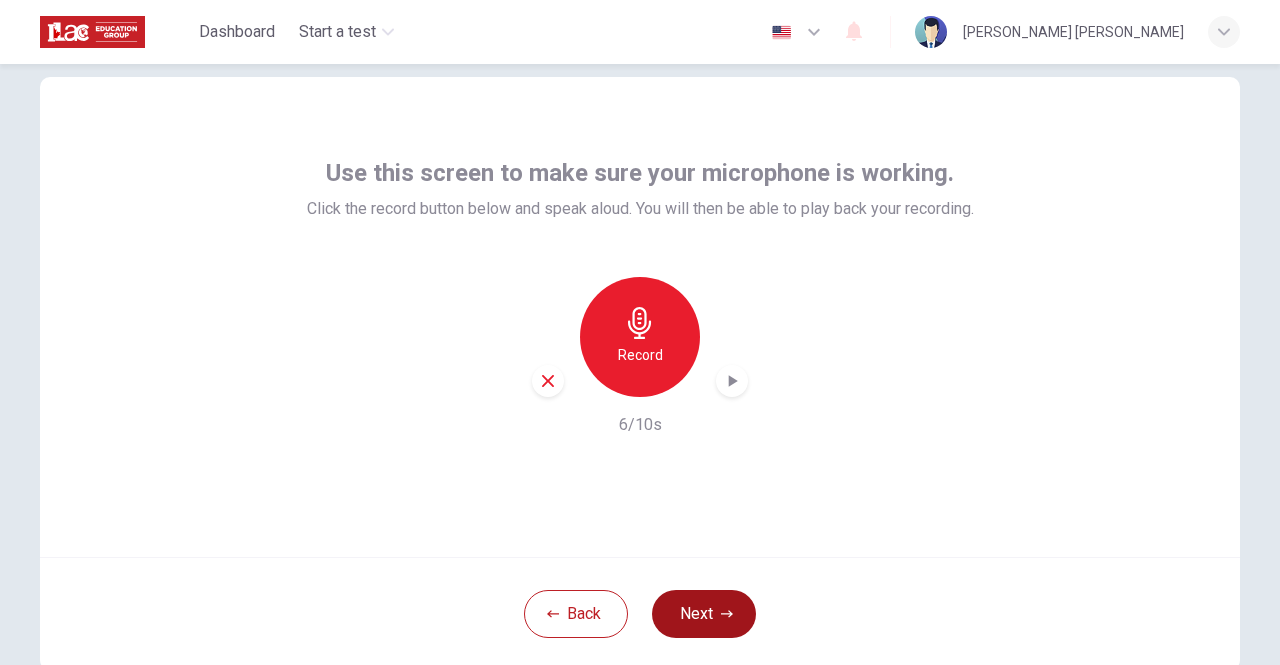 click on "Next" at bounding box center (704, 614) 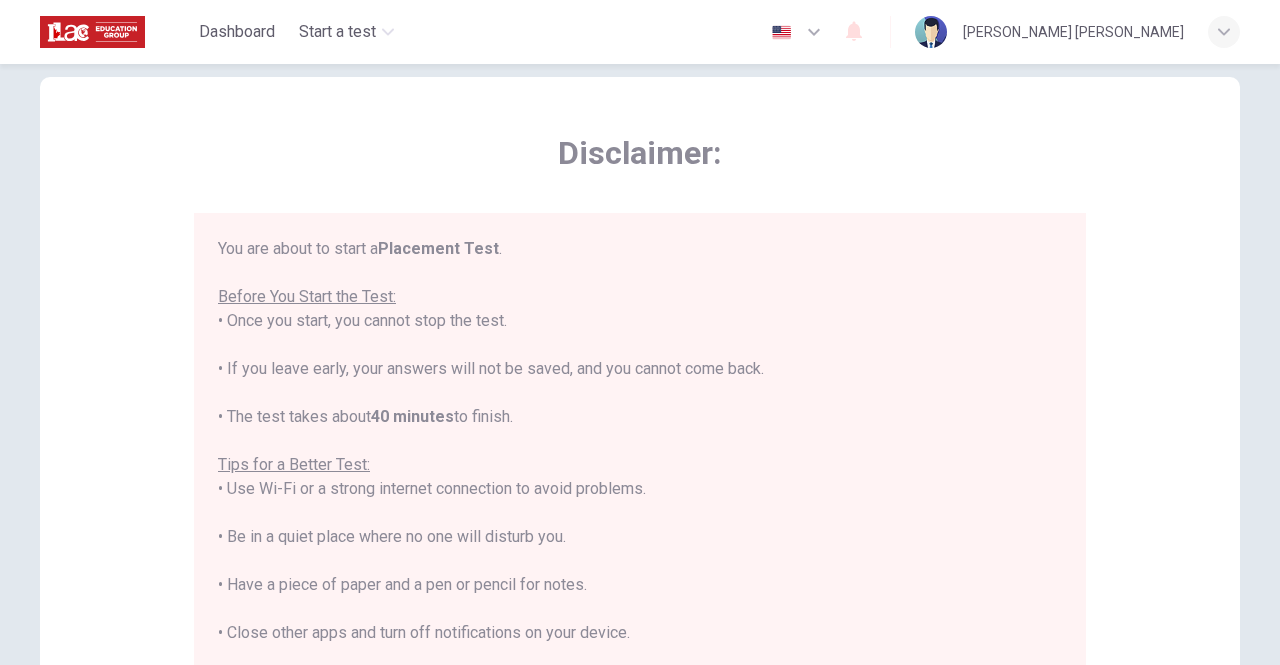 scroll, scrollTop: 22, scrollLeft: 0, axis: vertical 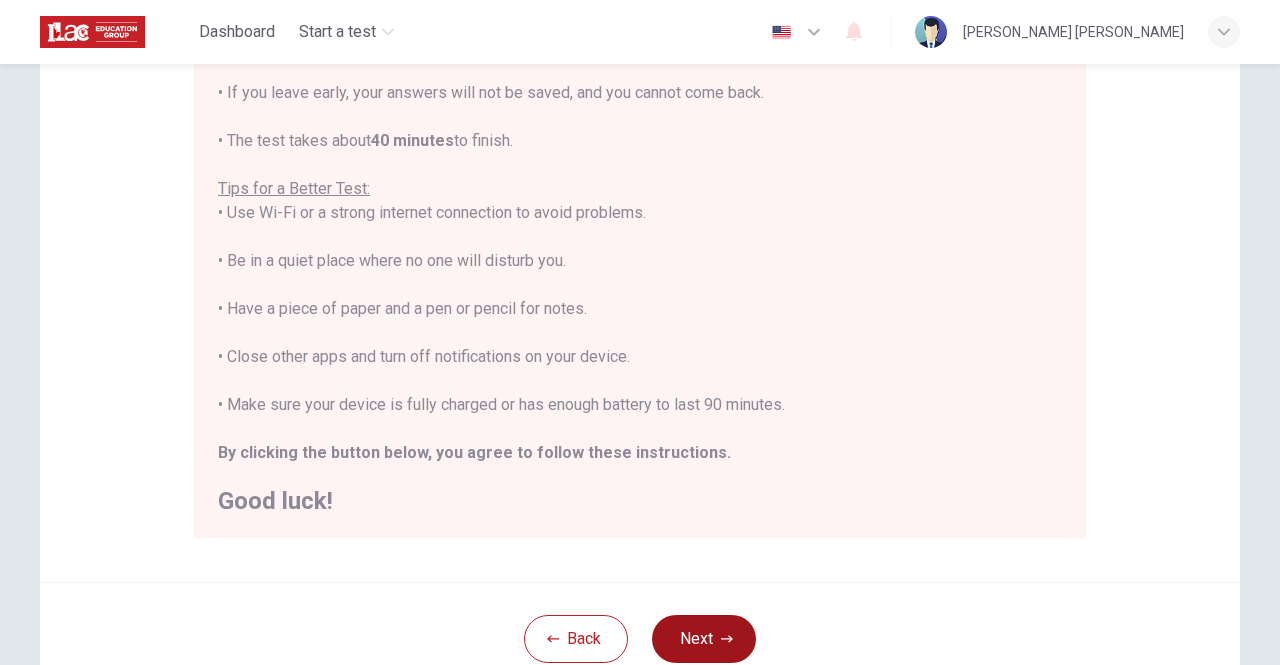 click on "Next" at bounding box center (704, 639) 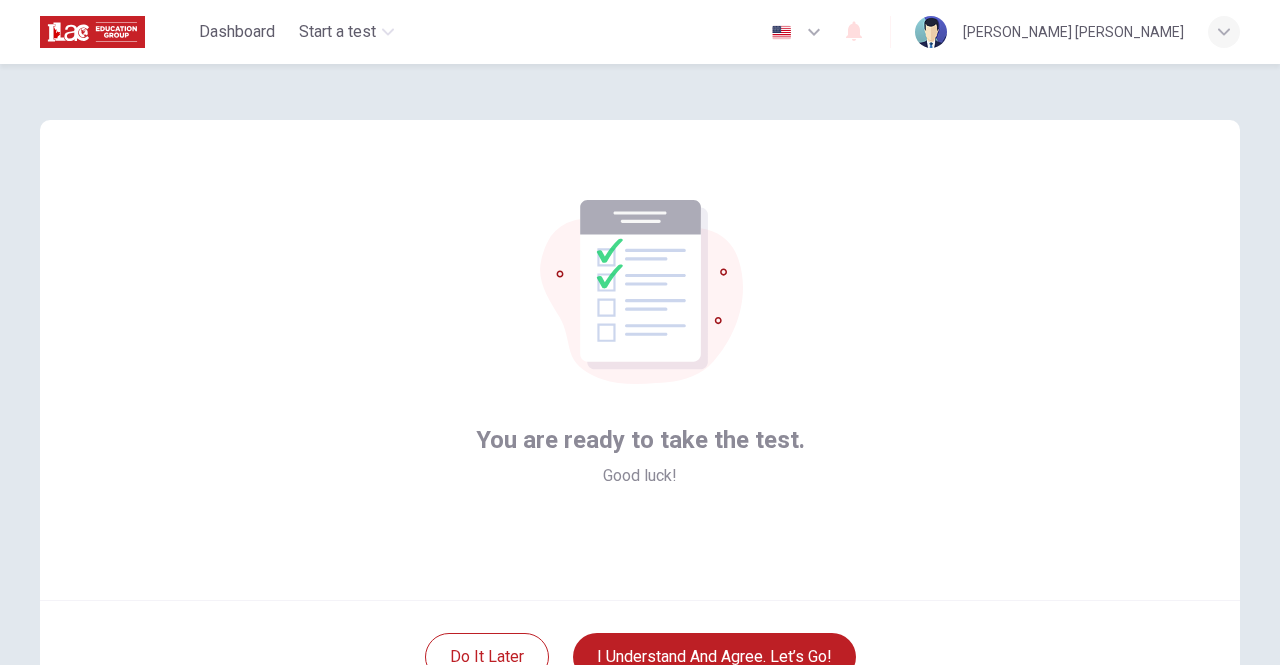 scroll, scrollTop: 167, scrollLeft: 0, axis: vertical 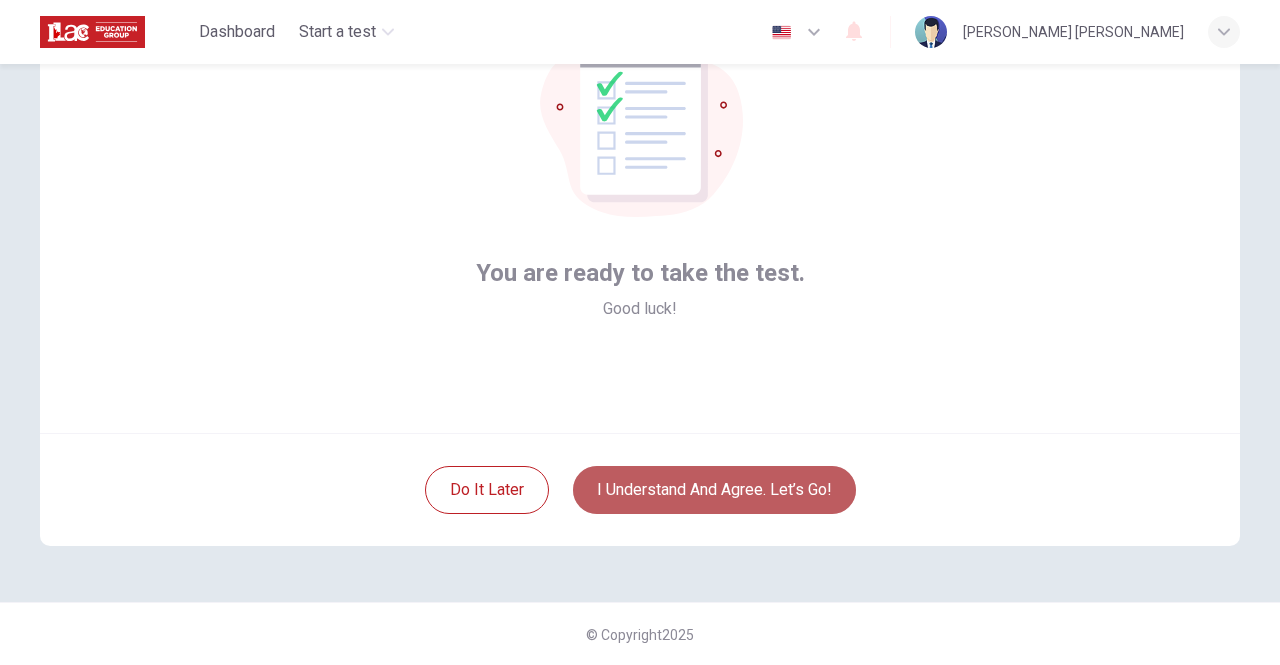 click on "I understand and agree. Let’s go!" at bounding box center (714, 490) 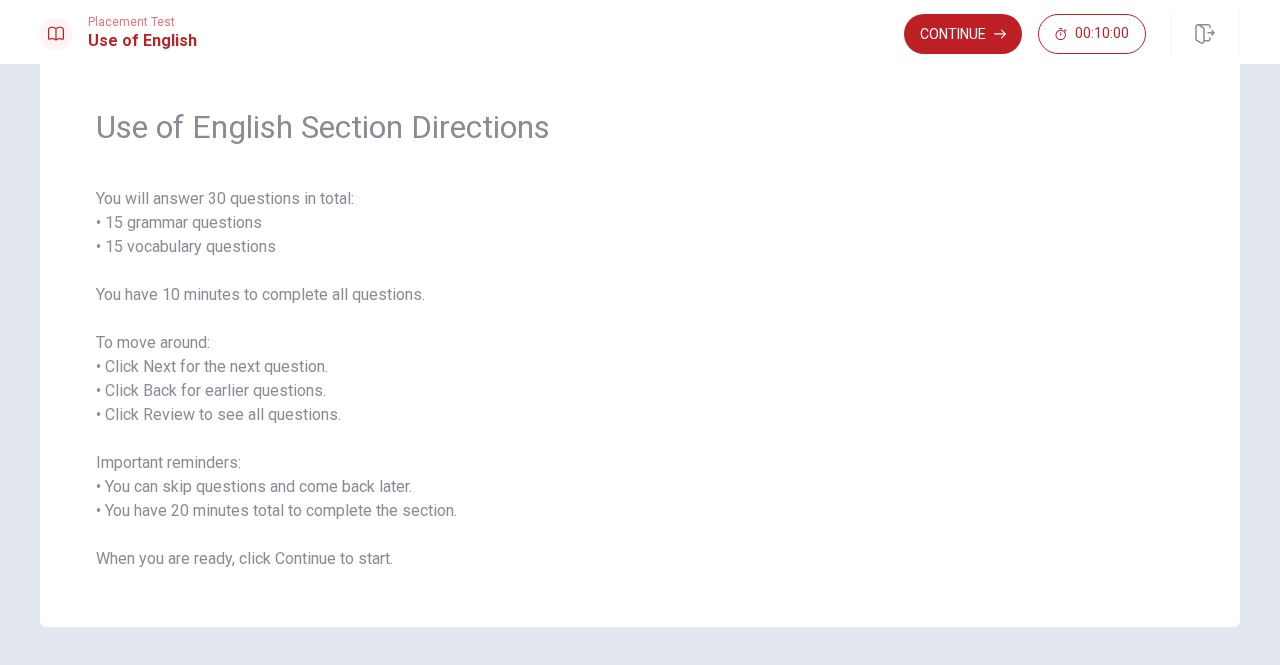 scroll, scrollTop: 54, scrollLeft: 0, axis: vertical 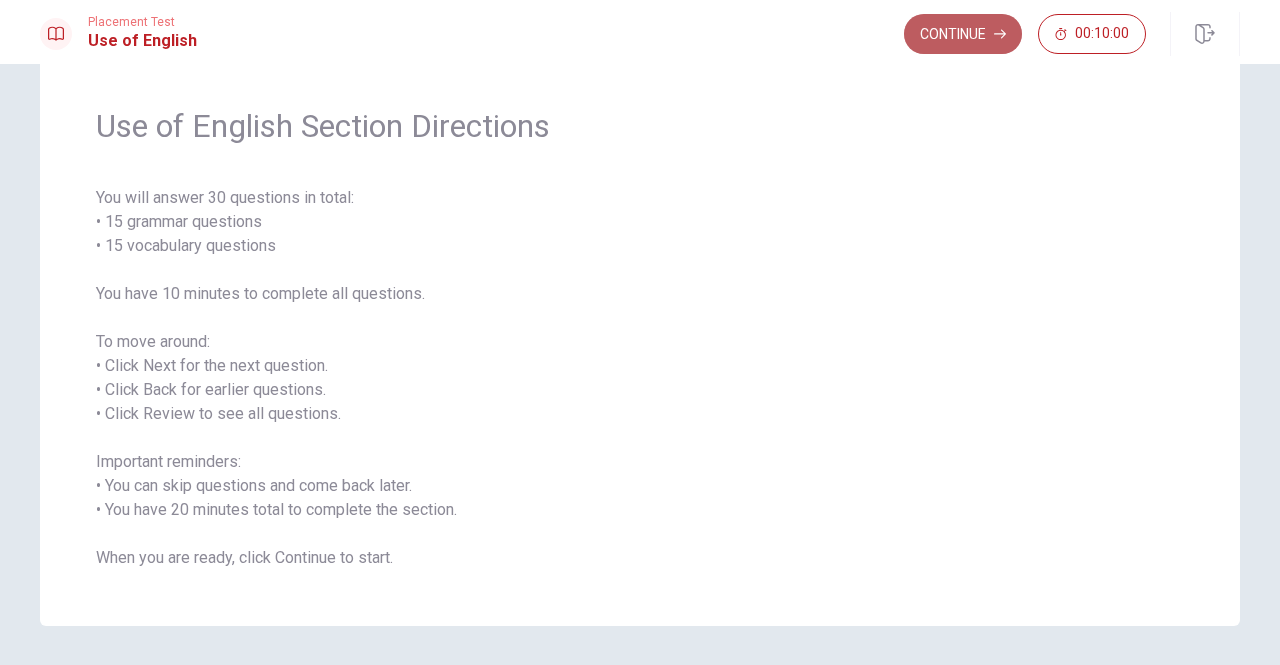 click on "Continue" at bounding box center [963, 34] 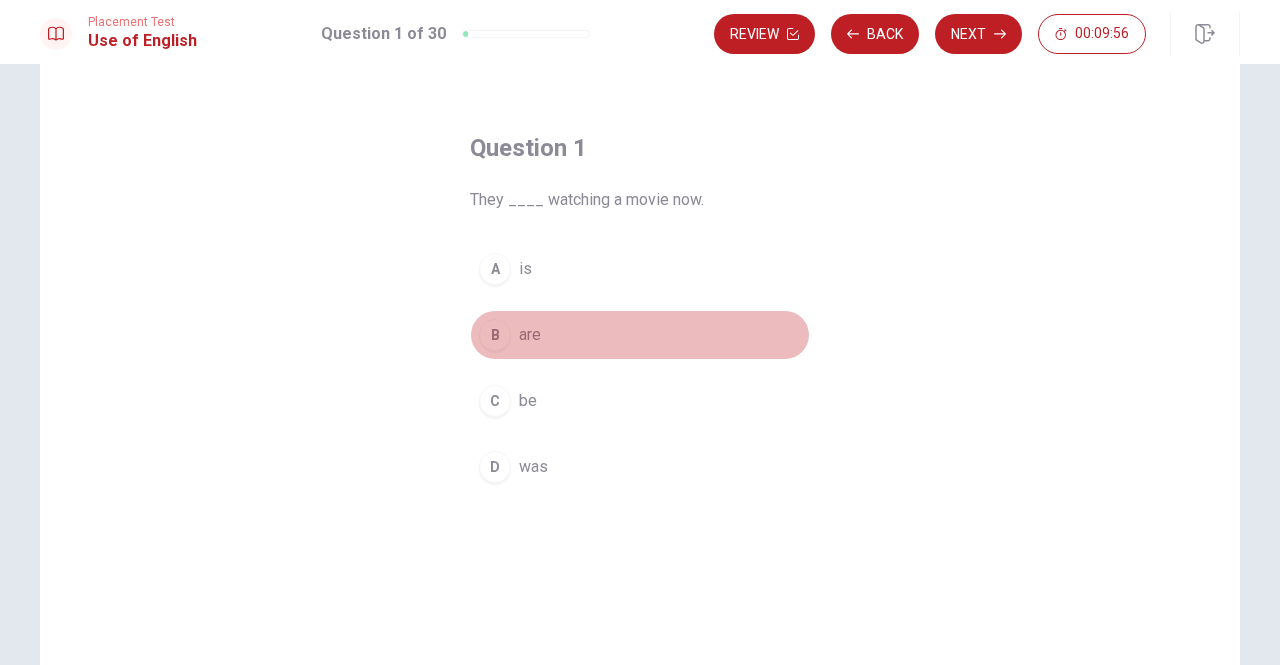 click on "B" at bounding box center [495, 335] 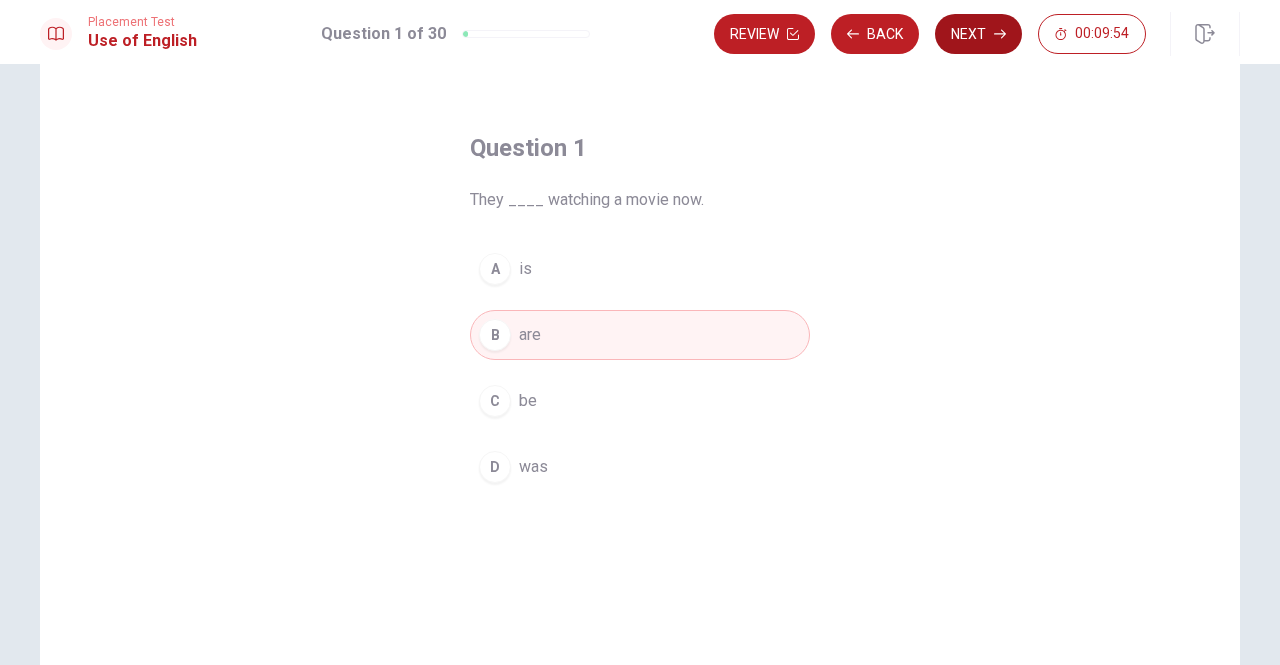 click on "Next" at bounding box center (978, 34) 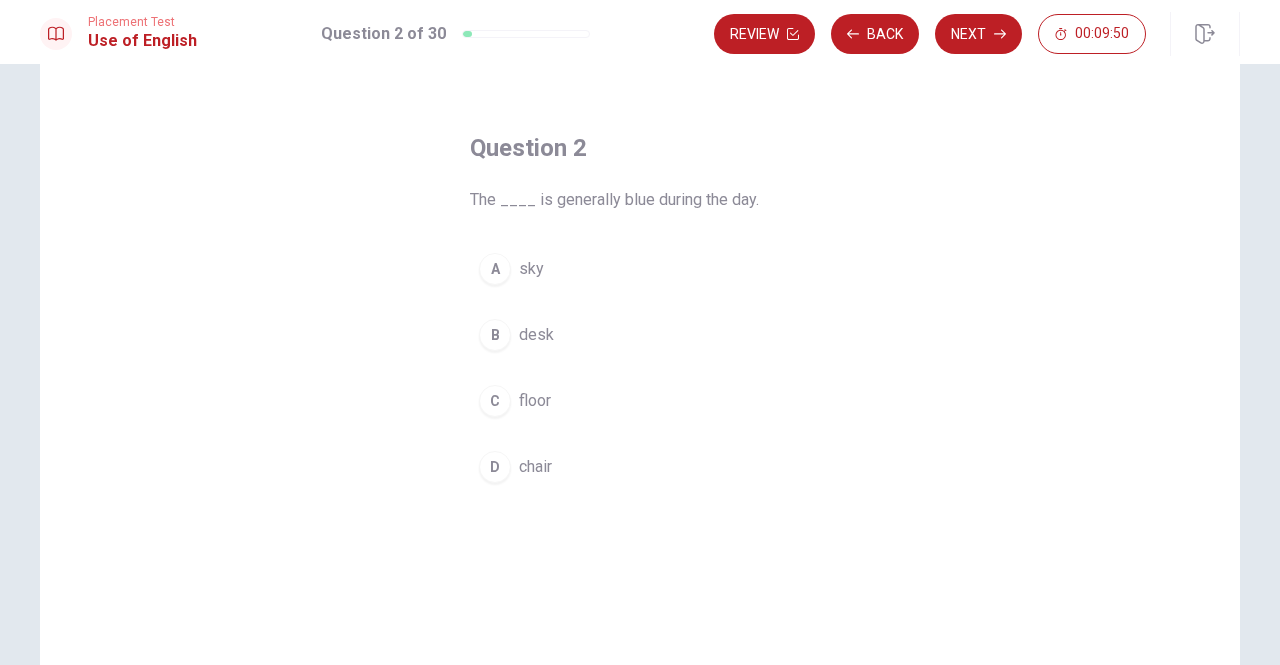 click on "A sky" at bounding box center (640, 269) 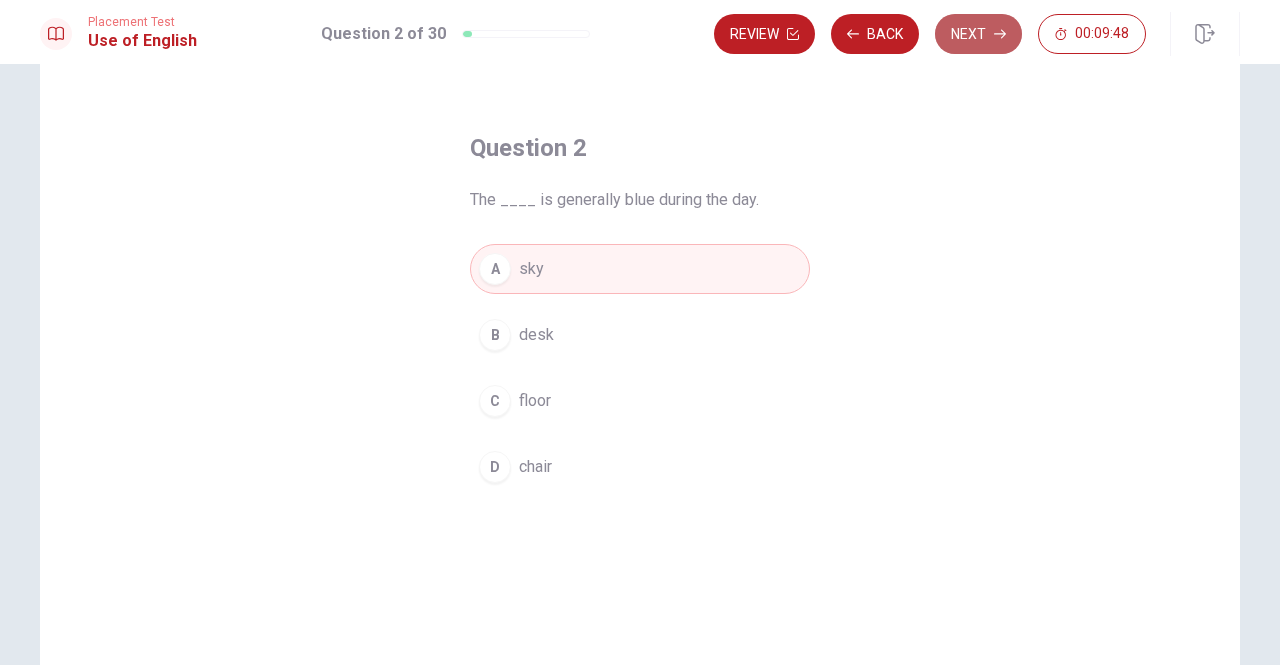 click on "Next" at bounding box center [978, 34] 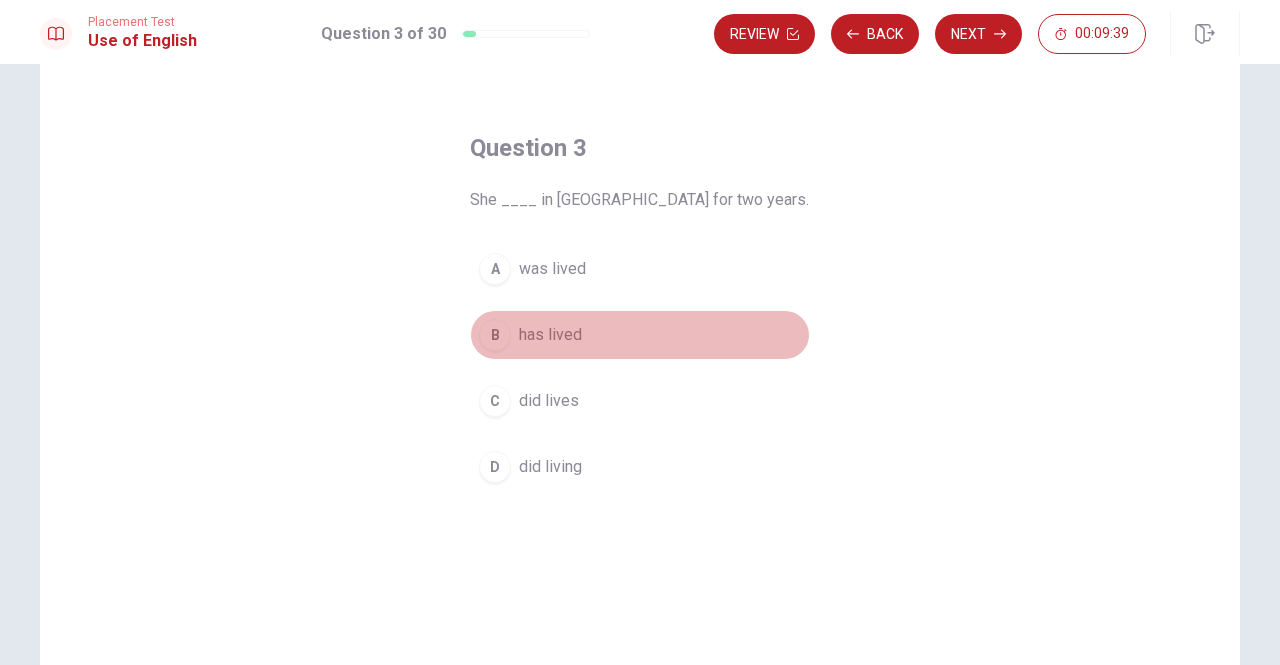 click on "B" at bounding box center [495, 335] 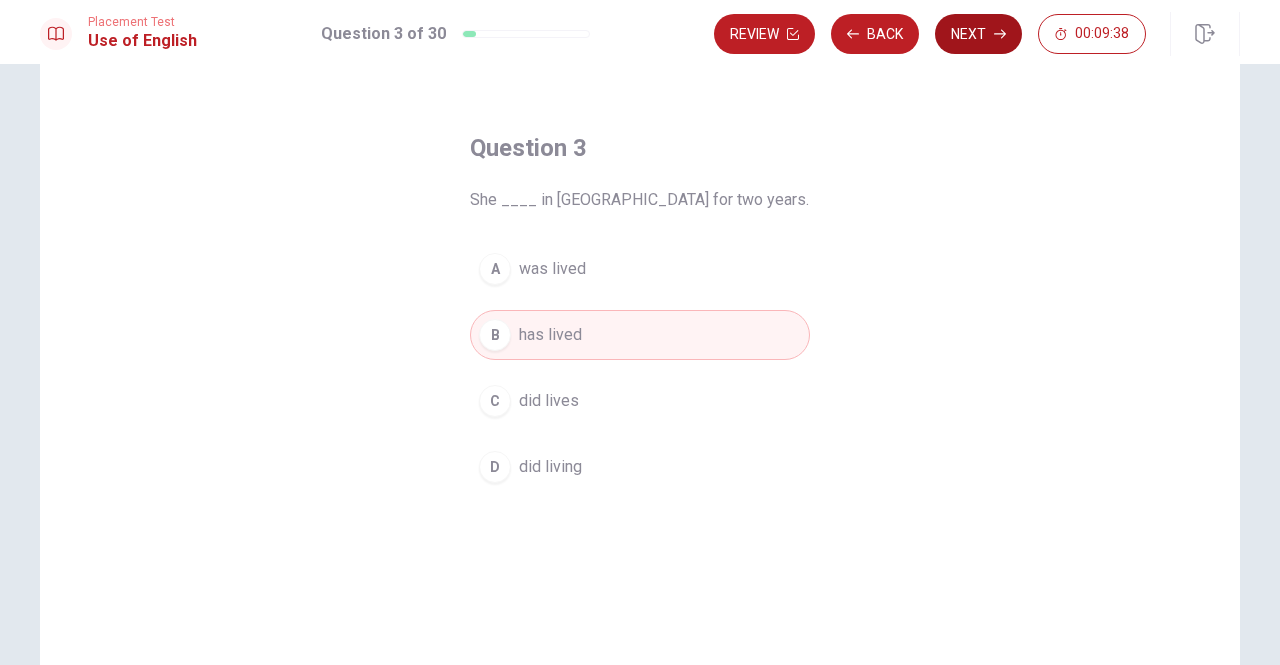 click on "Next" at bounding box center (978, 34) 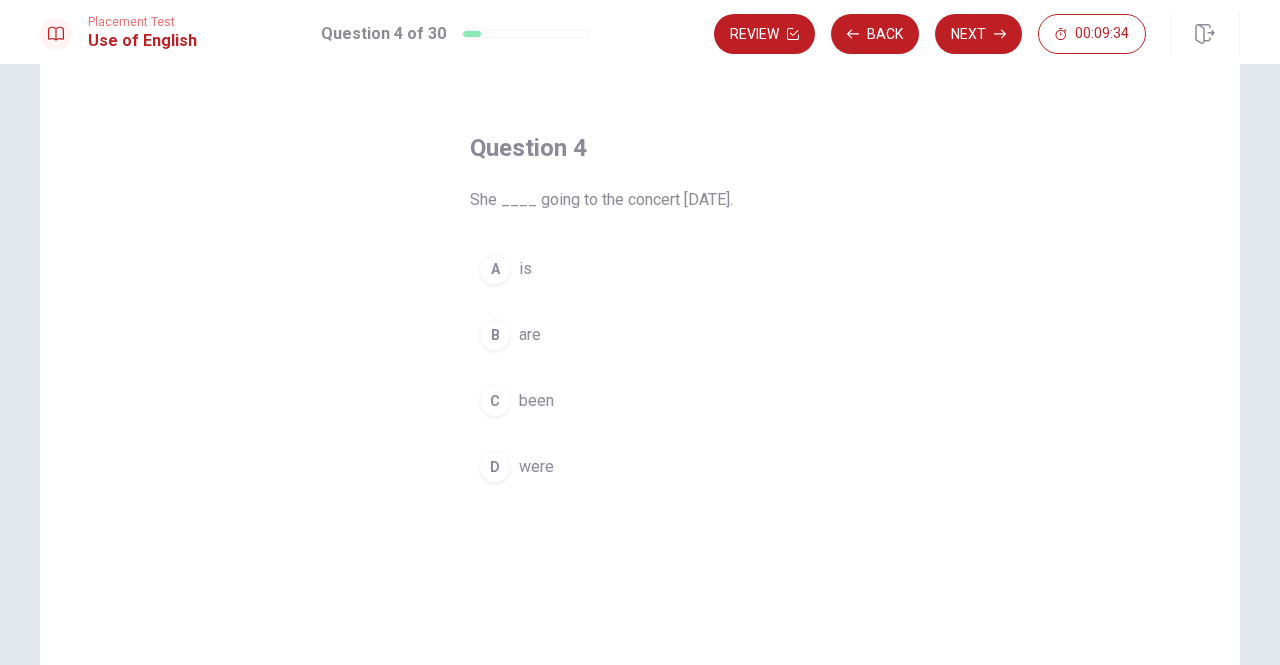 click on "A" at bounding box center [495, 269] 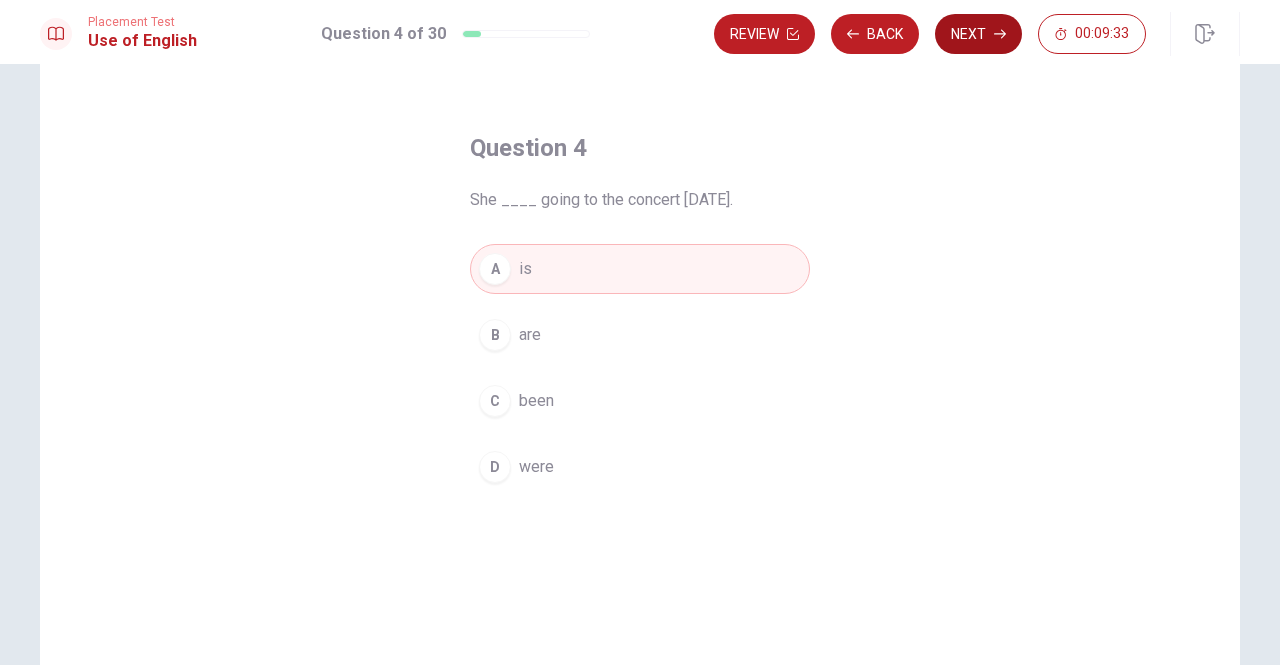 click on "Next" at bounding box center [978, 34] 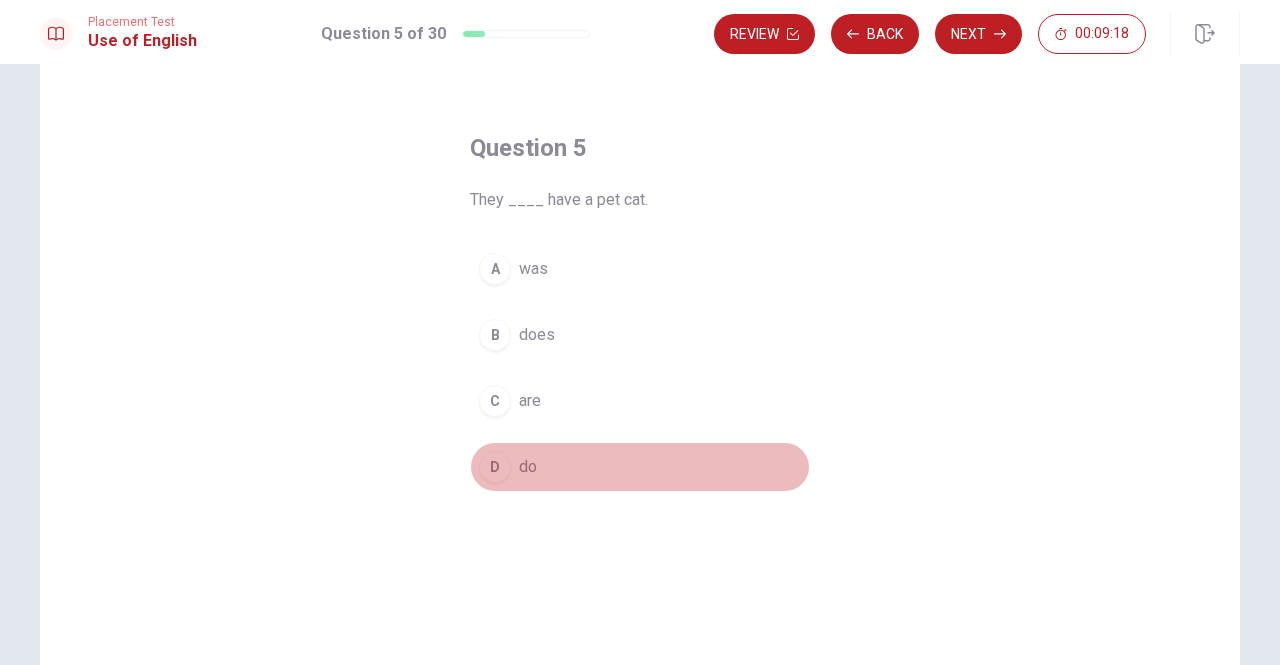 click on "D" at bounding box center (495, 467) 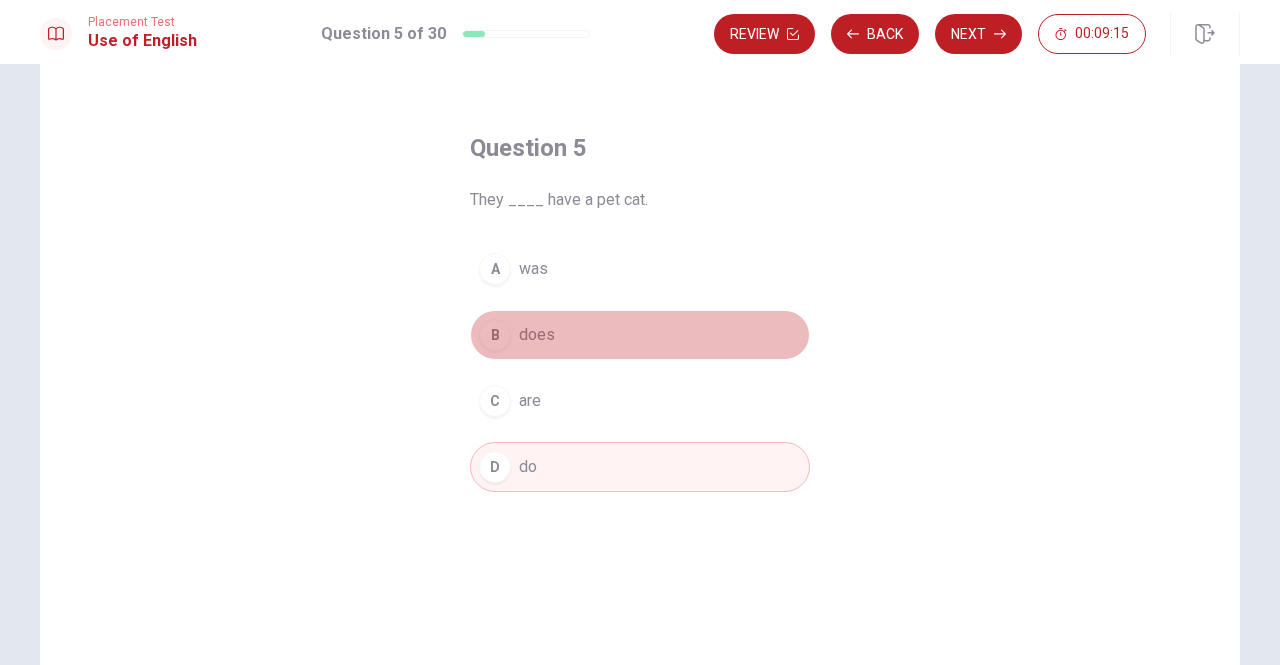 click on "B" at bounding box center (495, 335) 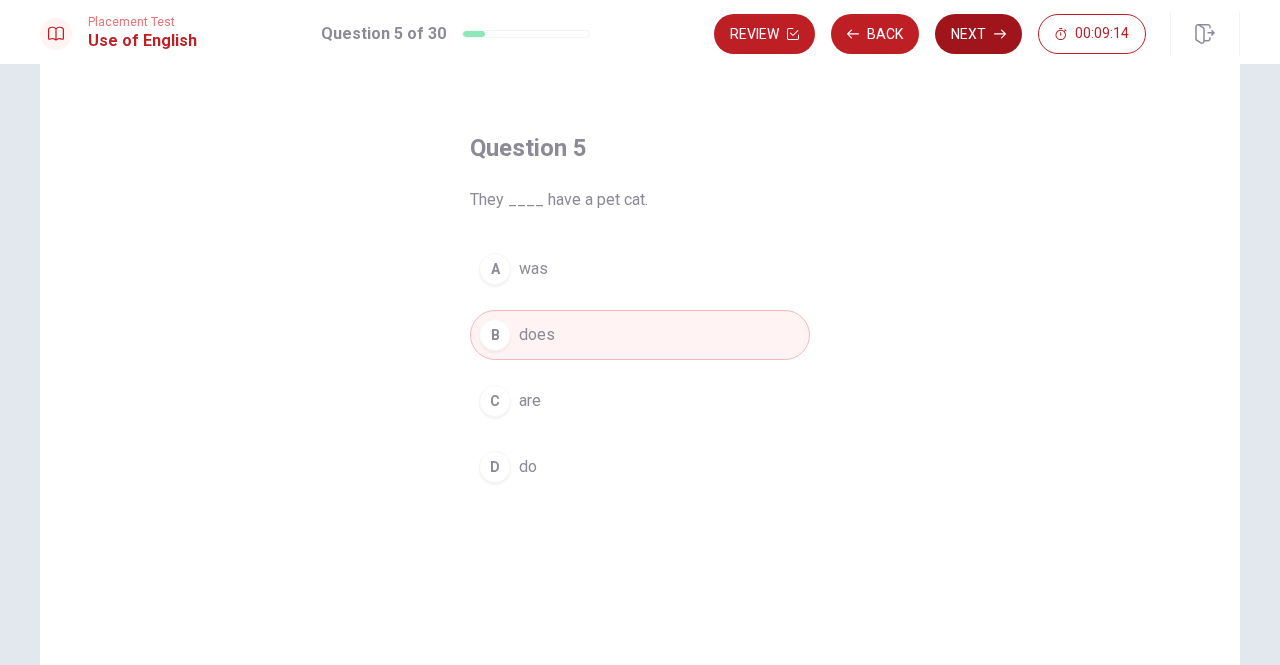 click on "Next" at bounding box center (978, 34) 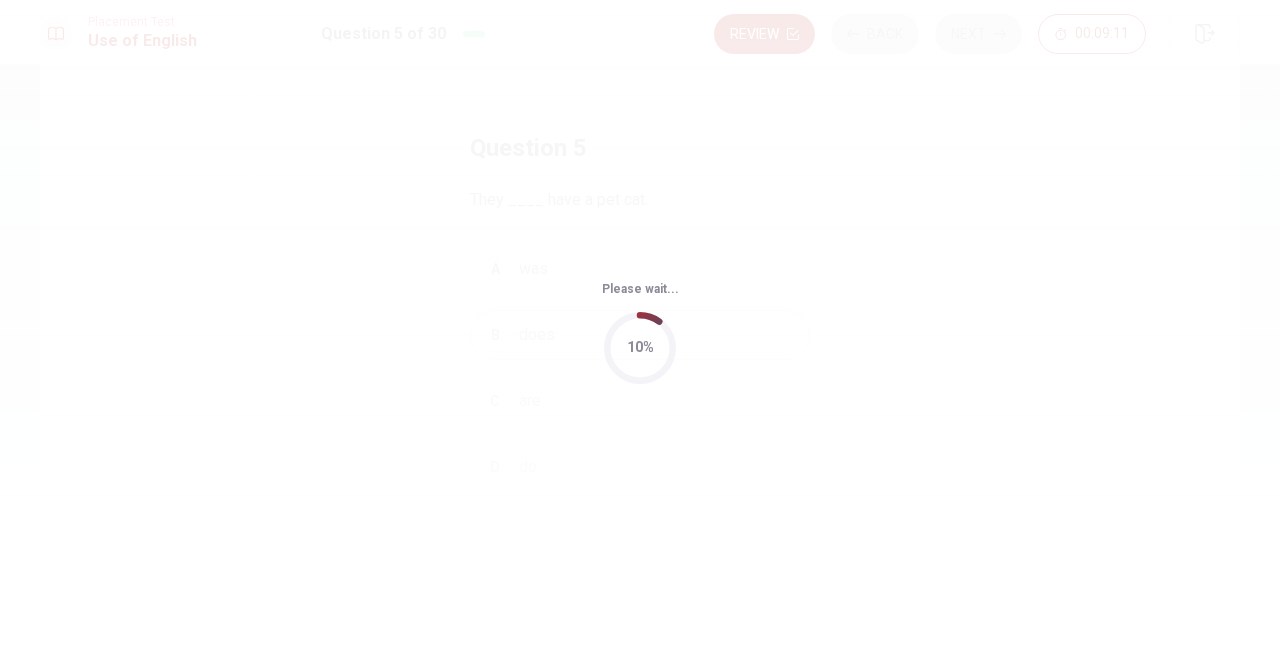 scroll, scrollTop: 0, scrollLeft: 0, axis: both 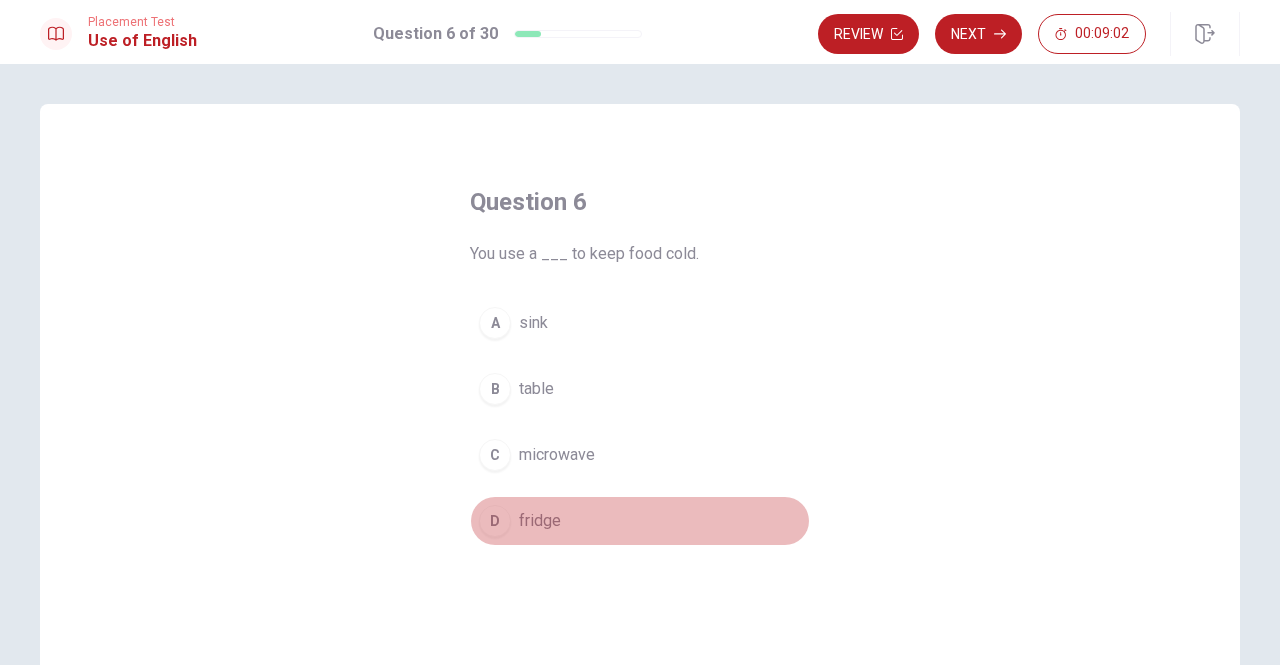click on "D" at bounding box center (495, 521) 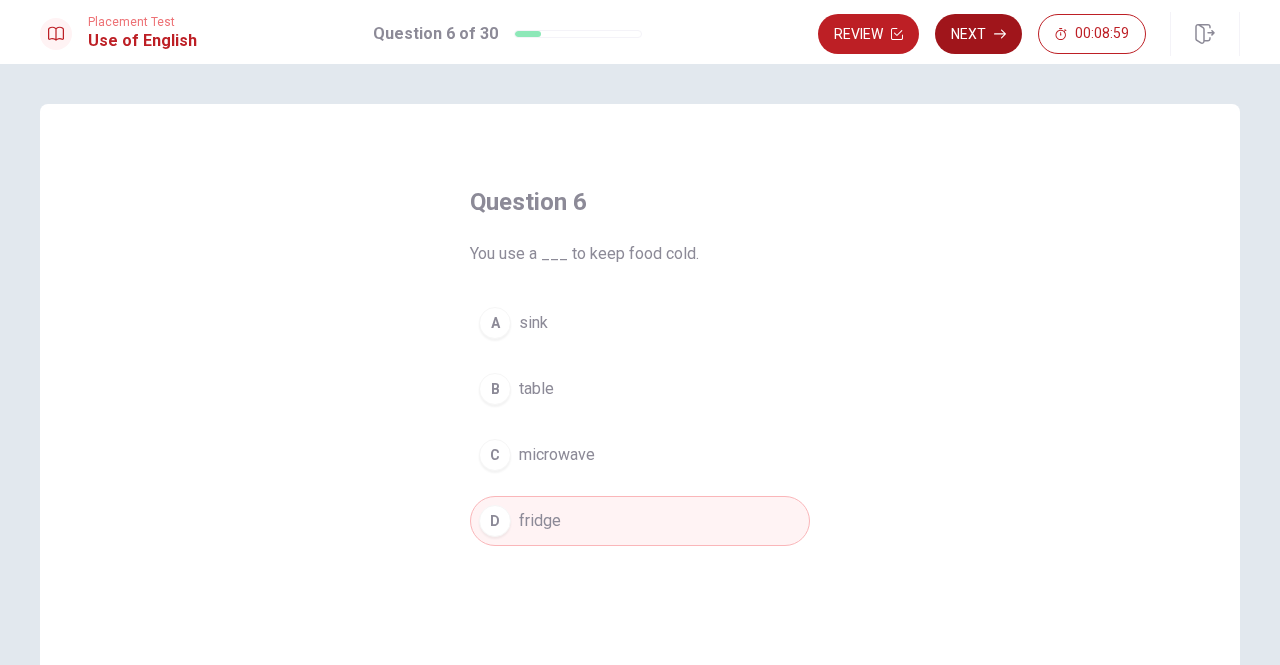 click on "Next" at bounding box center [978, 34] 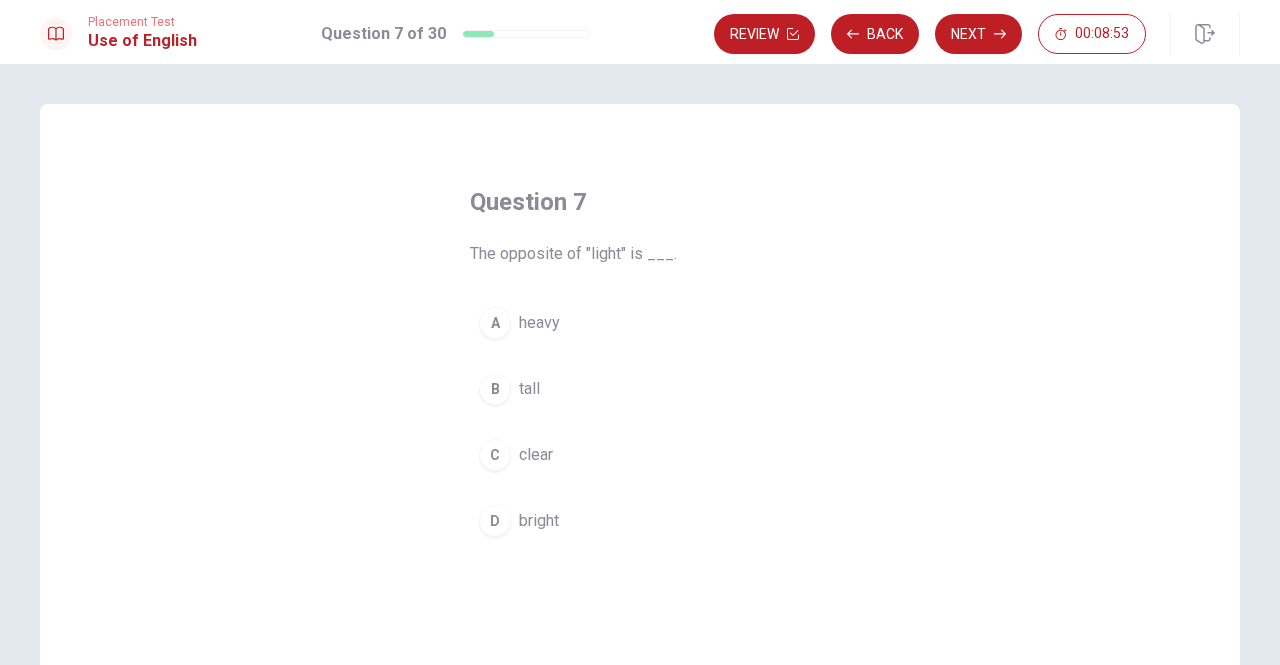 click on "A" at bounding box center (495, 323) 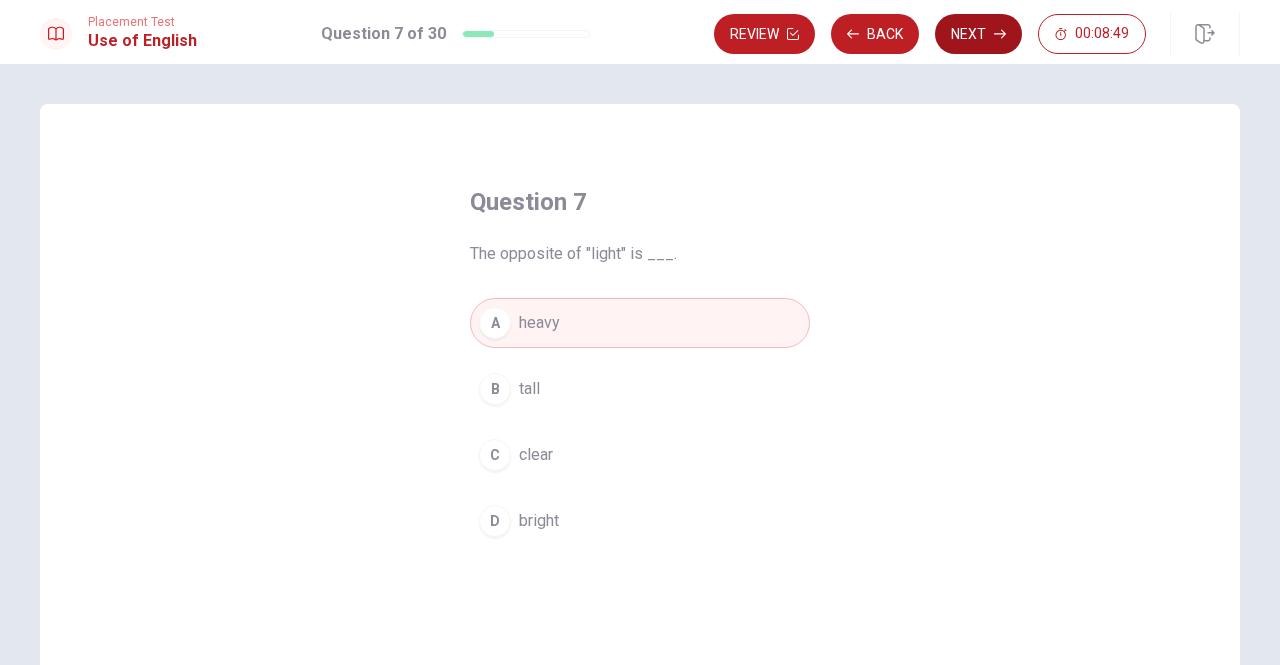 click on "Next" at bounding box center [978, 34] 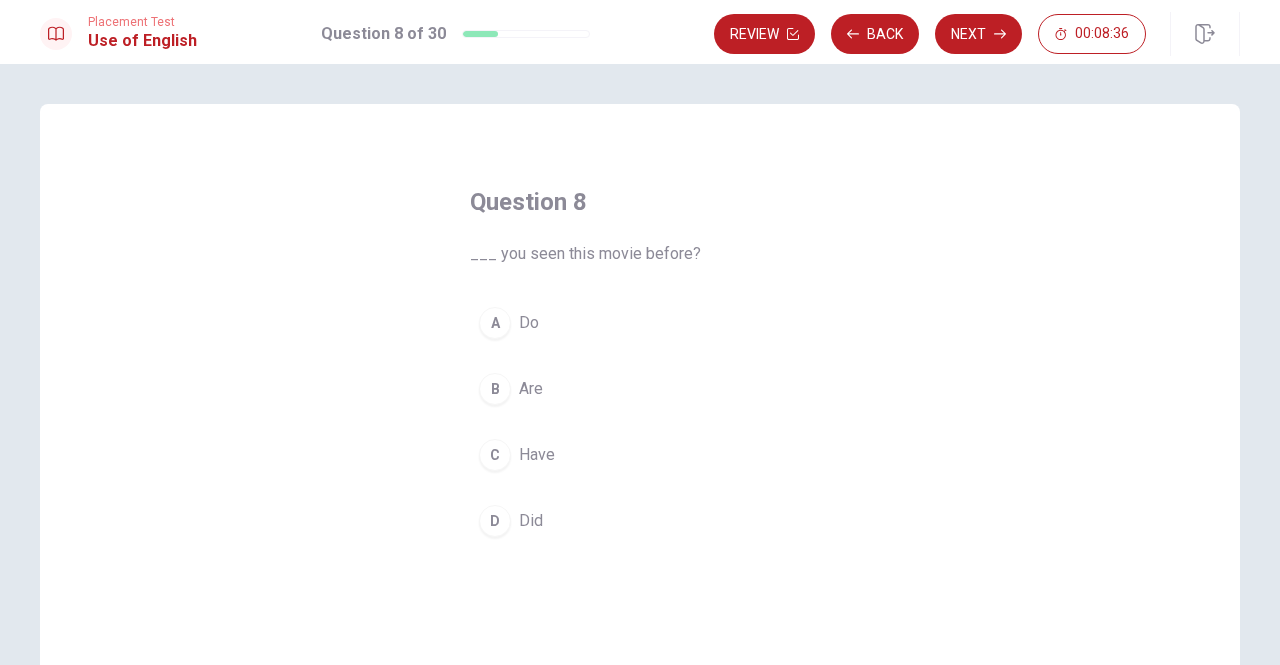 click on "D" at bounding box center (495, 521) 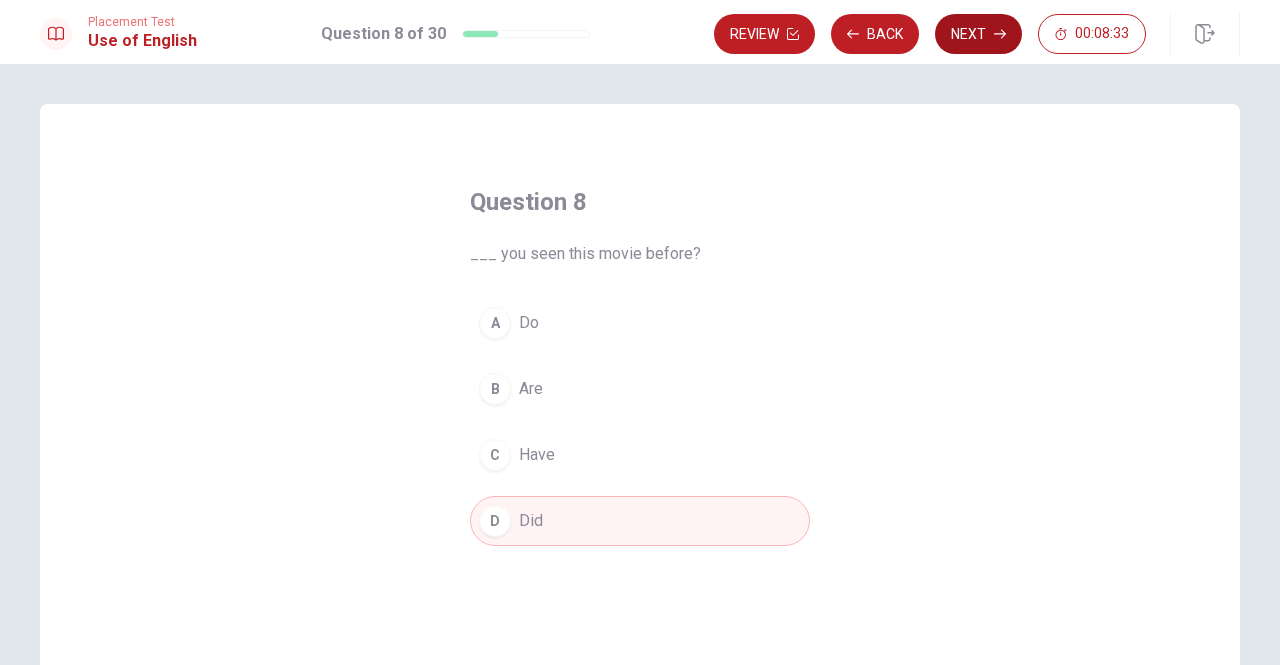 click on "Next" at bounding box center [978, 34] 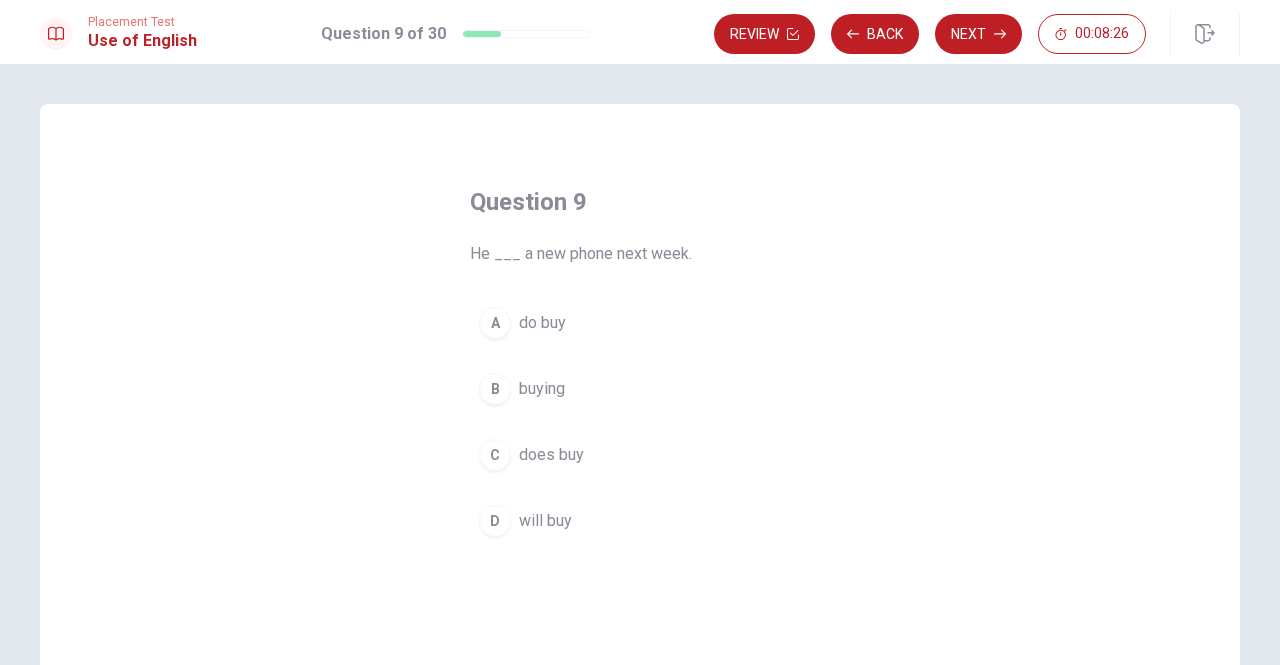 click on "D" at bounding box center [495, 521] 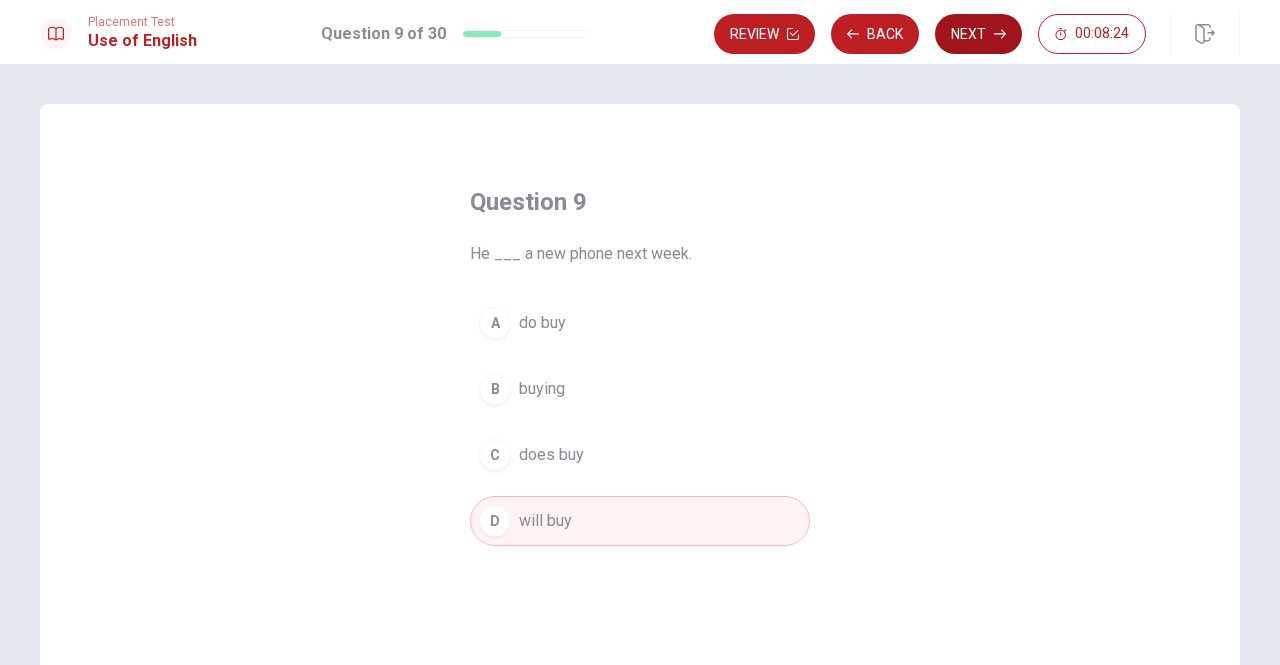 click on "Next" at bounding box center (978, 34) 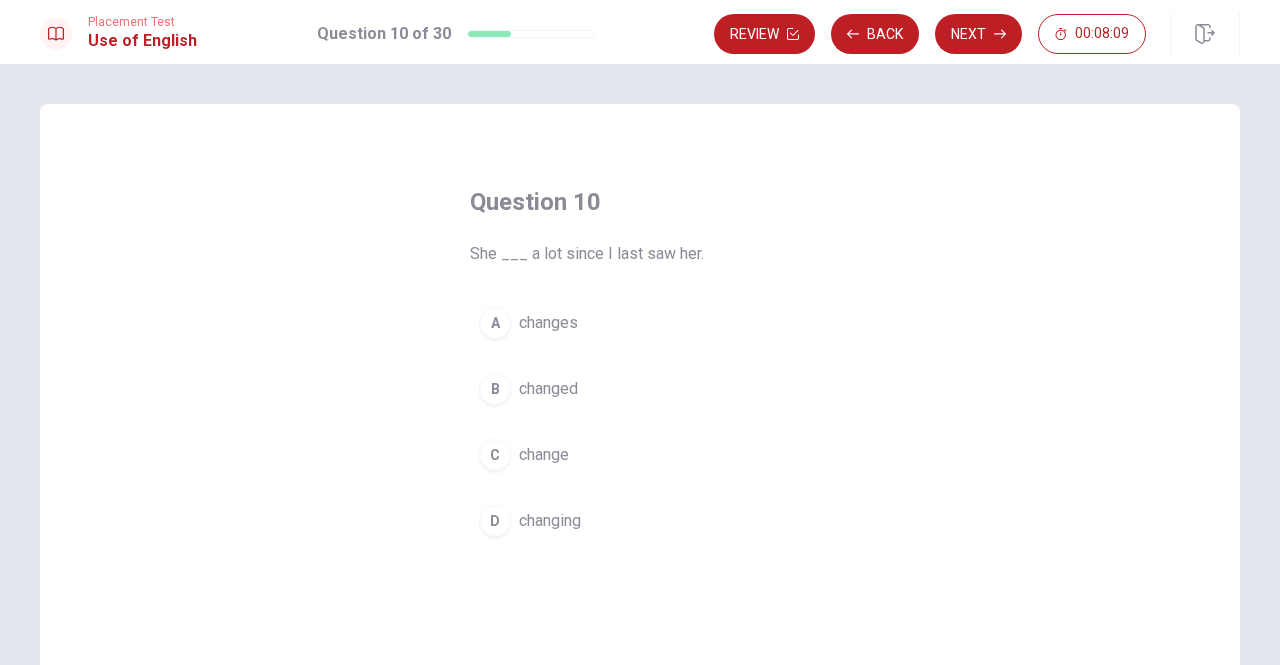 click on "C" at bounding box center [495, 455] 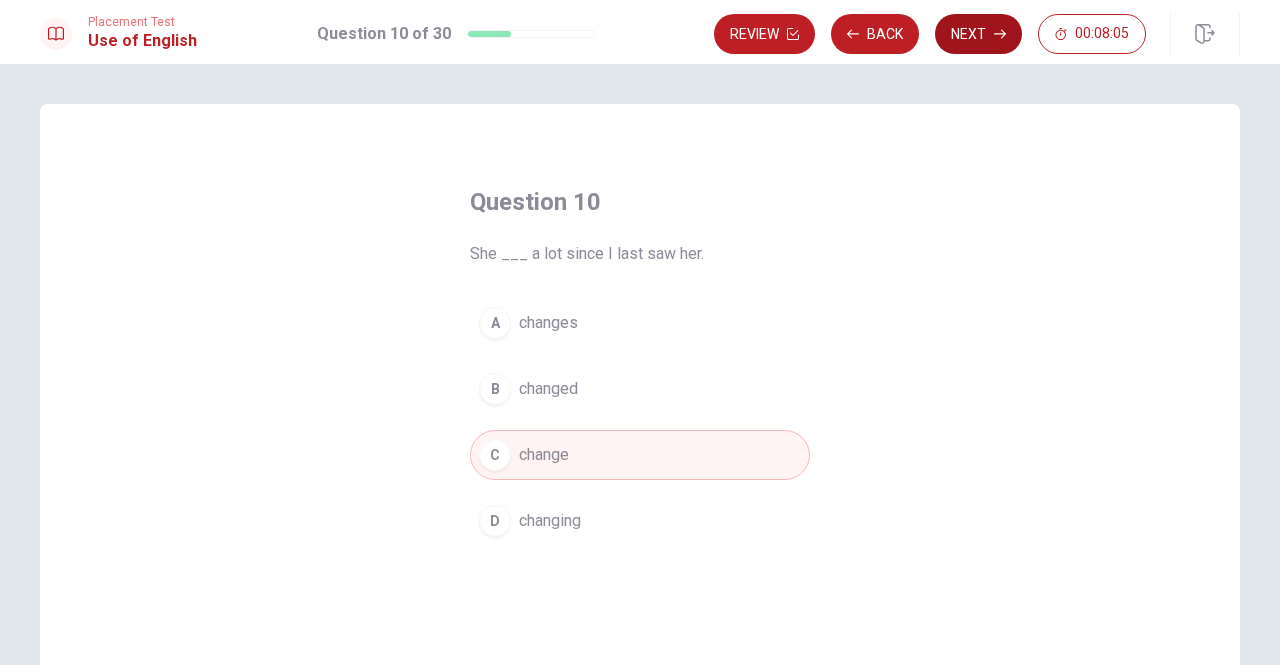 click on "Next" at bounding box center (978, 34) 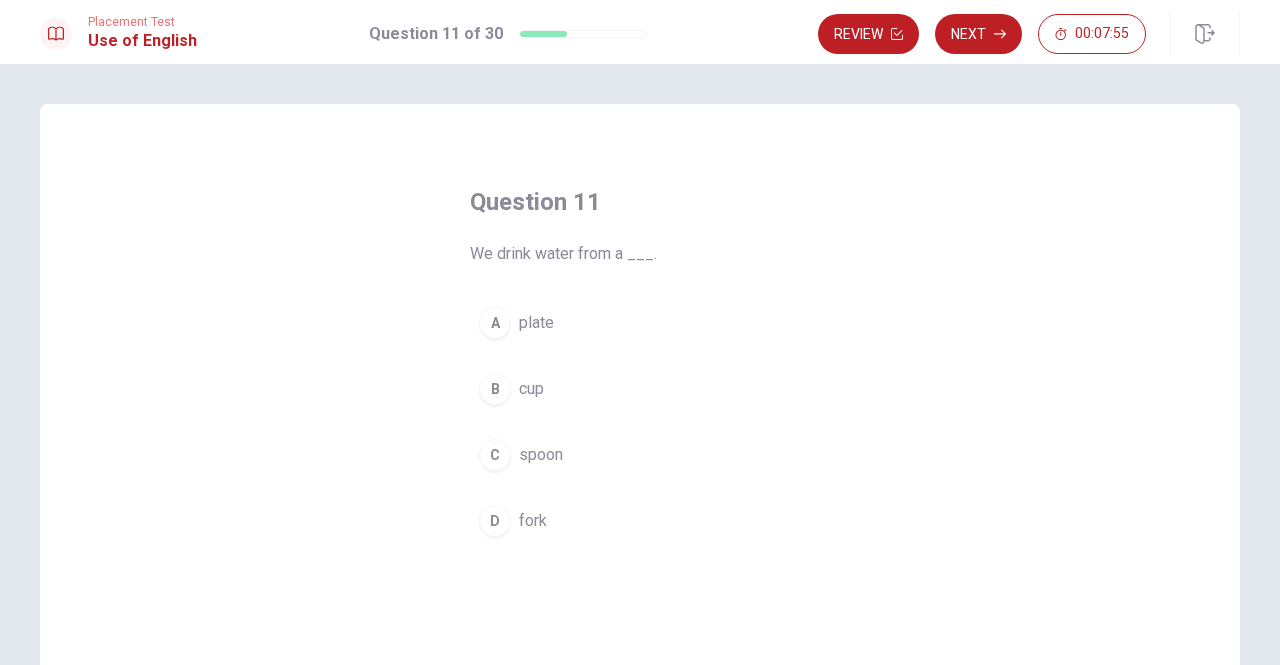 click on "B" at bounding box center (495, 389) 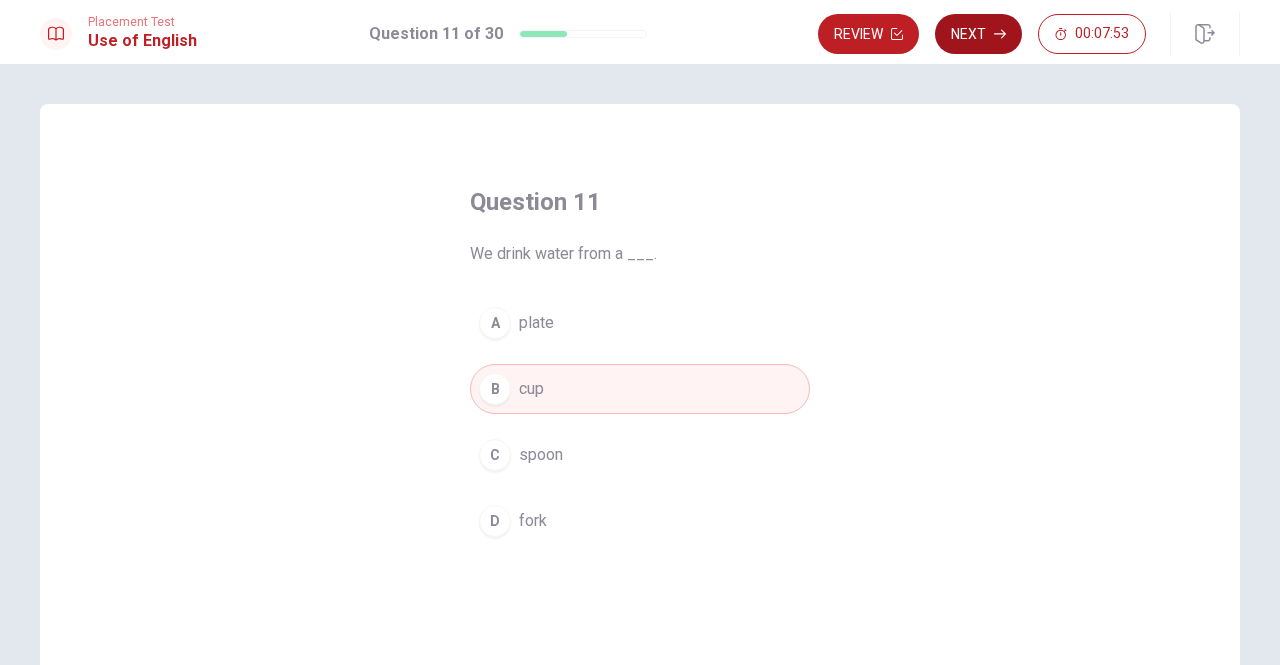 click on "Next" at bounding box center [978, 34] 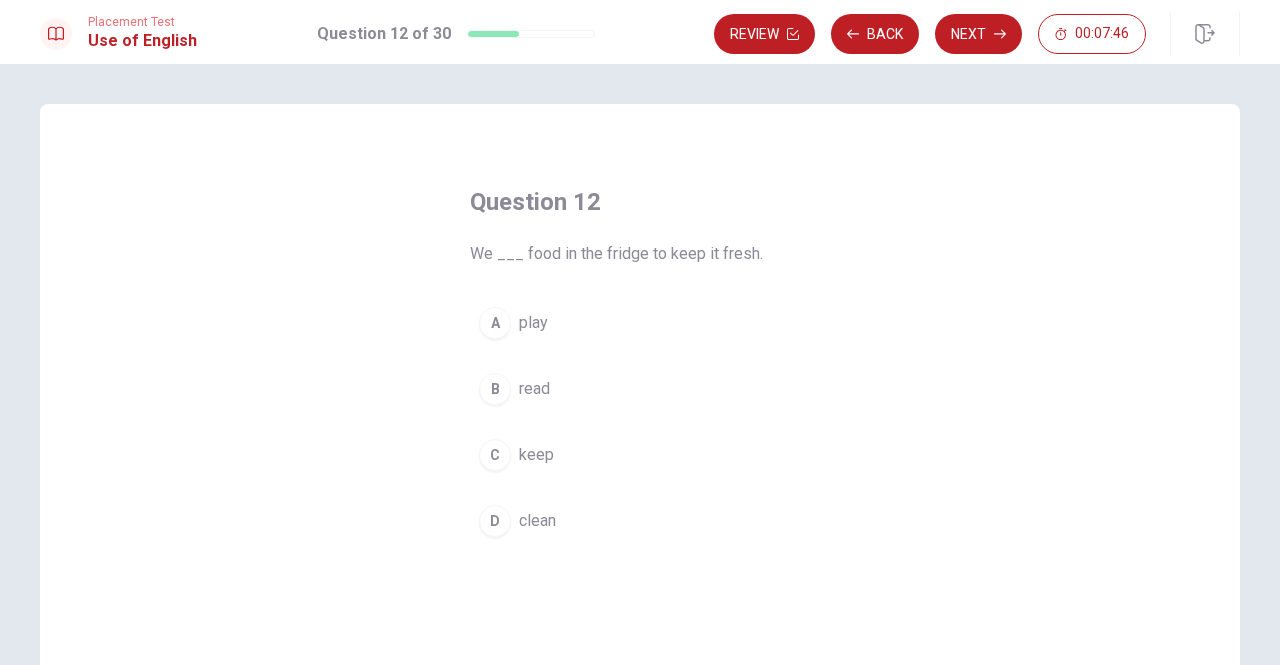 click on "C" at bounding box center [495, 455] 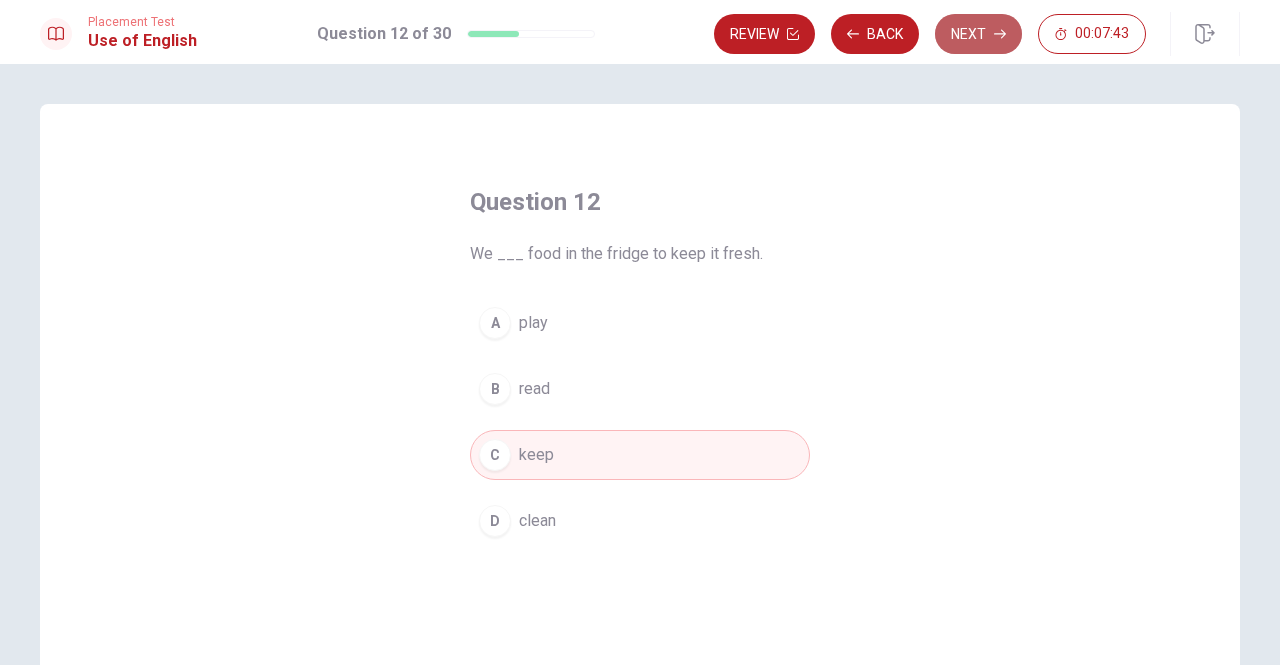 click on "Next" at bounding box center [978, 34] 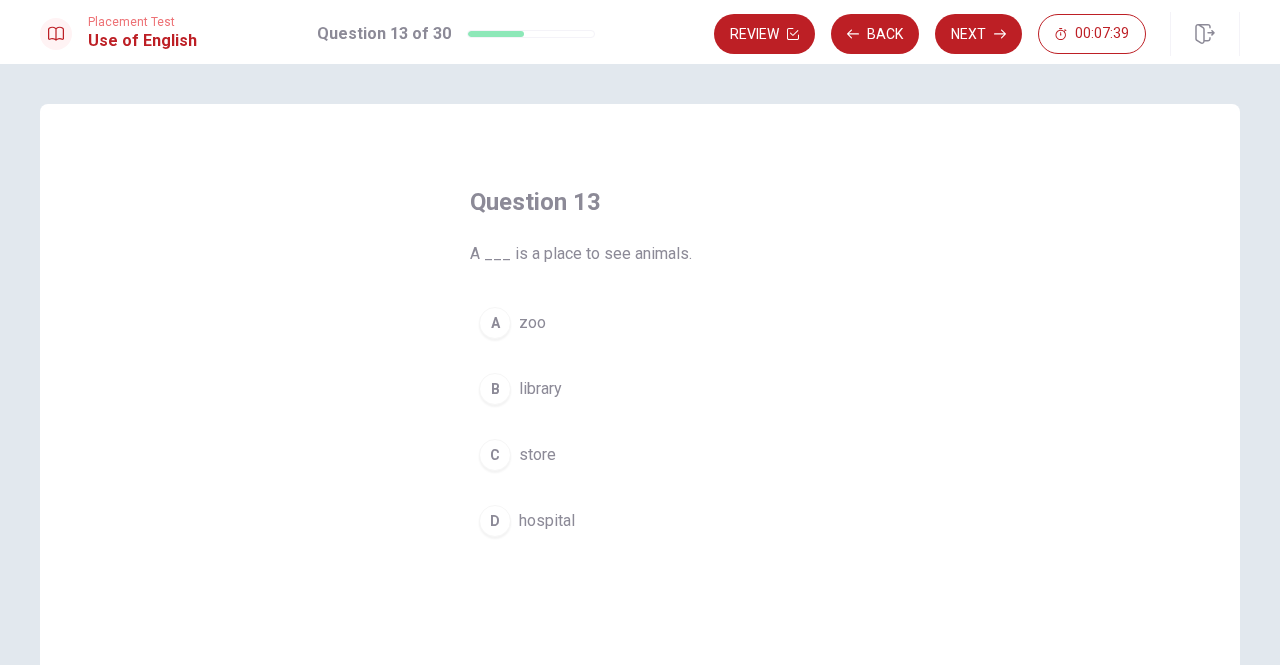click on "A" at bounding box center [495, 323] 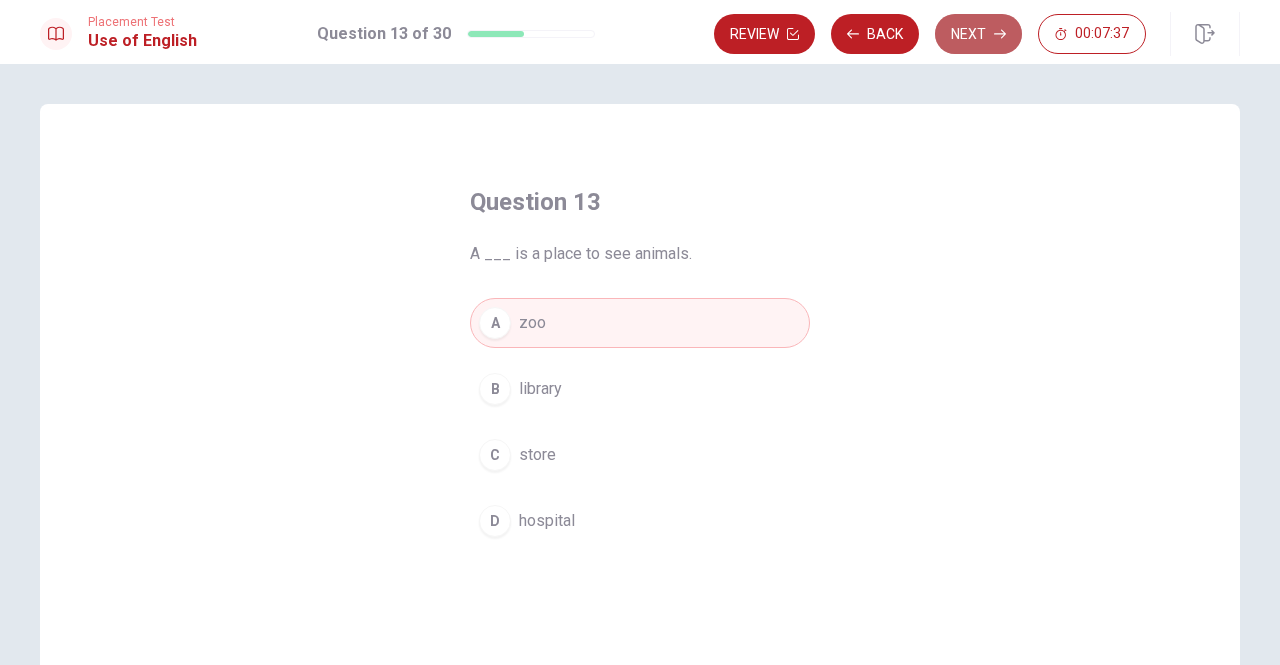 click on "Next" at bounding box center [978, 34] 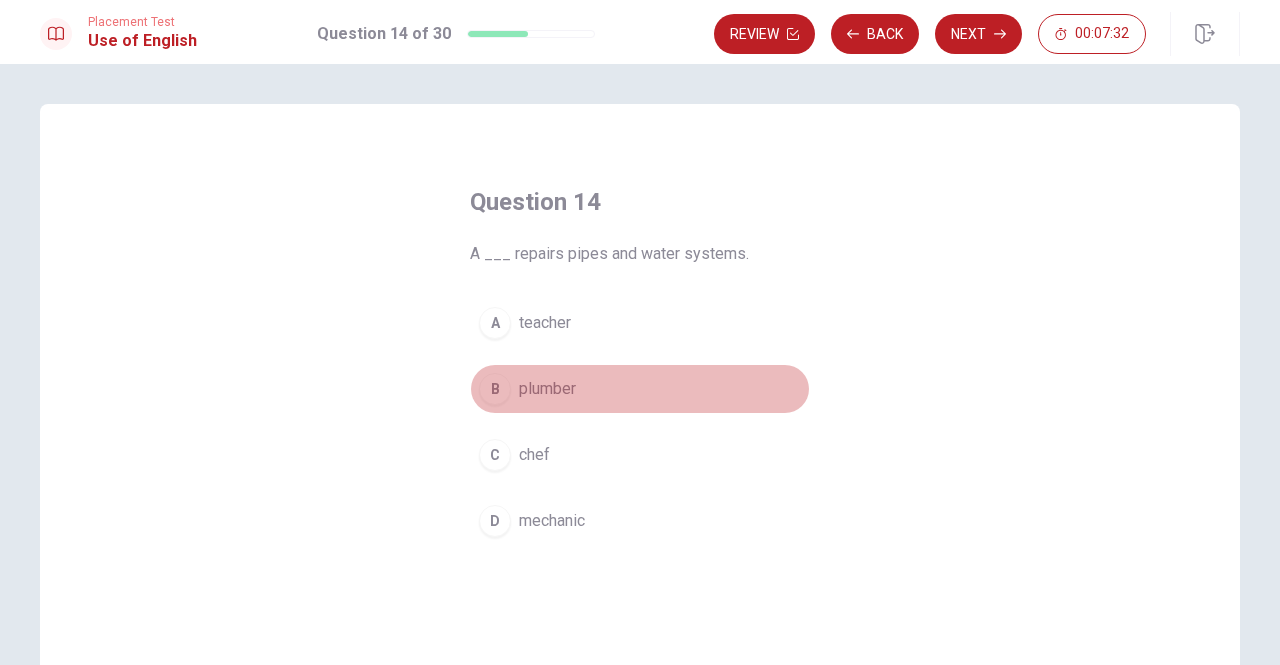 click on "B" at bounding box center [495, 389] 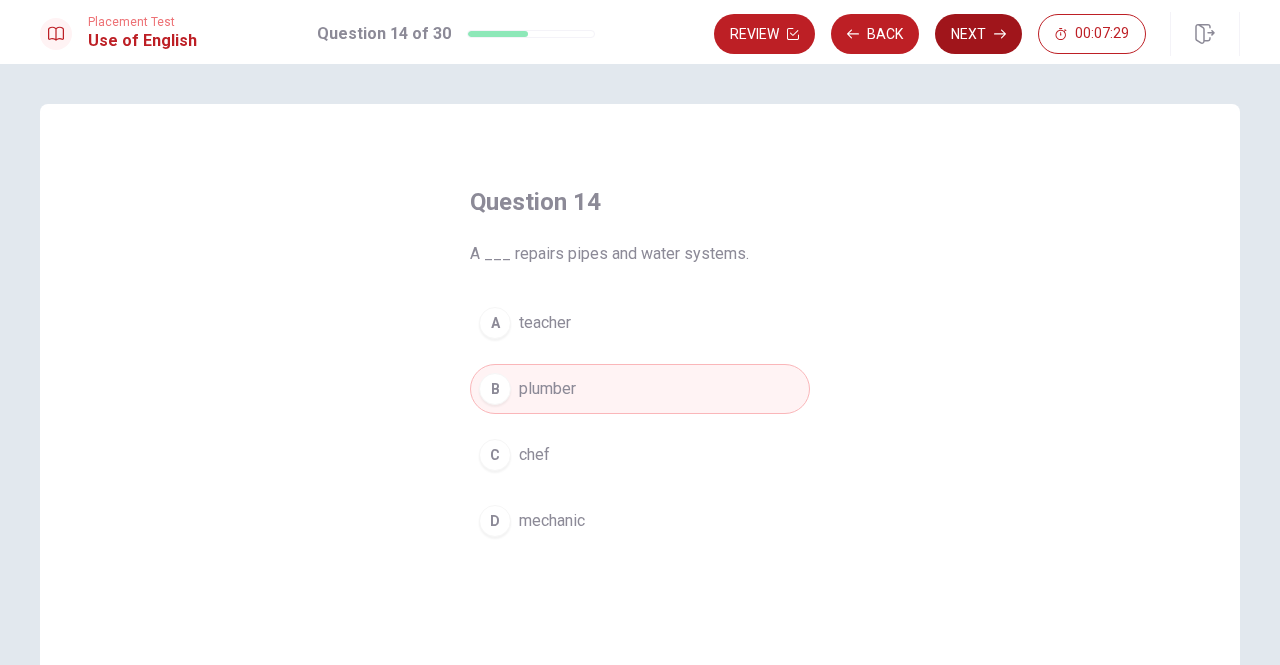 click on "Next" at bounding box center (978, 34) 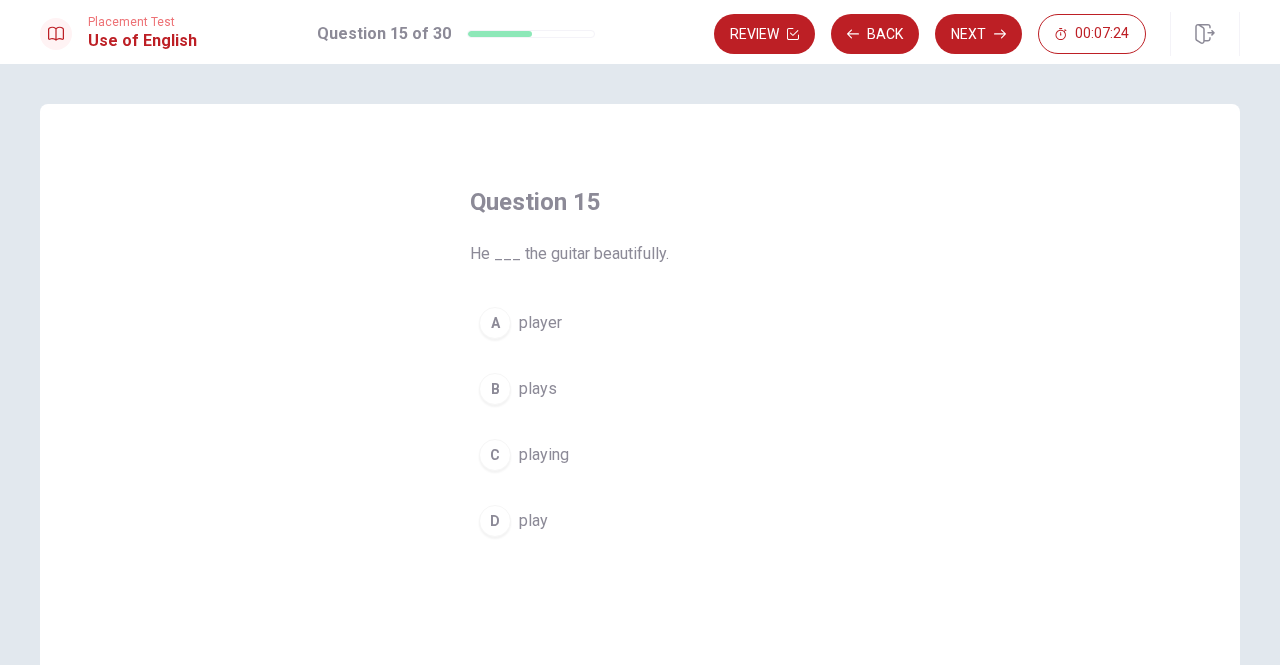 click on "B" at bounding box center [495, 389] 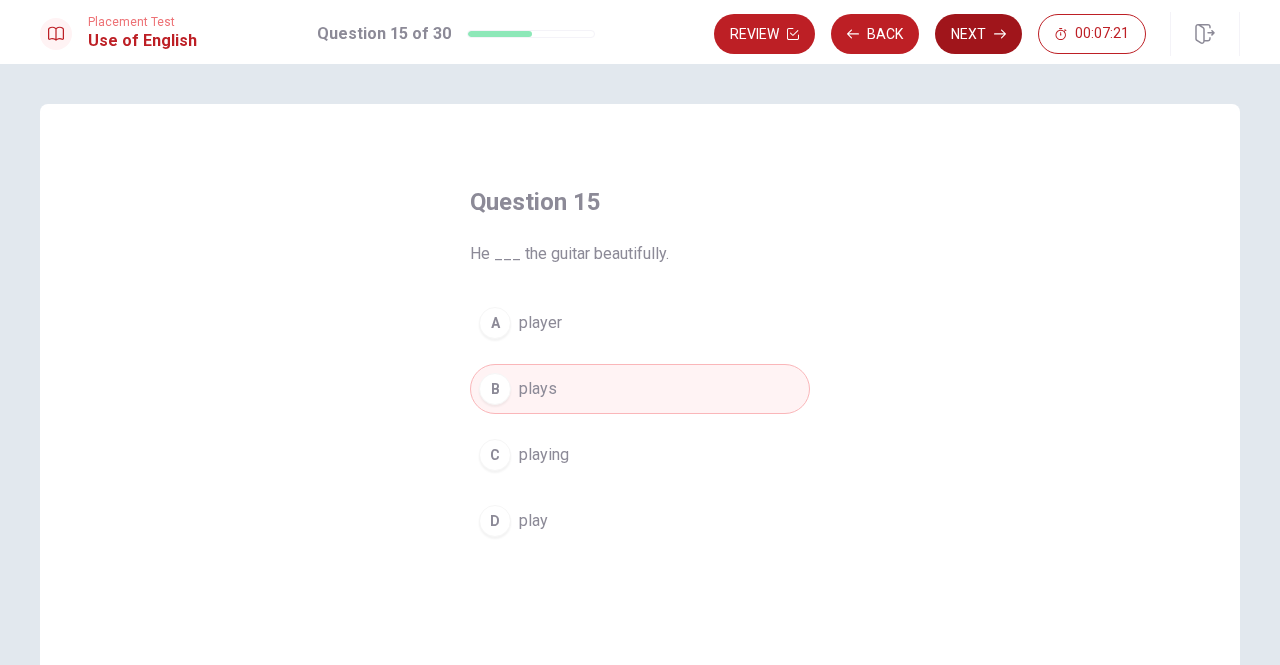 click on "Next" at bounding box center (978, 34) 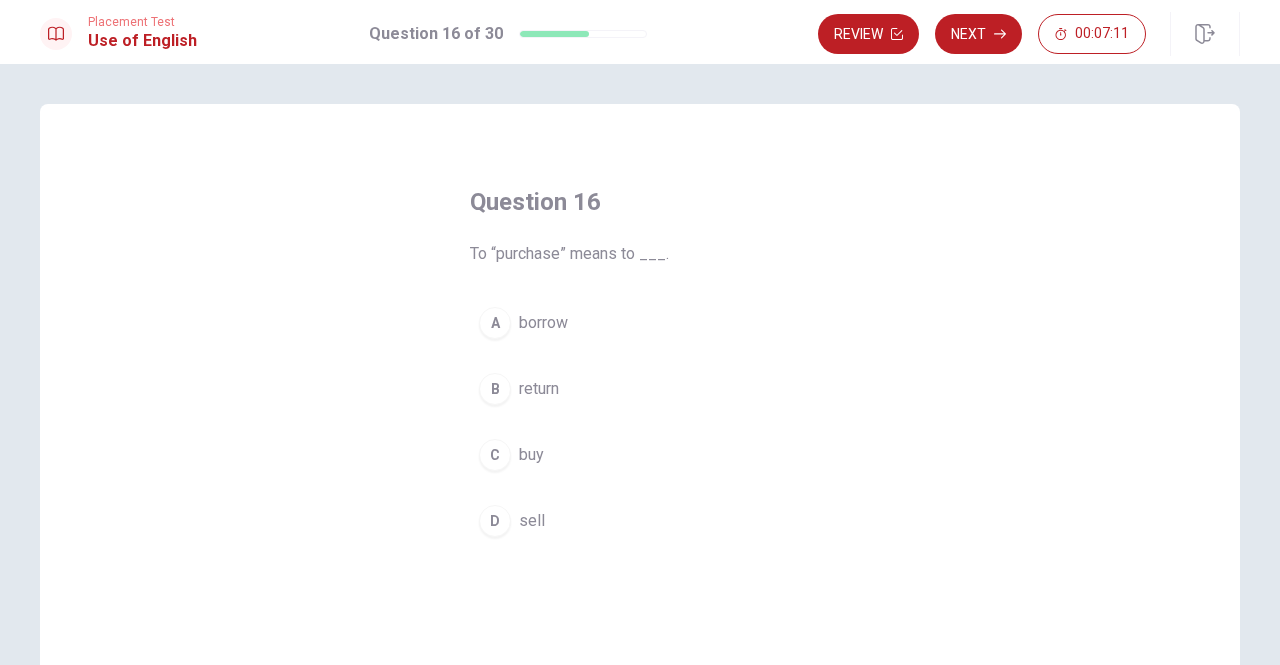 click on "C" at bounding box center (495, 455) 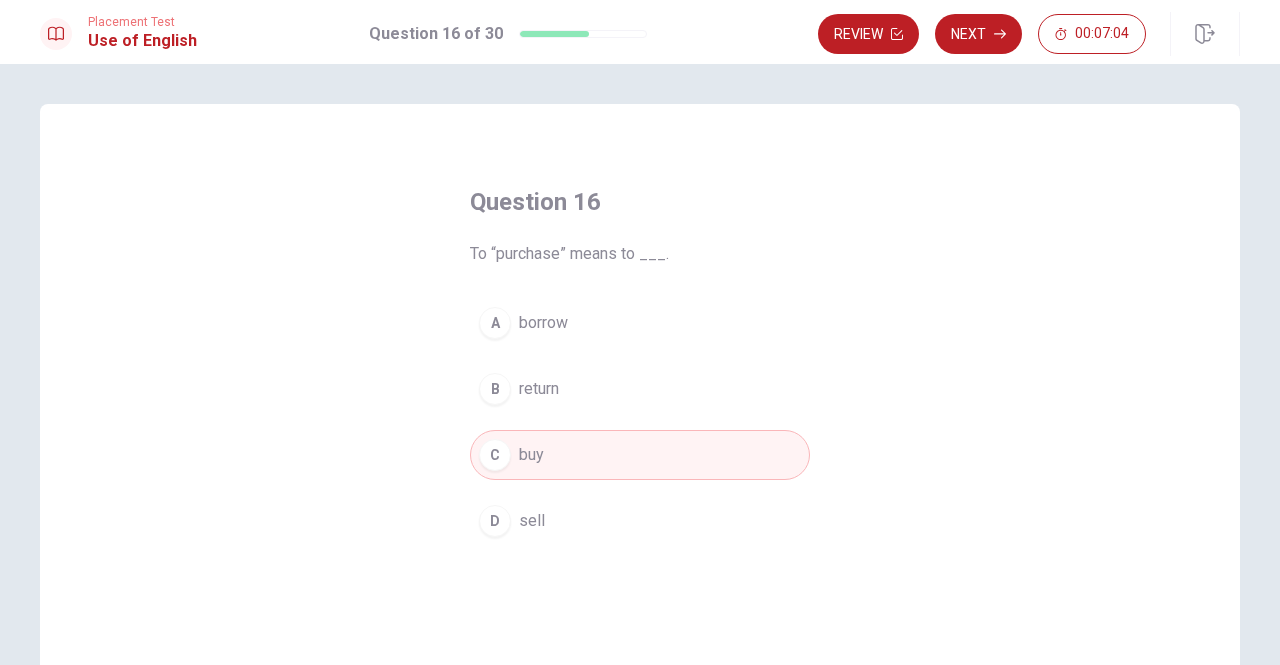 click on "Placement Test   Use of English Question 16 of 30 Review Next 00:07:04" at bounding box center (640, 32) 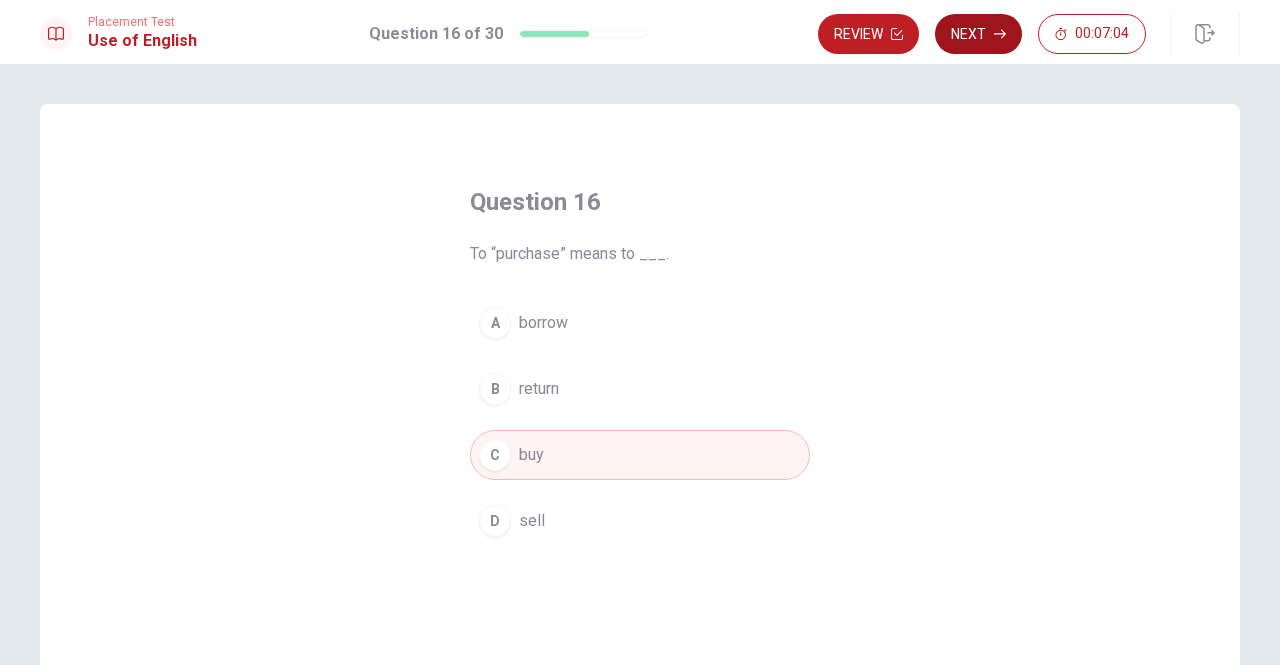 click on "Next" at bounding box center (978, 34) 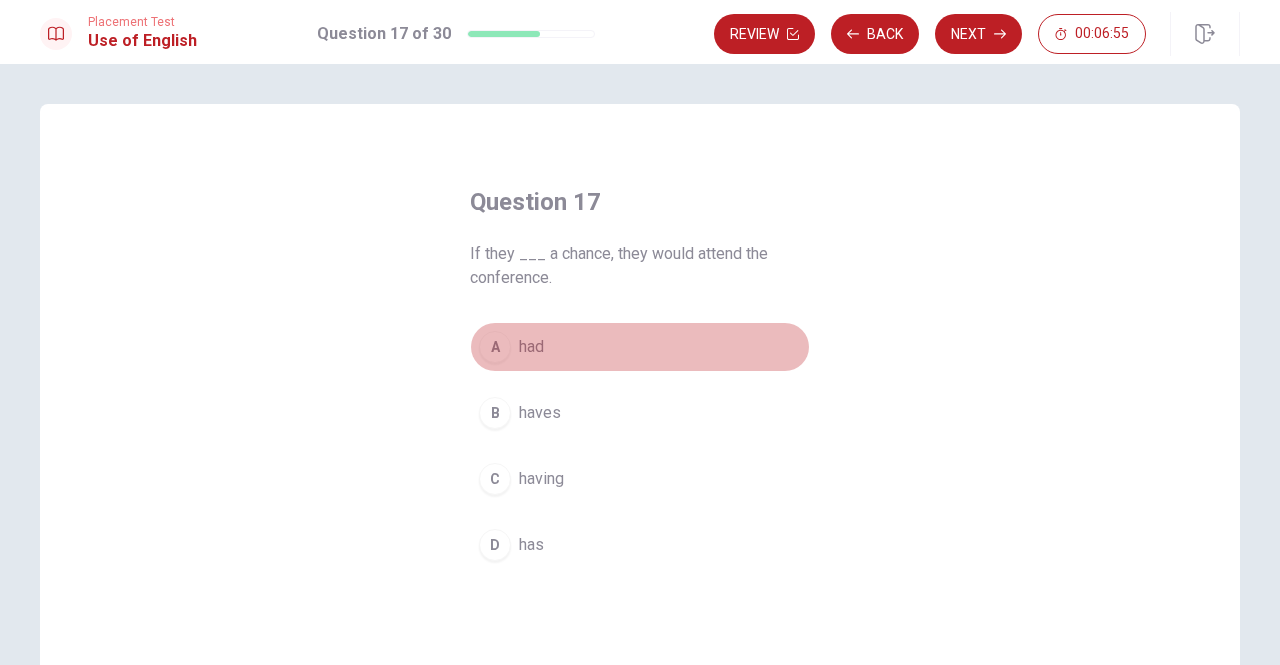 click on "A" at bounding box center [495, 347] 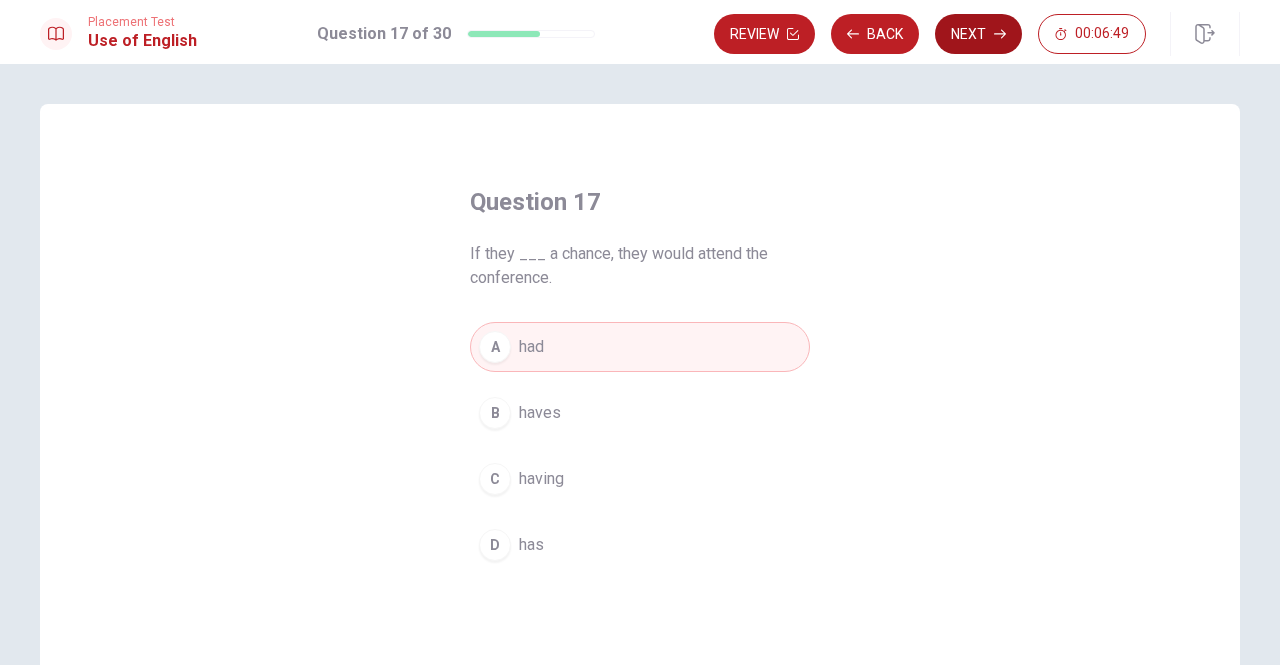 click on "Next" at bounding box center (978, 34) 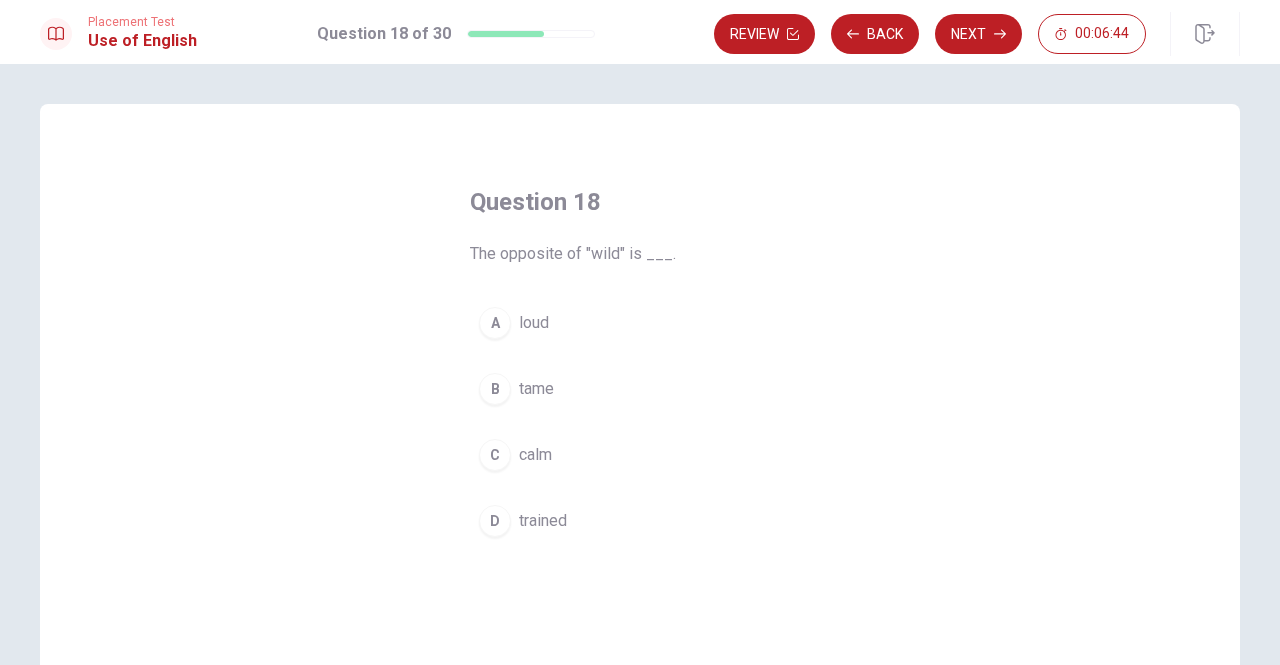 click on "C calm" at bounding box center [640, 455] 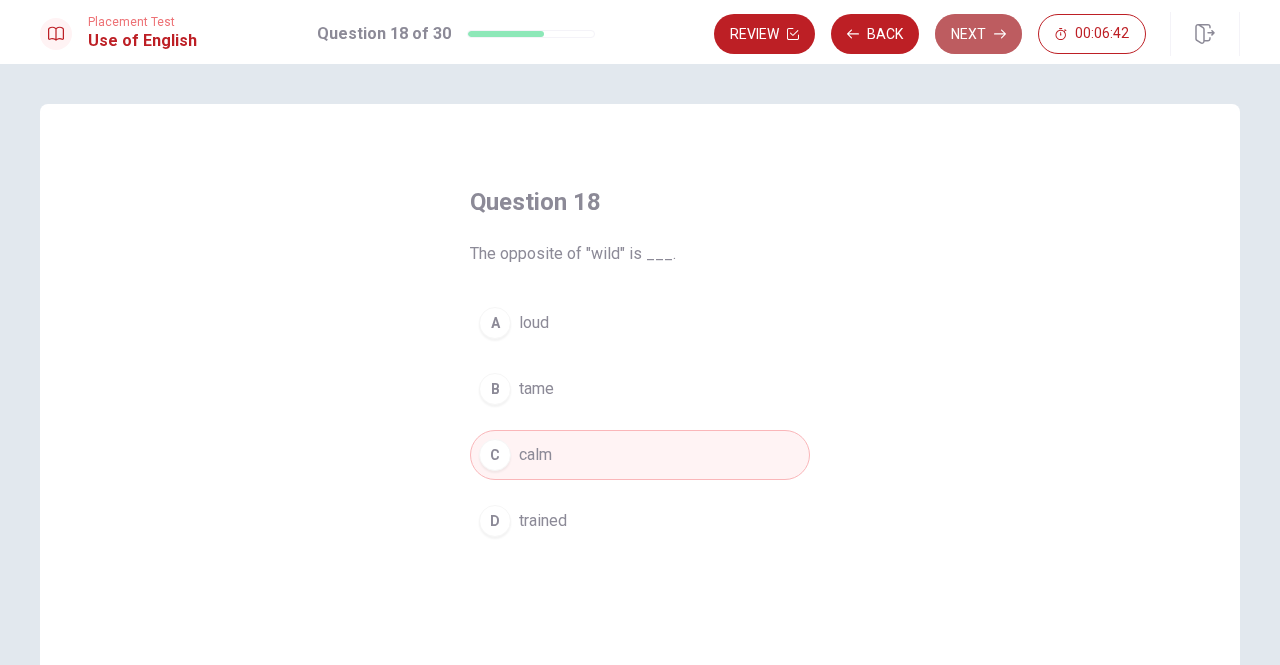 click on "Next" at bounding box center [978, 34] 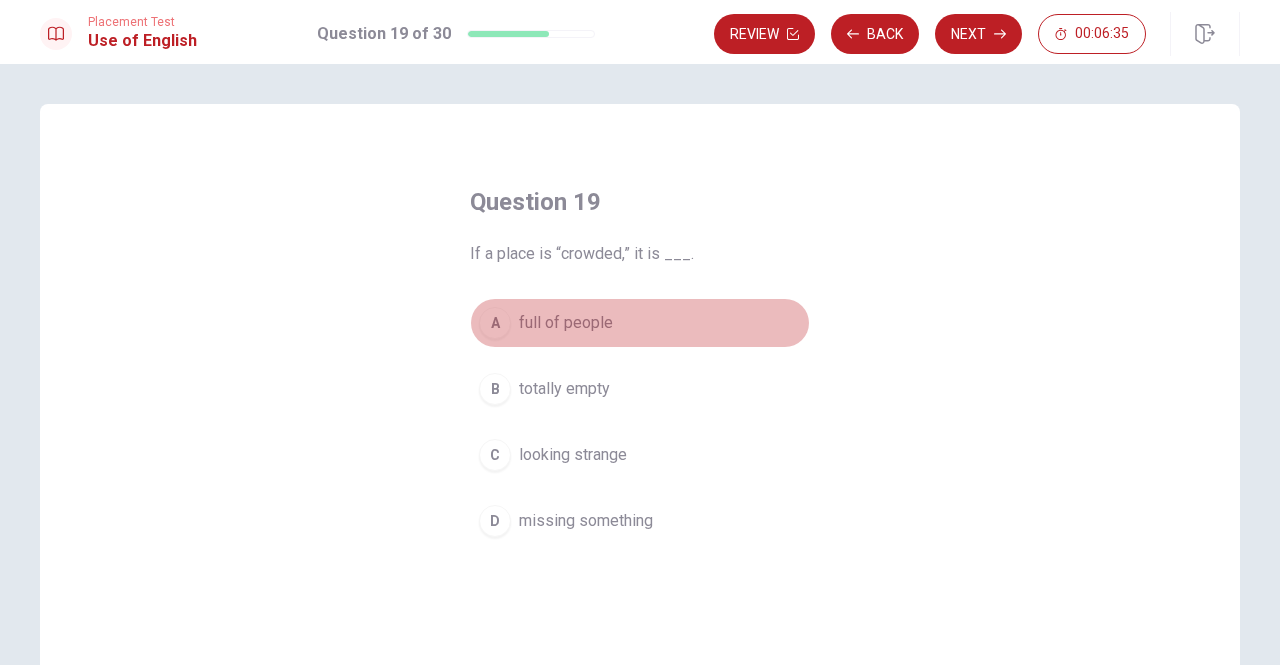 click on "A" at bounding box center [495, 323] 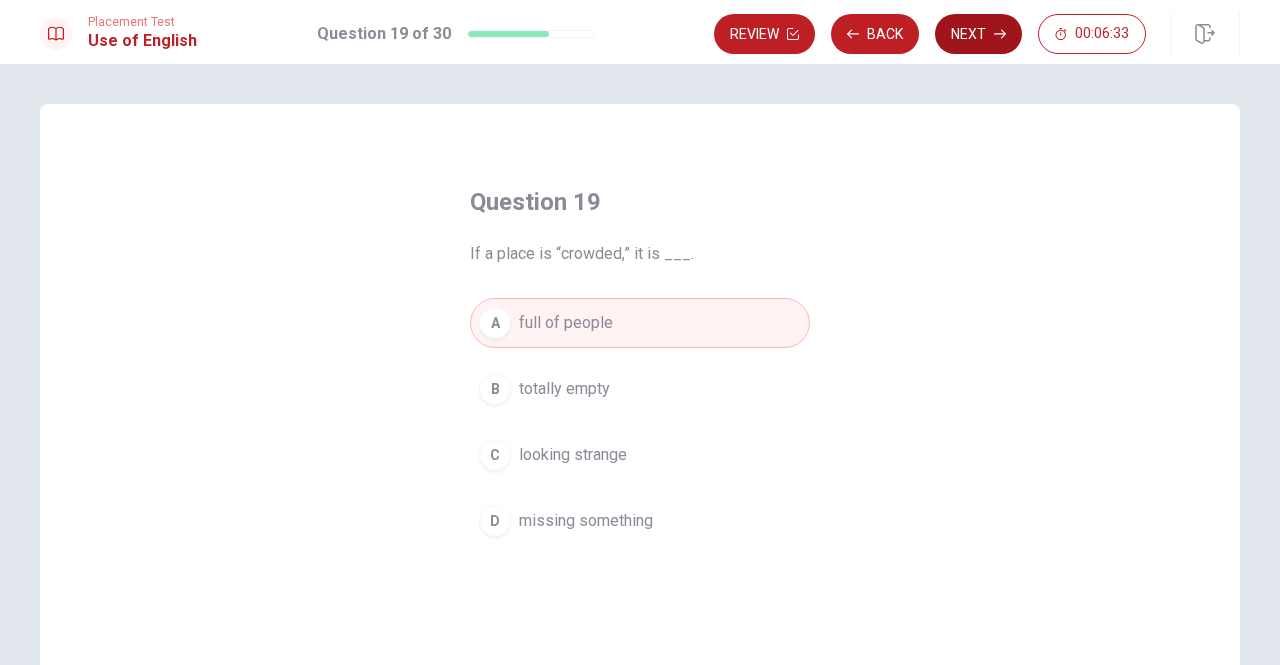 click on "Next" at bounding box center (978, 34) 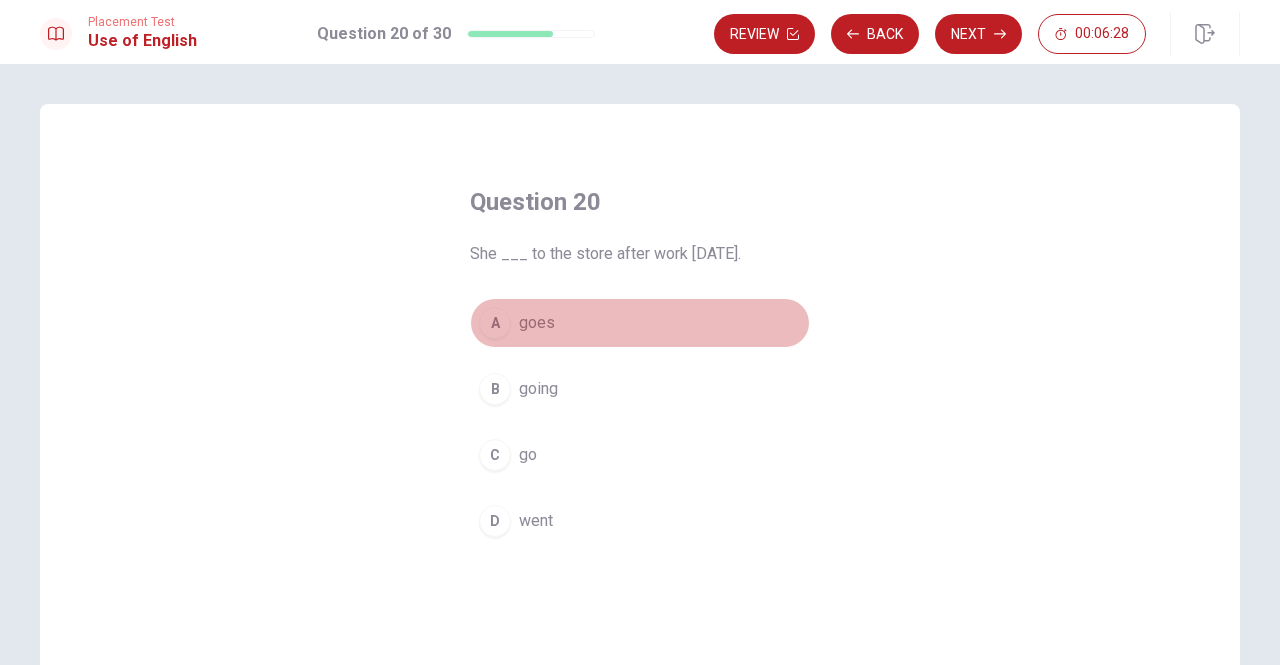 click on "A" at bounding box center (495, 323) 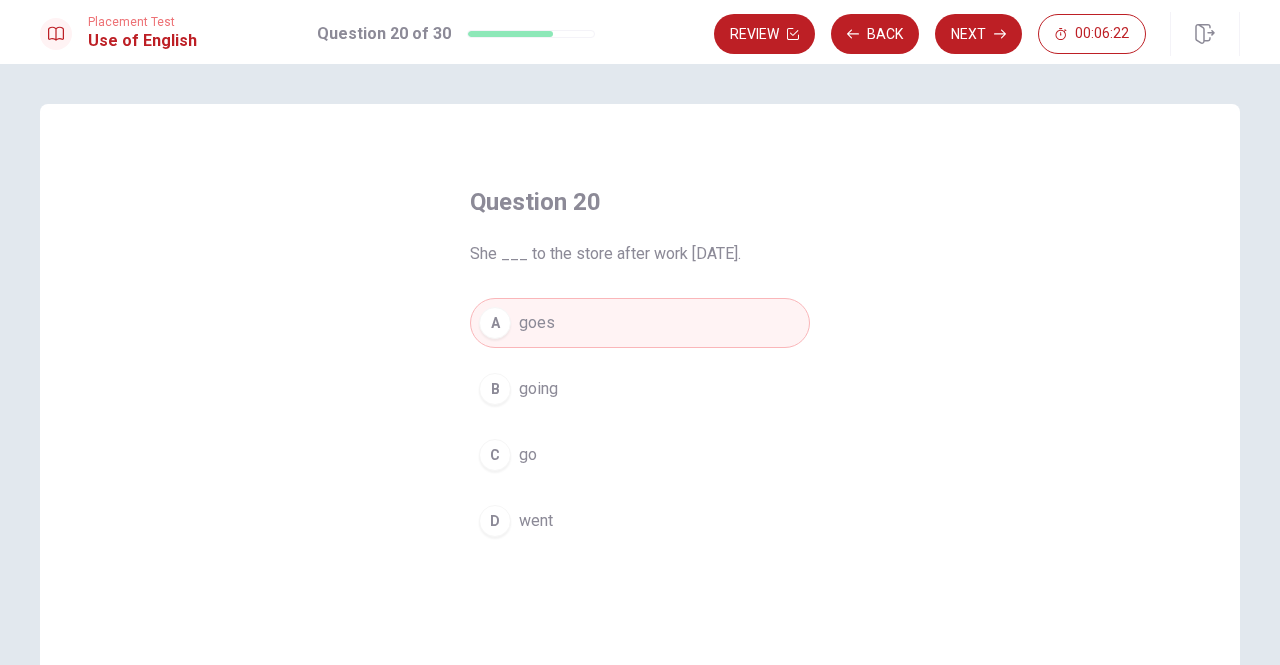click on "D" at bounding box center [495, 521] 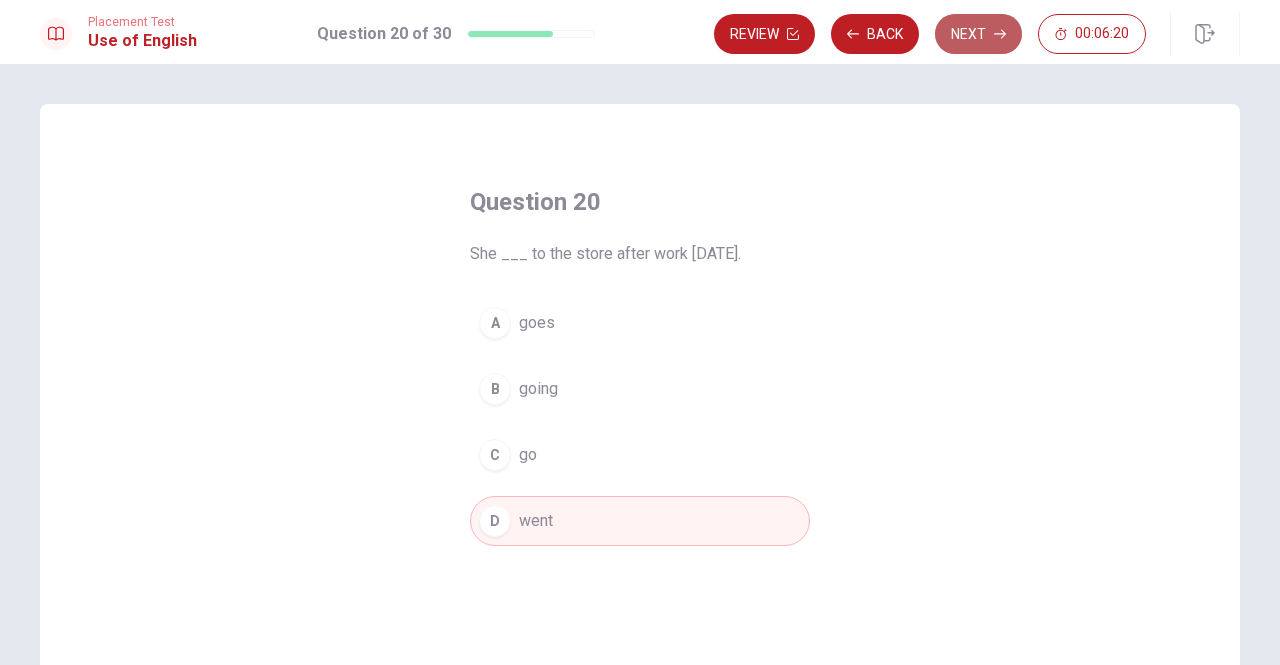 click on "Next" at bounding box center (978, 34) 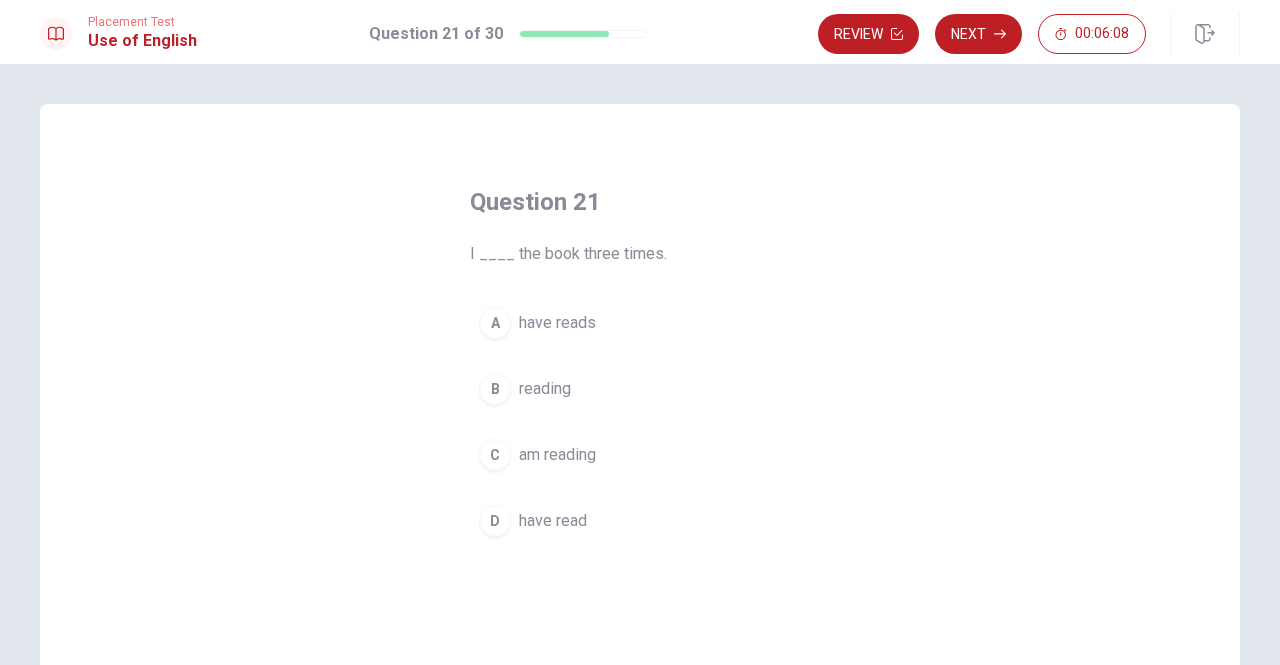 click on "D have read" at bounding box center (640, 521) 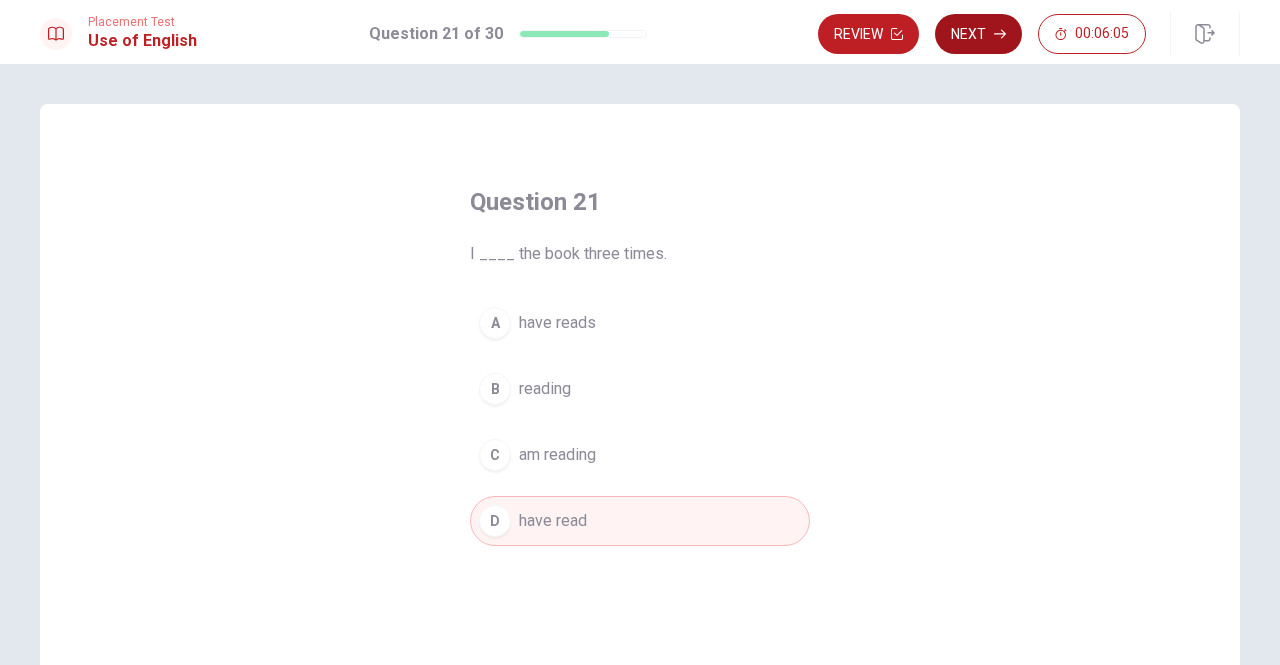 click on "Next" at bounding box center [978, 34] 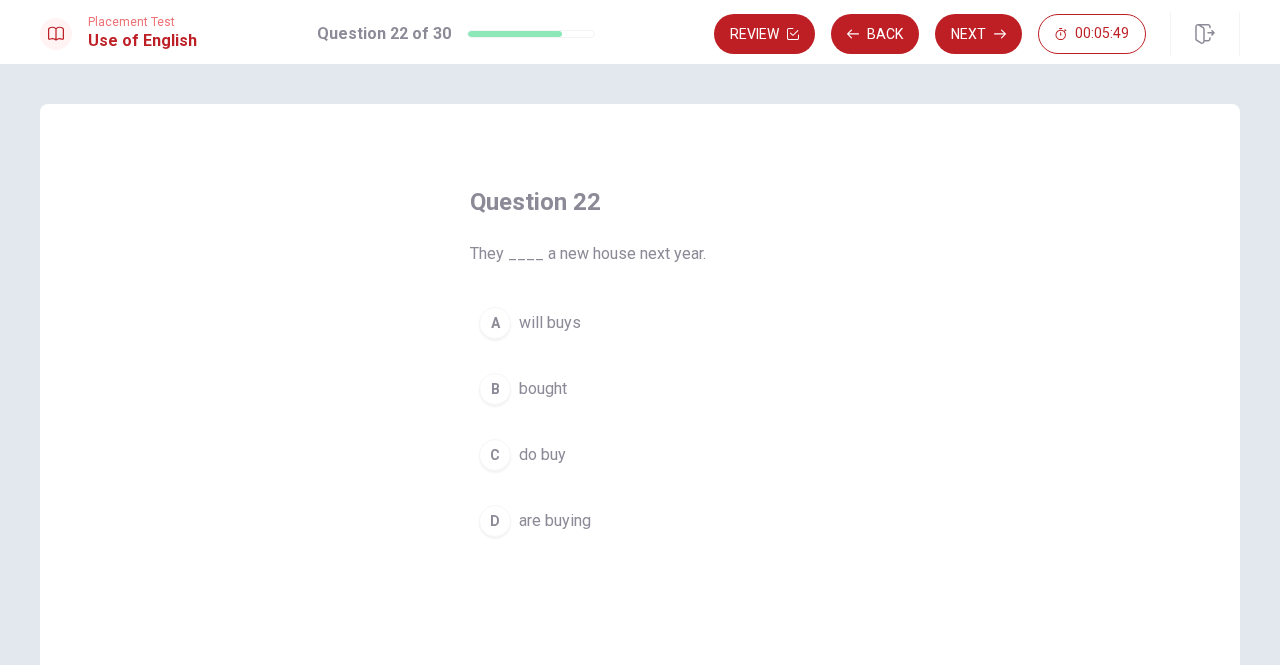 click on "D" at bounding box center [495, 521] 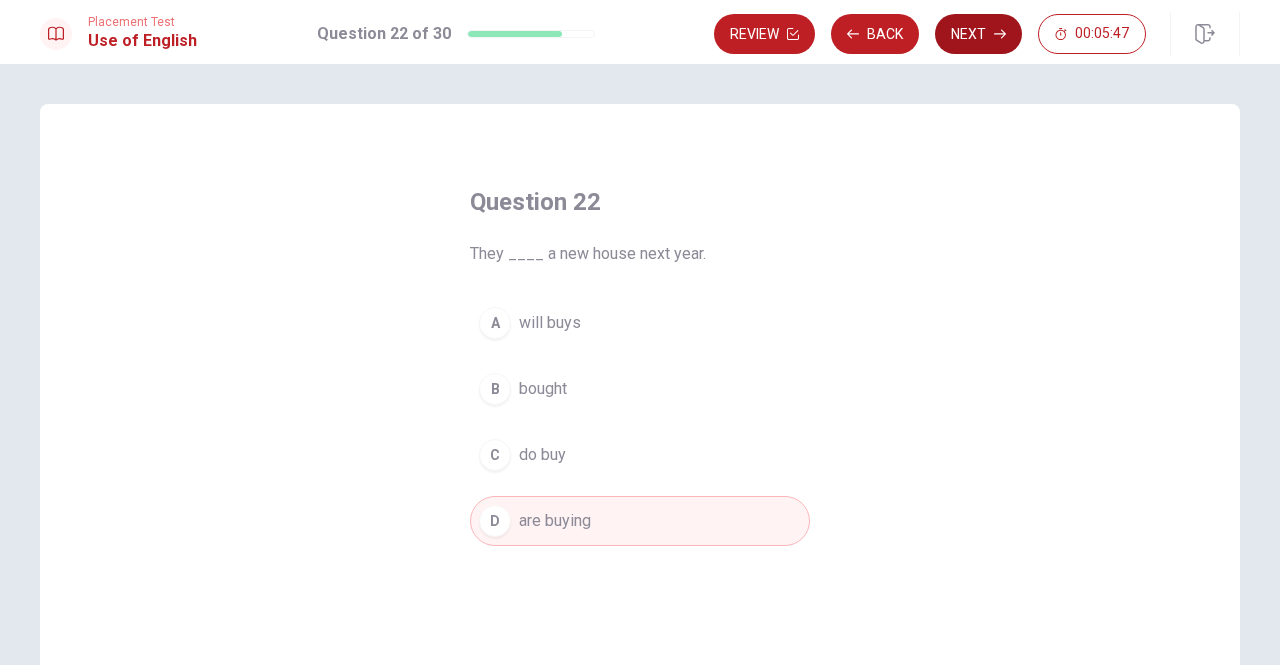 click on "Next" at bounding box center [978, 34] 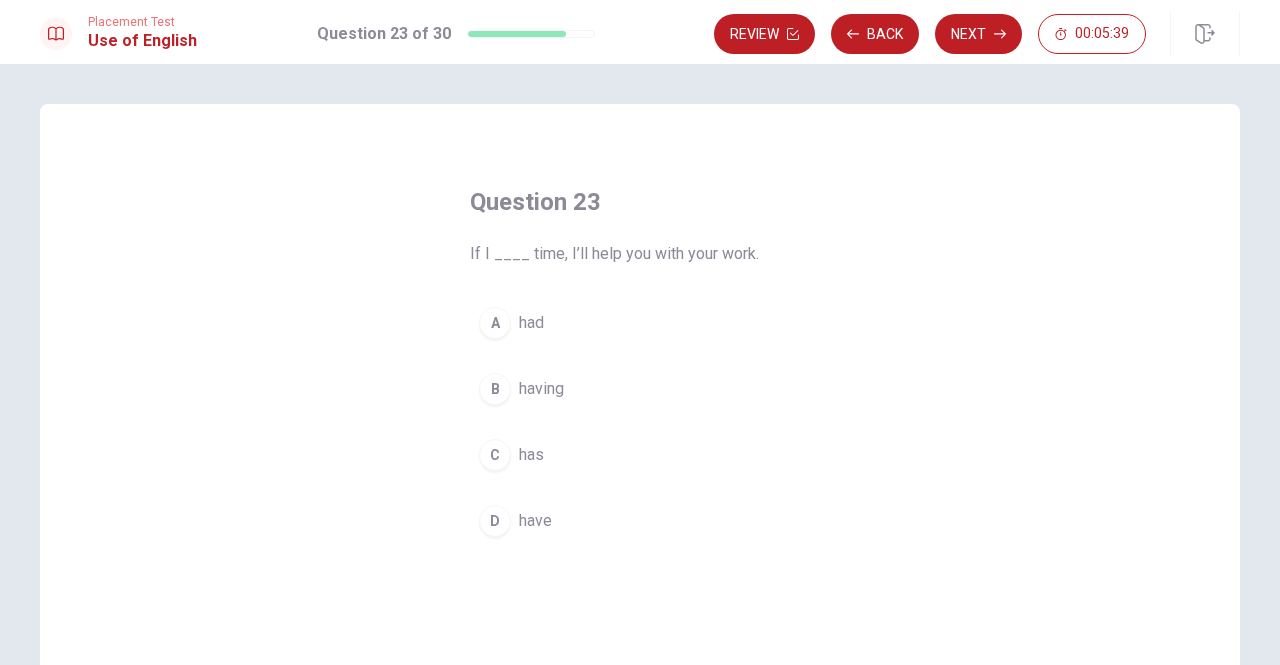 click on "D" at bounding box center (495, 521) 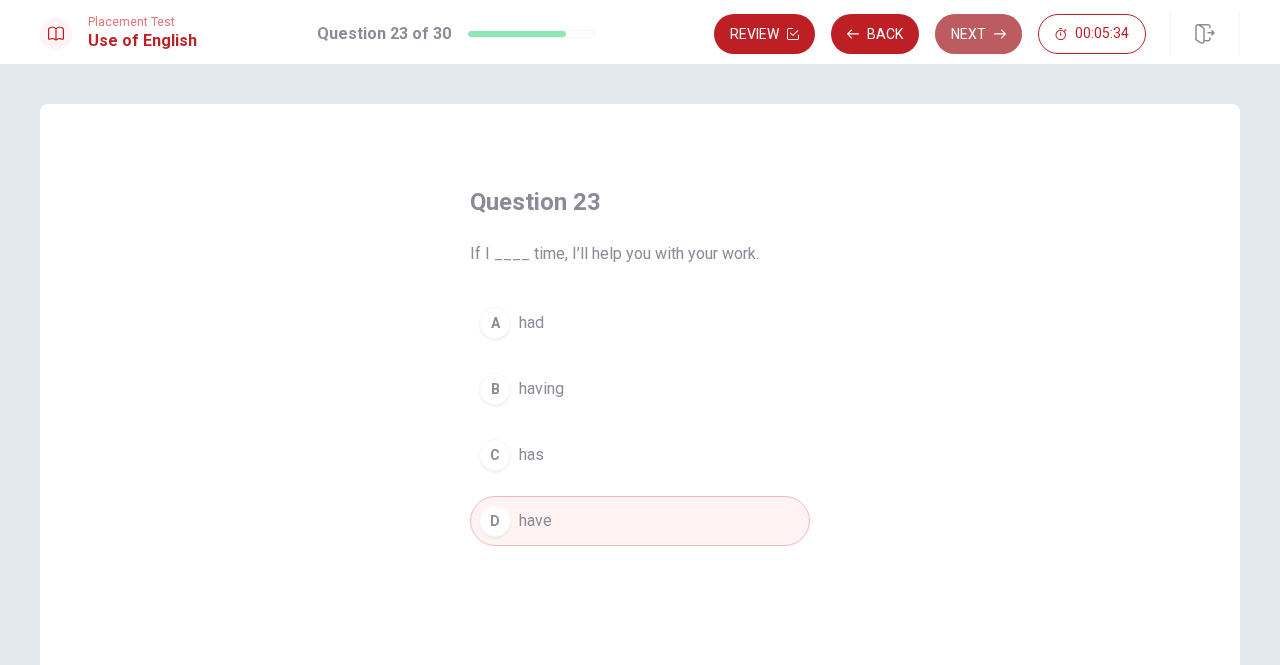 click on "Next" at bounding box center (978, 34) 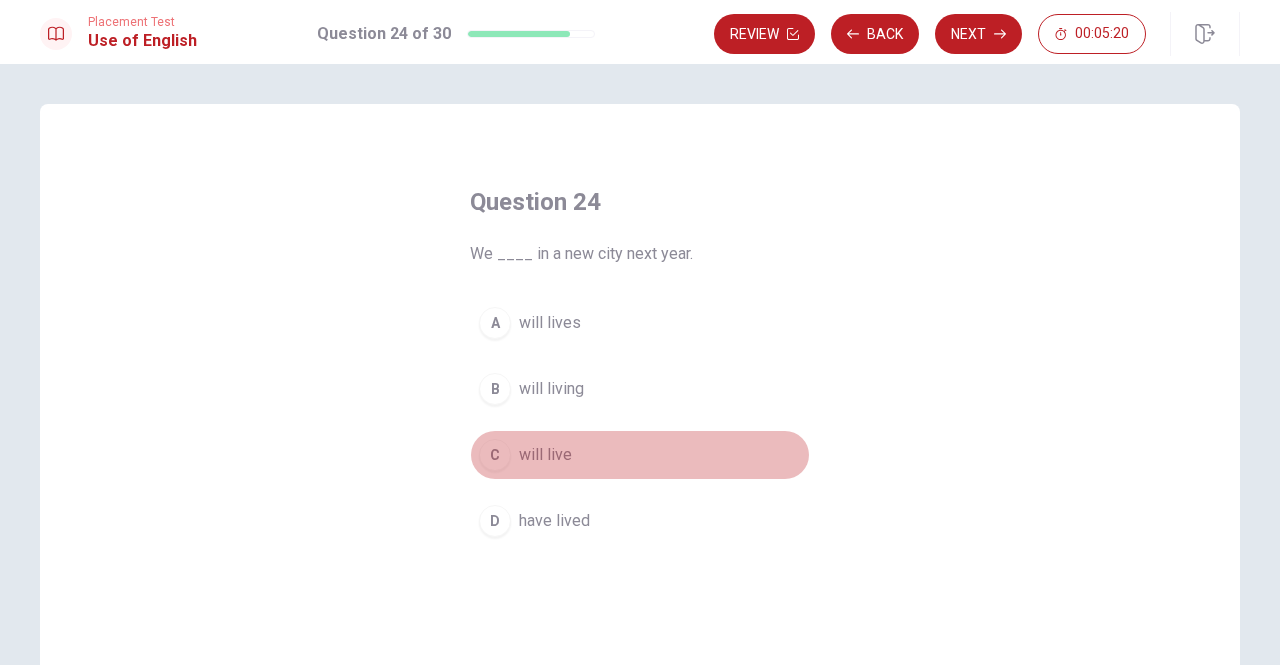 click on "C" at bounding box center [495, 455] 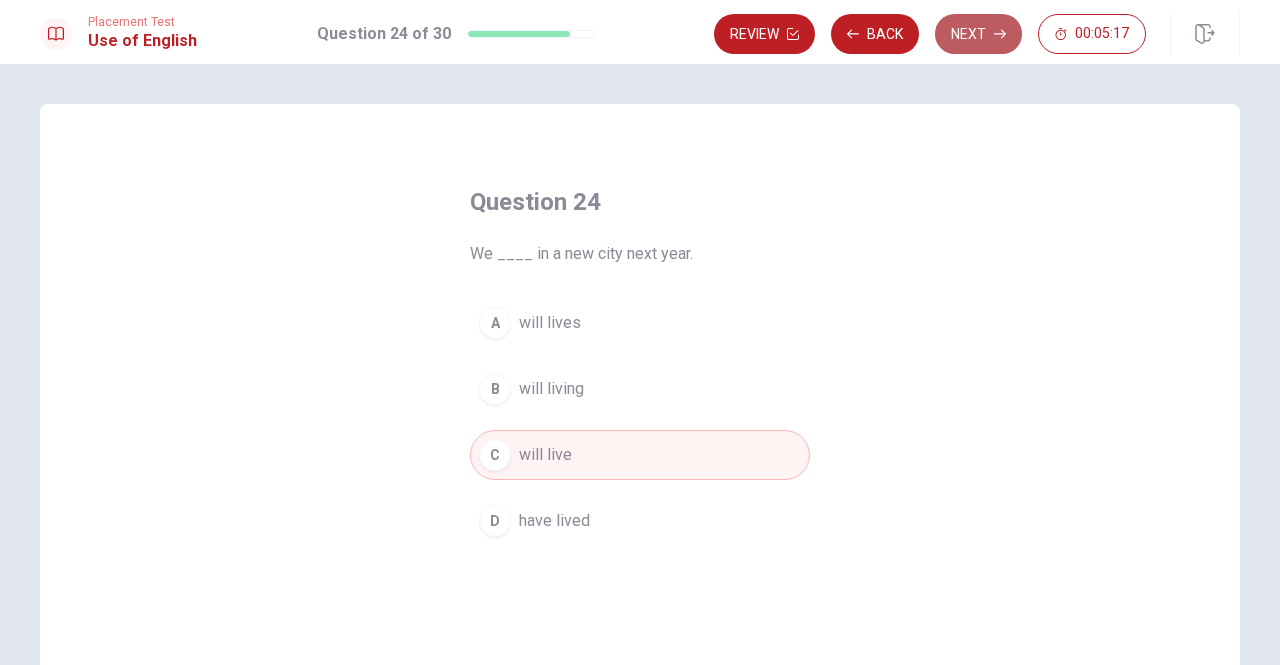 click on "Next" at bounding box center [978, 34] 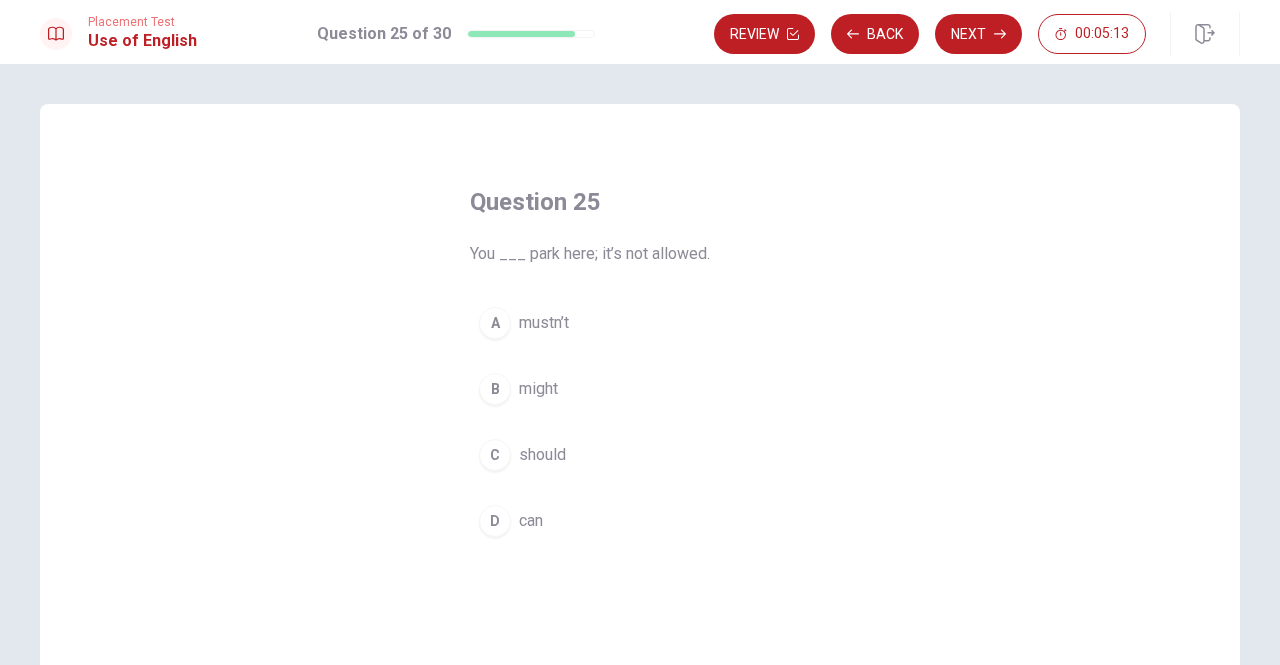 click on "C" at bounding box center (495, 455) 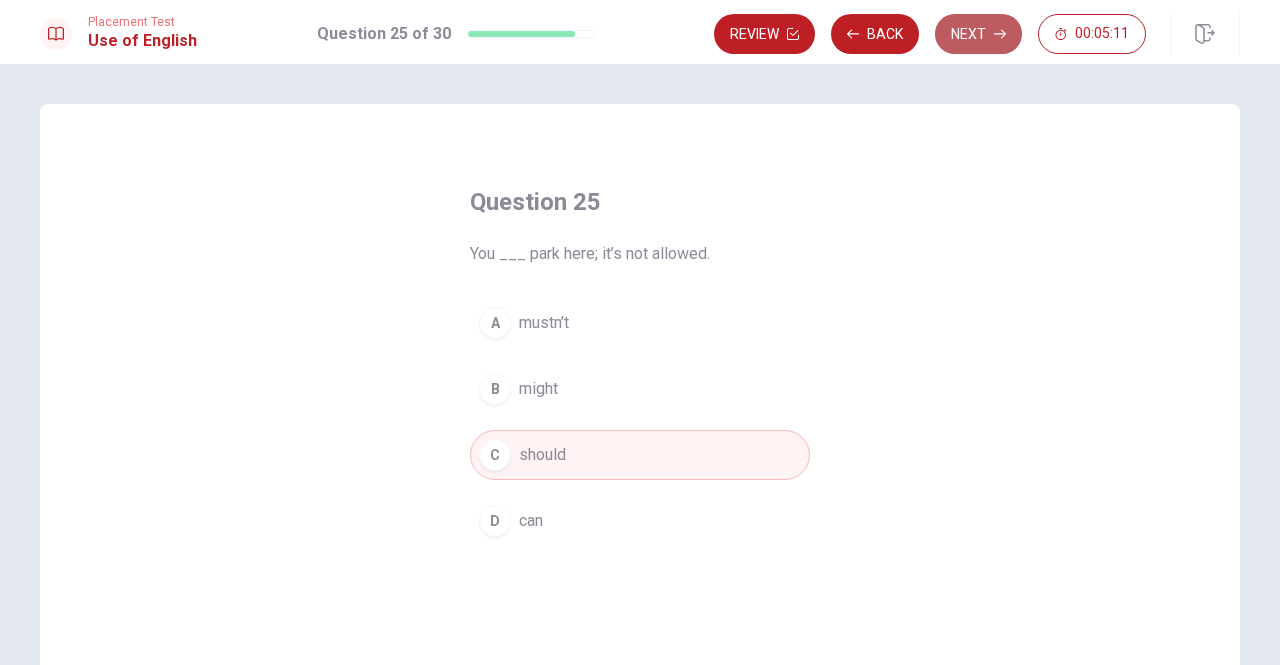 click on "Next" at bounding box center (978, 34) 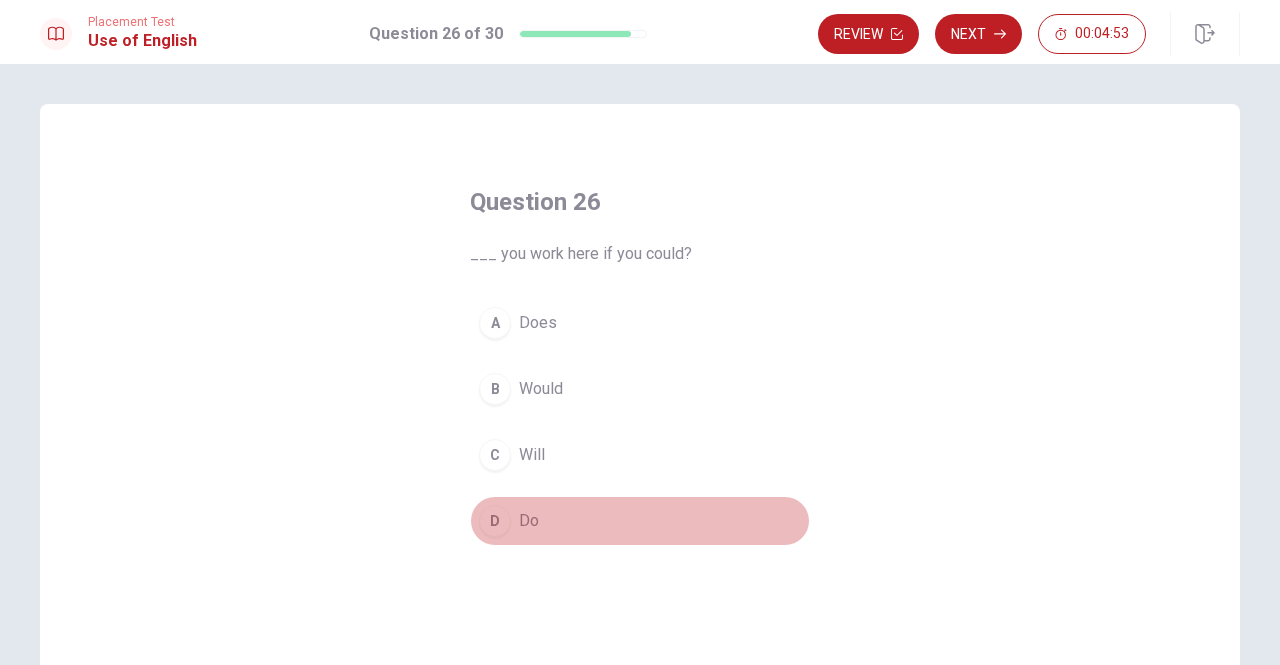 click on "D" at bounding box center (495, 521) 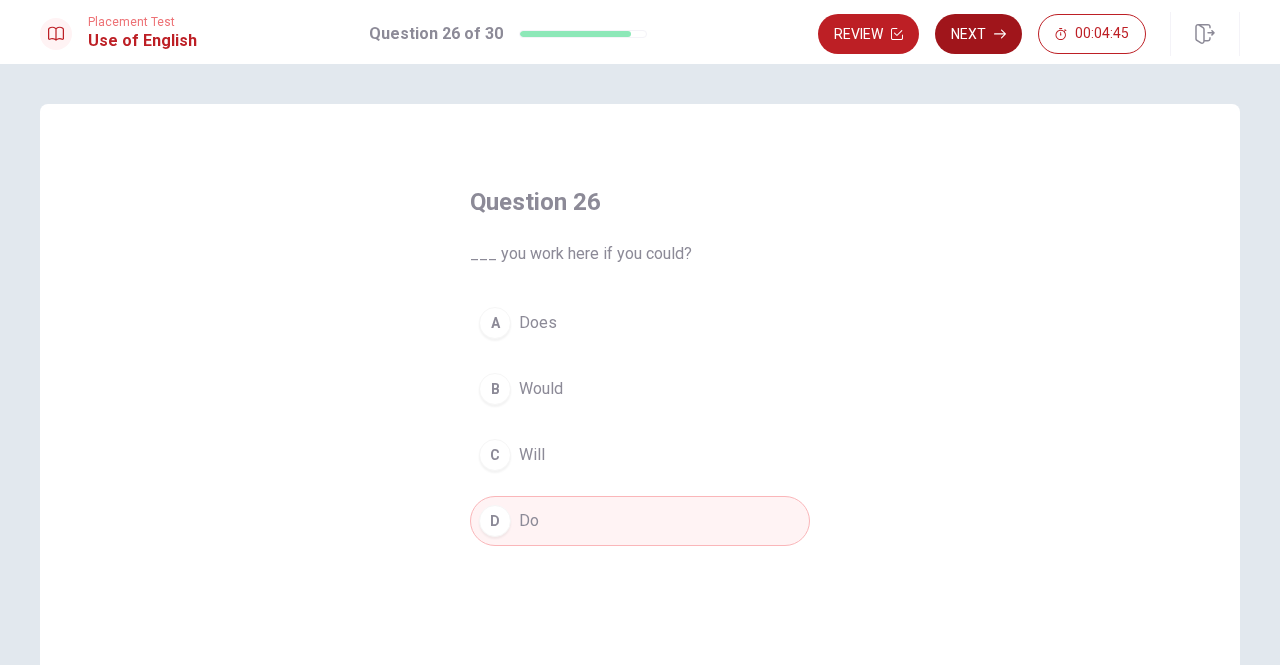 click on "Next" at bounding box center (978, 34) 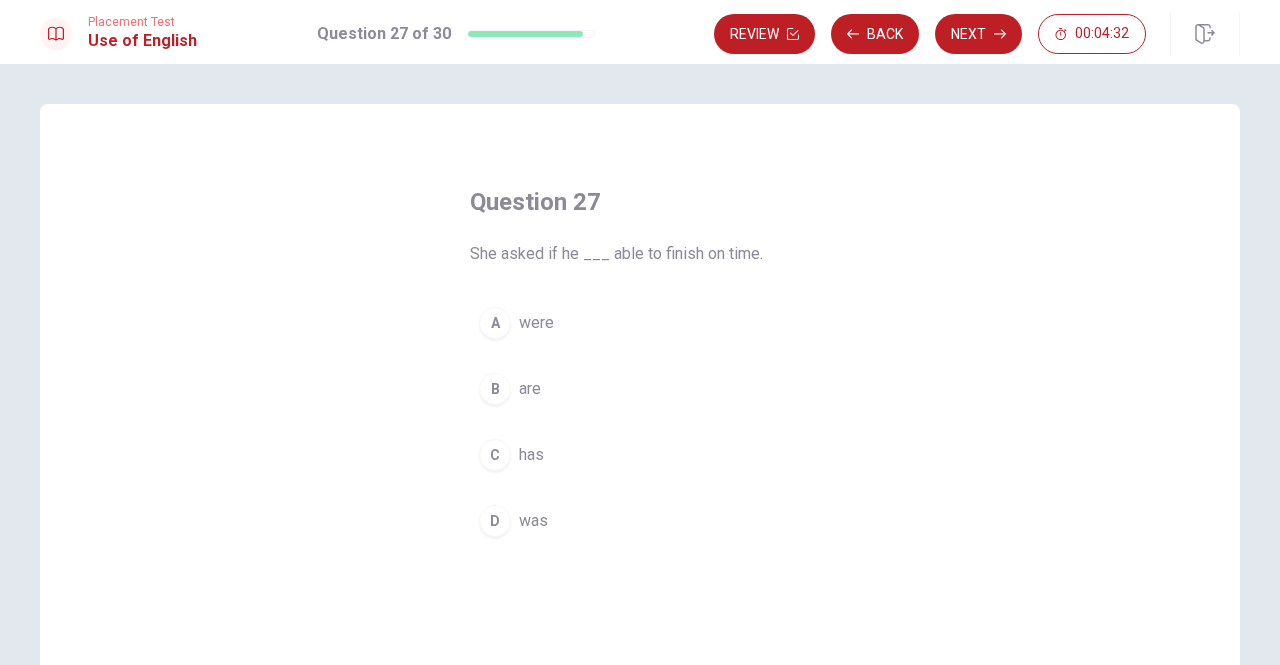 click on "B" at bounding box center (495, 389) 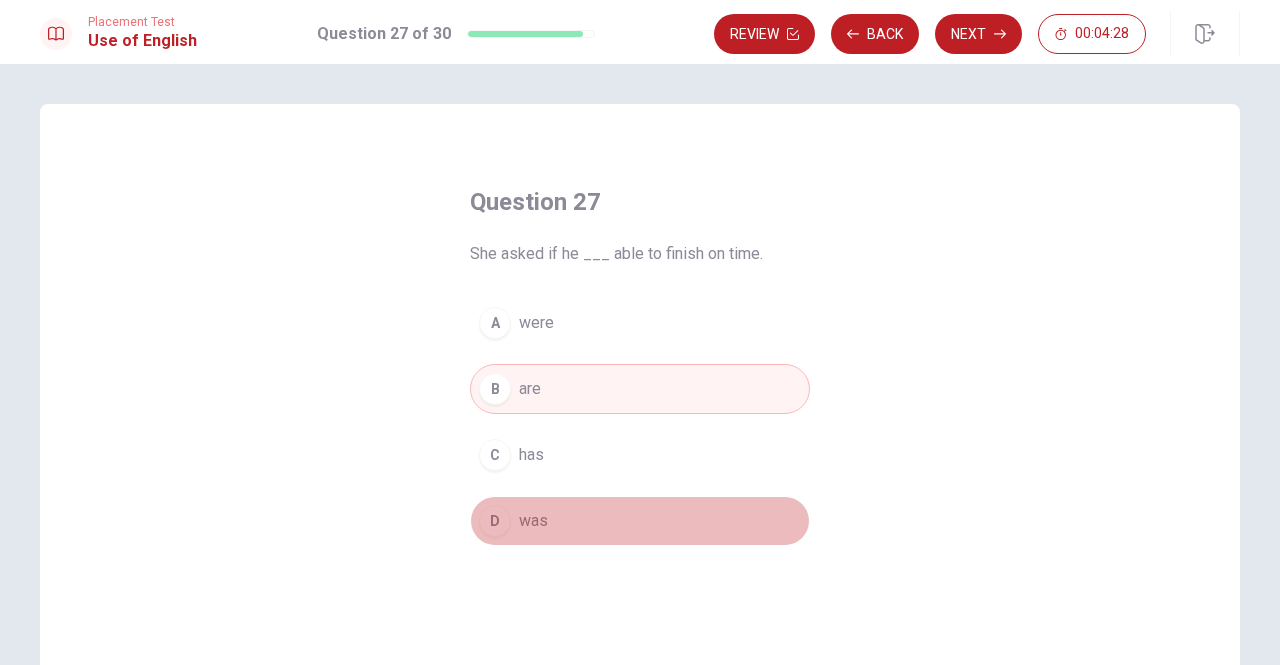 click on "D" at bounding box center (495, 521) 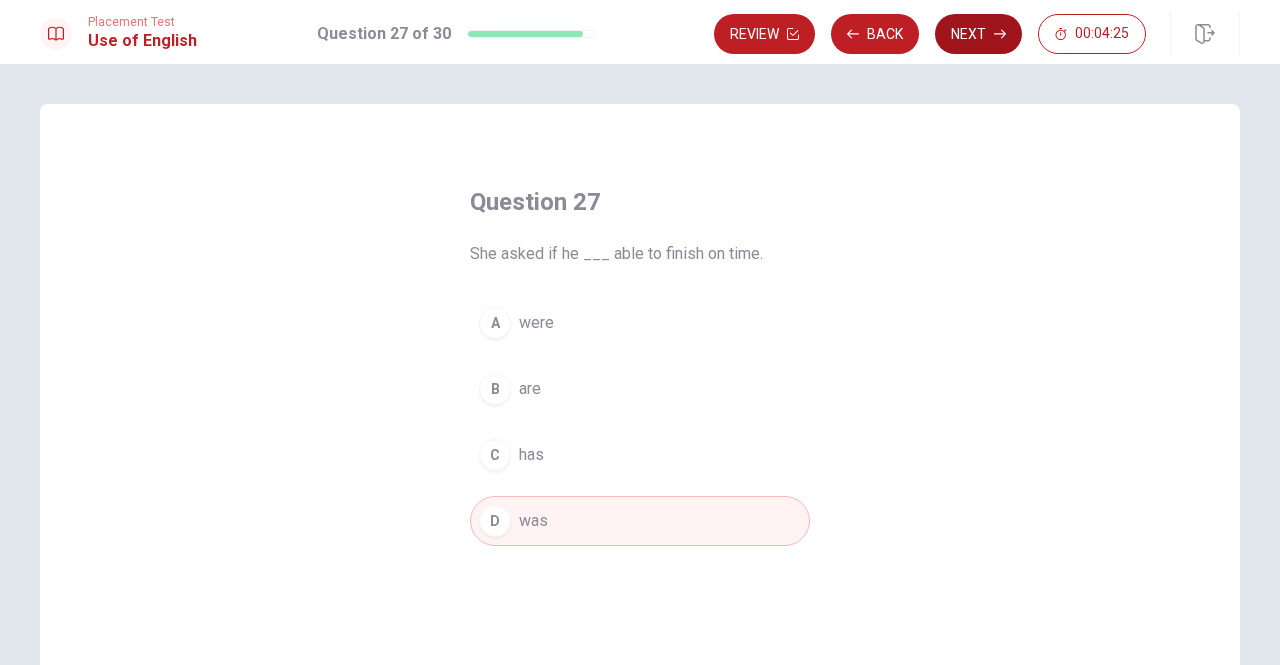 click on "Next" at bounding box center [978, 34] 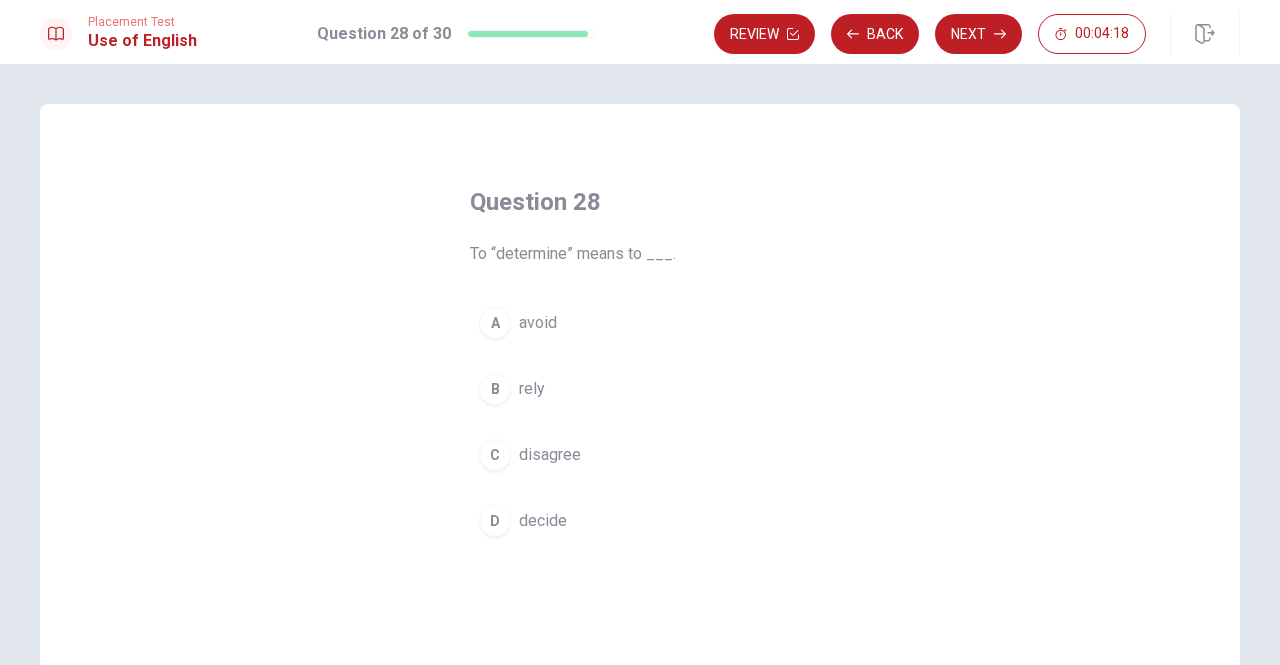 click on "D" at bounding box center [495, 521] 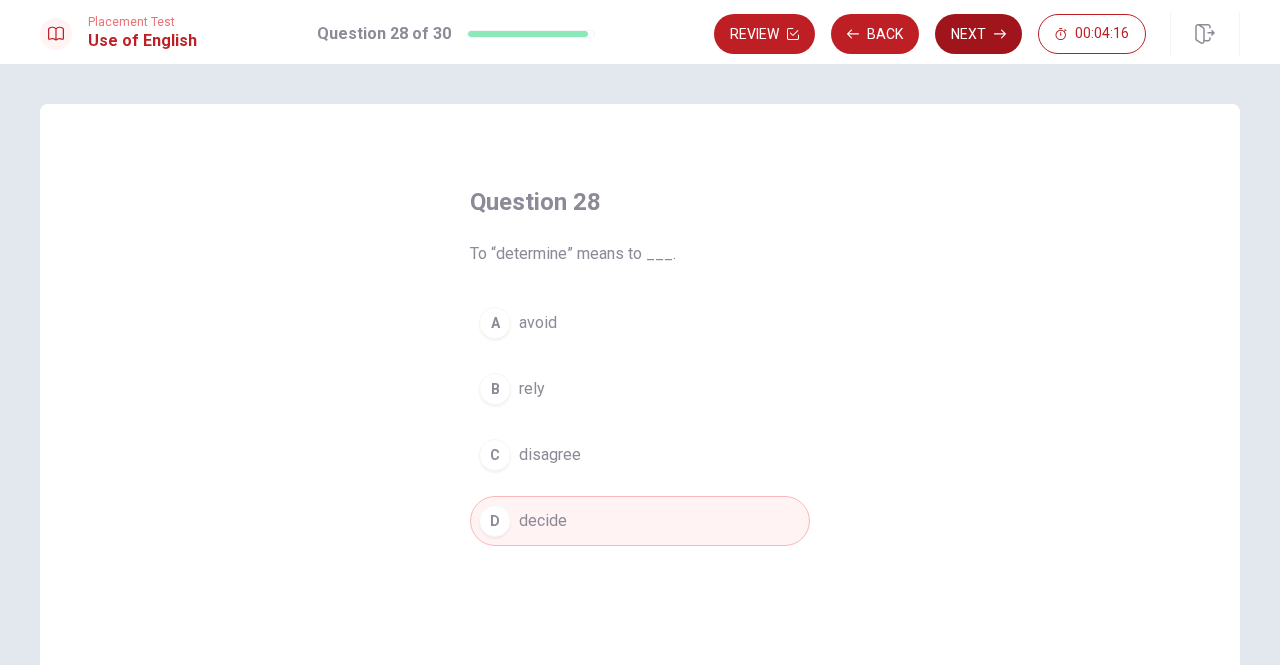 click on "Next" at bounding box center [978, 34] 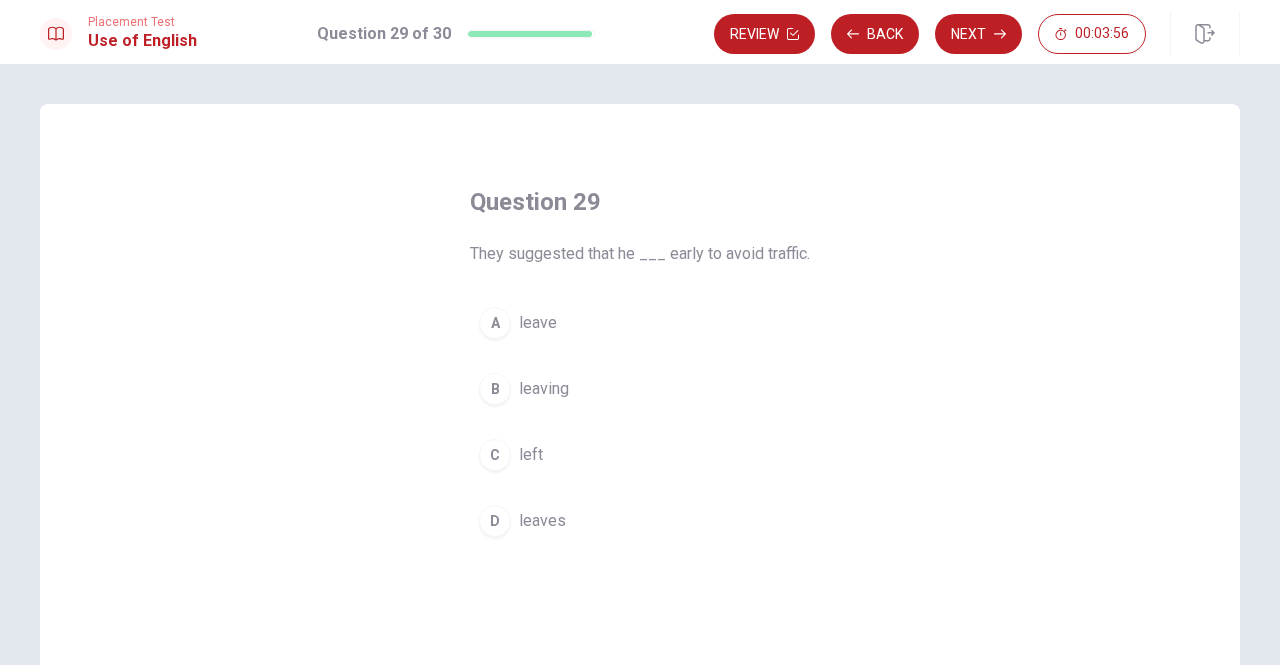 click on "A" at bounding box center (495, 323) 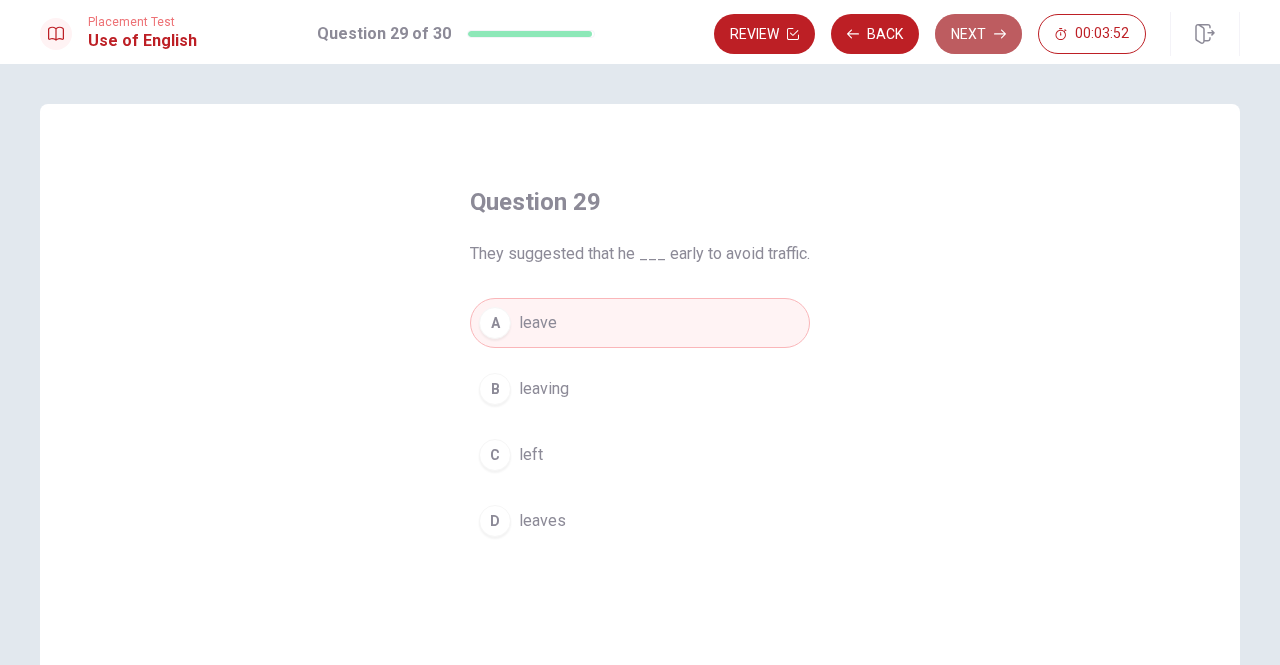 click on "Next" at bounding box center [978, 34] 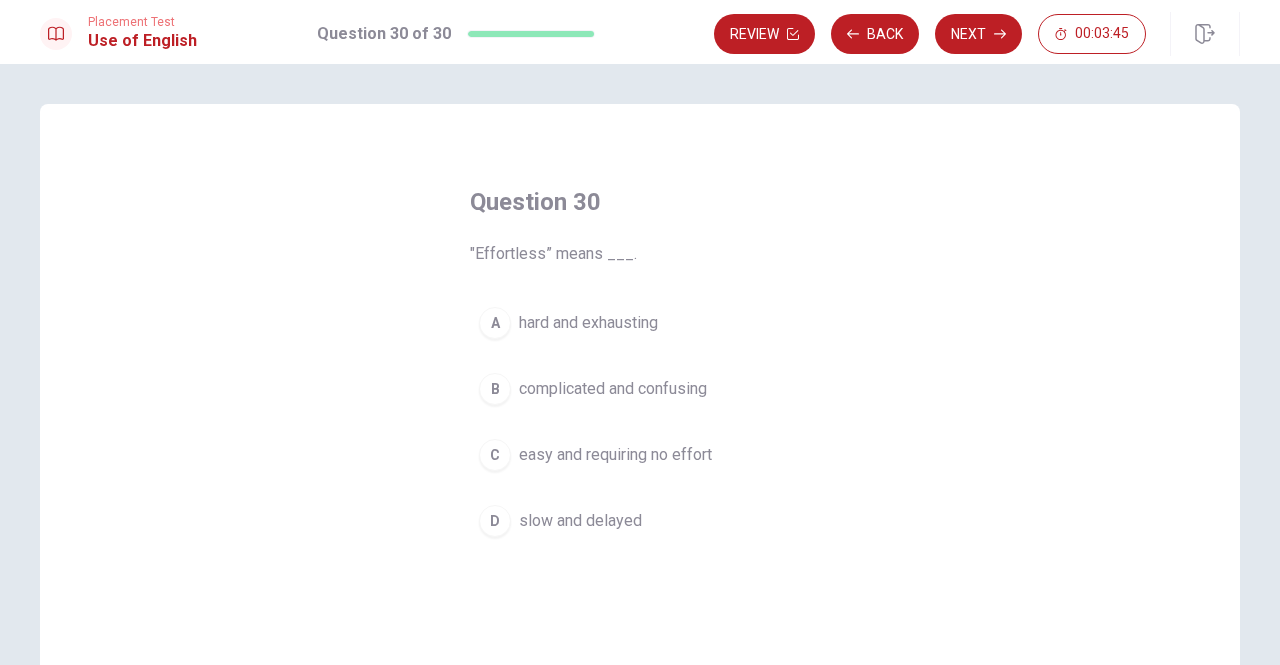 click on "C" at bounding box center (495, 455) 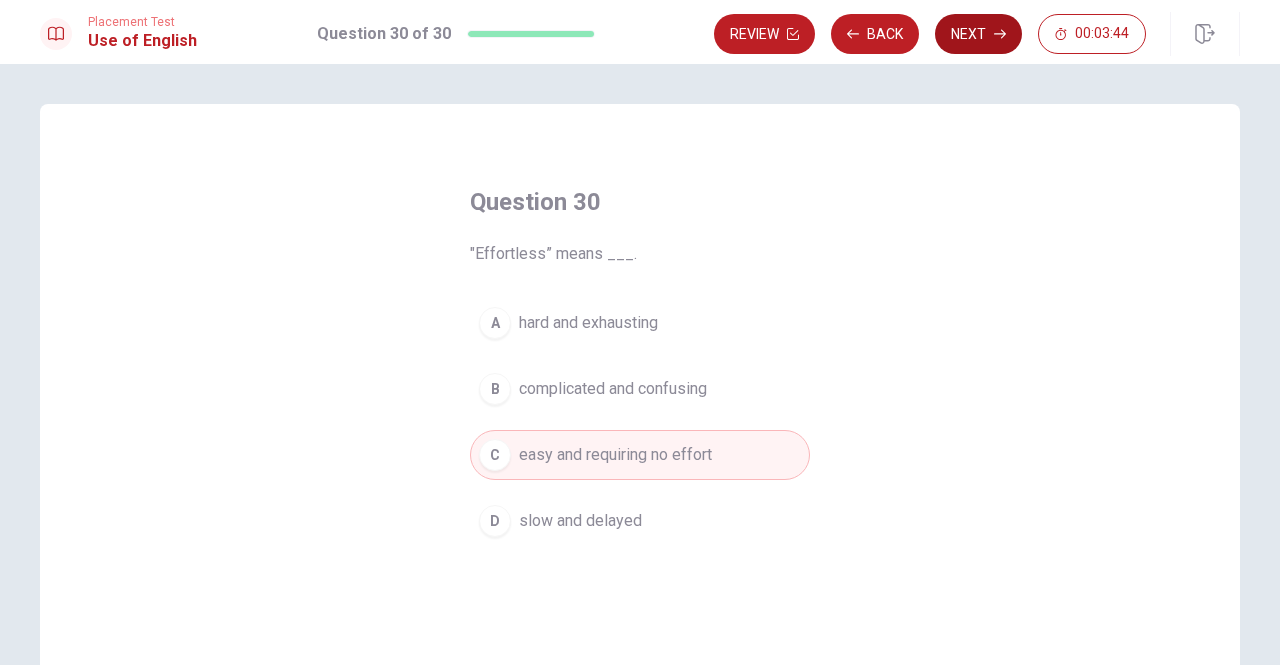 click on "Next" at bounding box center (978, 34) 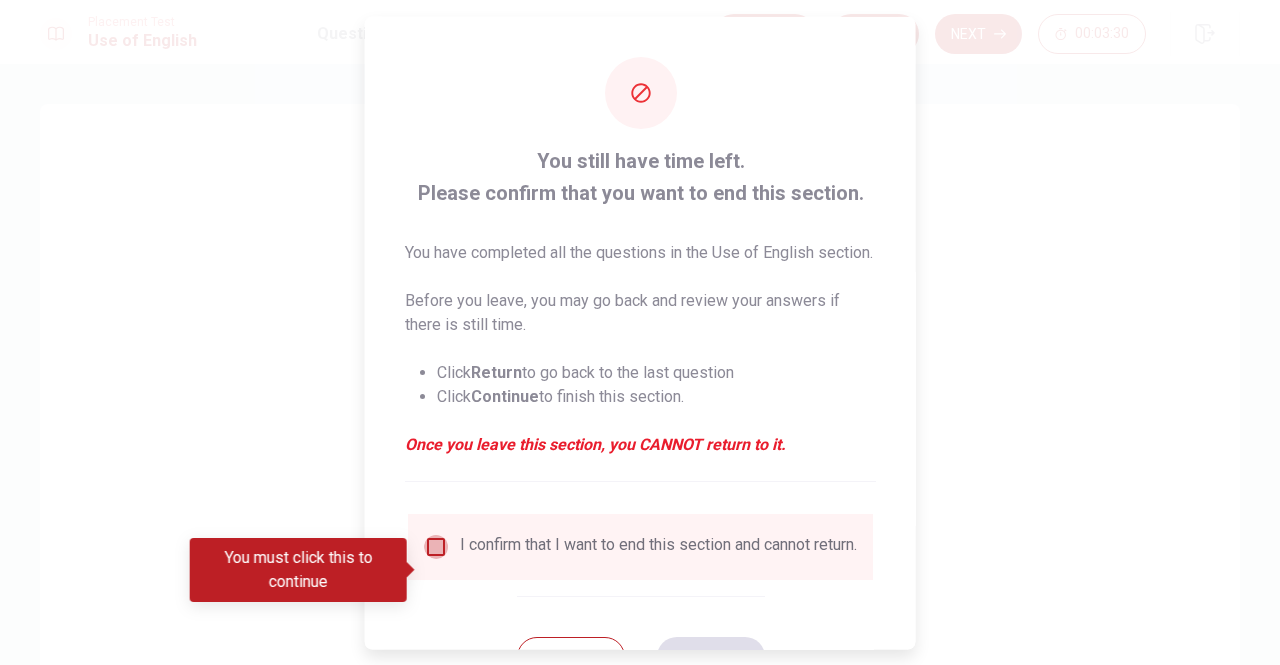 click at bounding box center (436, 546) 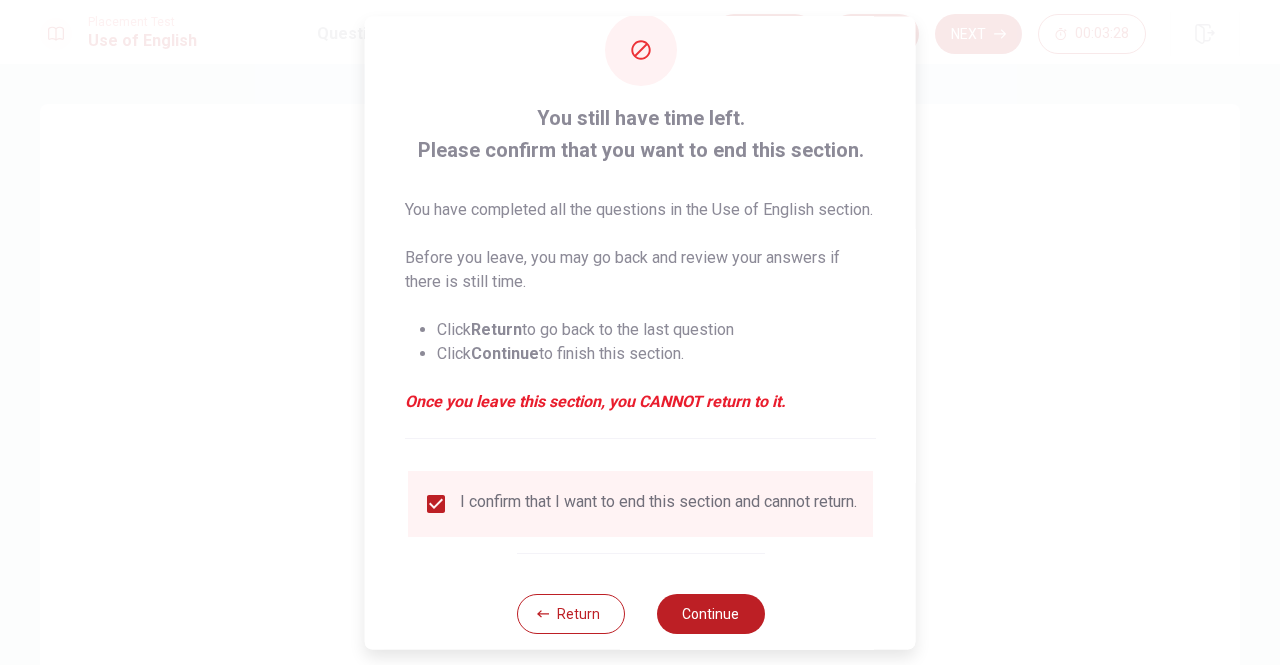 scroll, scrollTop: 40, scrollLeft: 0, axis: vertical 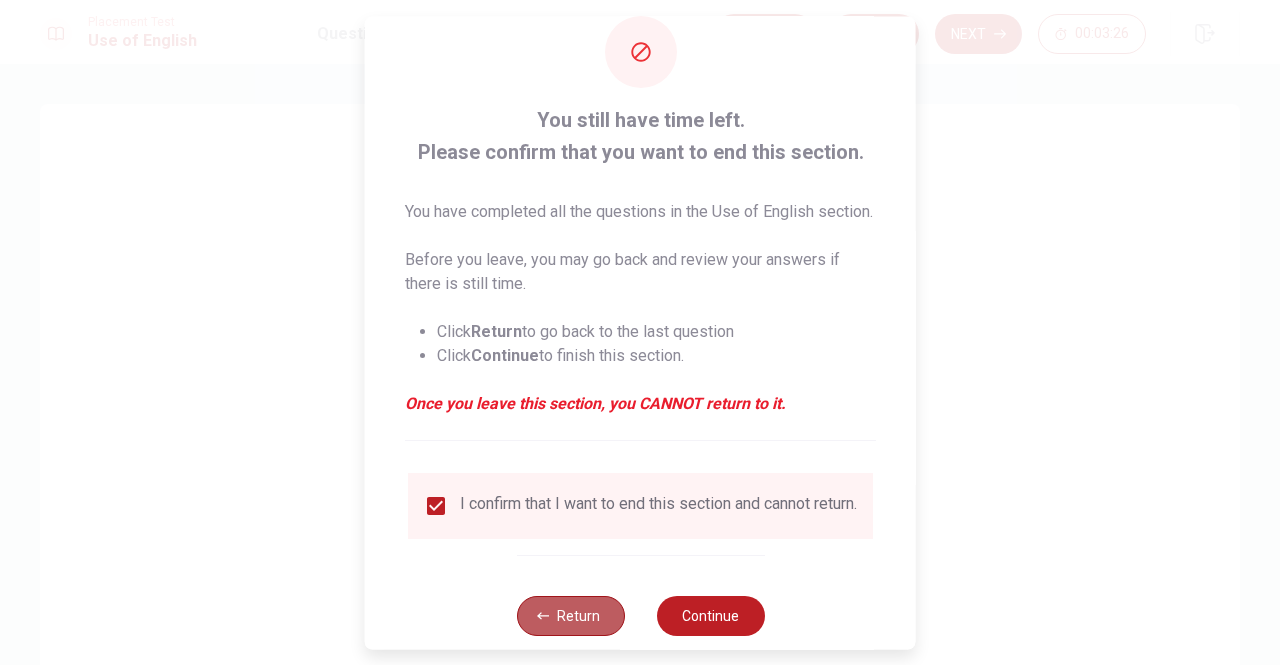 click on "Return" at bounding box center (570, 616) 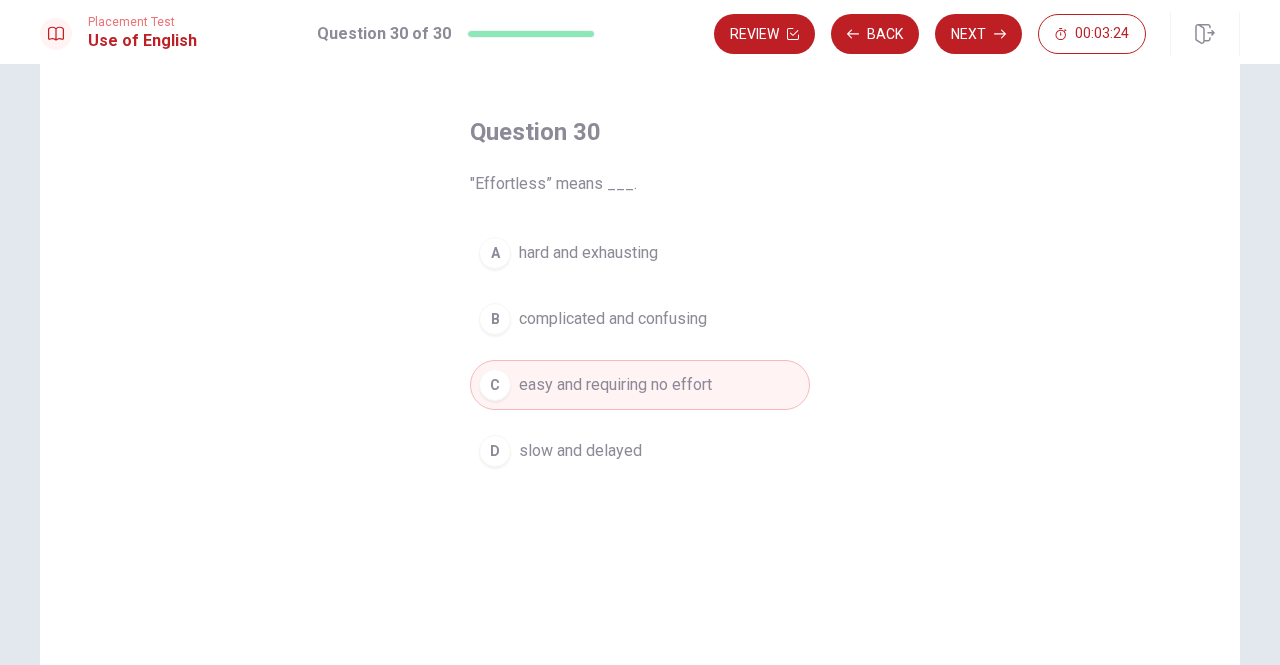 scroll, scrollTop: 69, scrollLeft: 0, axis: vertical 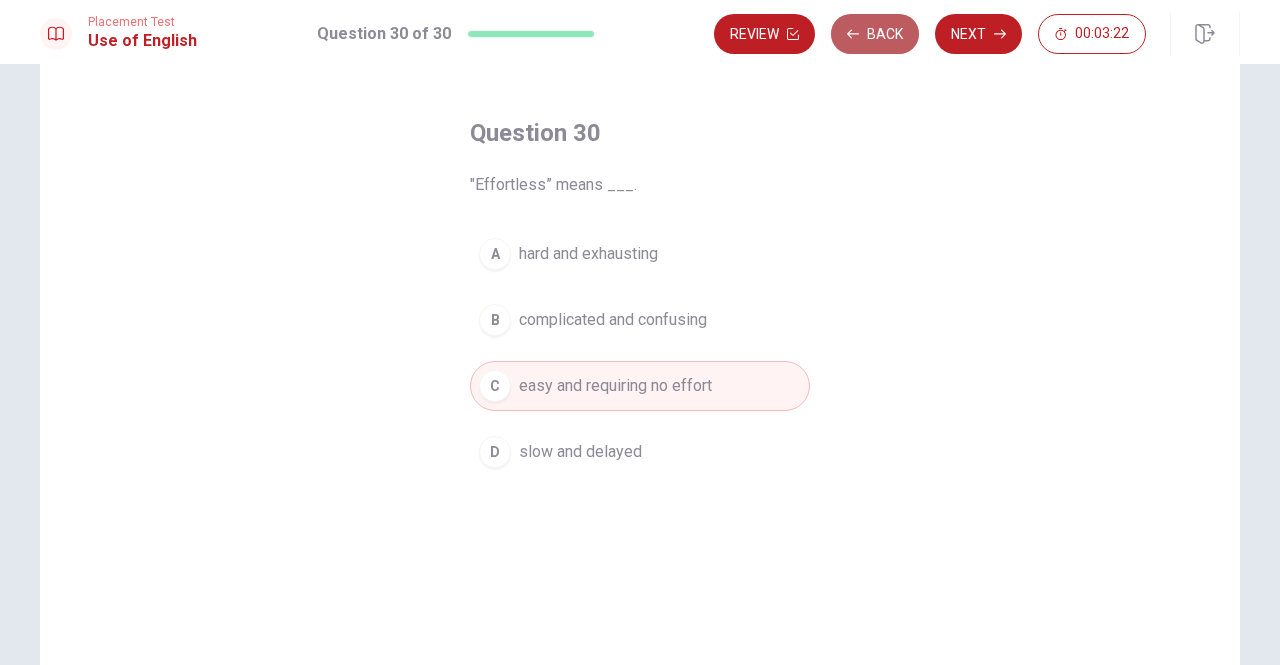 click on "Back" at bounding box center [875, 34] 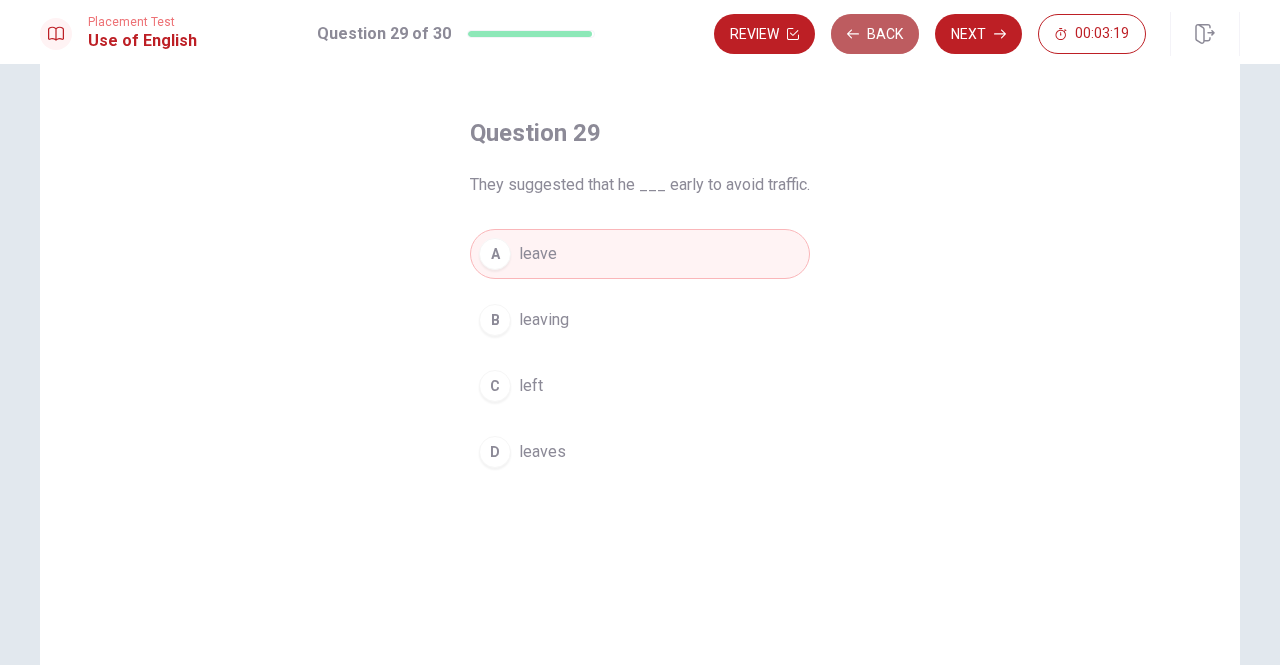 click on "Back" at bounding box center [875, 34] 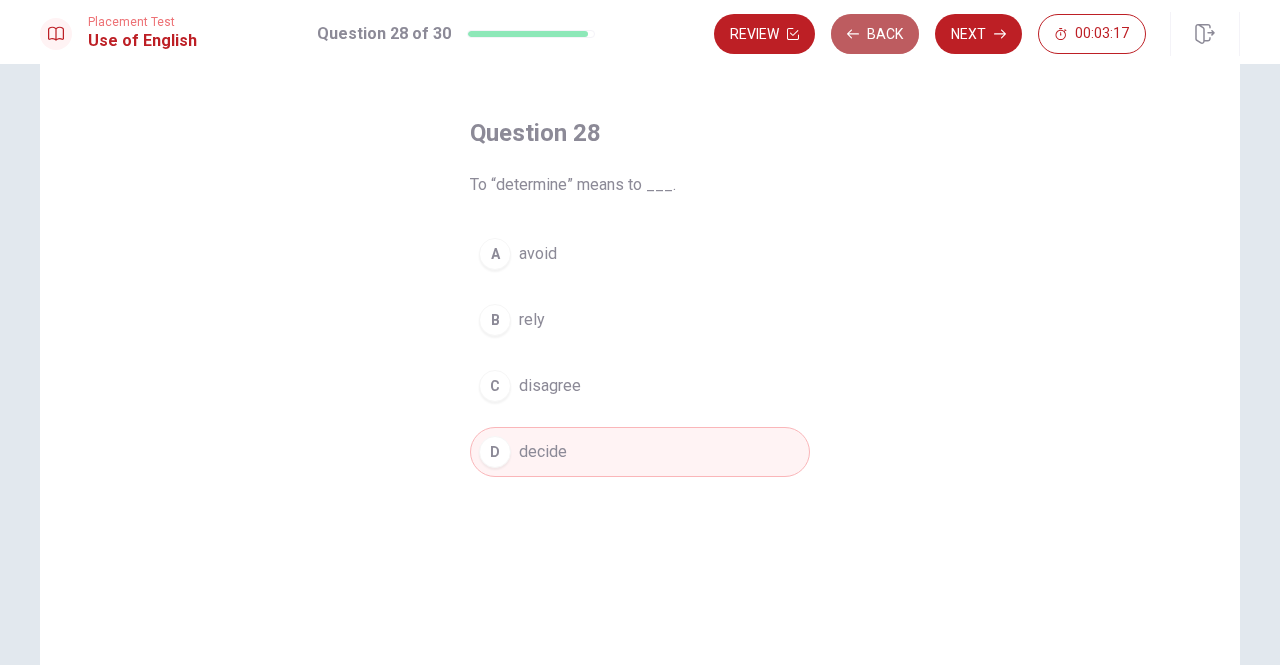 click on "Back" at bounding box center [875, 34] 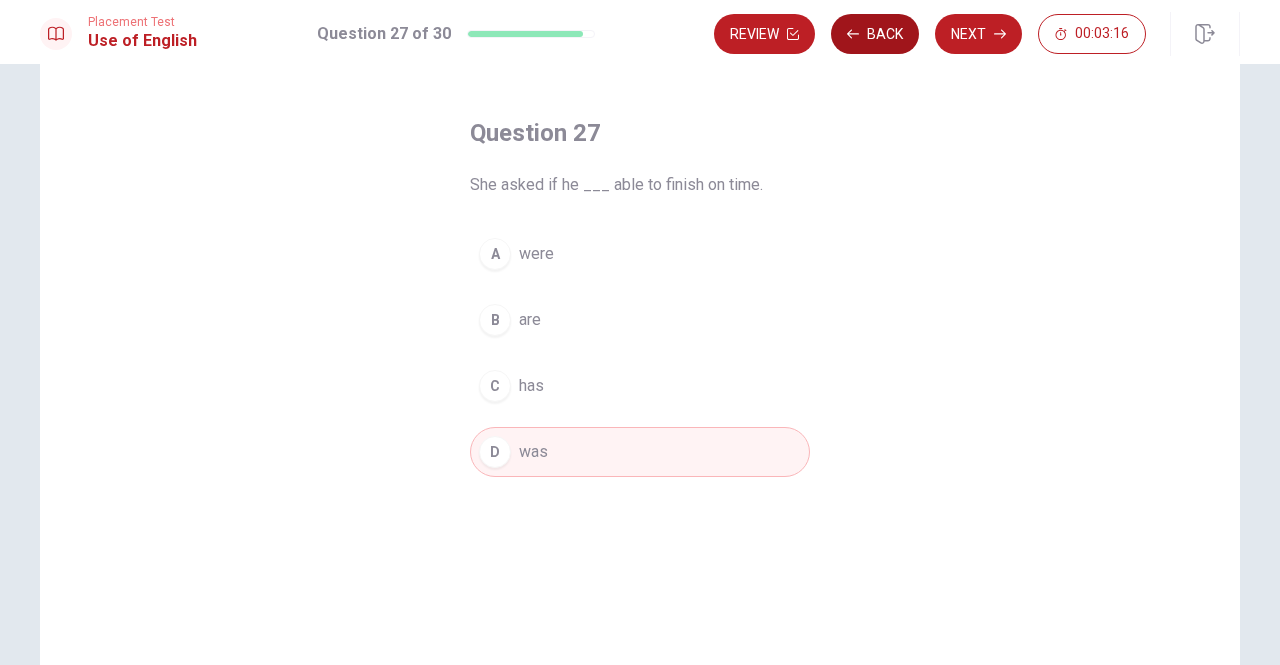 click on "Back" at bounding box center [875, 34] 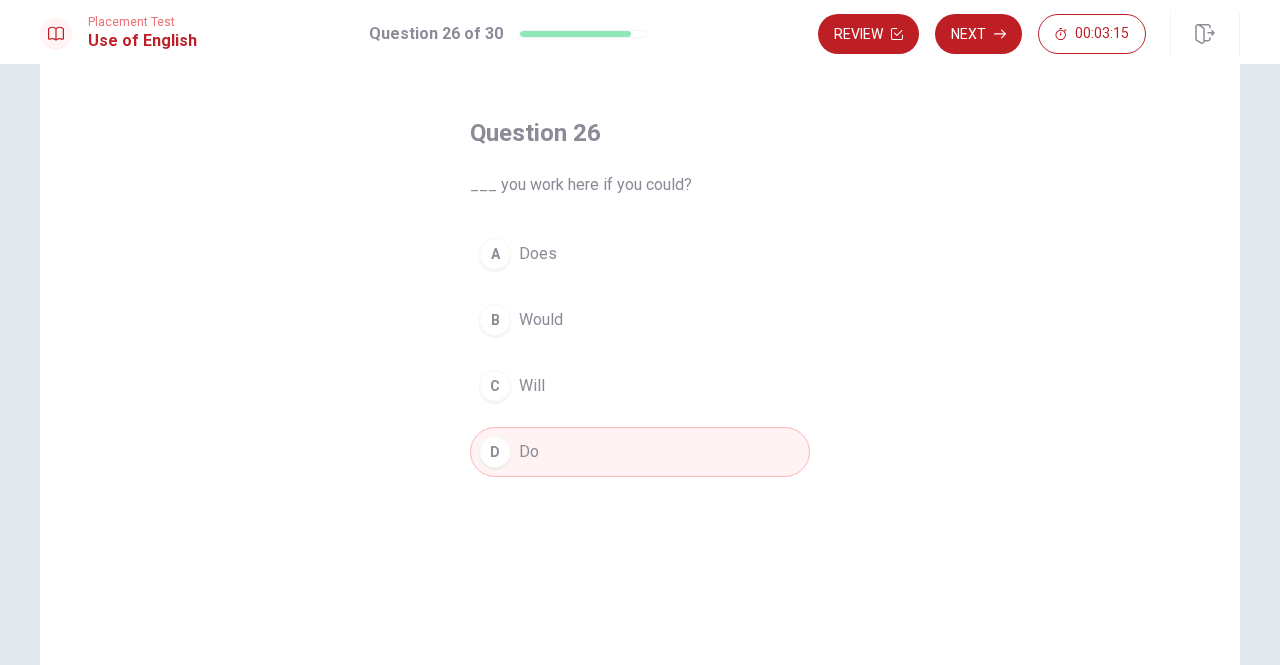 click on "Review" at bounding box center [868, 34] 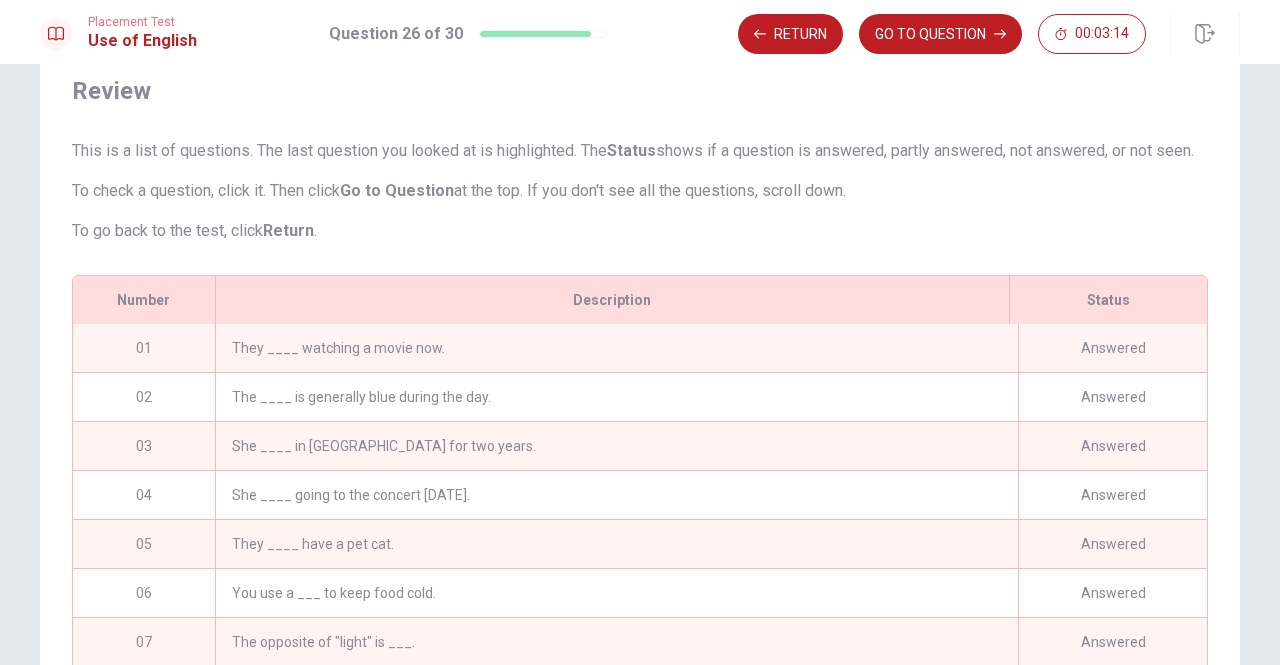 scroll, scrollTop: 342, scrollLeft: 0, axis: vertical 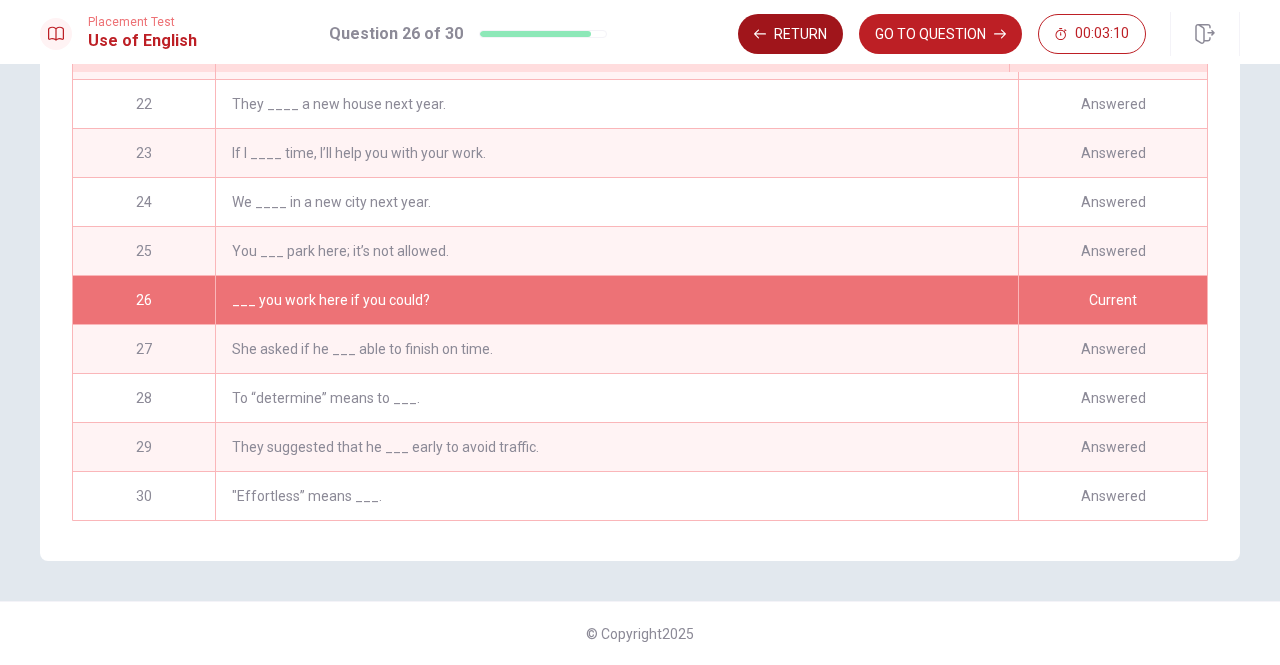click on "Return" at bounding box center (790, 34) 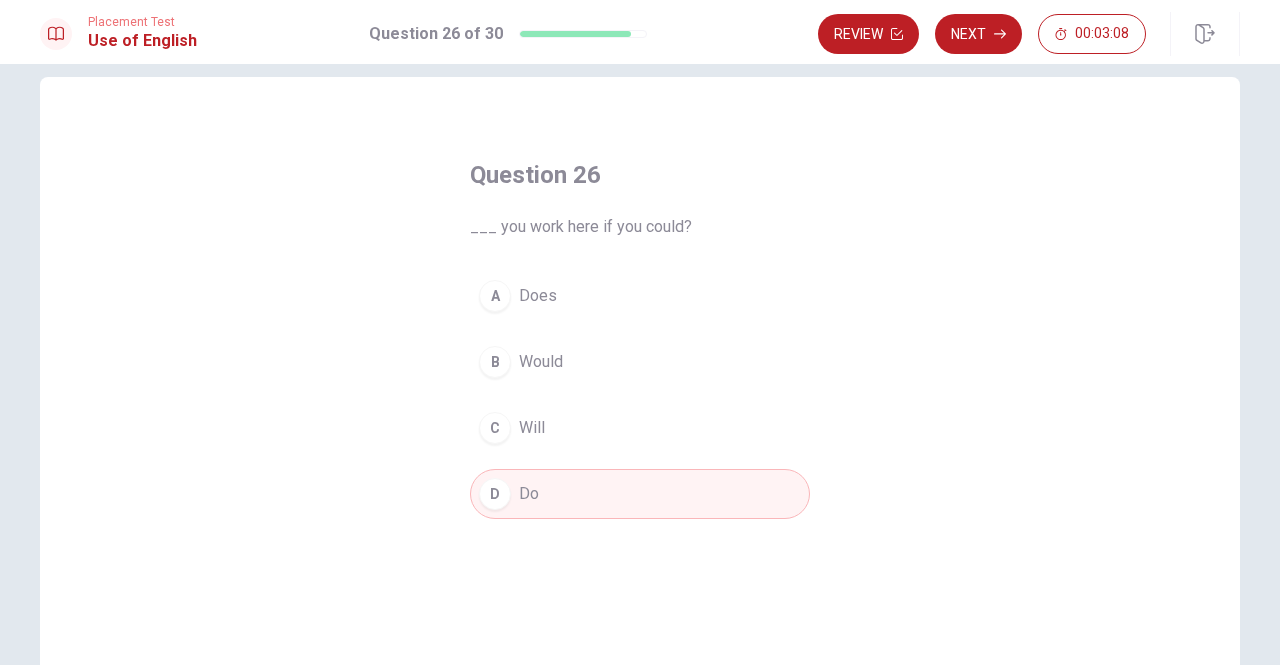 scroll, scrollTop: 26, scrollLeft: 0, axis: vertical 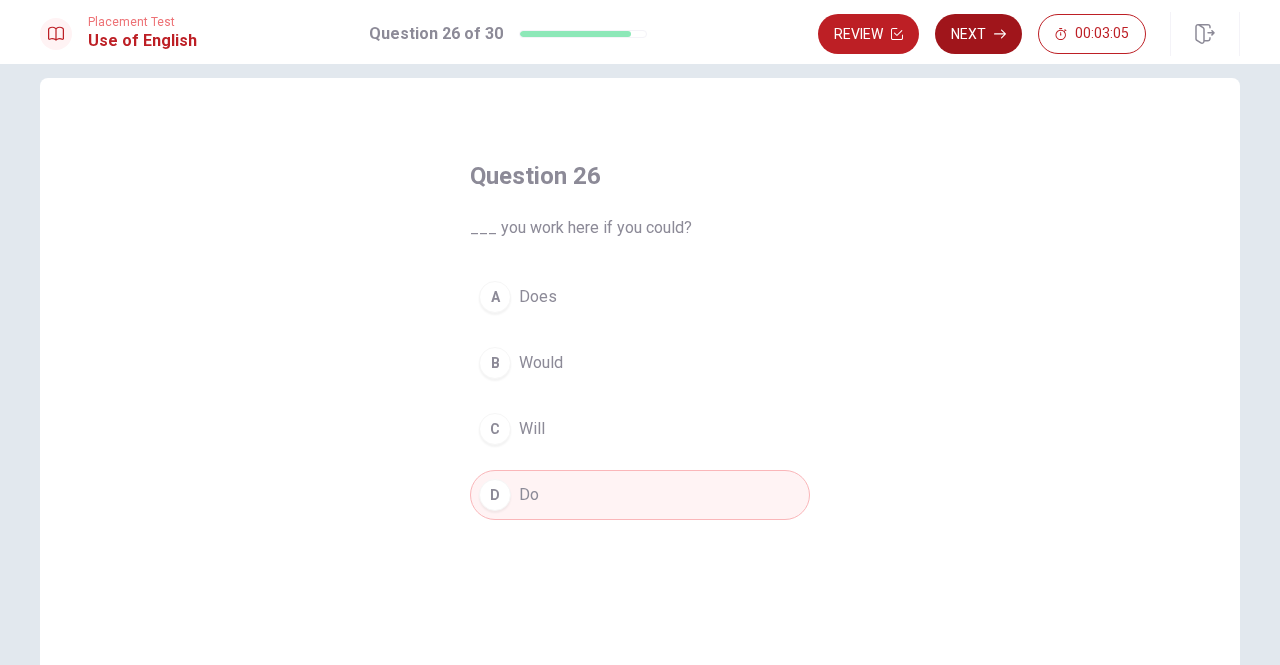 click on "Next" at bounding box center [978, 34] 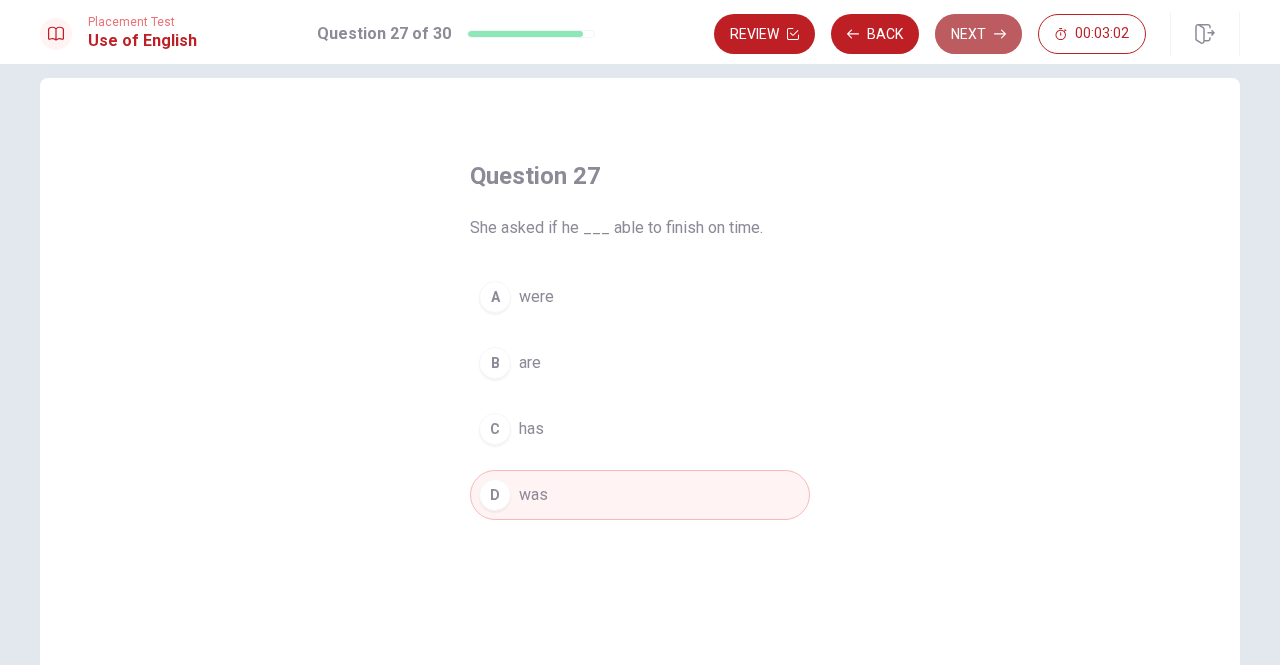 click on "Next" at bounding box center [978, 34] 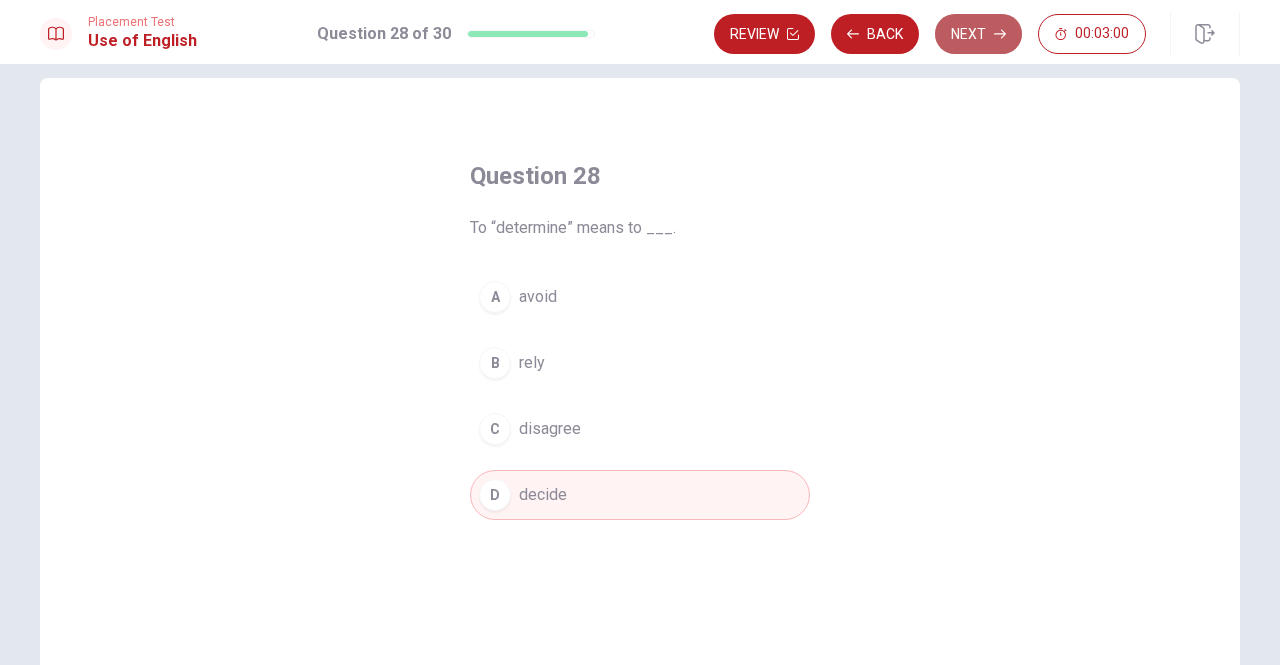 click on "Next" at bounding box center (978, 34) 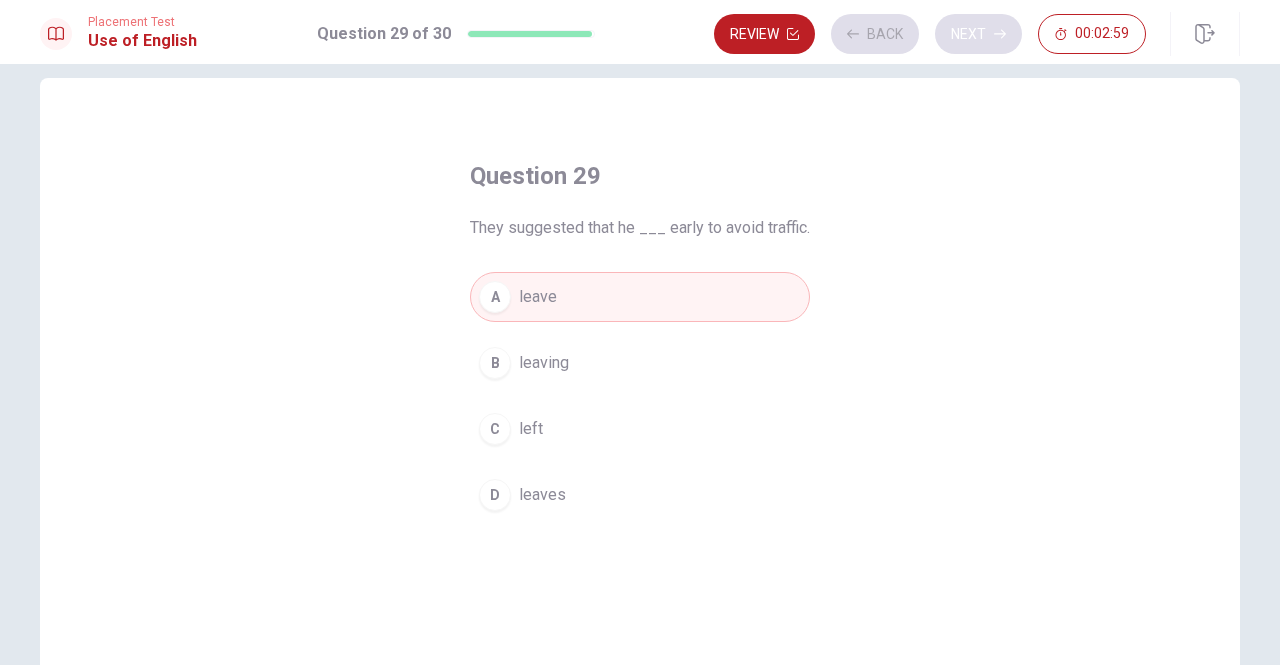 click on "Review Back Next 00:02:59" at bounding box center (930, 34) 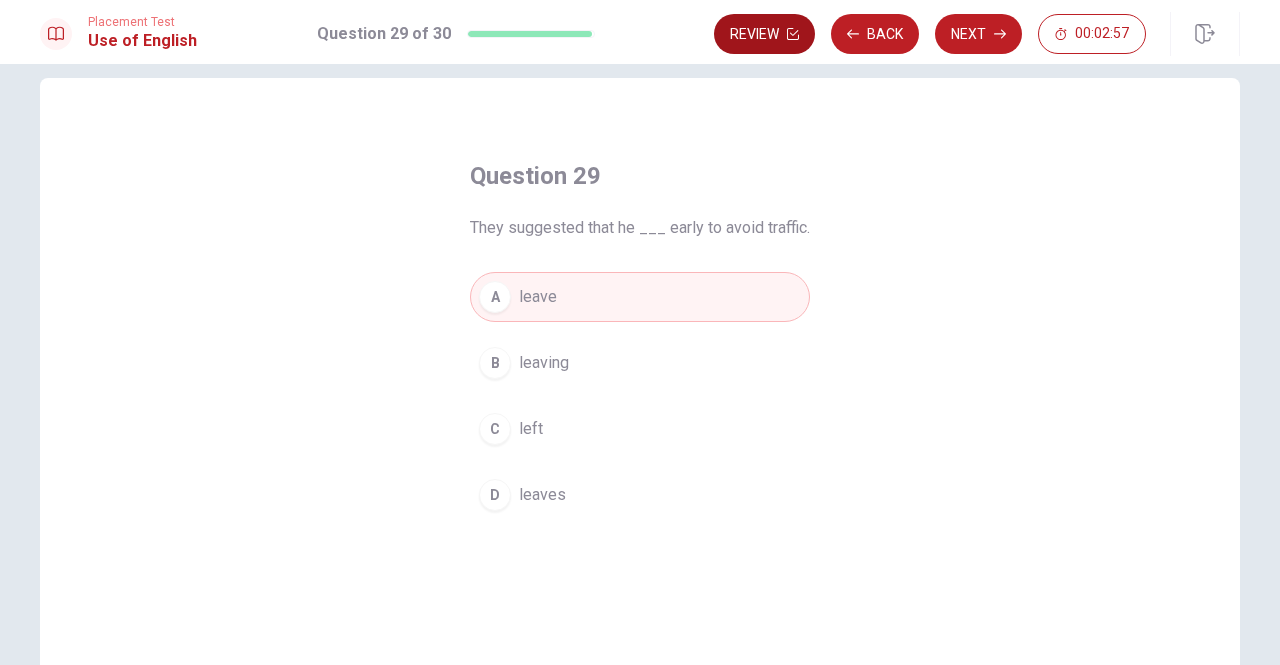 click on "Review" at bounding box center (764, 34) 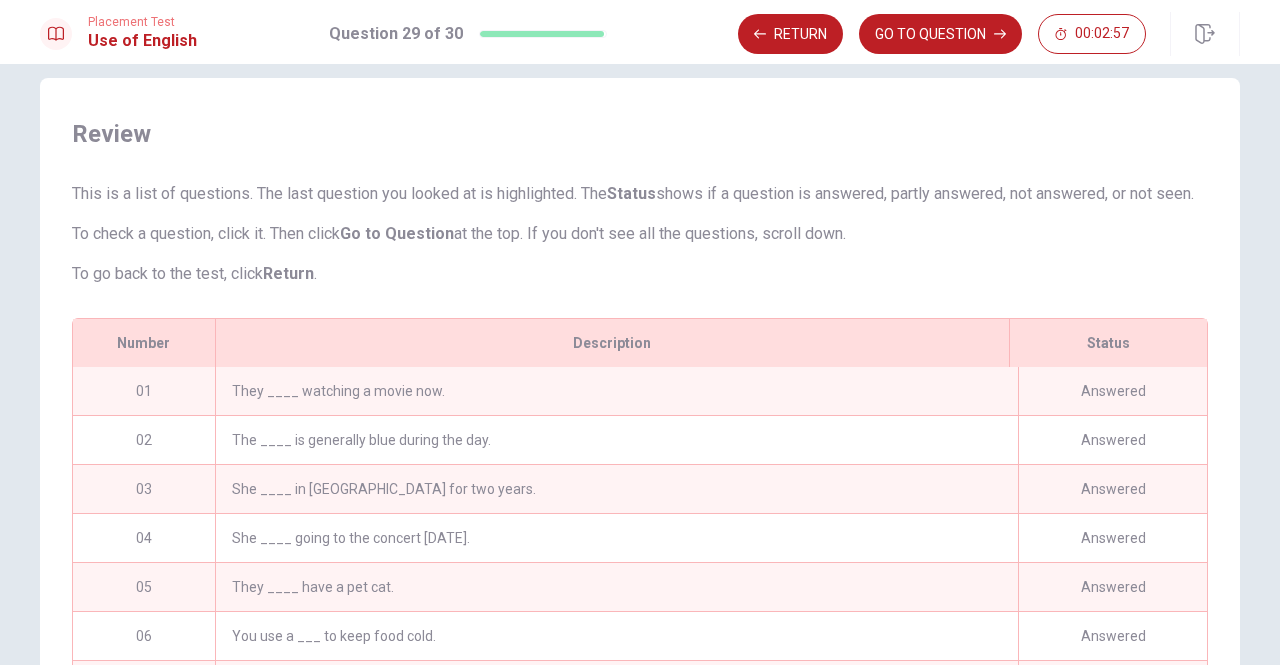 scroll, scrollTop: 279, scrollLeft: 0, axis: vertical 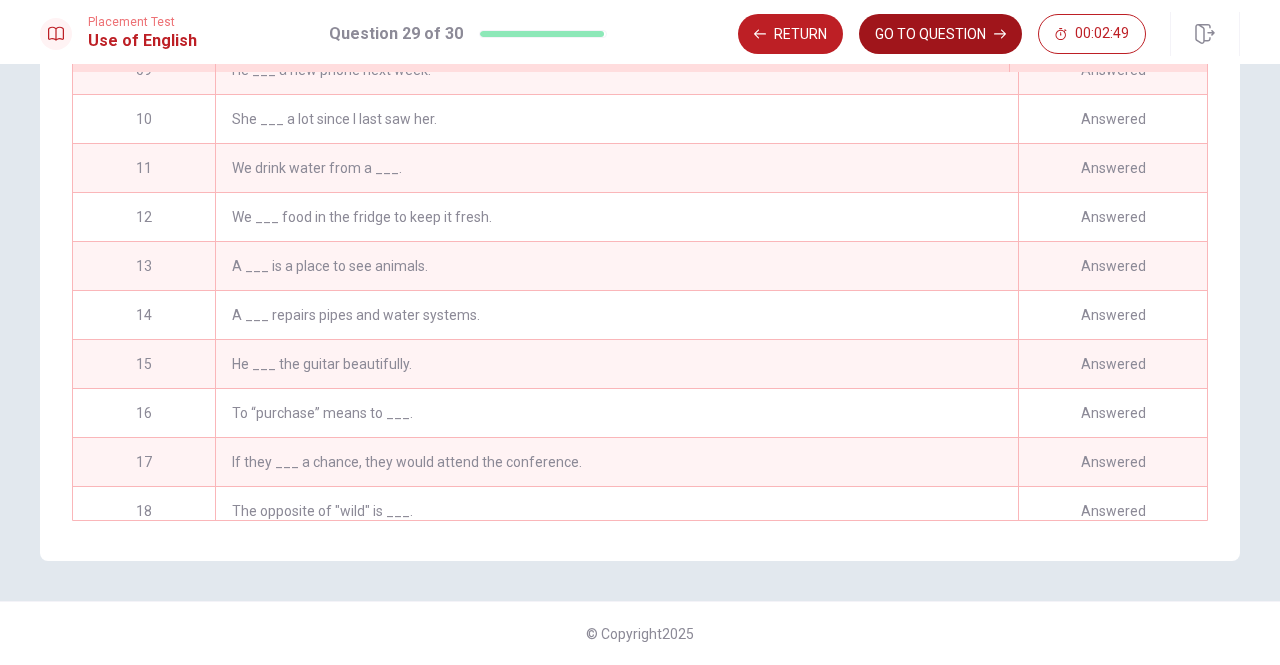 click on "GO TO QUESTION" at bounding box center [940, 34] 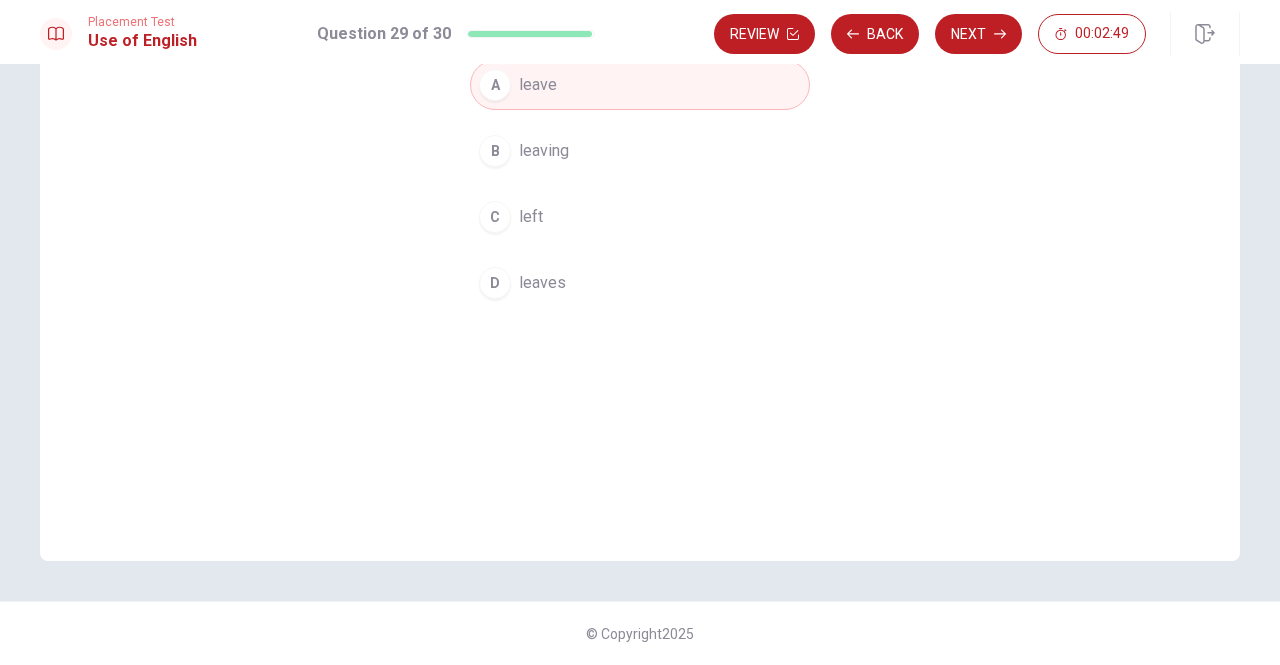 scroll, scrollTop: 238, scrollLeft: 0, axis: vertical 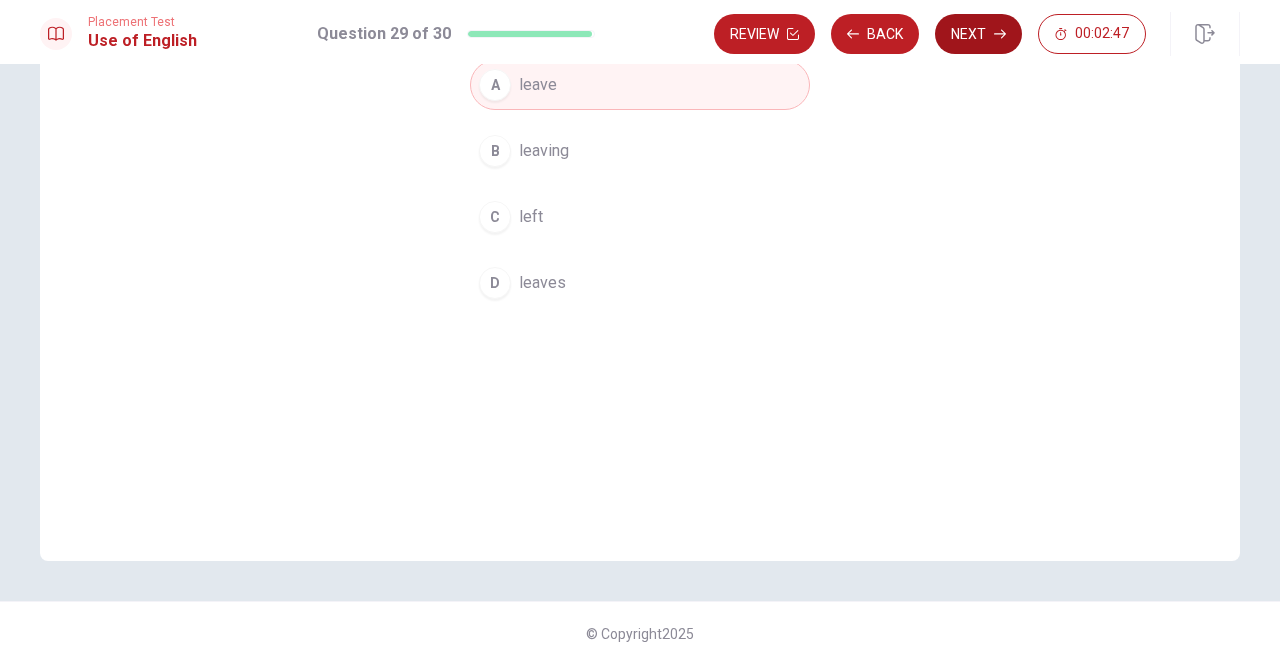 click on "Next" at bounding box center (978, 34) 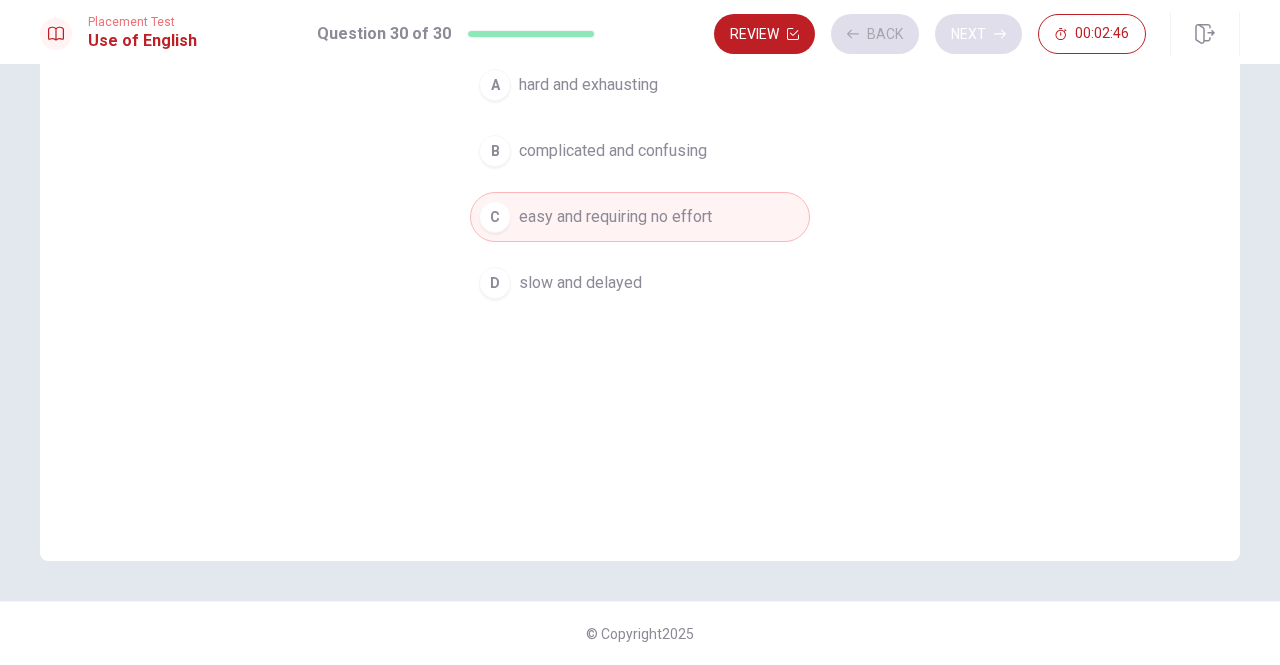 click on "Review Back Next 00:02:46" at bounding box center (930, 34) 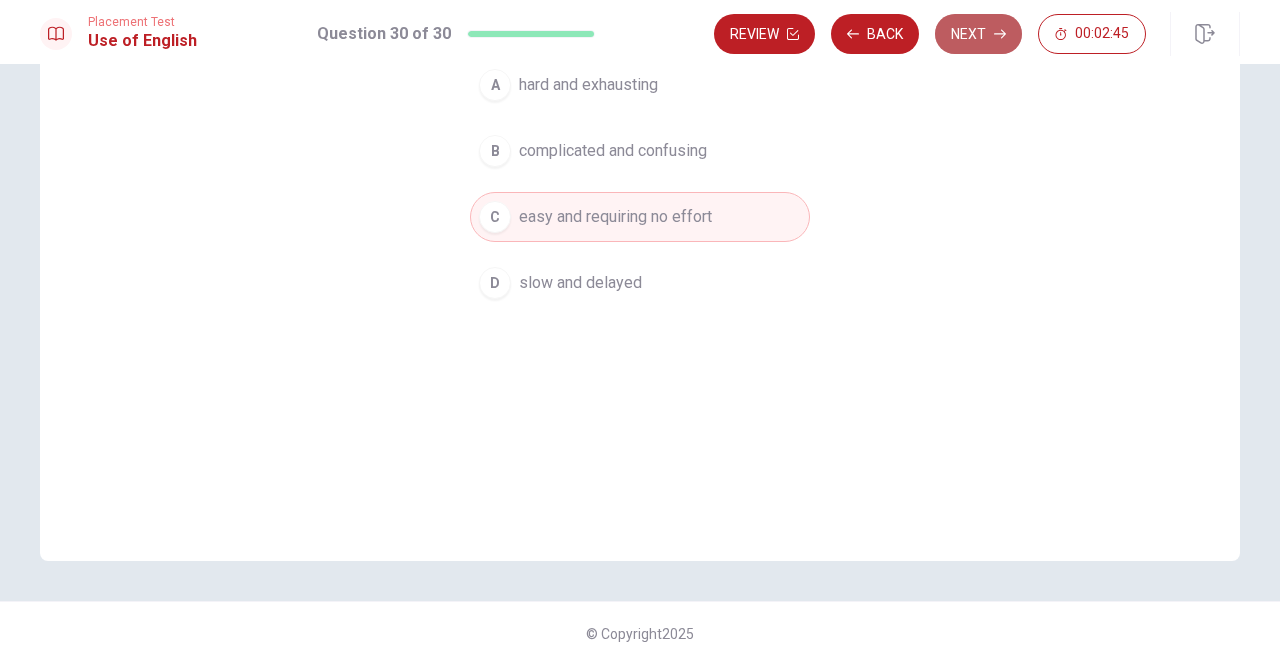 click on "Next" at bounding box center [978, 34] 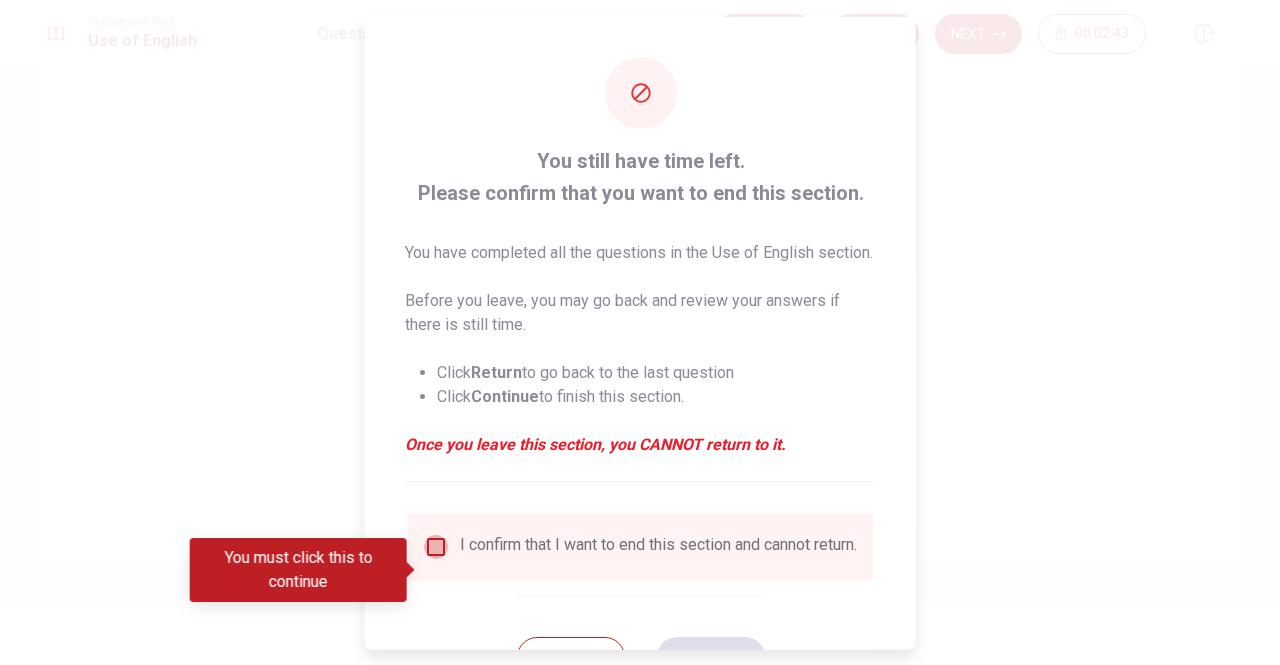 click at bounding box center [436, 546] 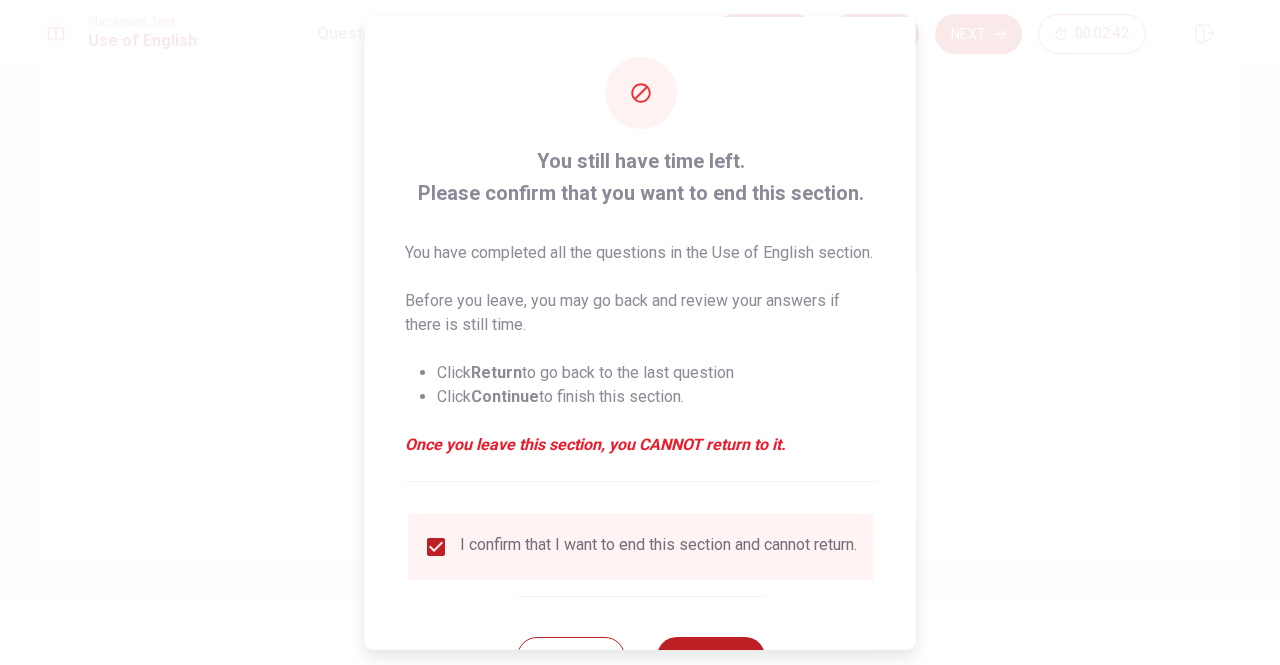 scroll, scrollTop: 104, scrollLeft: 0, axis: vertical 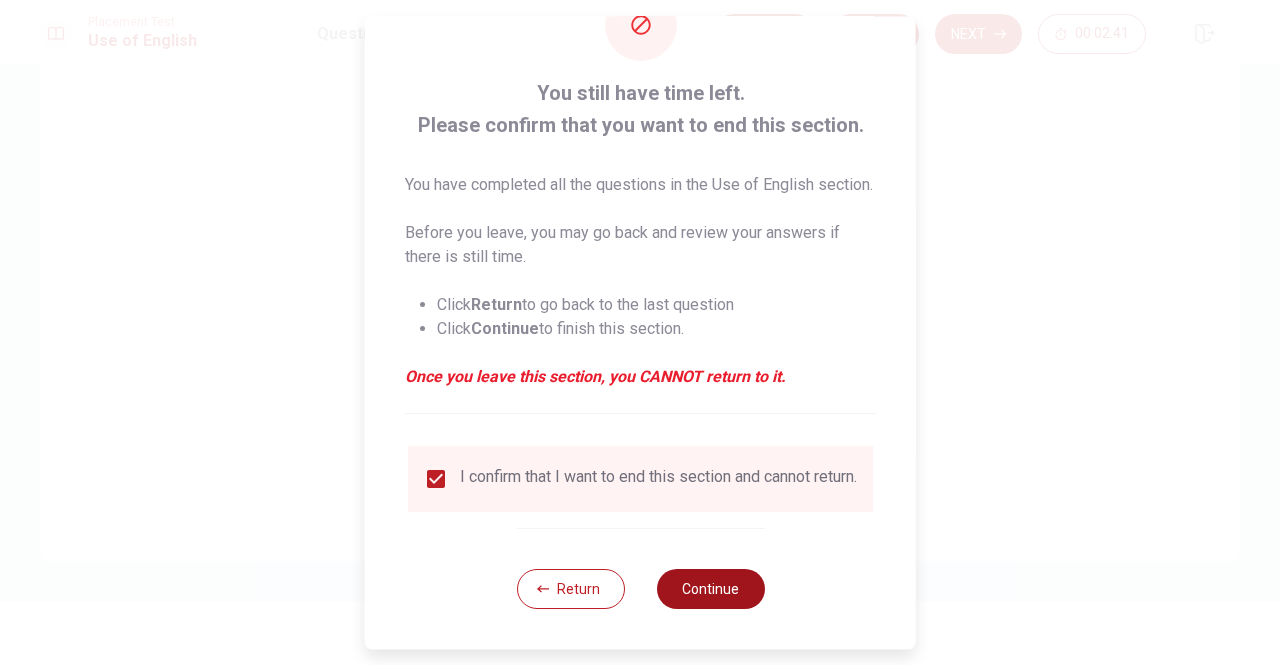 click on "Continue" at bounding box center (710, 589) 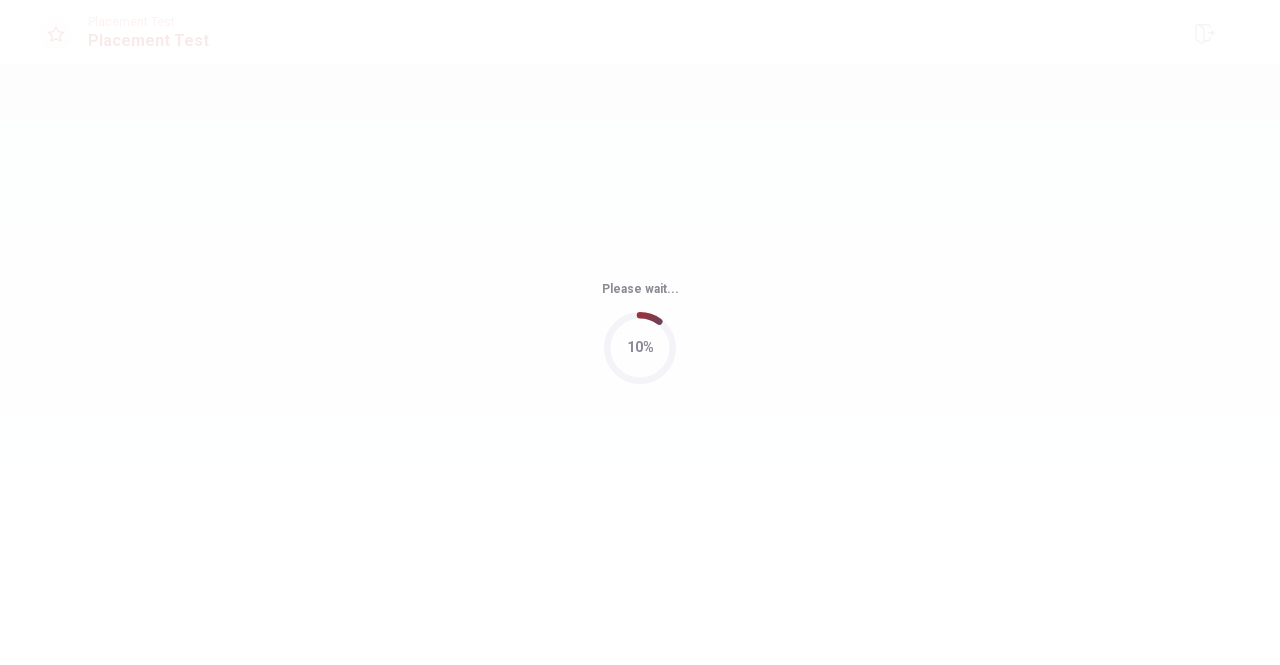 scroll, scrollTop: 0, scrollLeft: 0, axis: both 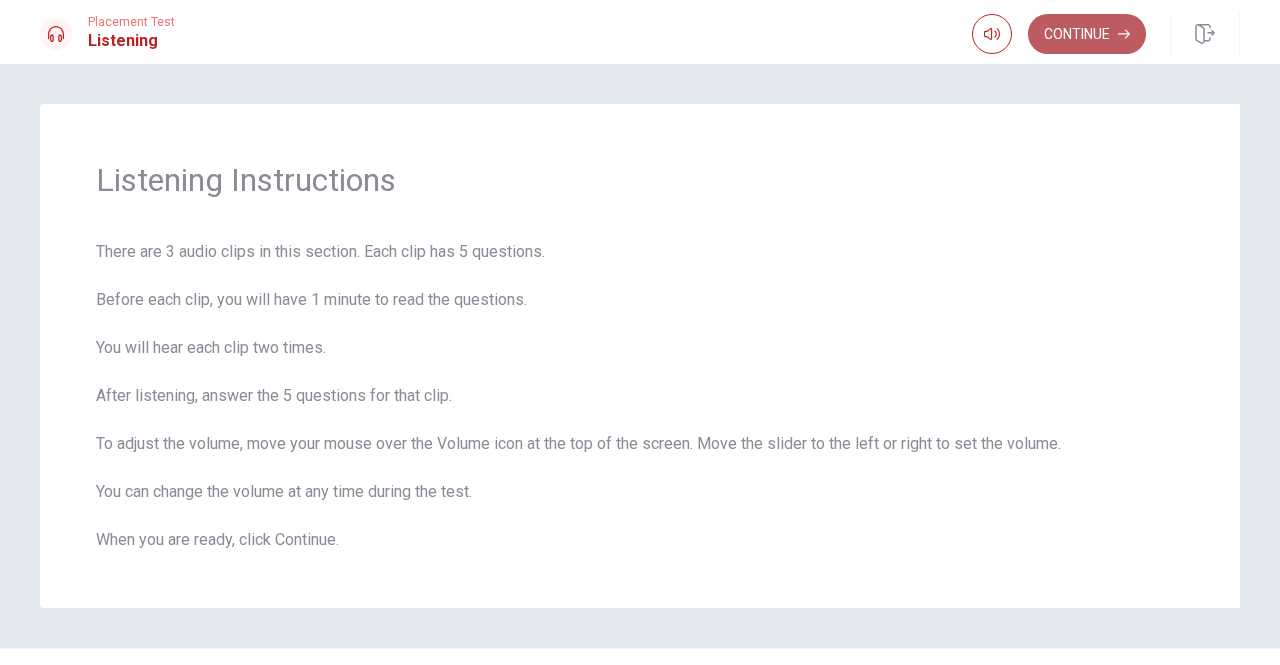 click on "Continue" at bounding box center [1087, 34] 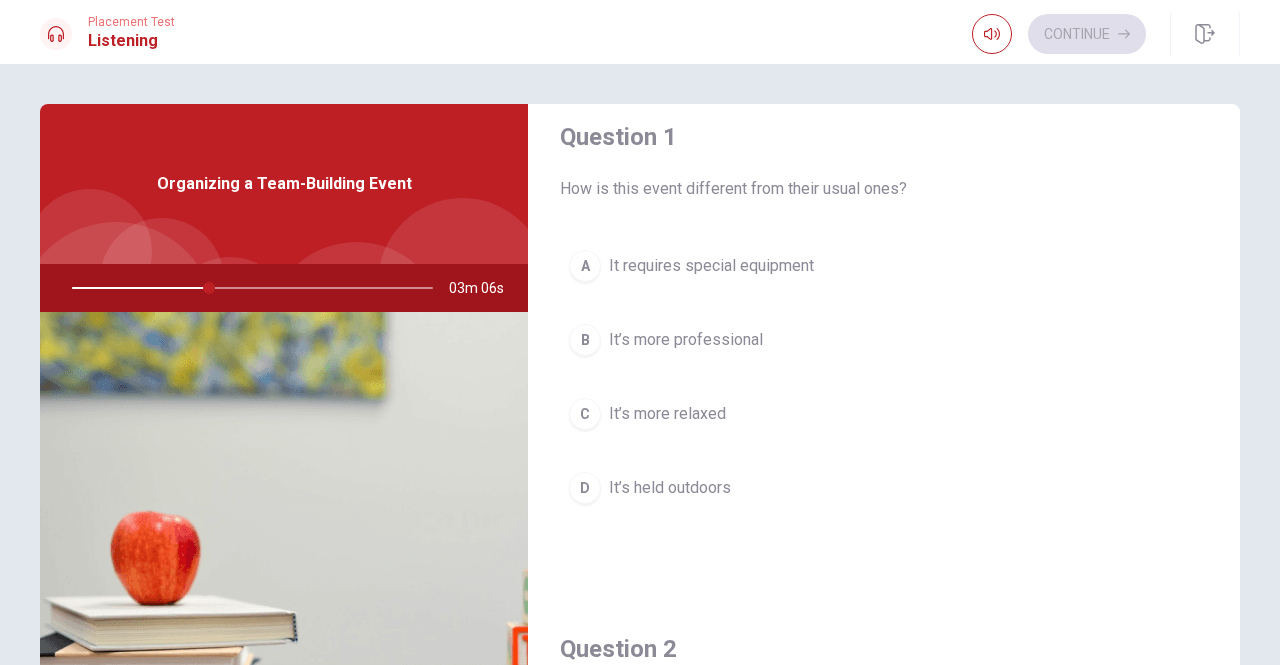 scroll, scrollTop: 22, scrollLeft: 0, axis: vertical 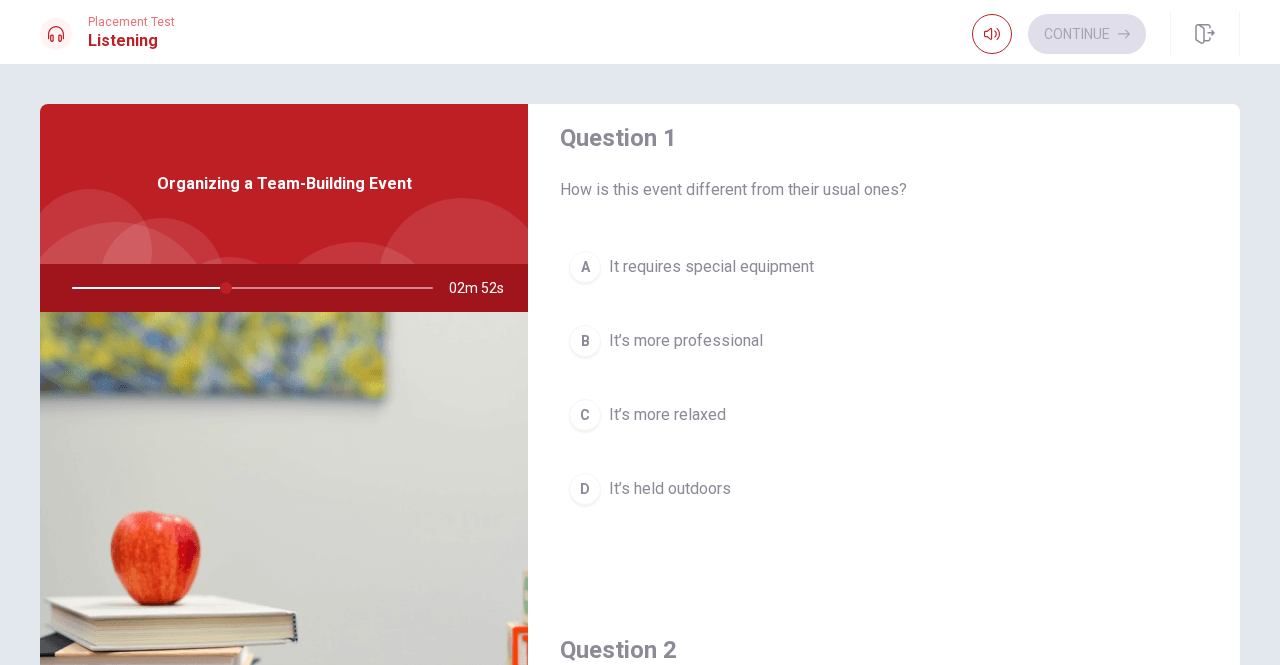 click on "D" at bounding box center [585, 489] 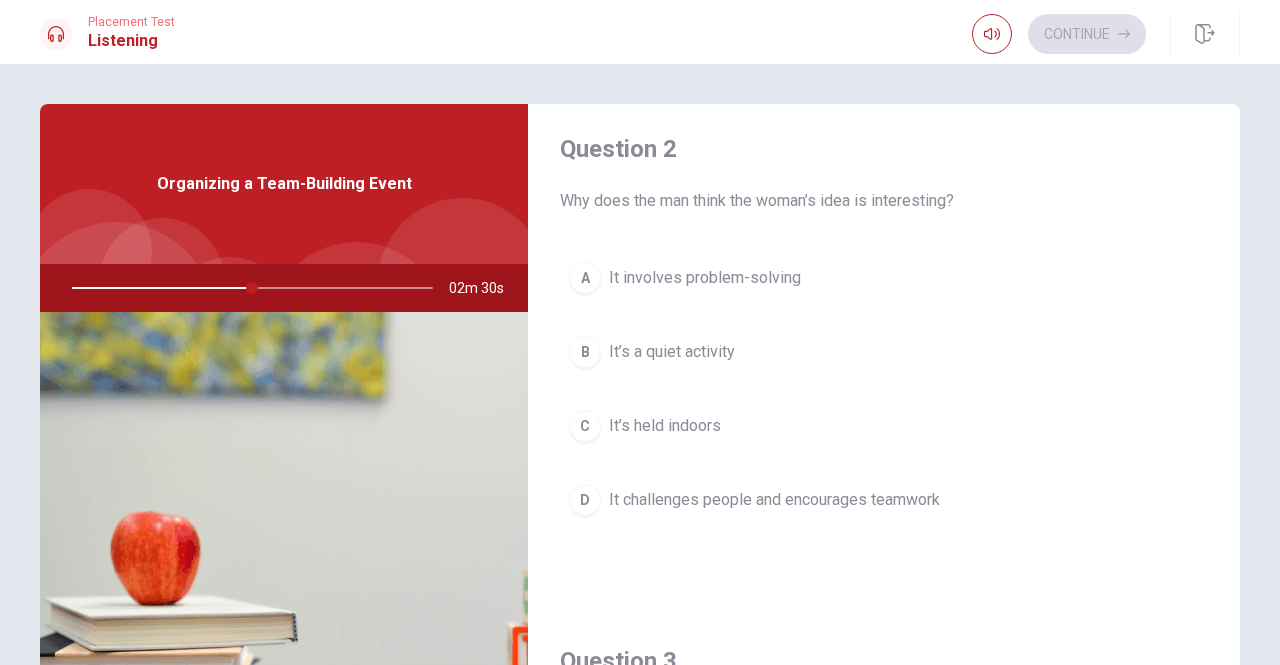 scroll, scrollTop: 524, scrollLeft: 0, axis: vertical 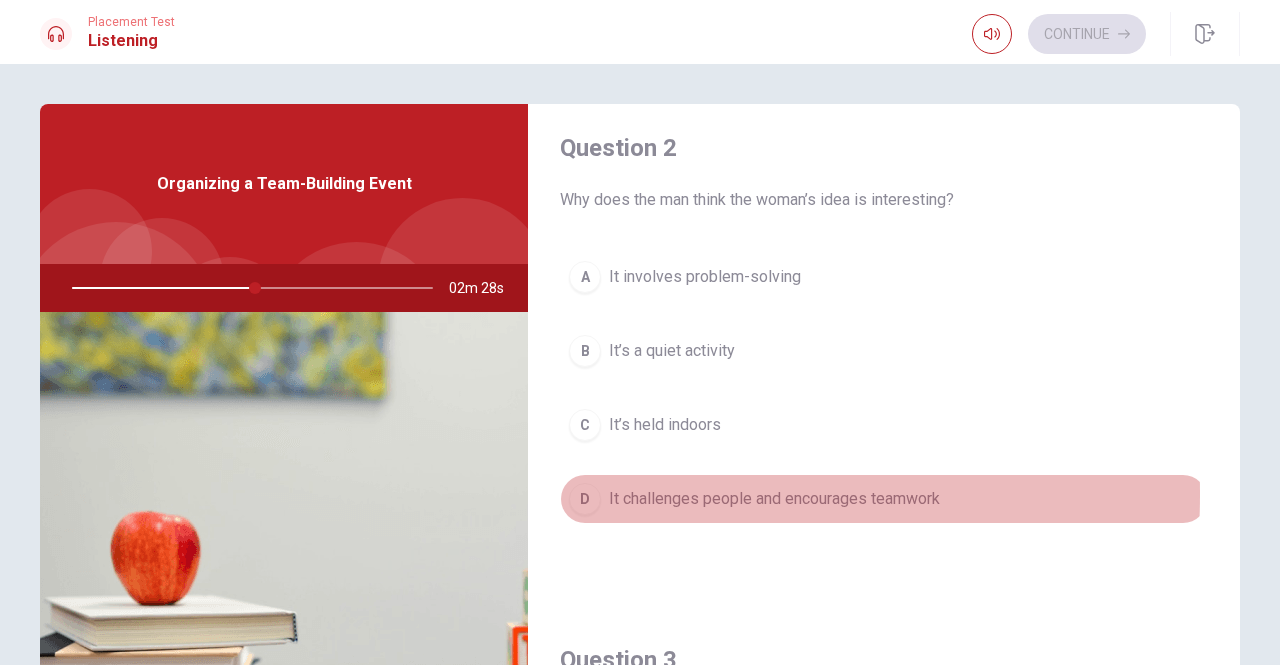 click on "D" at bounding box center (585, 499) 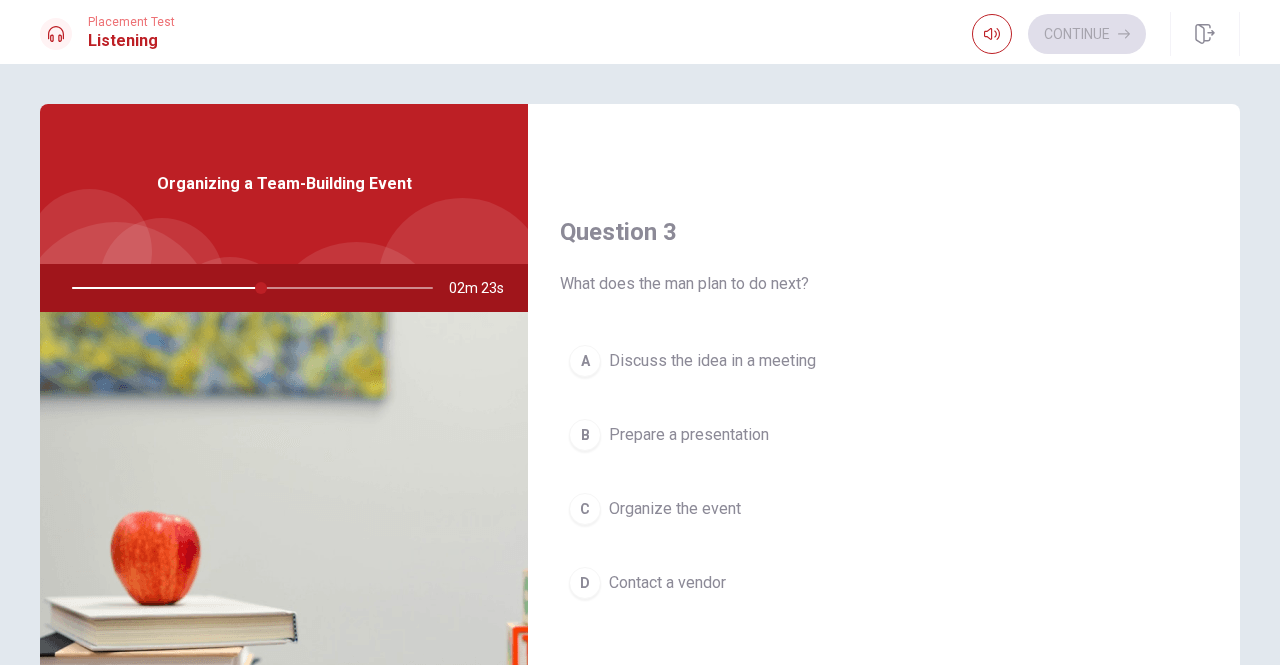 scroll, scrollTop: 956, scrollLeft: 0, axis: vertical 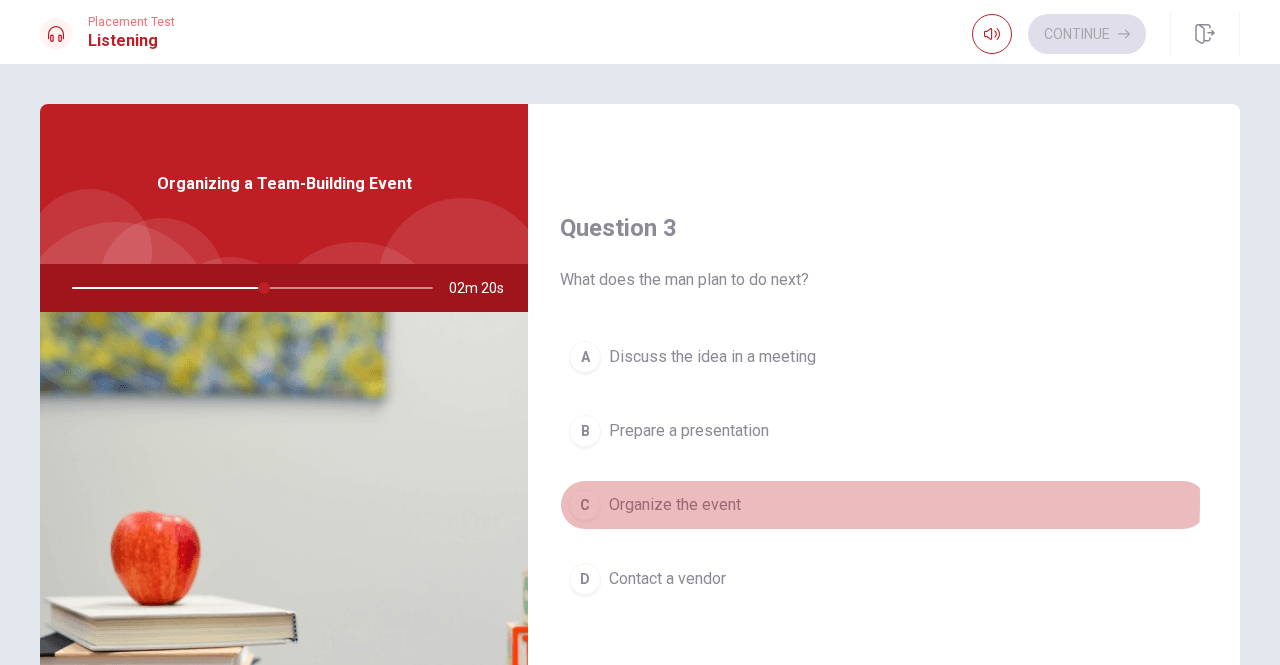 click on "C" at bounding box center [585, 505] 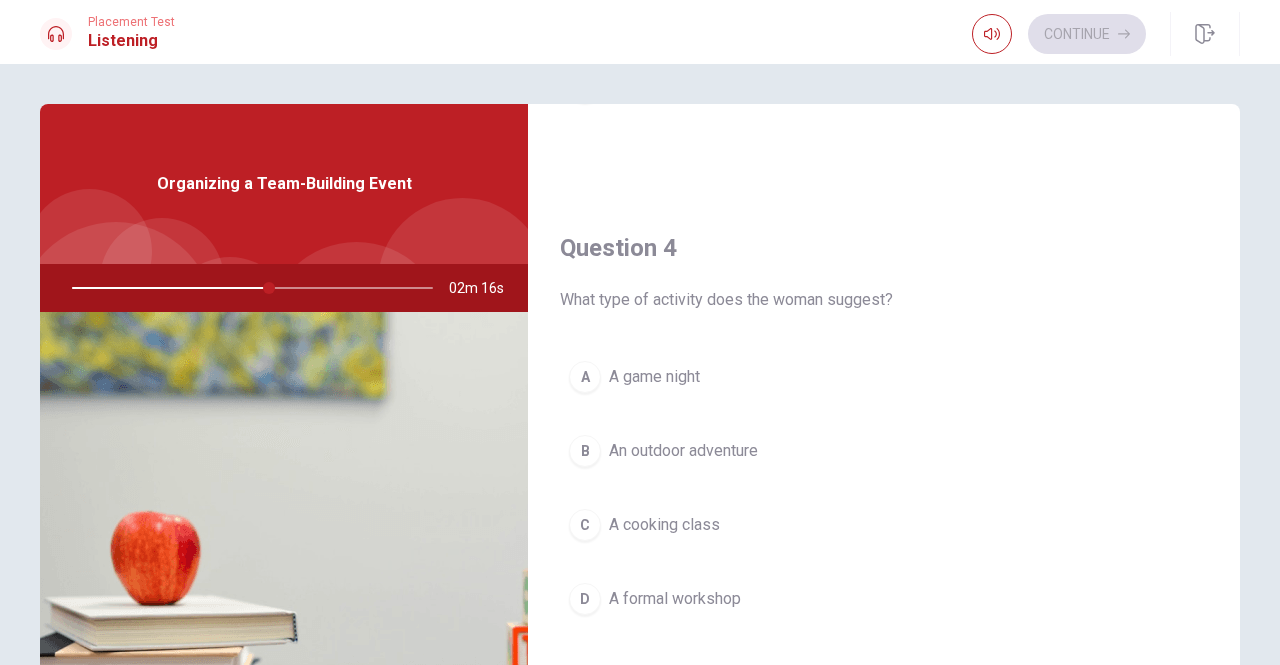 scroll, scrollTop: 1451, scrollLeft: 0, axis: vertical 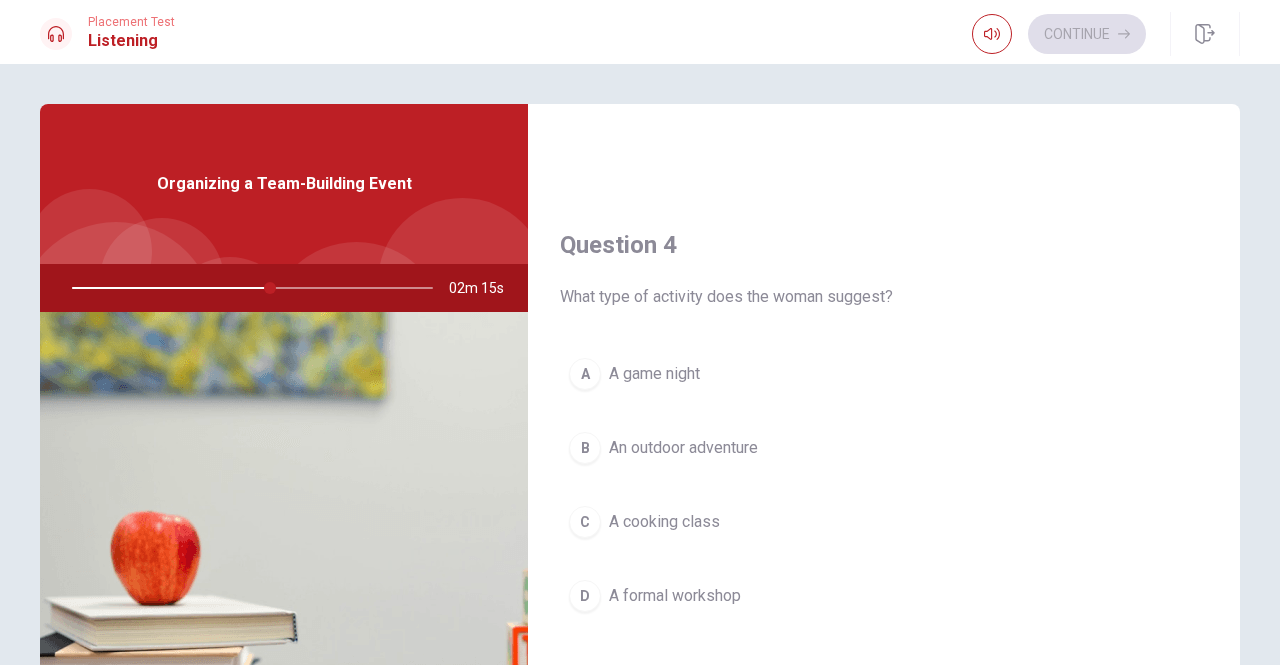 click on "B" at bounding box center [585, 448] 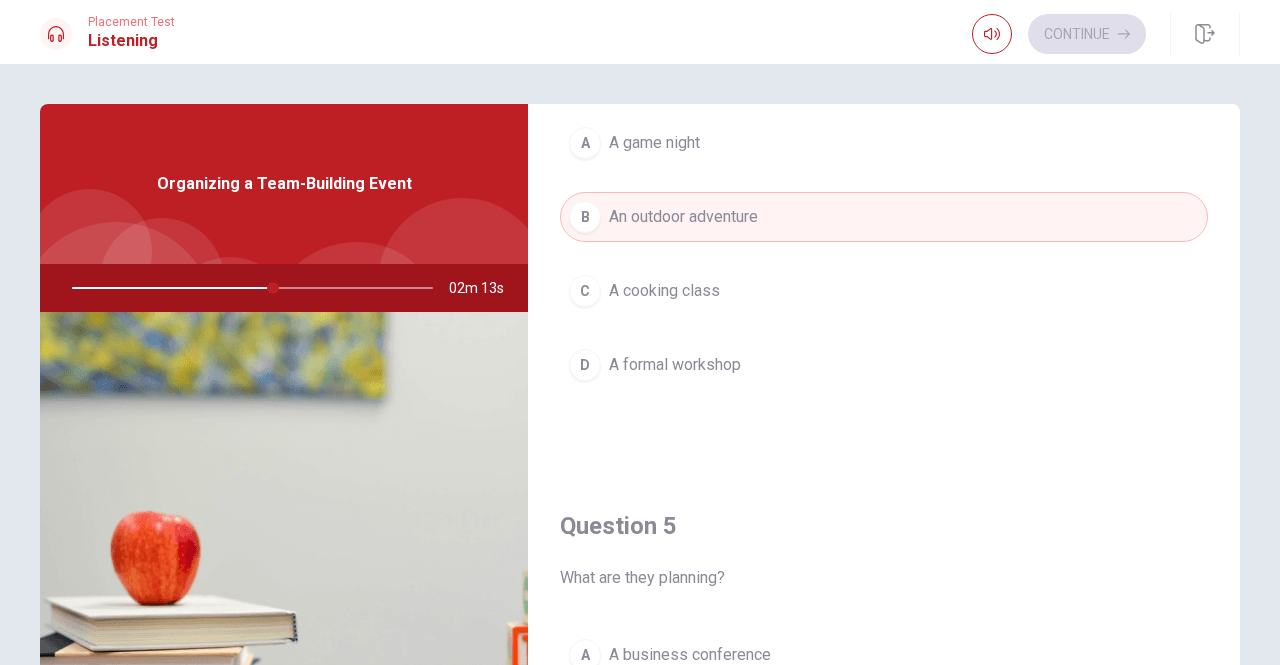 scroll, scrollTop: 1851, scrollLeft: 0, axis: vertical 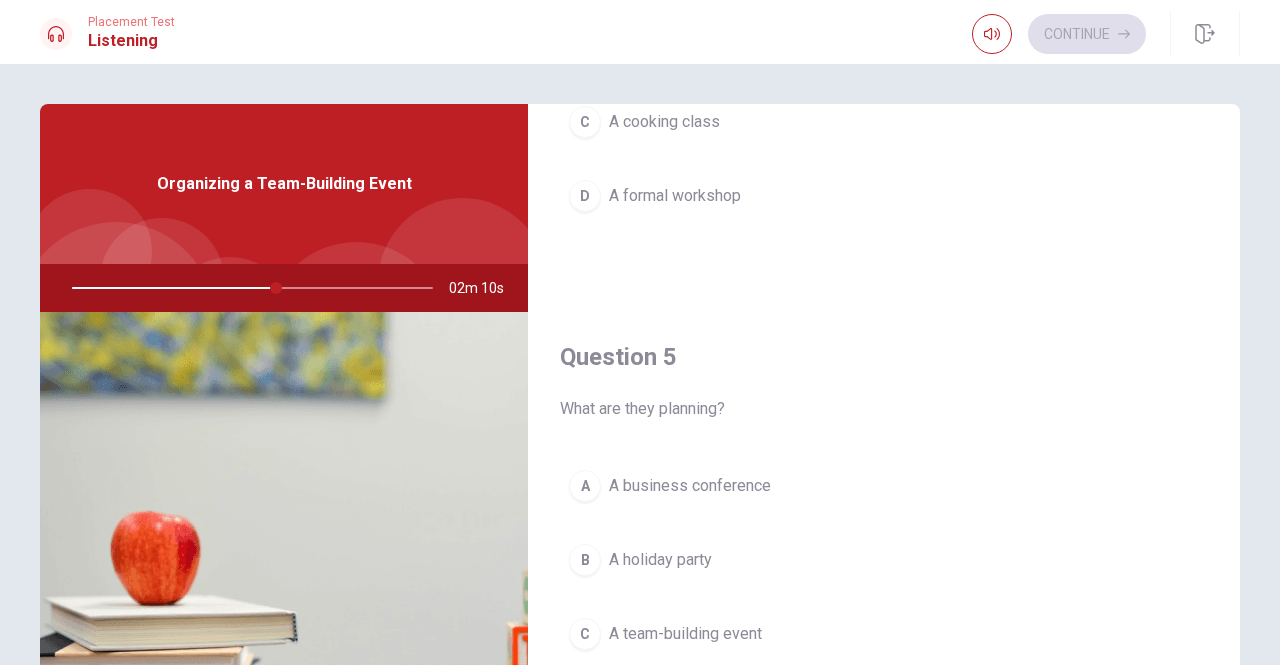 click on "C" at bounding box center [585, 634] 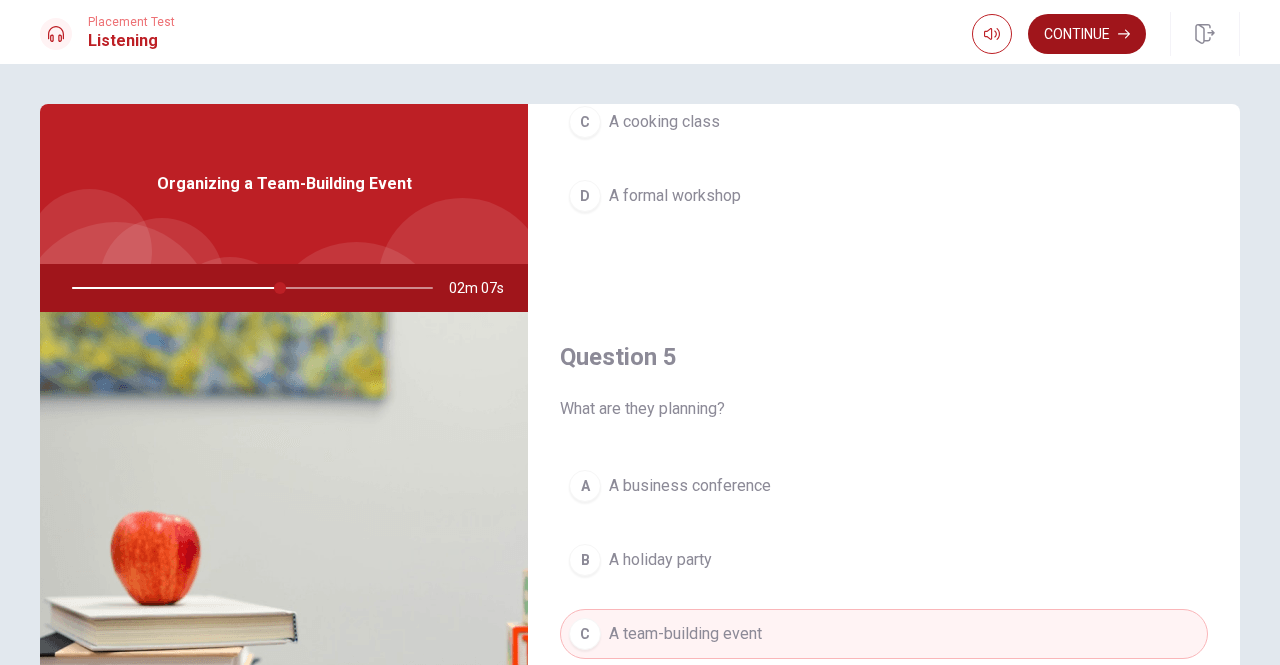 click on "Continue" at bounding box center [1087, 34] 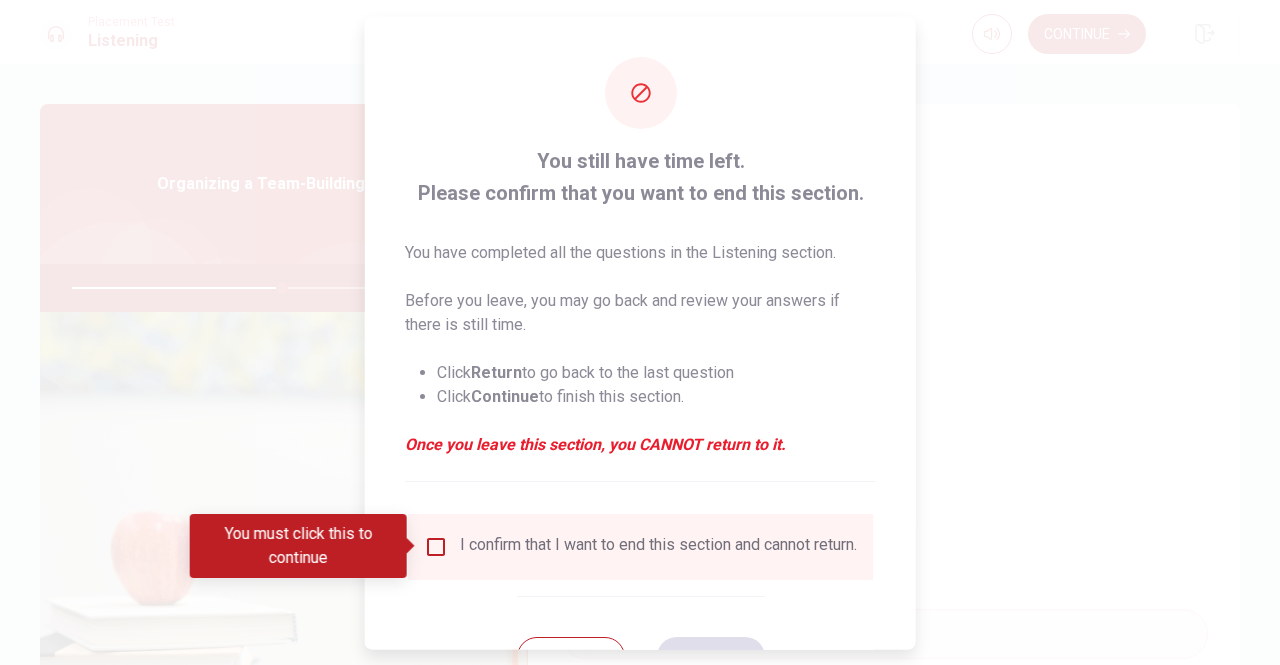 click on "I confirm that I want to end this section and cannot return." at bounding box center [640, 546] 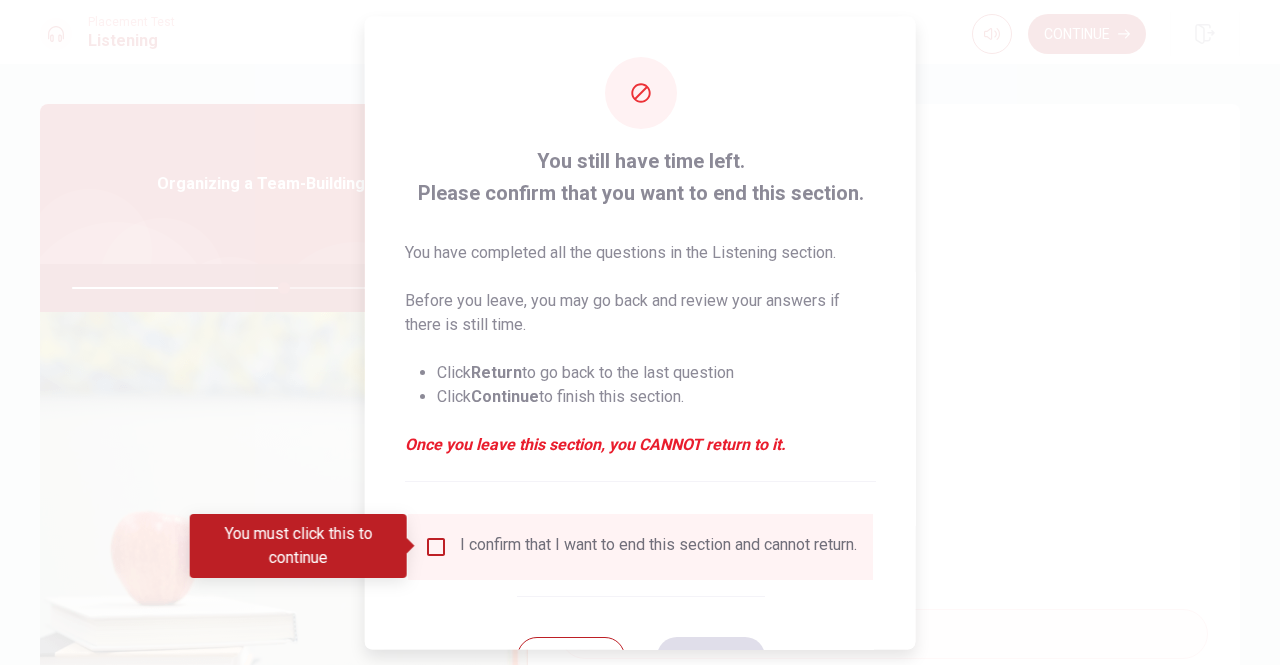 click on "You must click this to continue" at bounding box center [305, 546] 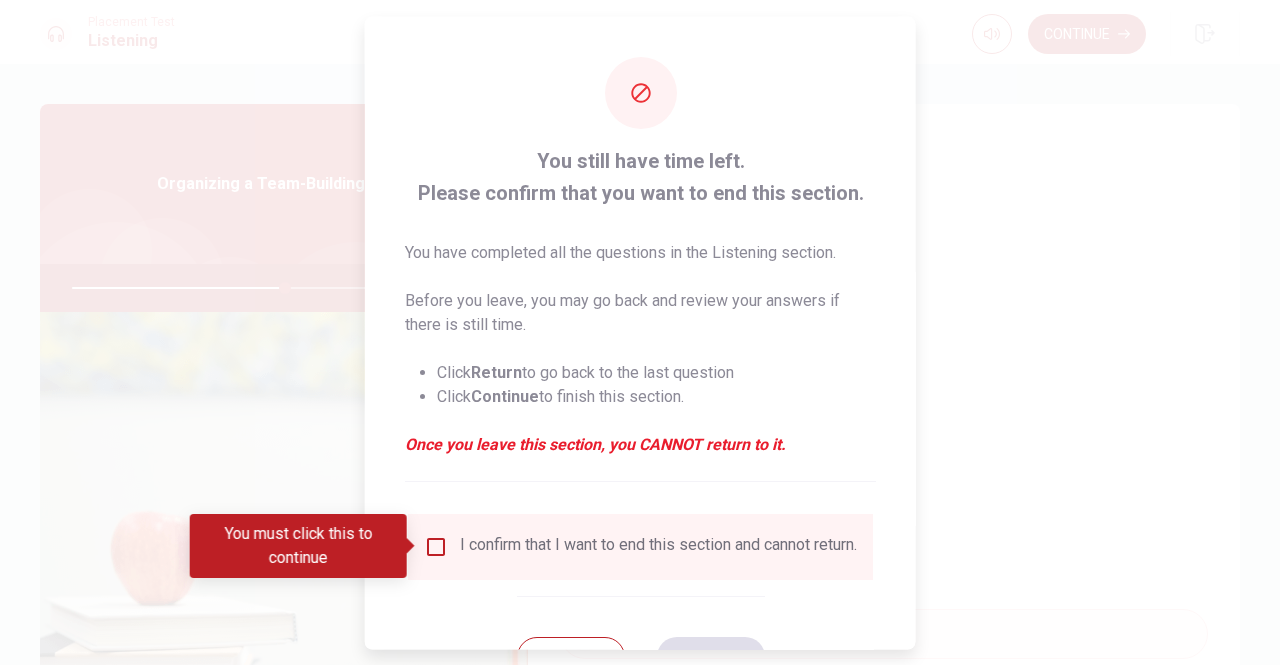 click at bounding box center (436, 546) 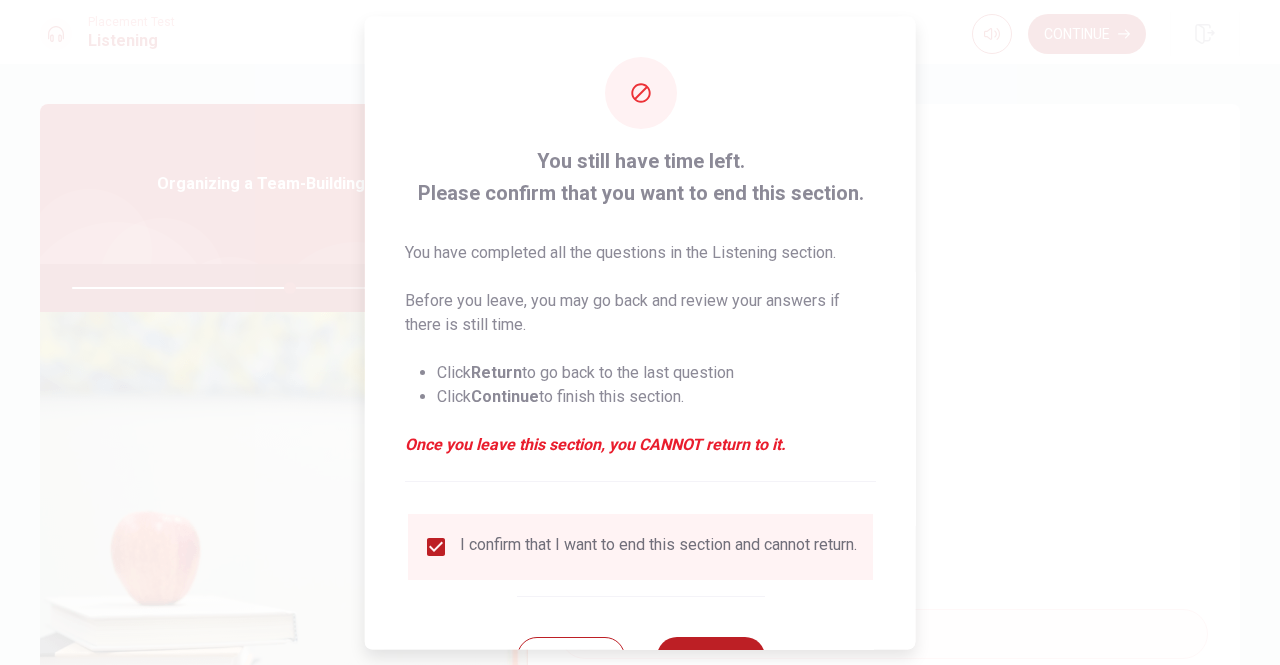 scroll, scrollTop: 80, scrollLeft: 0, axis: vertical 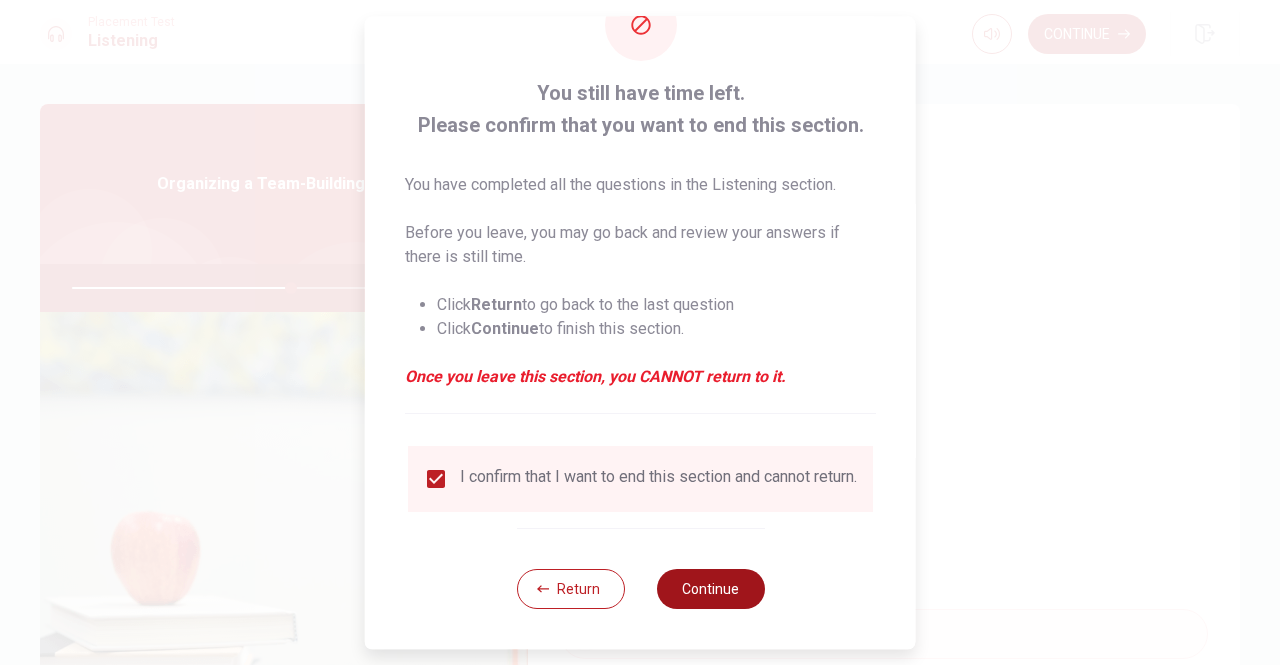 click on "Continue" at bounding box center [710, 589] 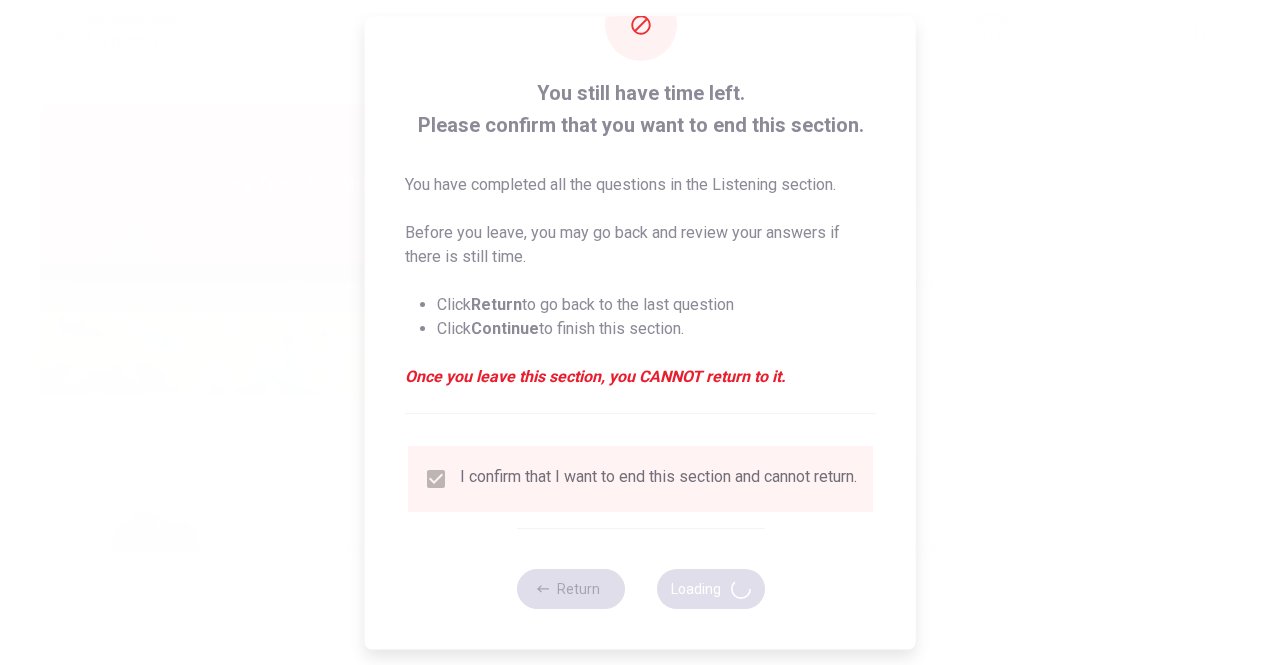 type on "62" 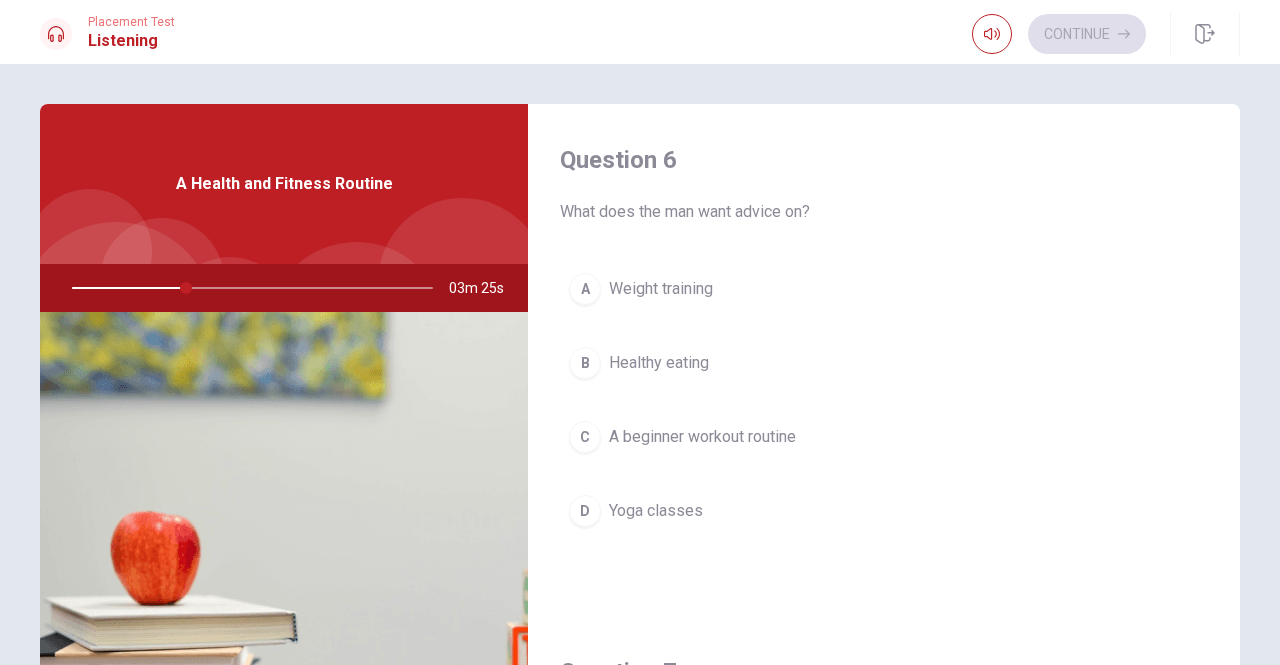 scroll, scrollTop: 20, scrollLeft: 0, axis: vertical 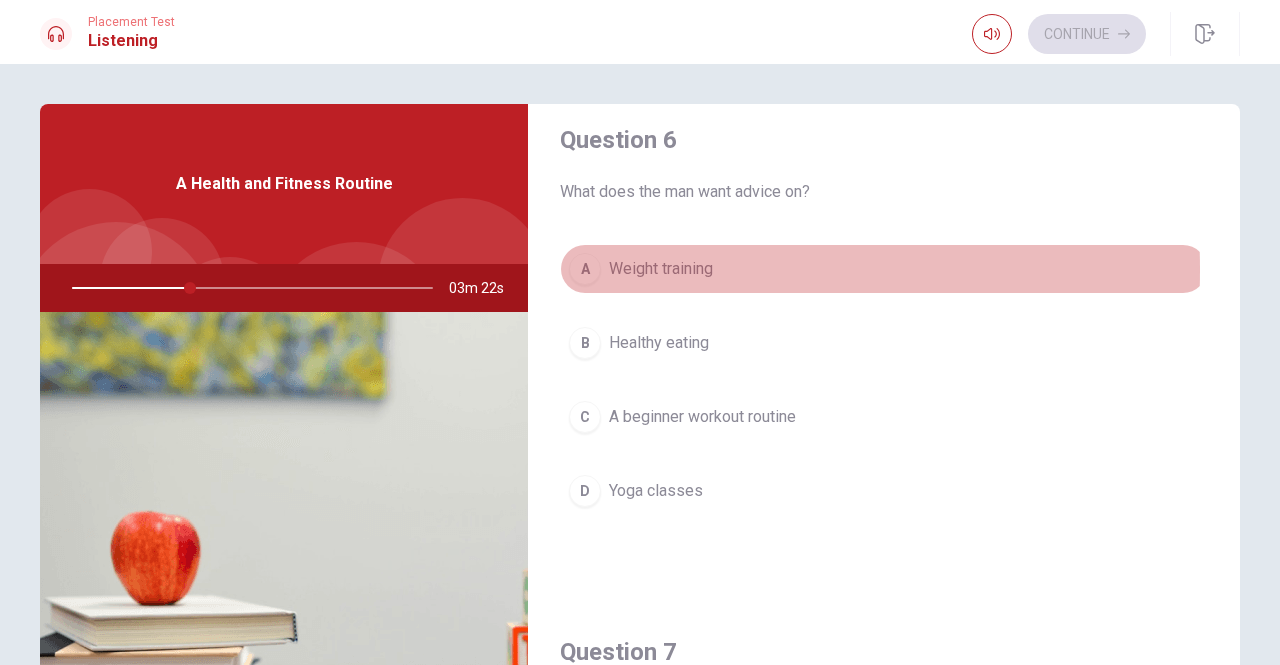 click on "A" at bounding box center [585, 269] 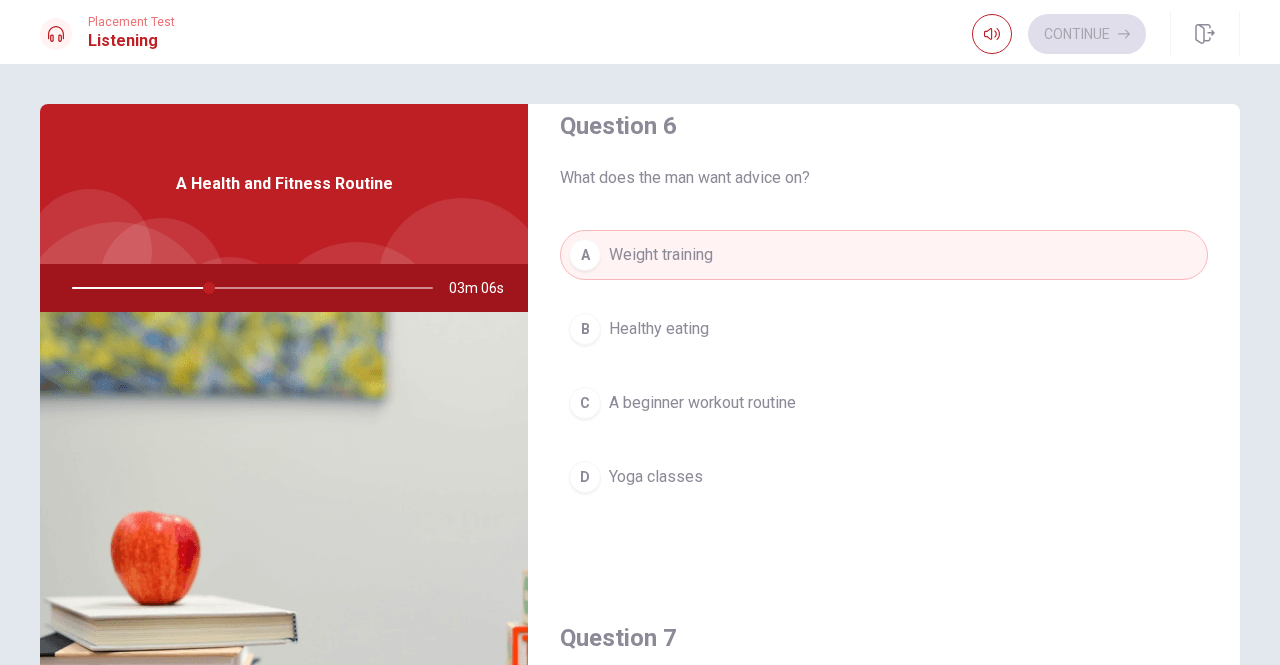 scroll, scrollTop: 36, scrollLeft: 0, axis: vertical 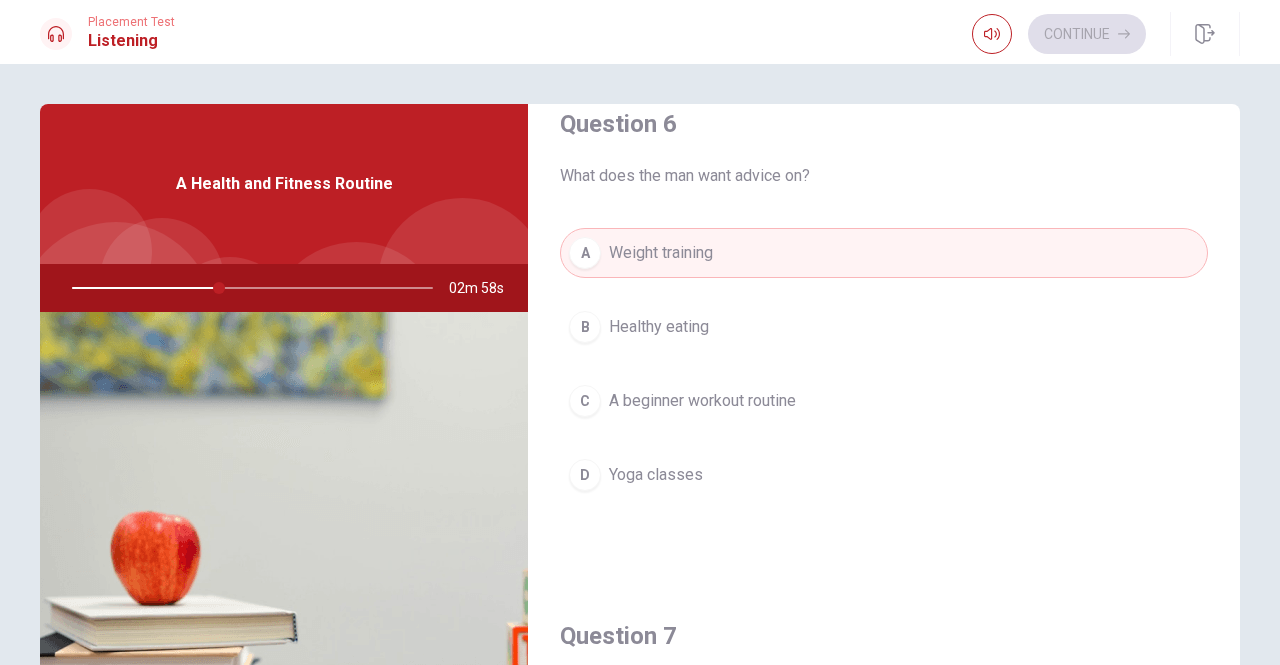 click on "C A beginner workout routine" at bounding box center (884, 401) 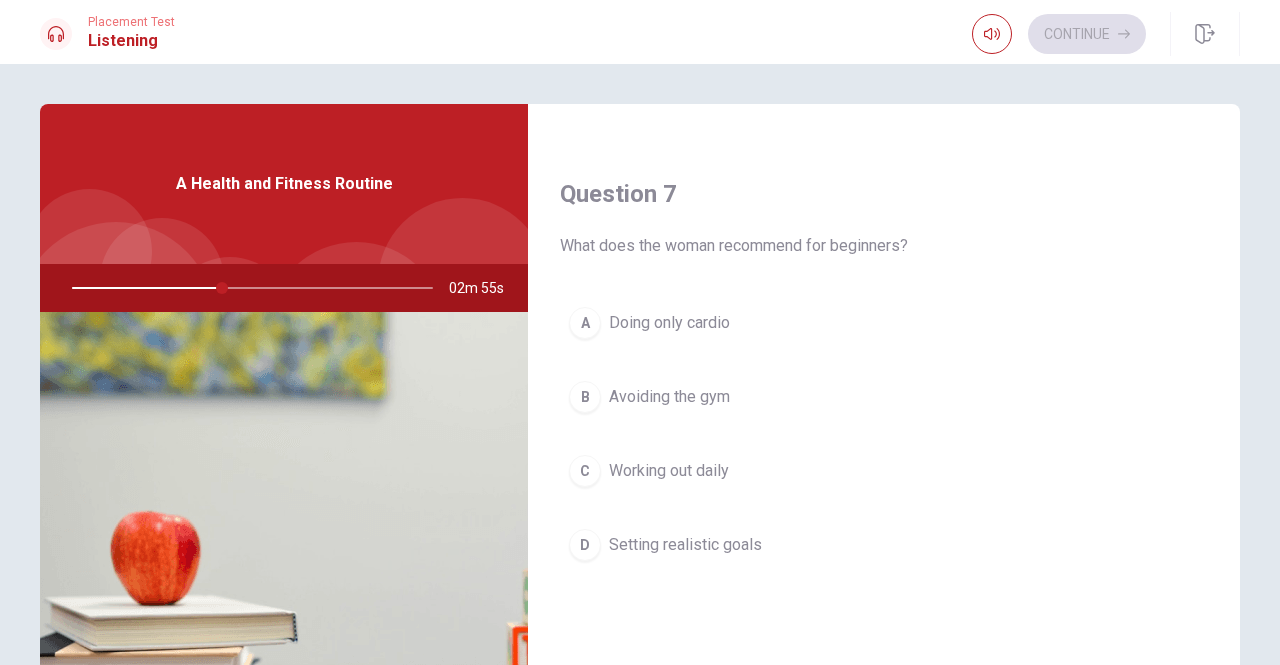 scroll, scrollTop: 479, scrollLeft: 0, axis: vertical 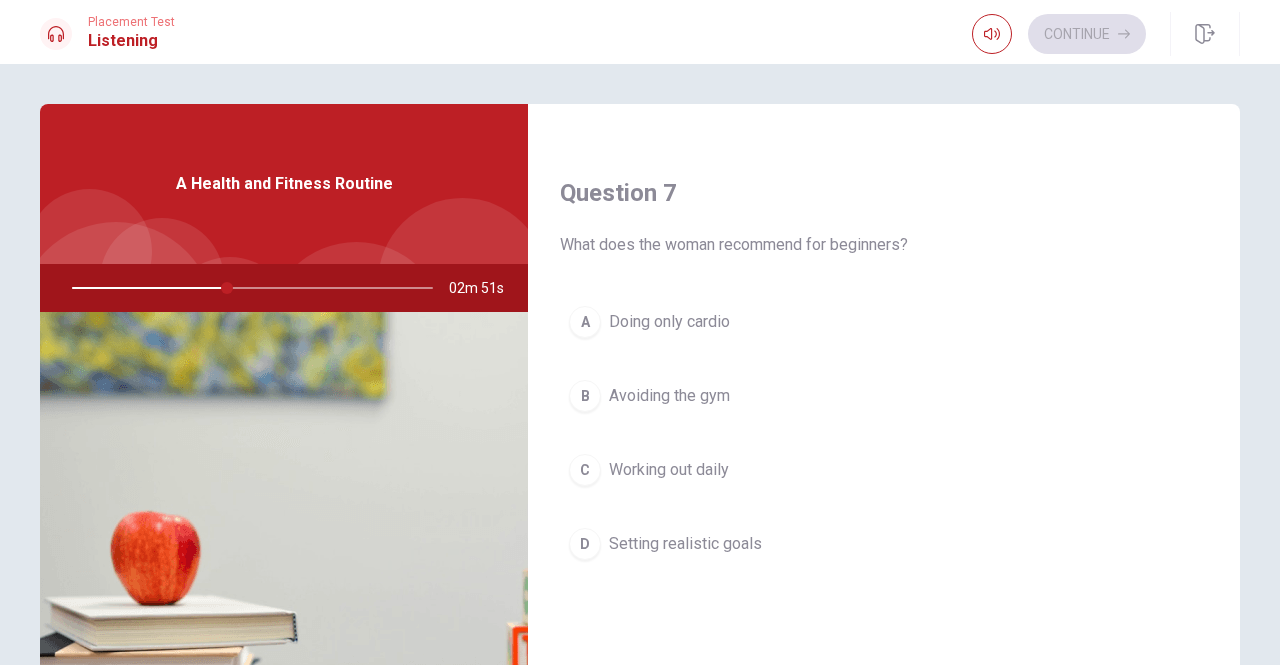 click on "D" at bounding box center (585, 544) 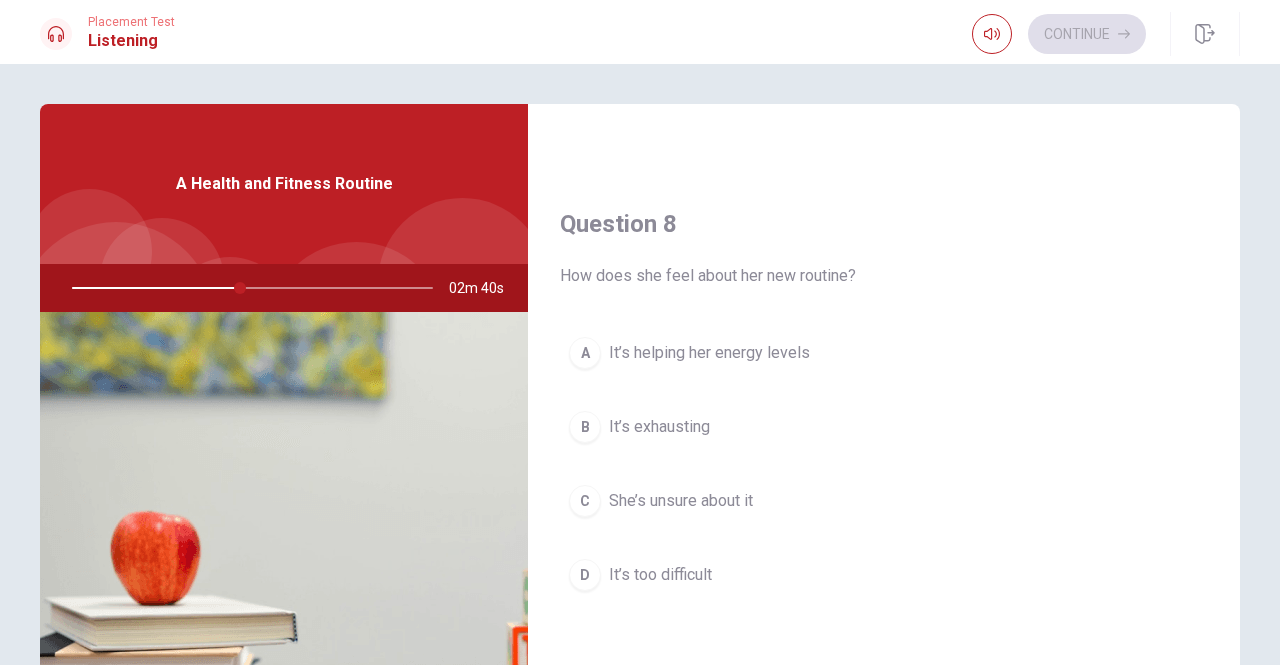 scroll, scrollTop: 977, scrollLeft: 0, axis: vertical 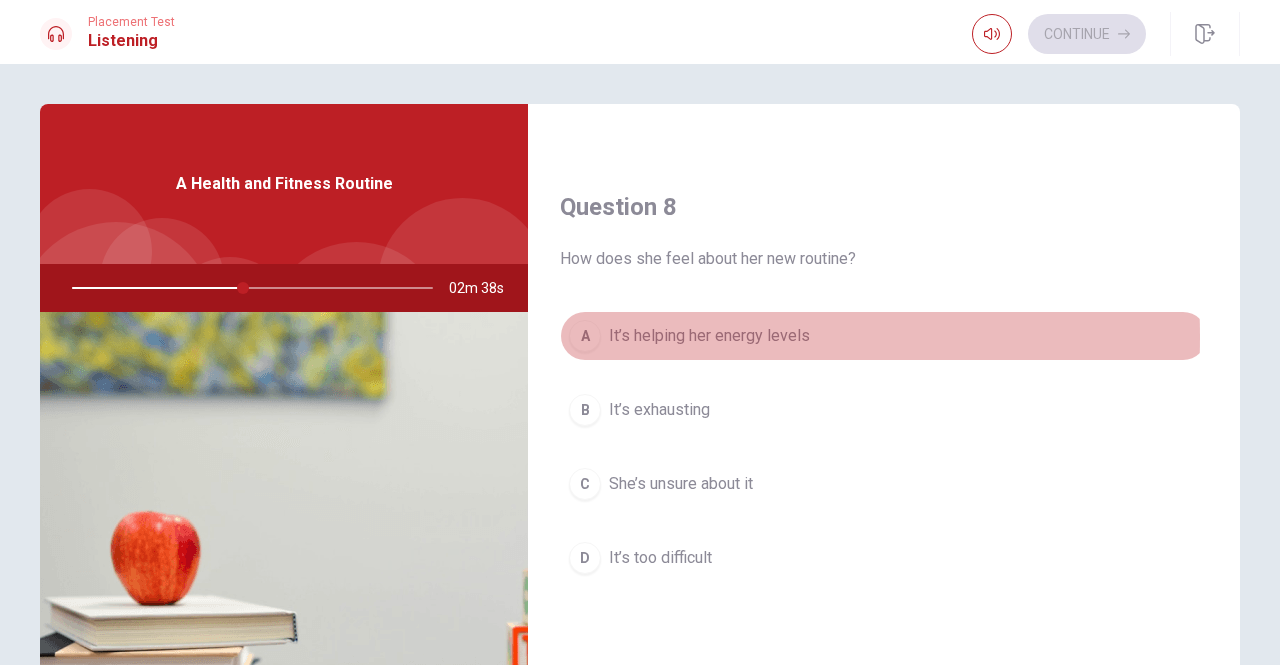 click on "A" at bounding box center (585, 336) 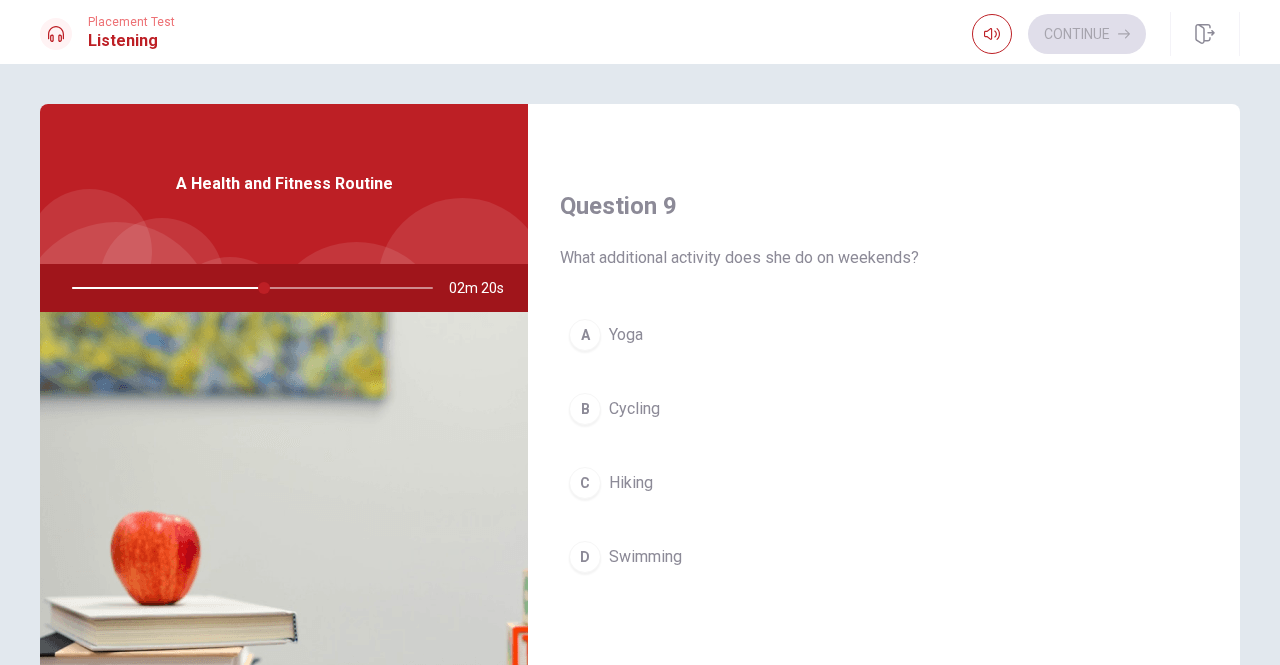 scroll, scrollTop: 1491, scrollLeft: 0, axis: vertical 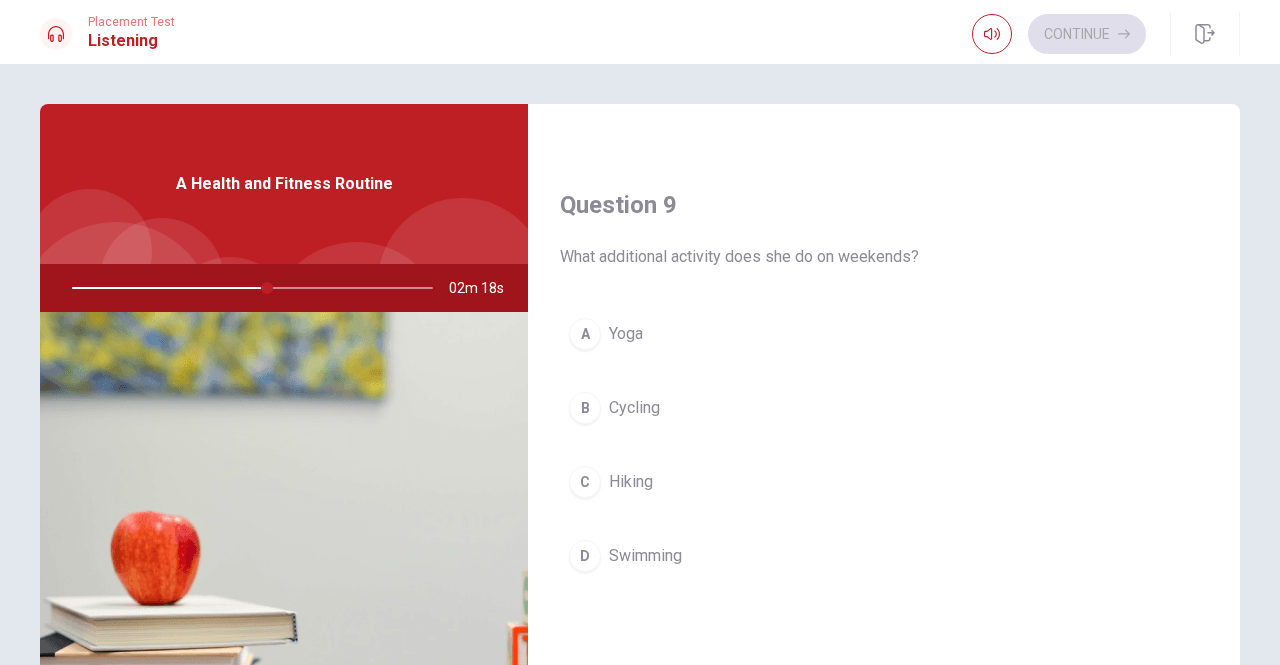 click on "A" at bounding box center [585, 334] 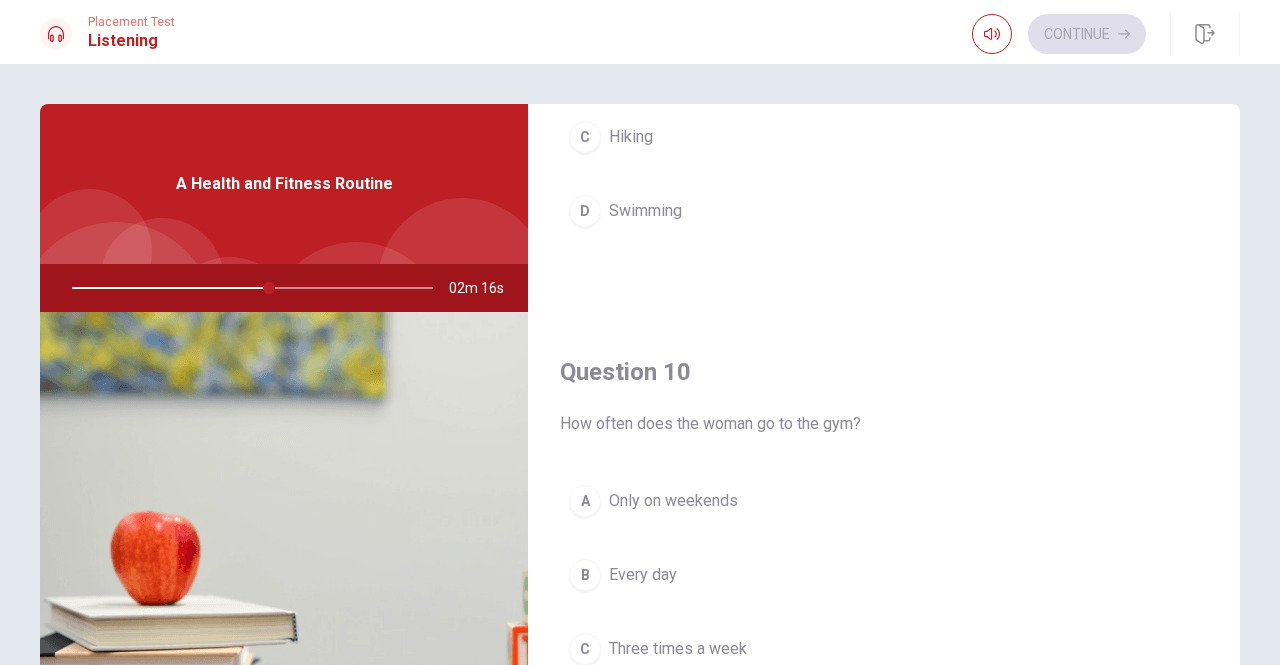 scroll, scrollTop: 1851, scrollLeft: 0, axis: vertical 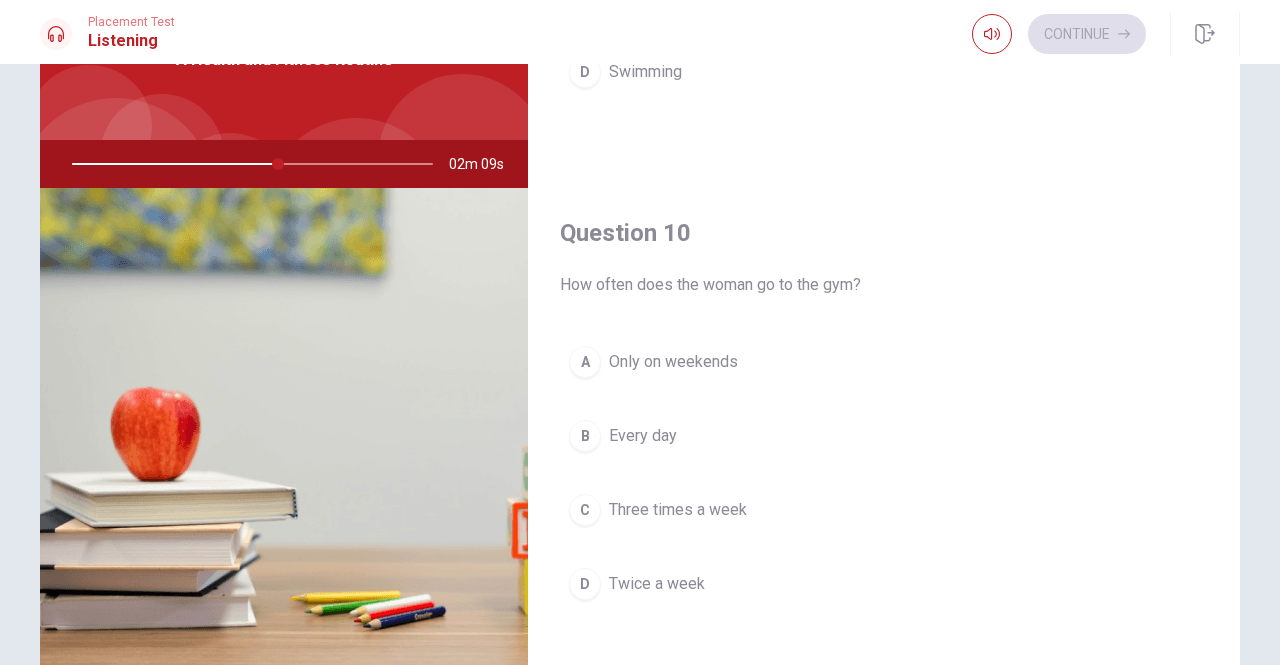 click on "B" at bounding box center (585, 436) 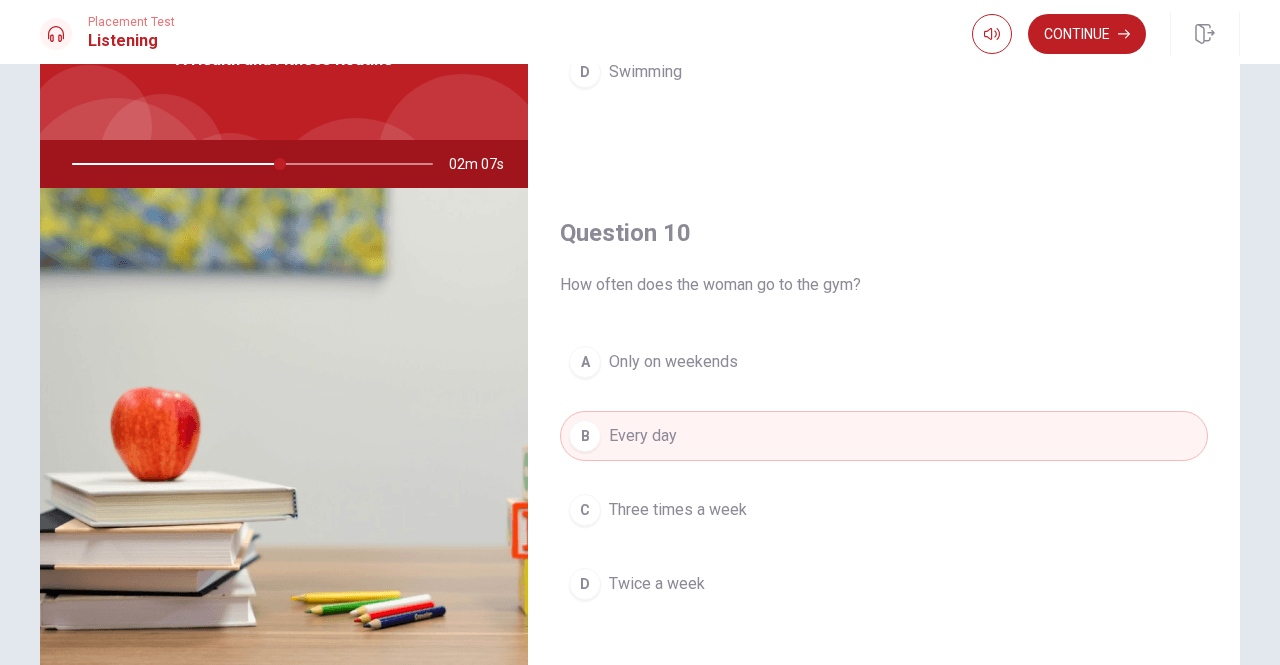 scroll, scrollTop: 238, scrollLeft: 0, axis: vertical 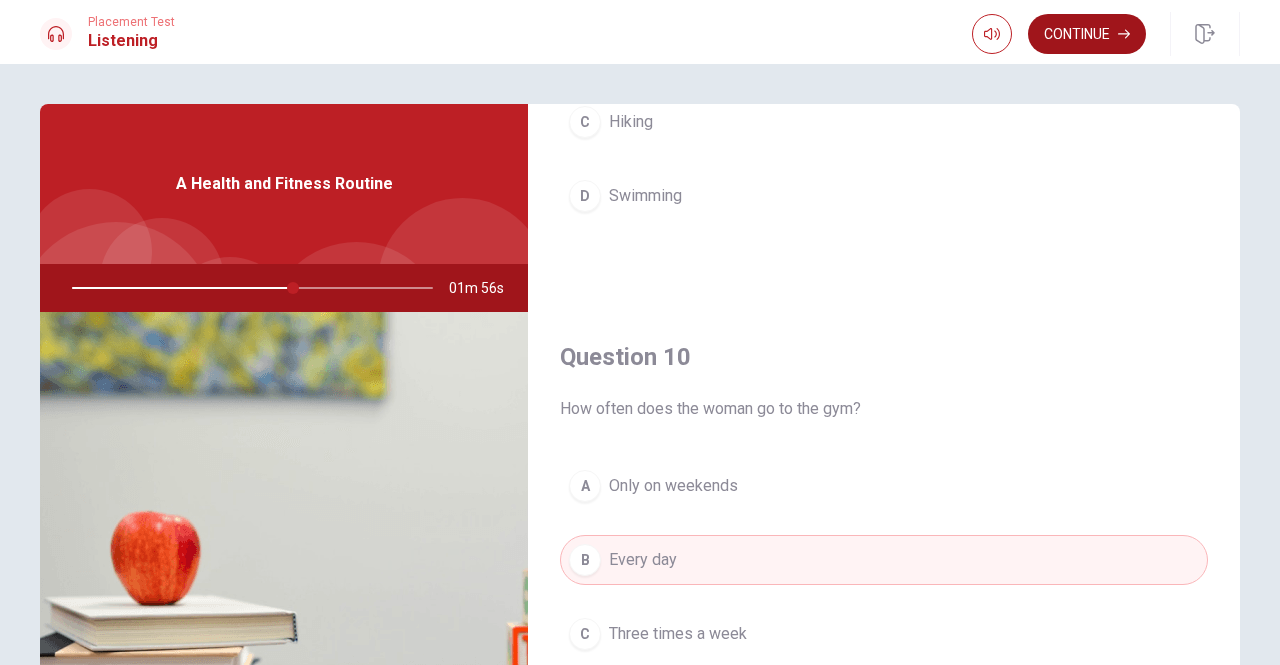 click on "Continue" at bounding box center [1087, 34] 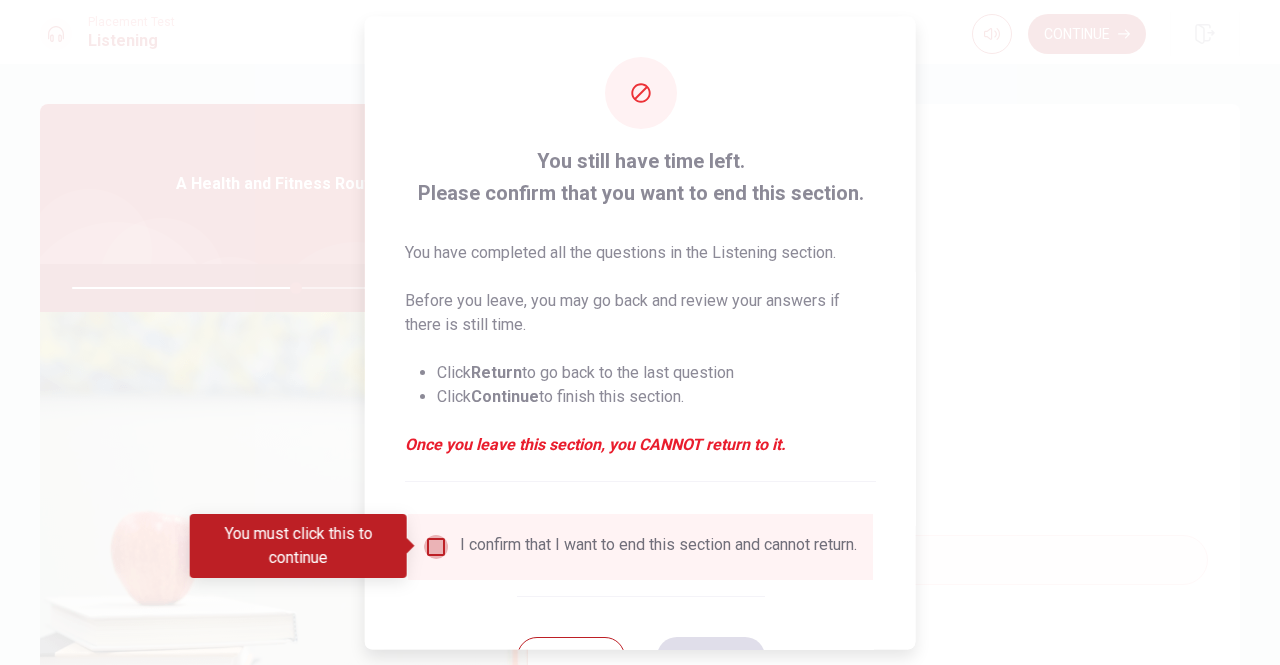 click at bounding box center (436, 546) 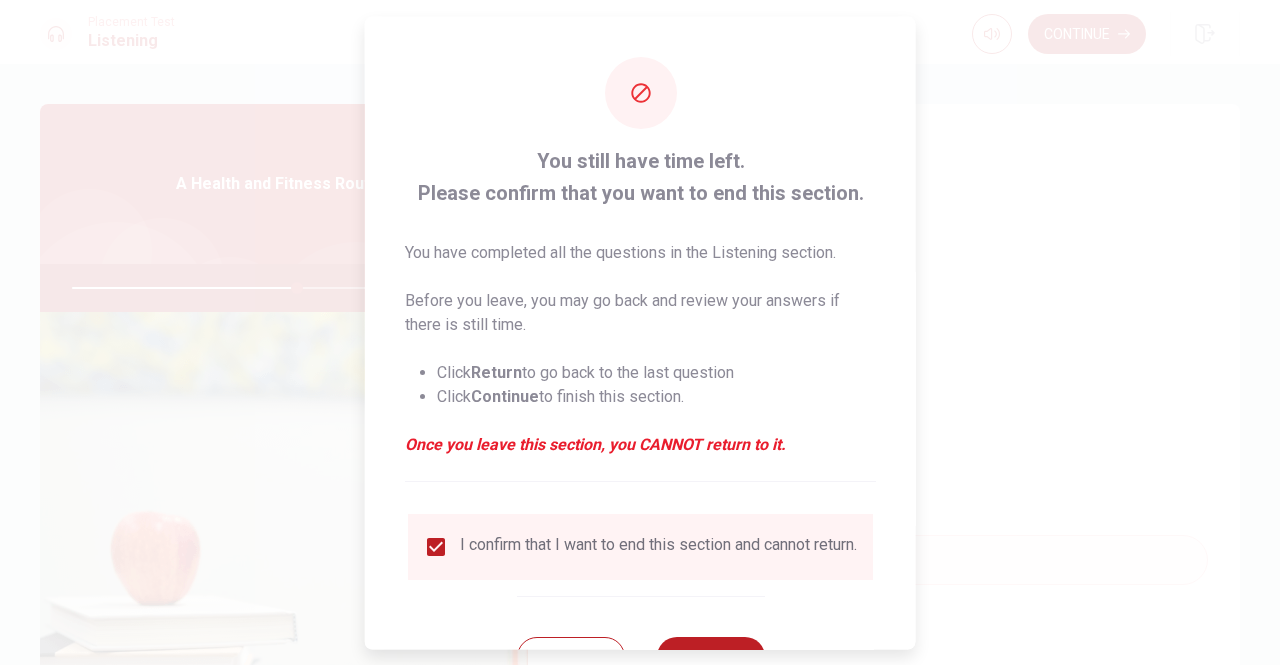 click at bounding box center (436, 546) 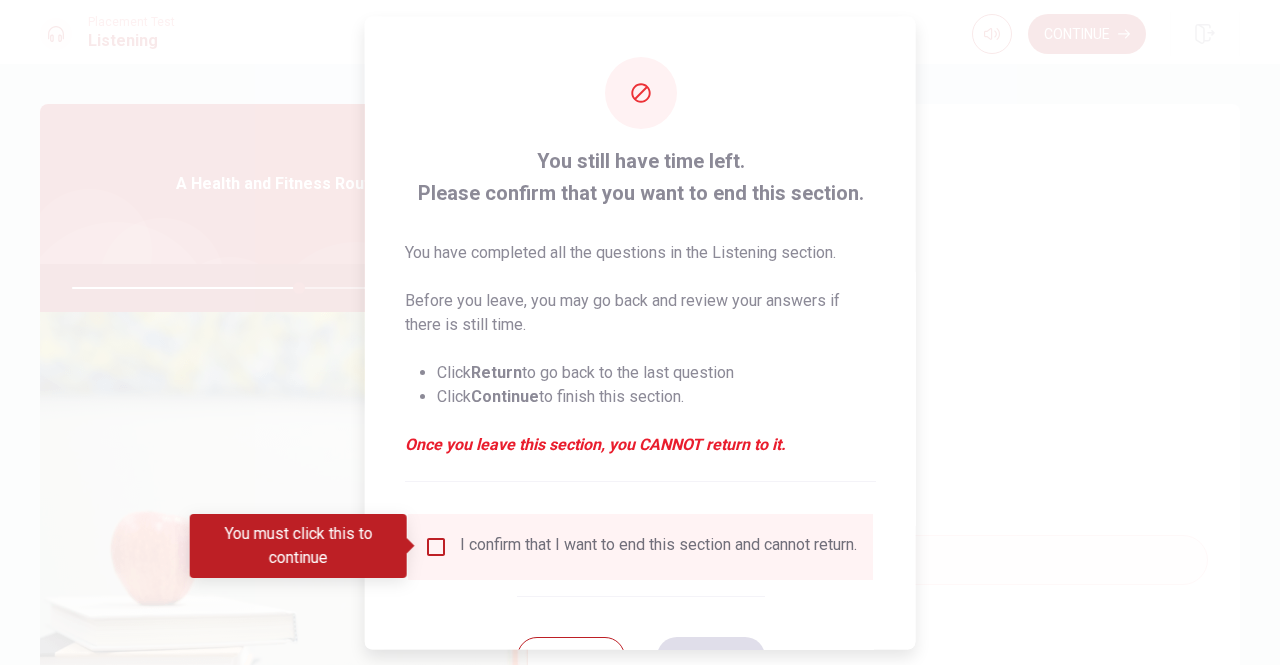 click at bounding box center (436, 546) 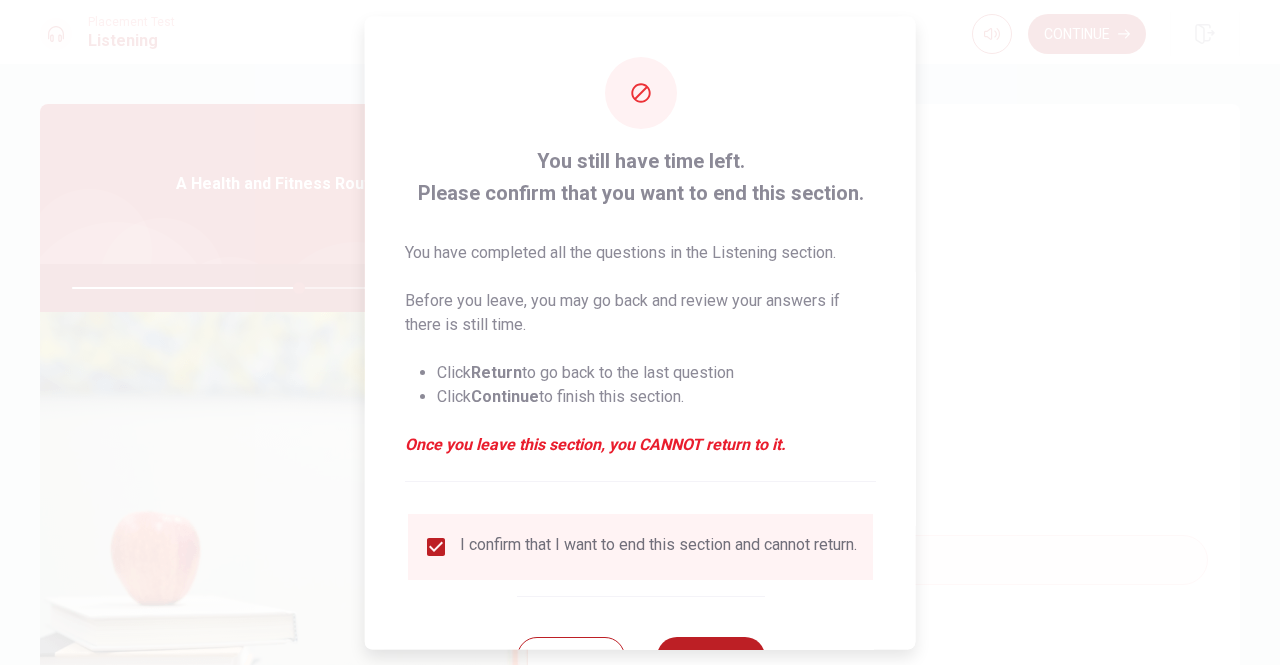scroll, scrollTop: 80, scrollLeft: 0, axis: vertical 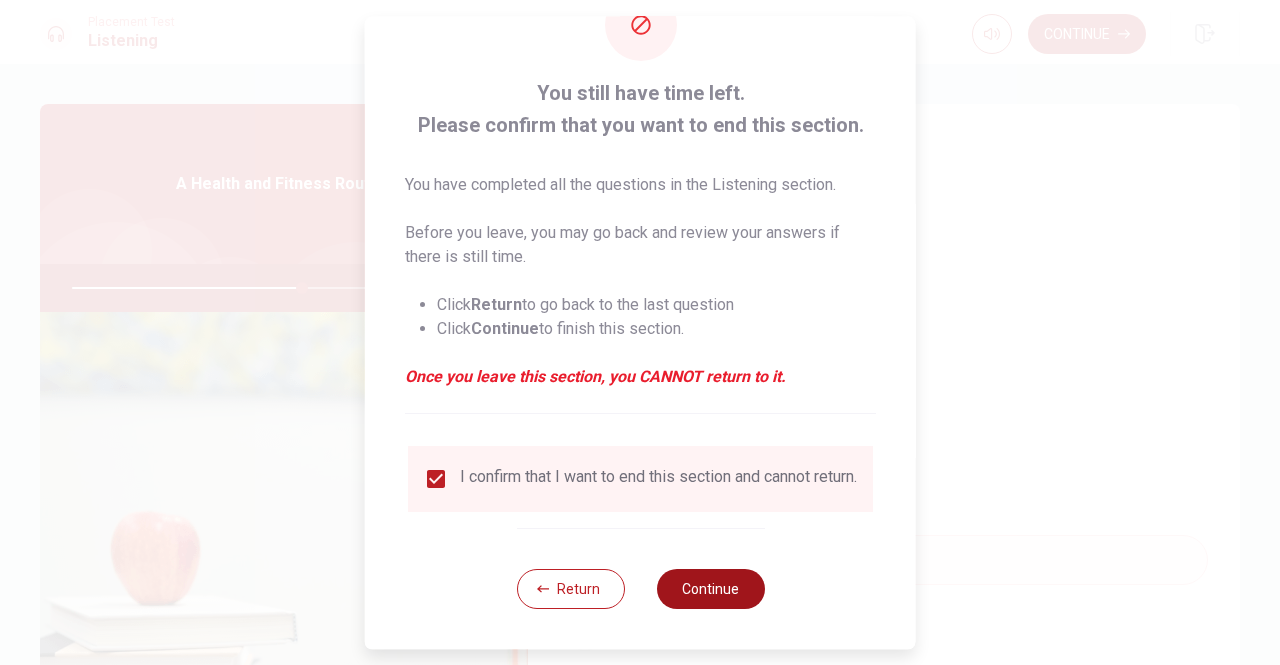 click on "Continue" at bounding box center (710, 589) 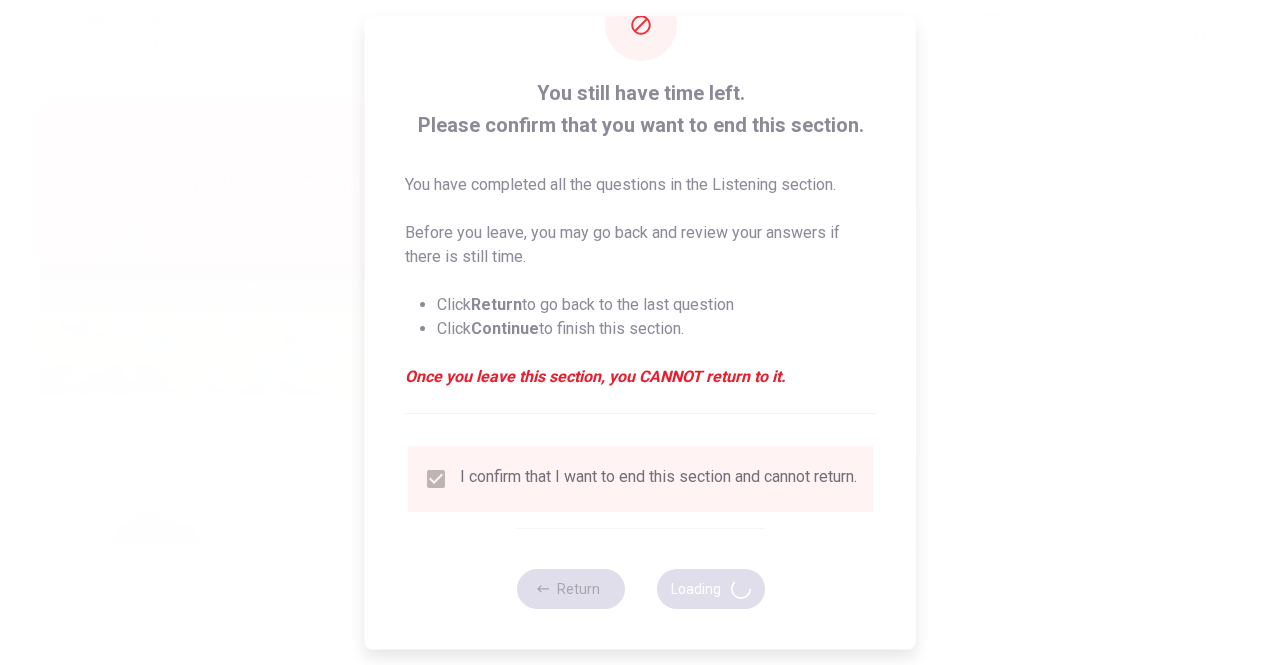 type on "64" 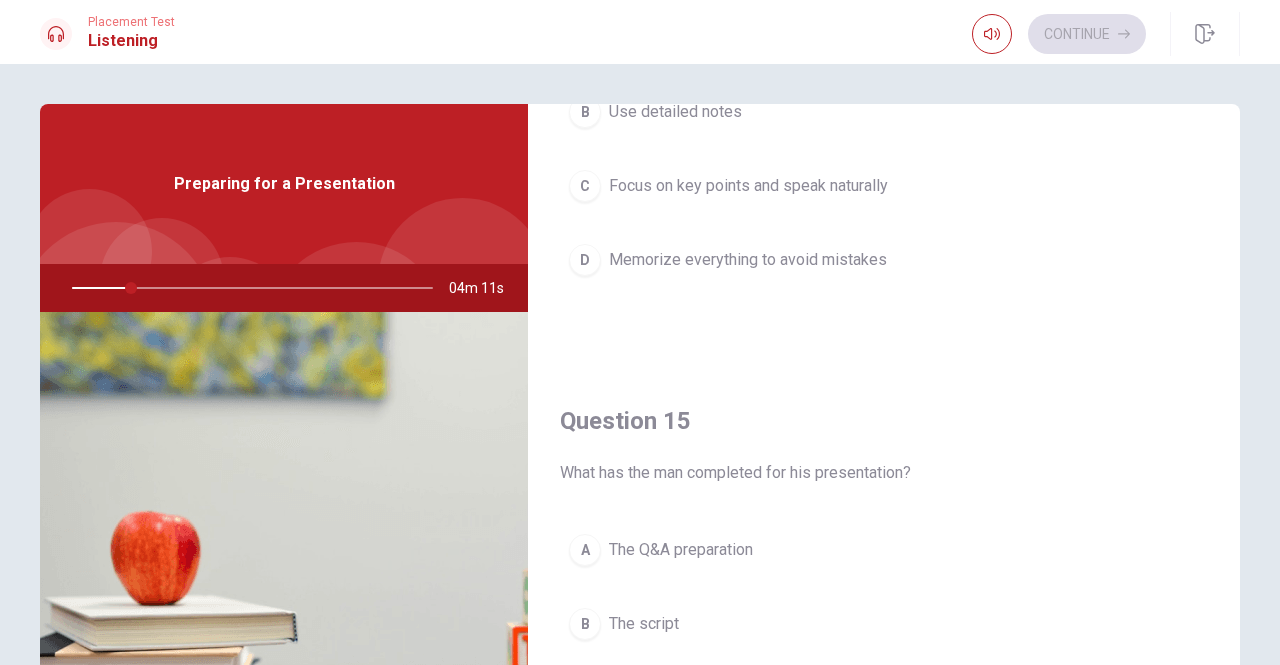 scroll, scrollTop: 1851, scrollLeft: 0, axis: vertical 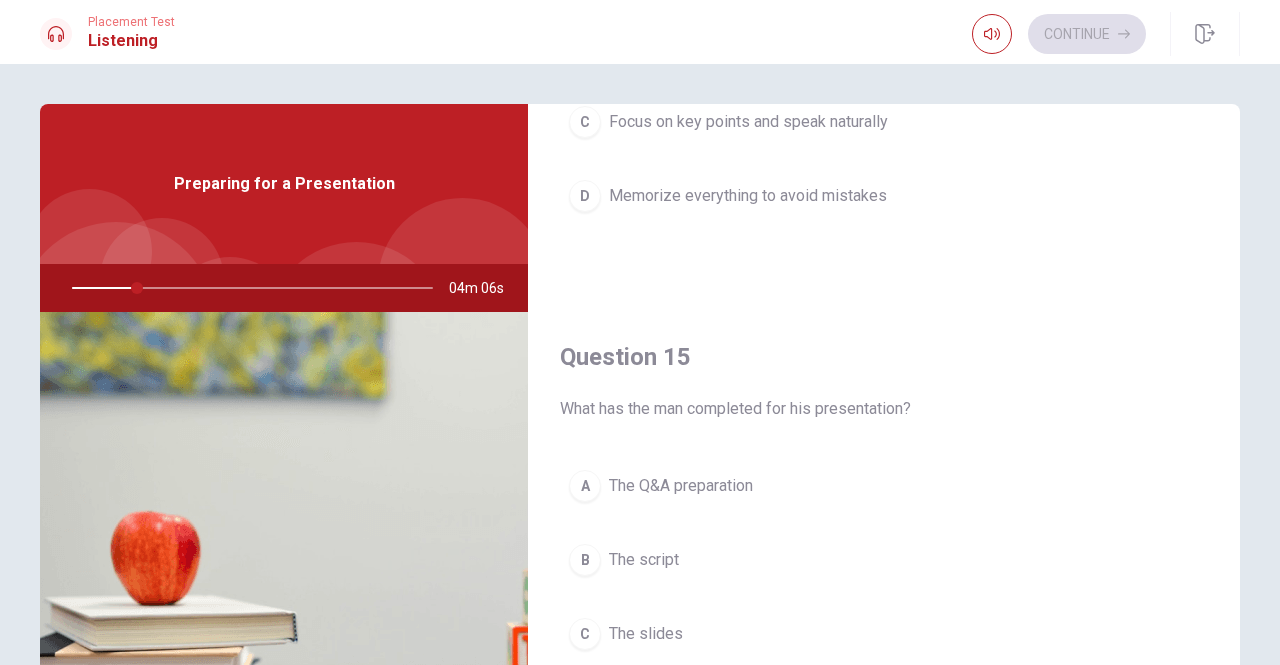 click on "Question 15 What has the man completed for his presentation? A The Q&A preparation B The script C The slides D The rehearsal" at bounding box center (884, 557) 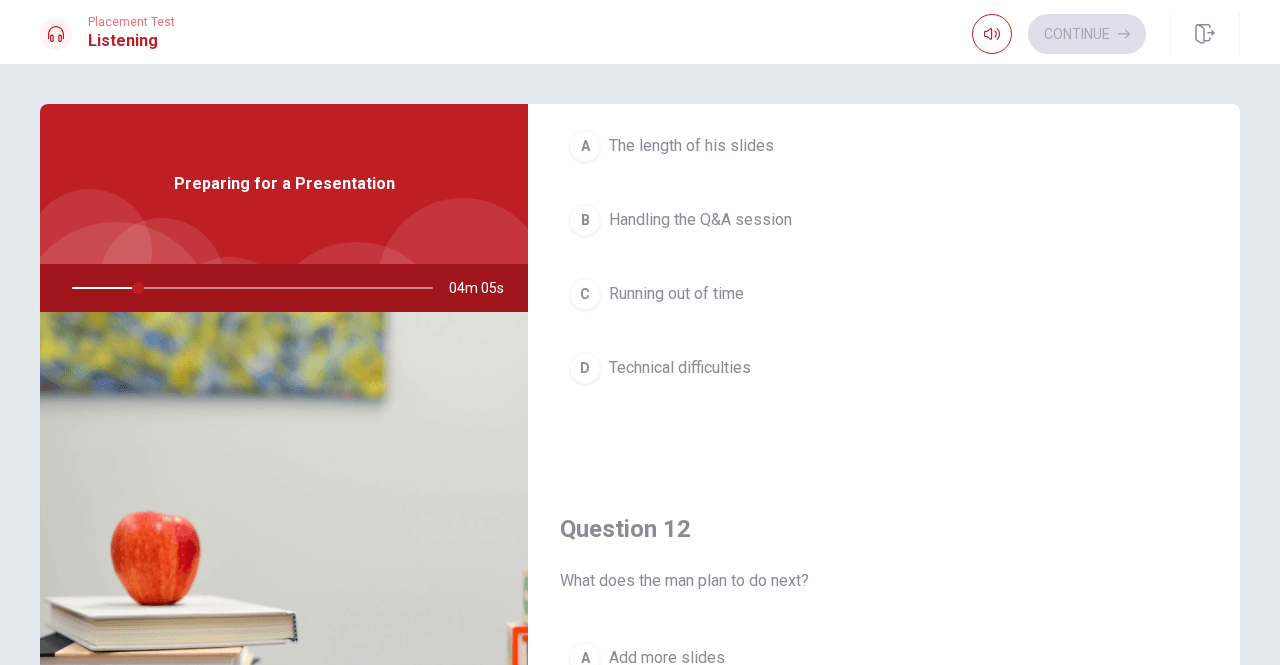 scroll, scrollTop: 0, scrollLeft: 0, axis: both 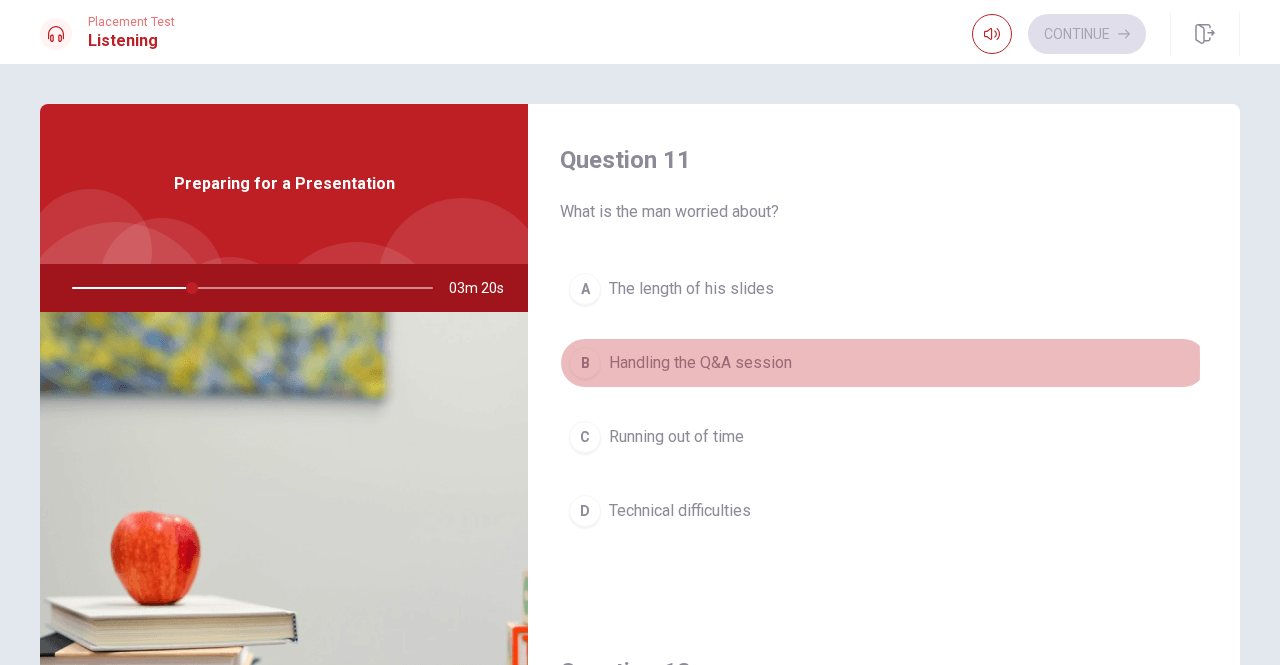 click on "B" at bounding box center (585, 363) 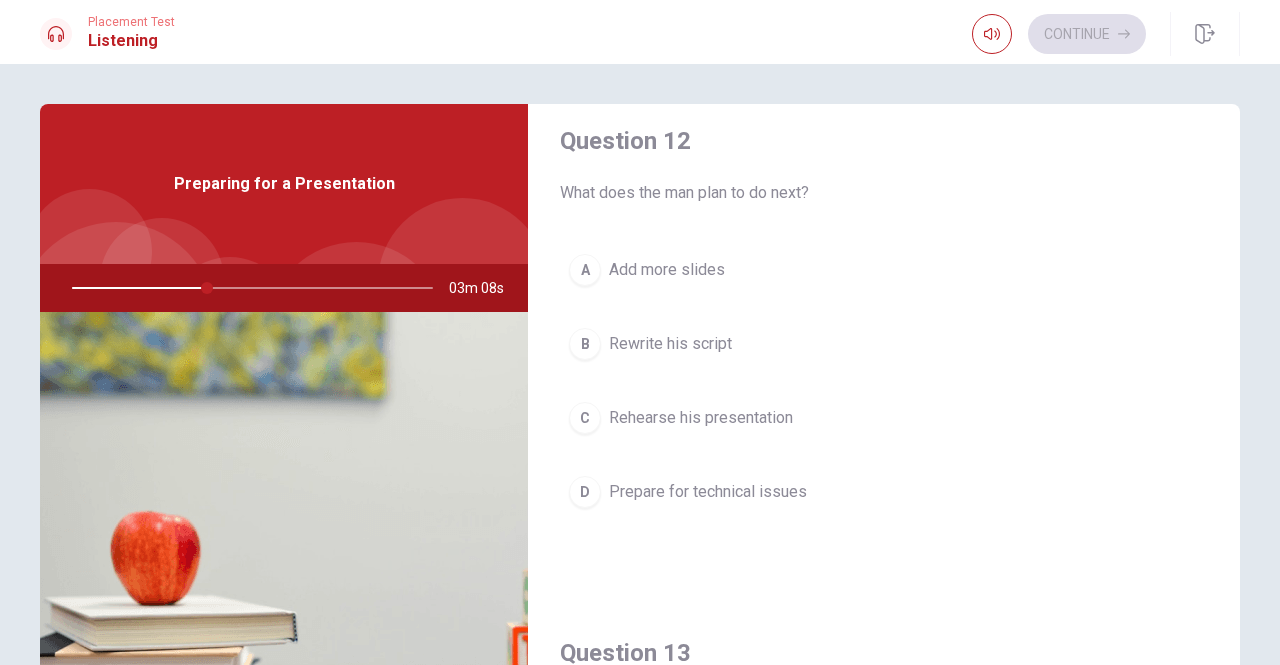 scroll, scrollTop: 532, scrollLeft: 0, axis: vertical 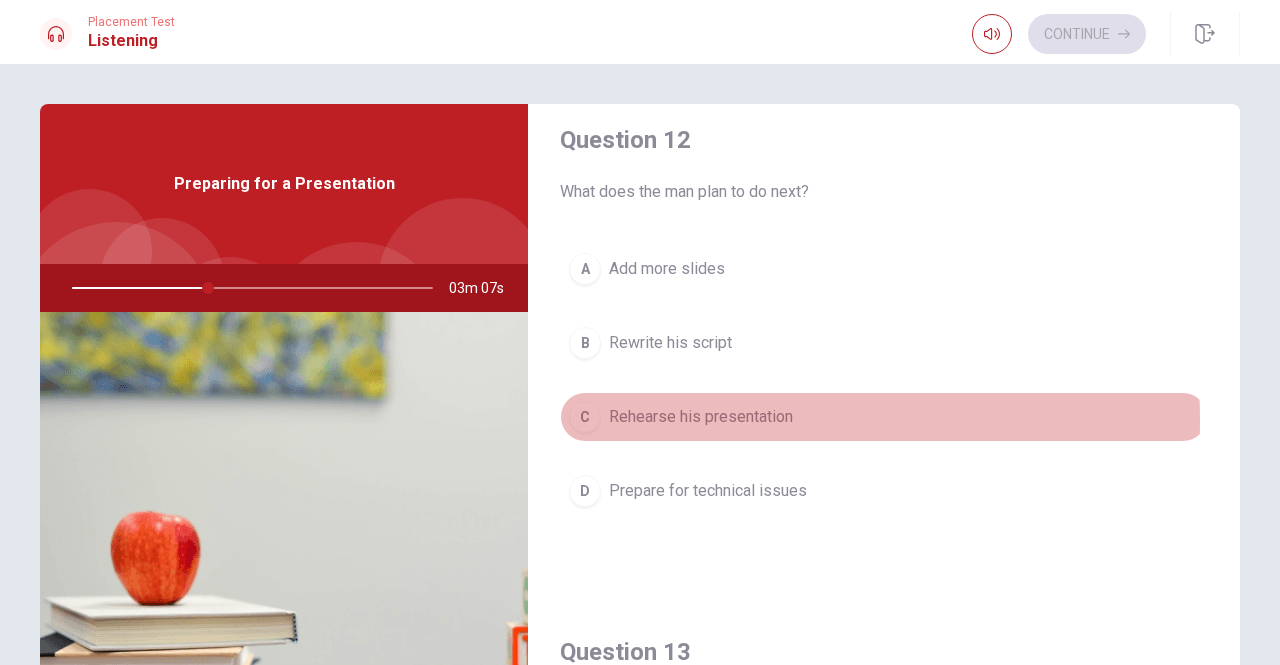 click on "C" at bounding box center (585, 417) 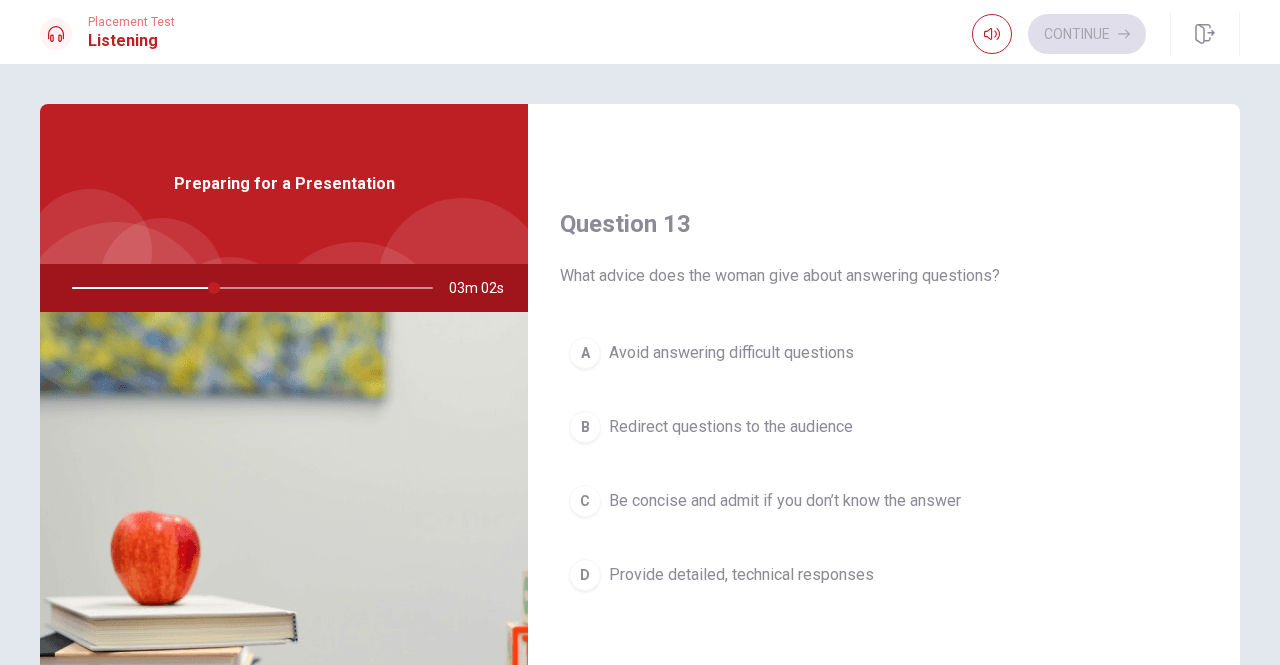 scroll, scrollTop: 961, scrollLeft: 0, axis: vertical 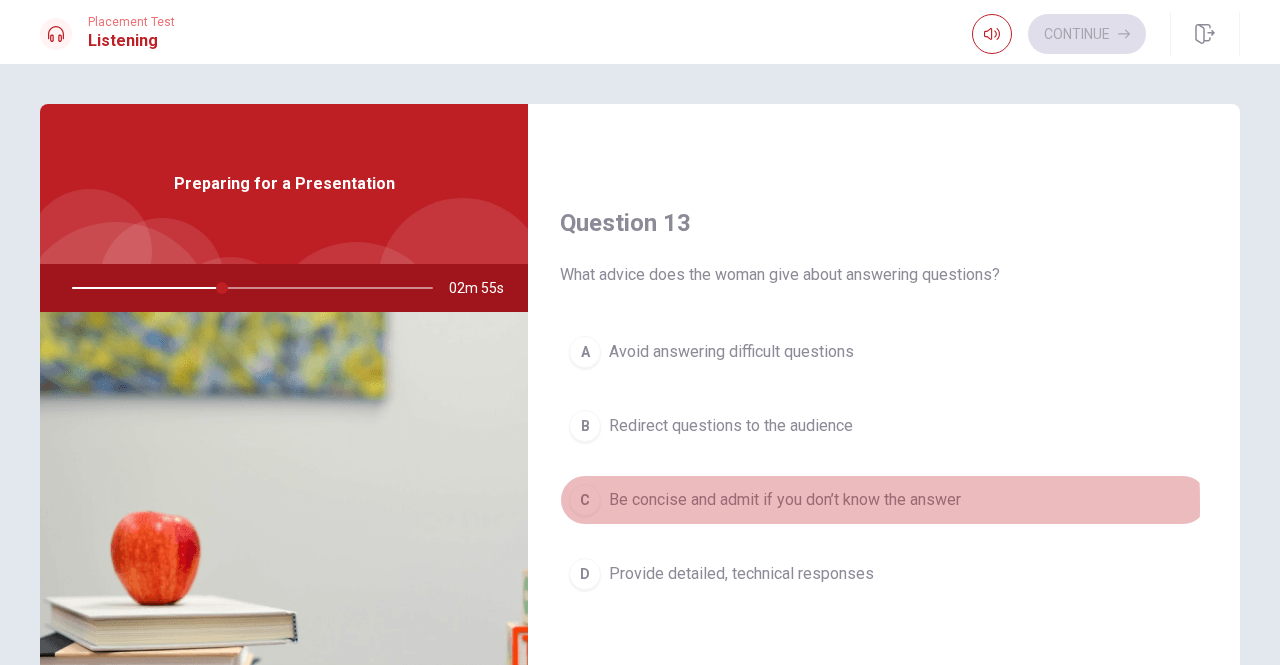 click on "C" at bounding box center [585, 500] 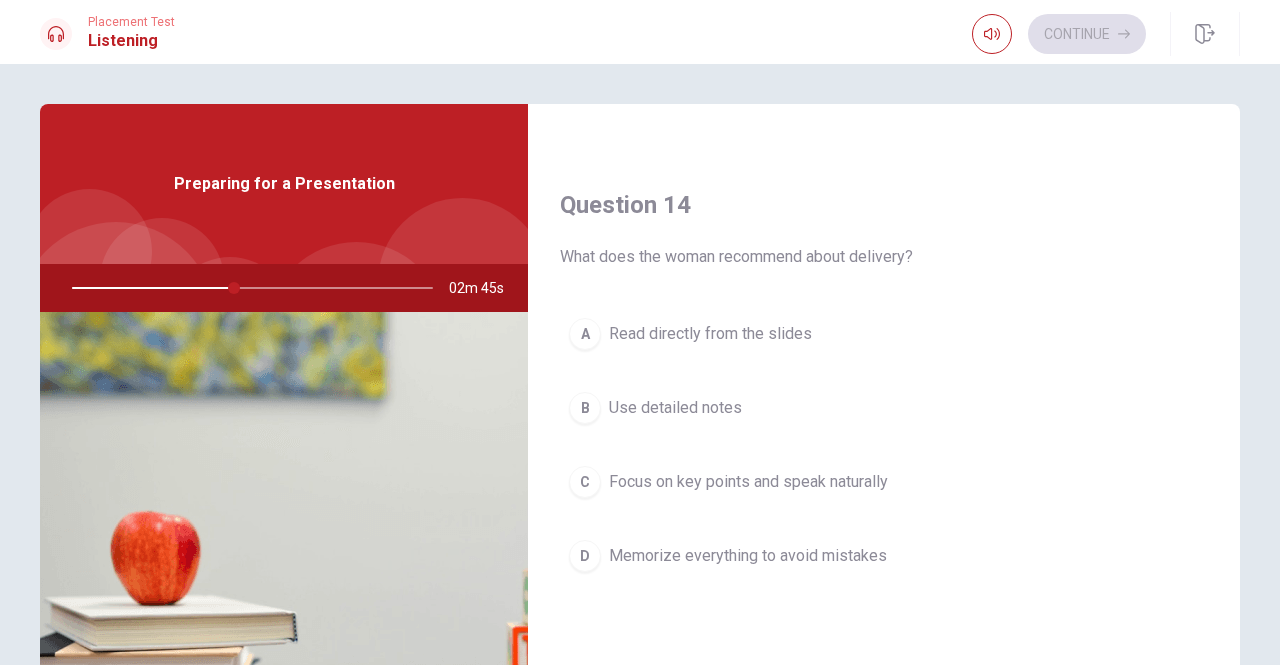 scroll, scrollTop: 1492, scrollLeft: 0, axis: vertical 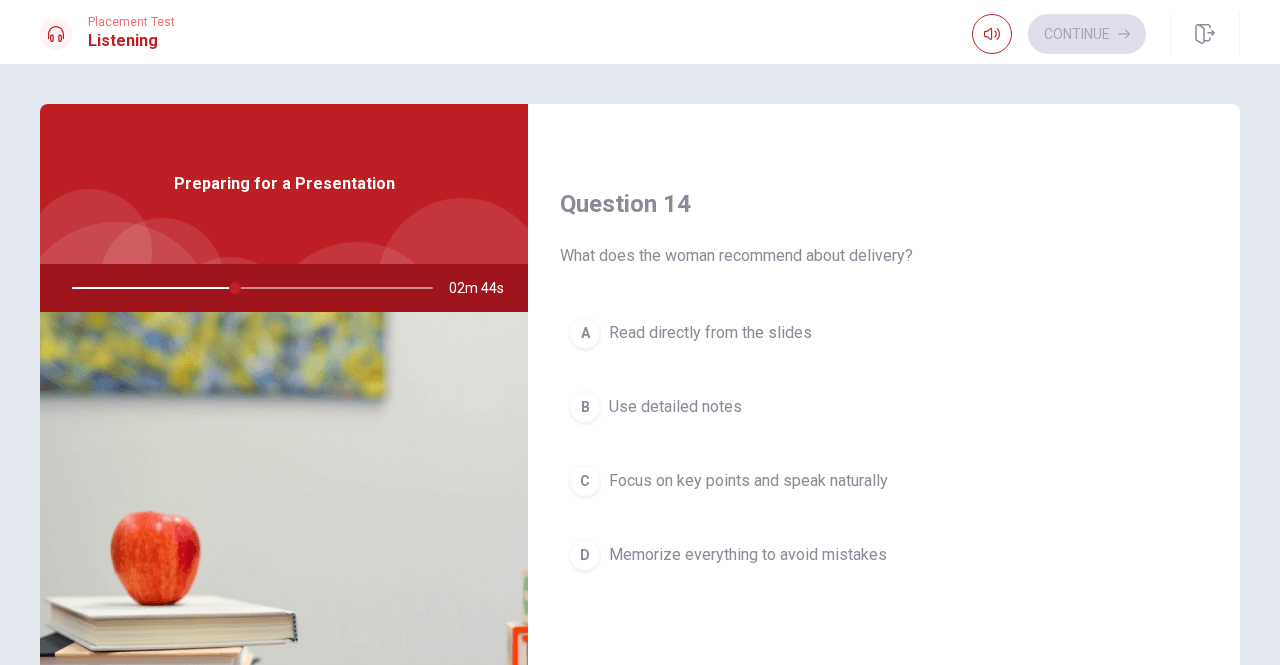 click on "C" at bounding box center [585, 481] 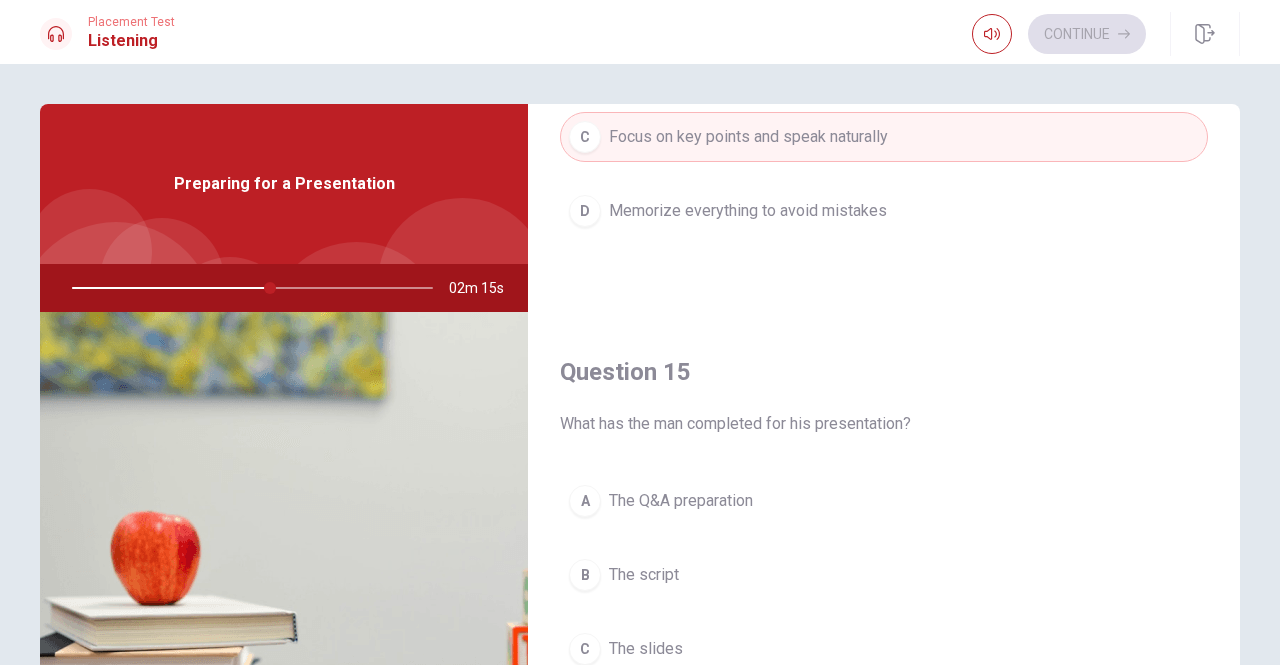 scroll, scrollTop: 1851, scrollLeft: 0, axis: vertical 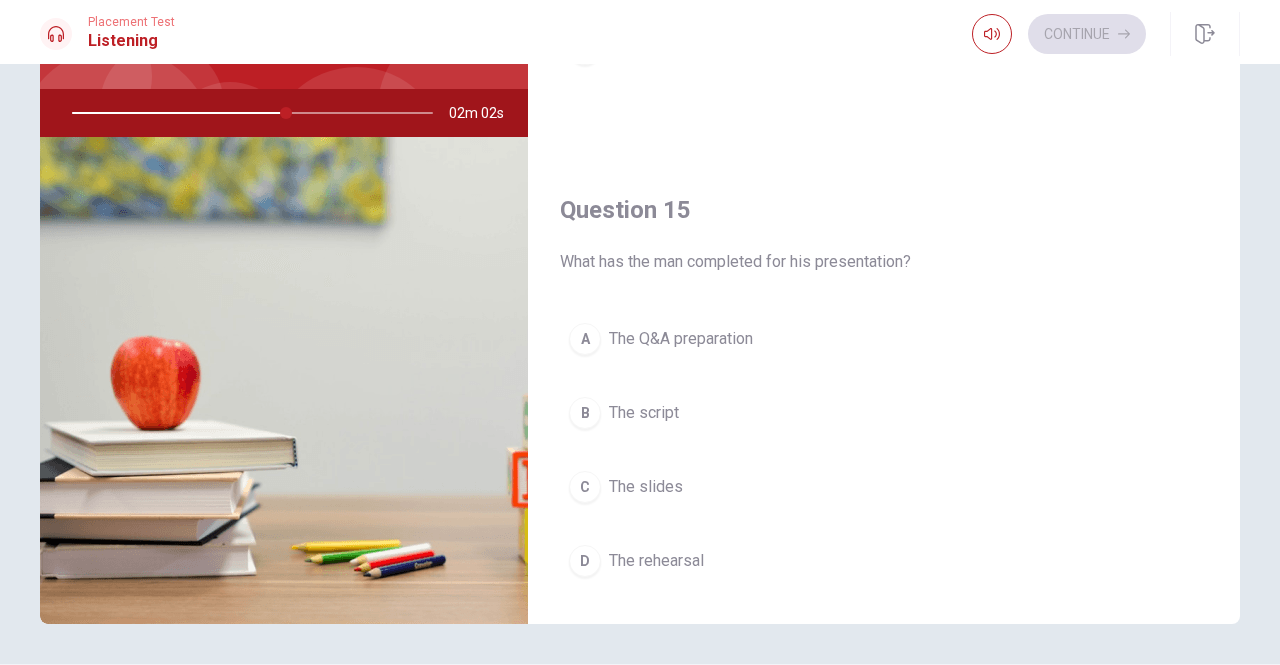 click on "A" at bounding box center (585, 339) 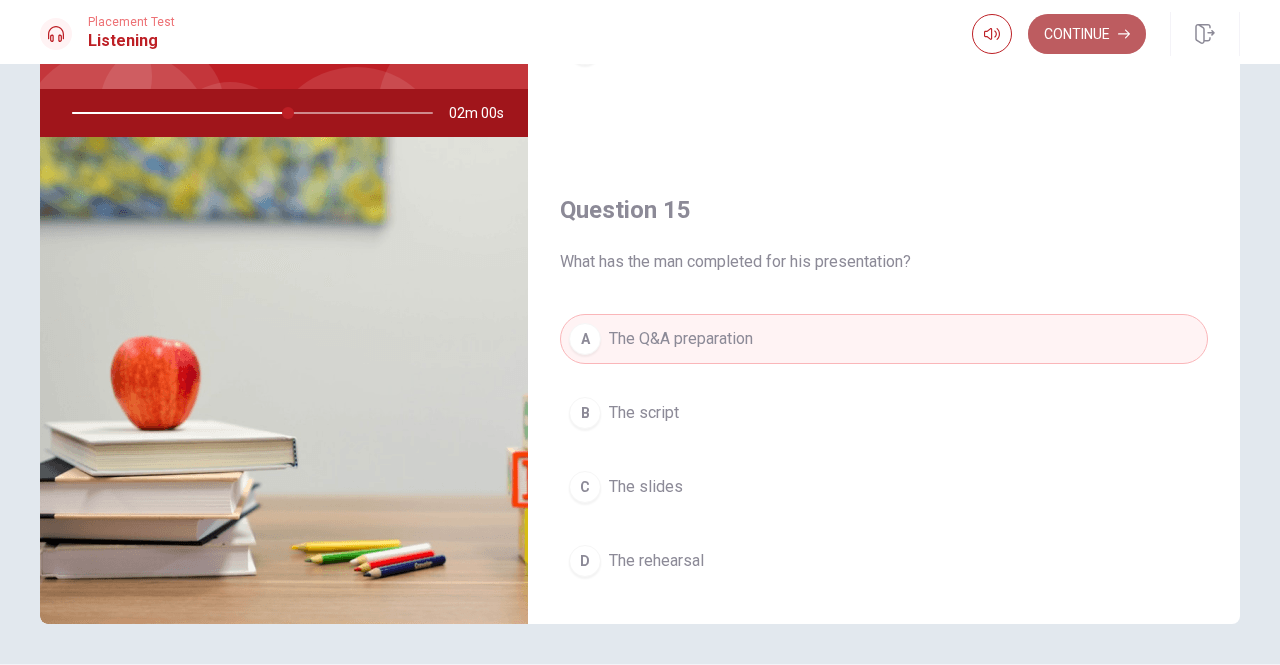 click on "Continue" at bounding box center (1087, 34) 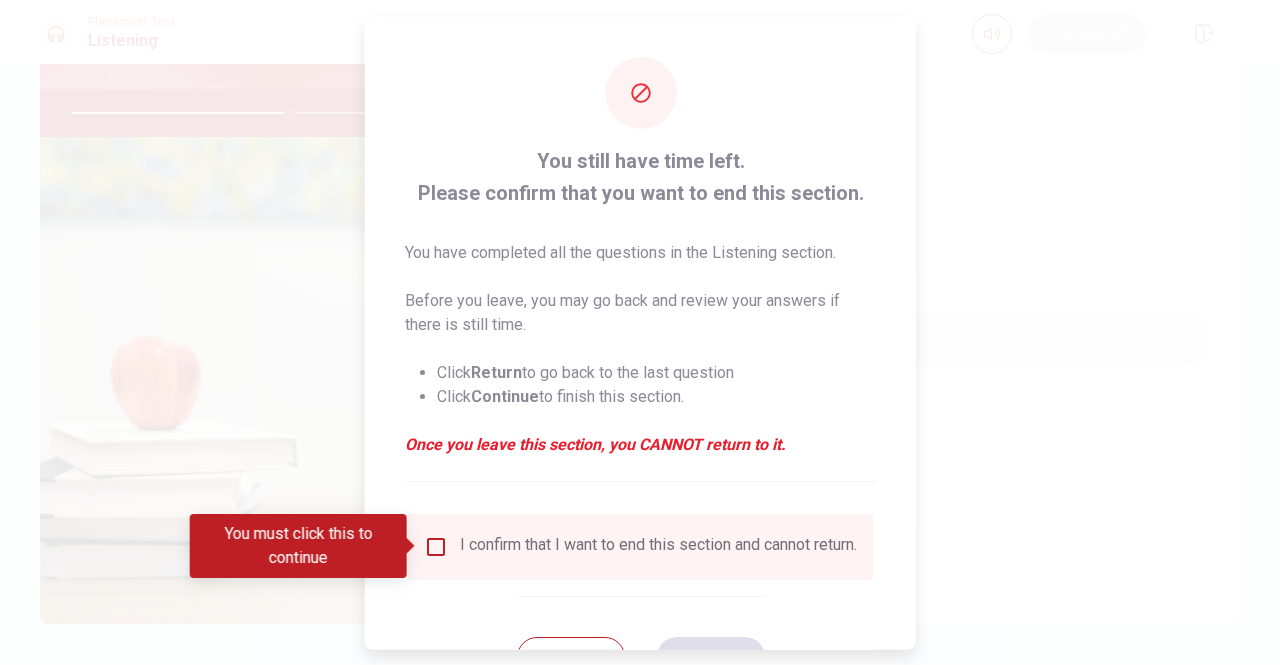 click at bounding box center [640, 332] 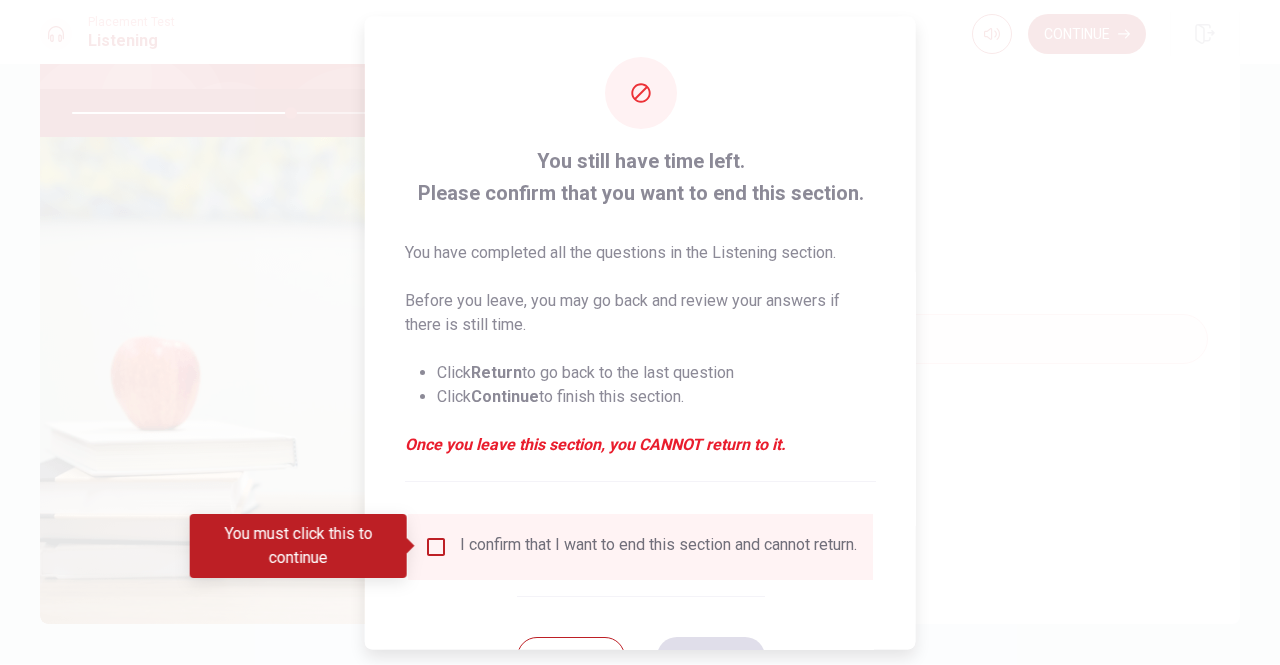 click at bounding box center (436, 546) 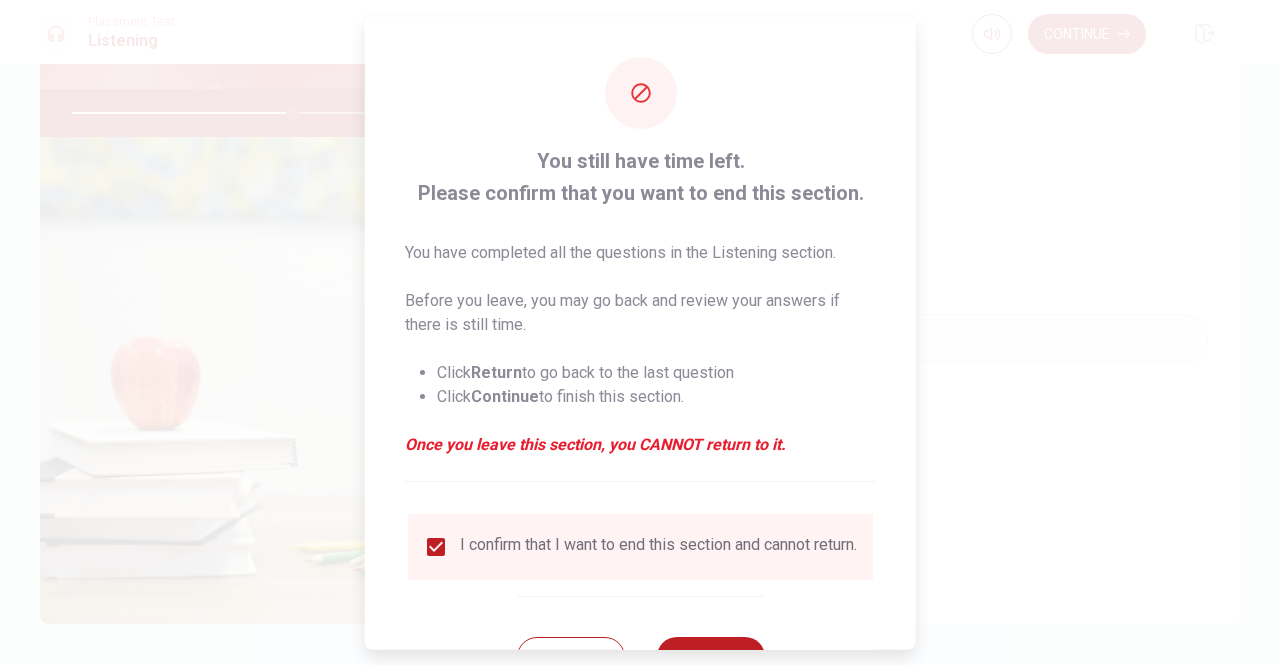 scroll, scrollTop: 80, scrollLeft: 0, axis: vertical 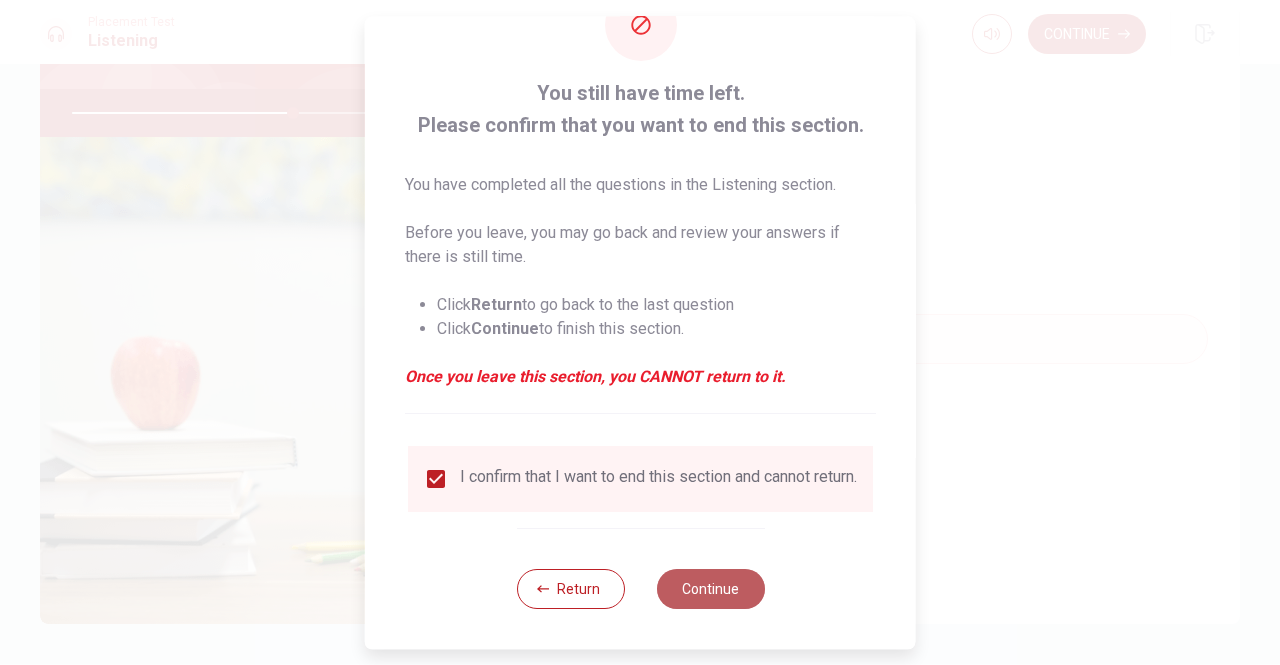 click on "Continue" at bounding box center (710, 589) 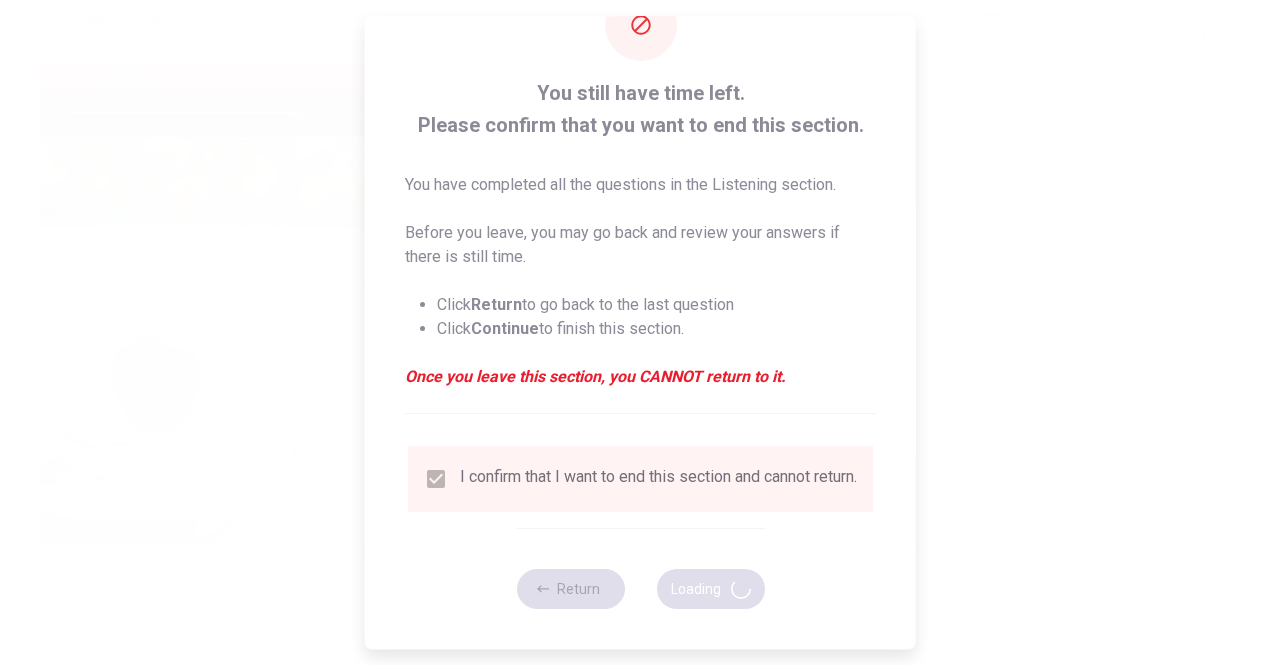 type on "62" 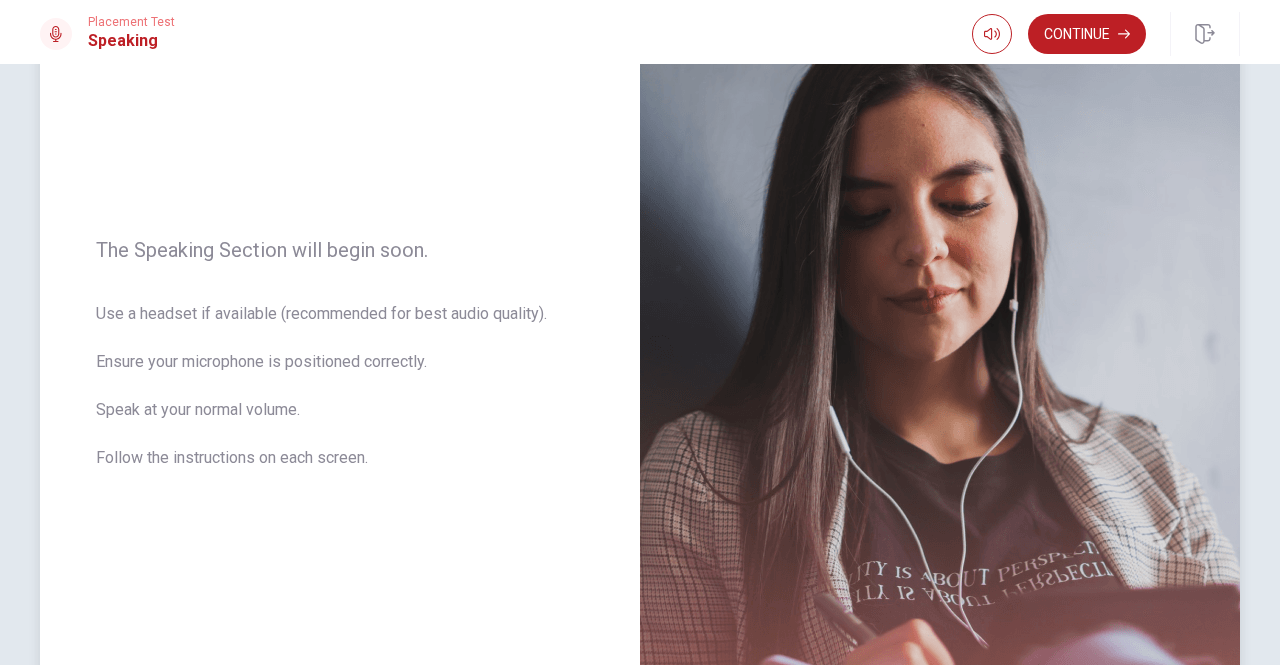 scroll, scrollTop: 174, scrollLeft: 0, axis: vertical 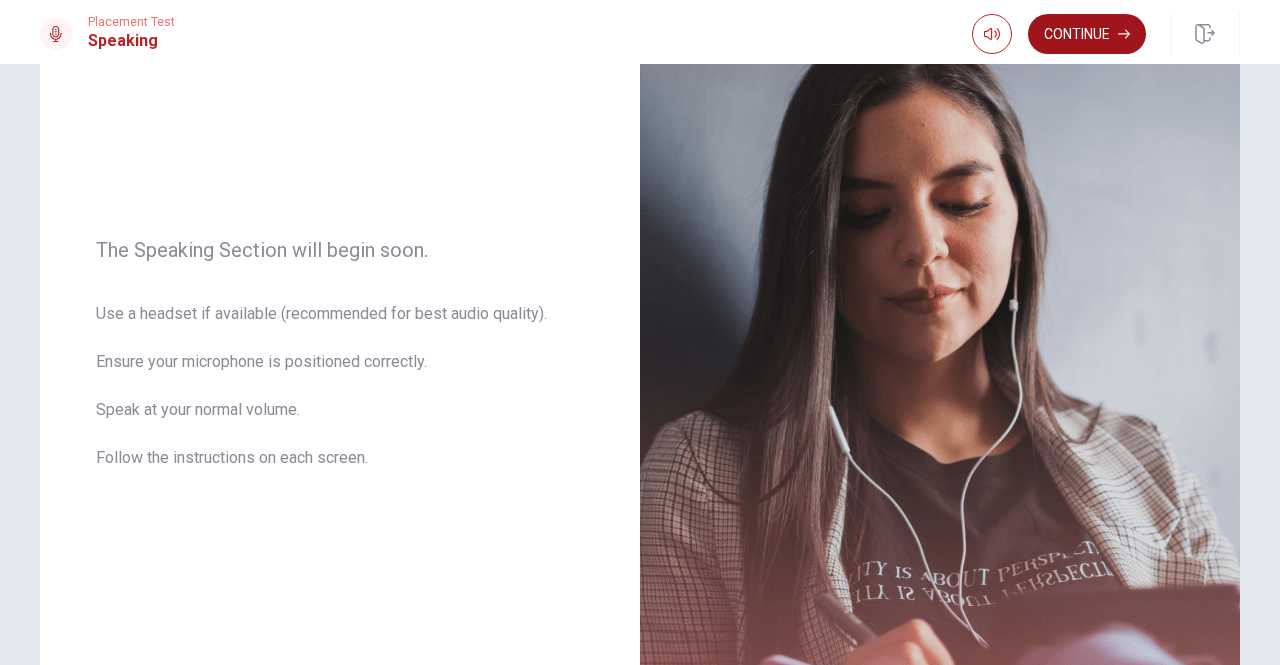 click on "Continue" at bounding box center [1087, 34] 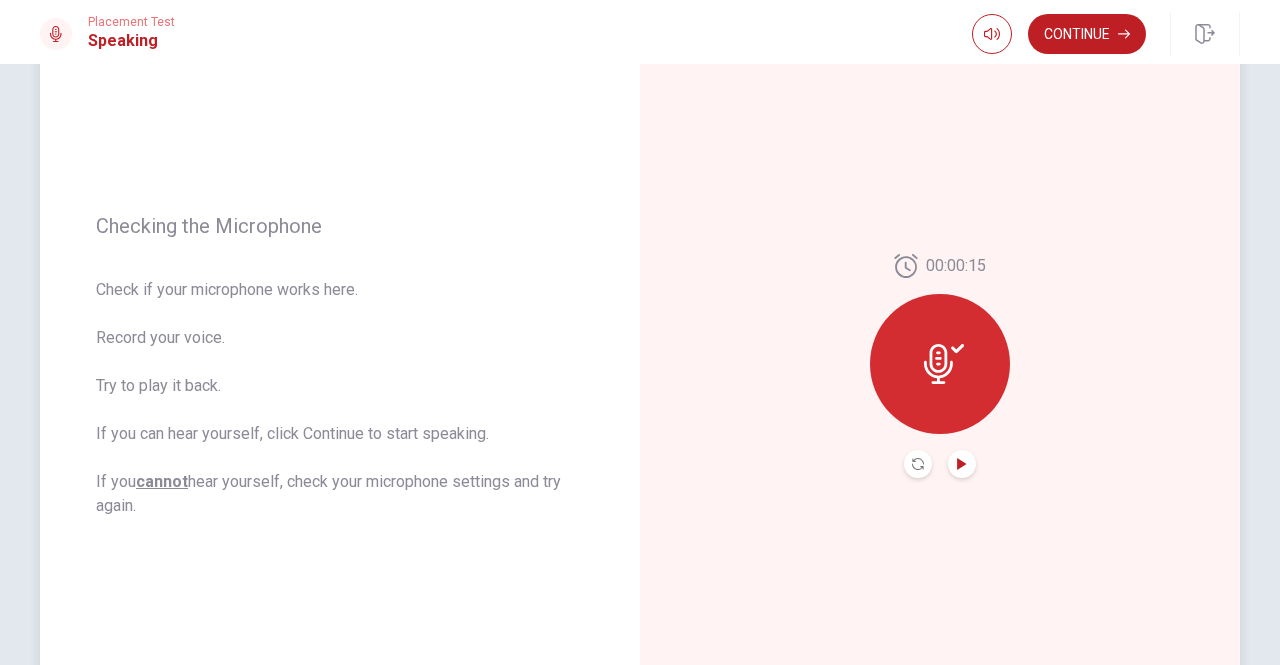 click 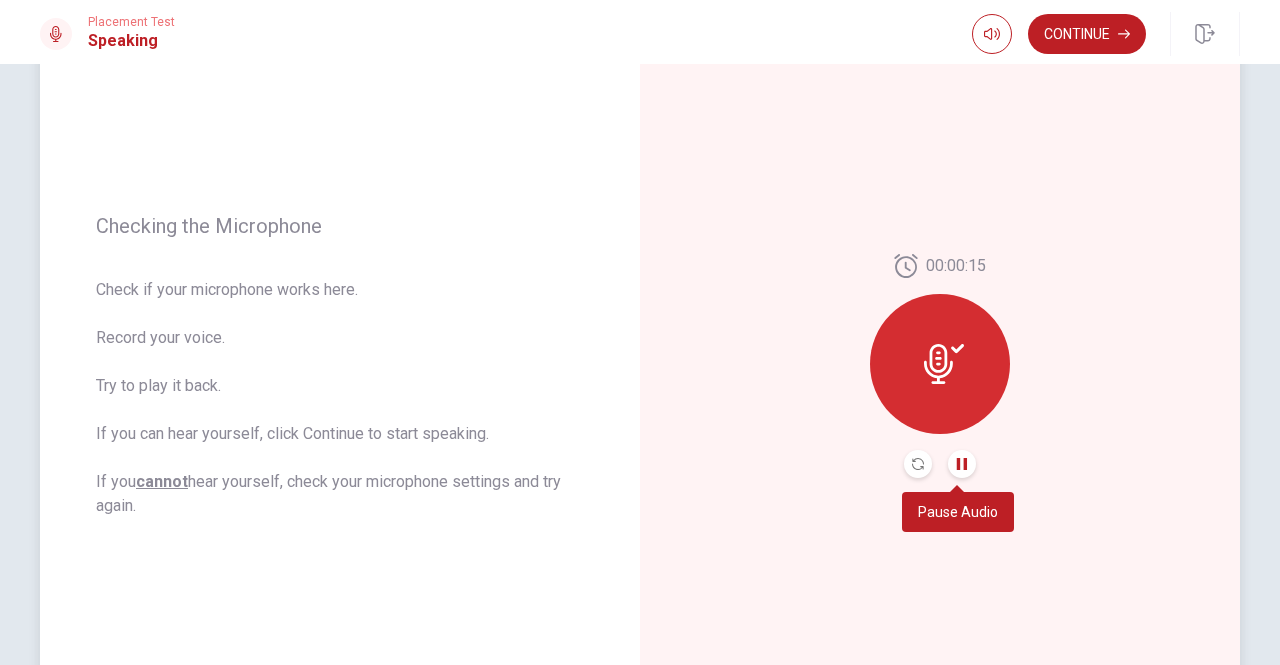 click 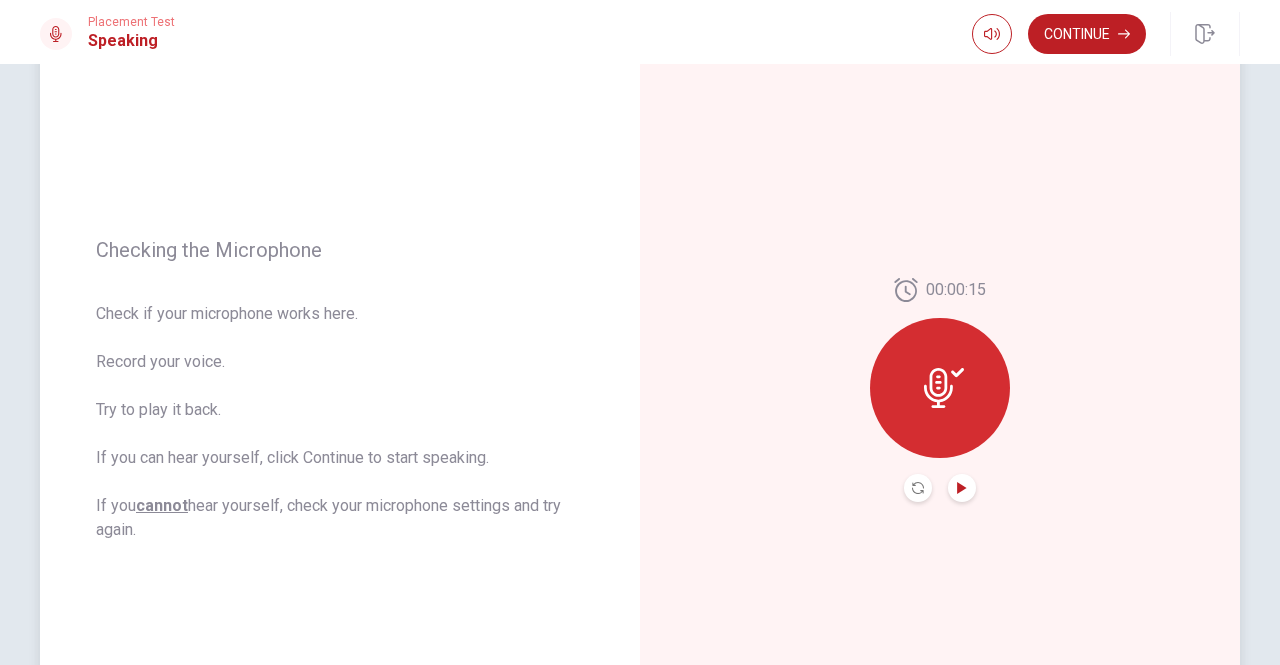 scroll, scrollTop: 156, scrollLeft: 0, axis: vertical 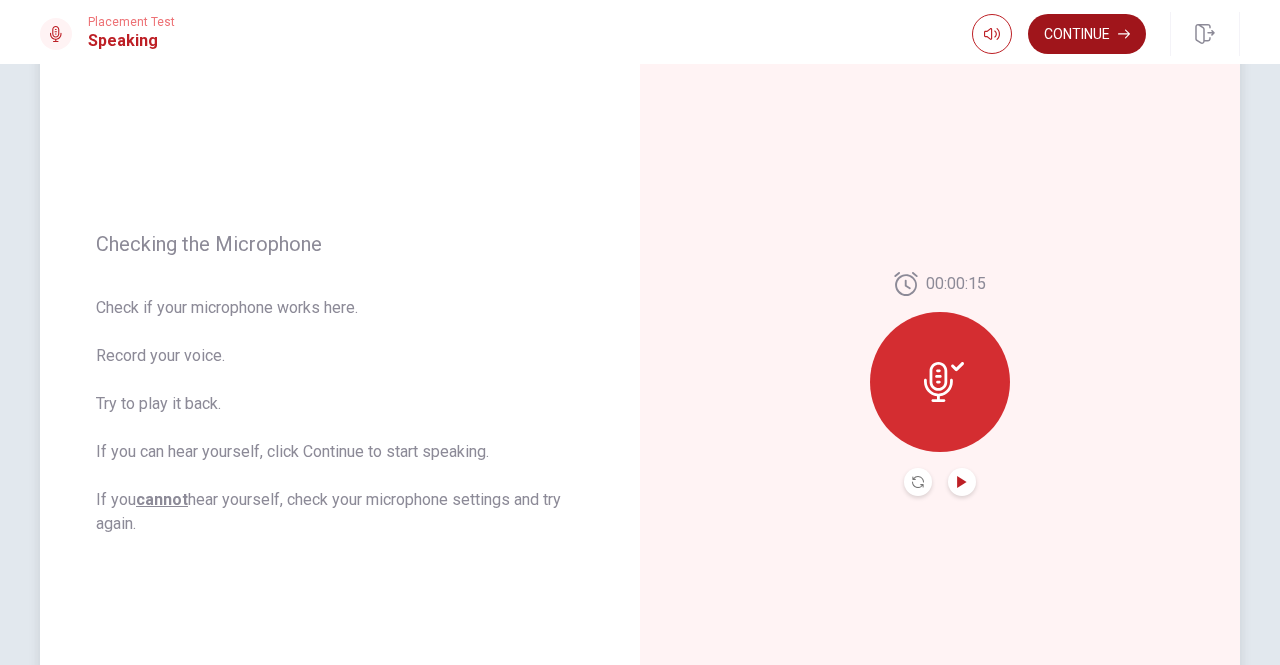 click on "Continue" at bounding box center [1087, 34] 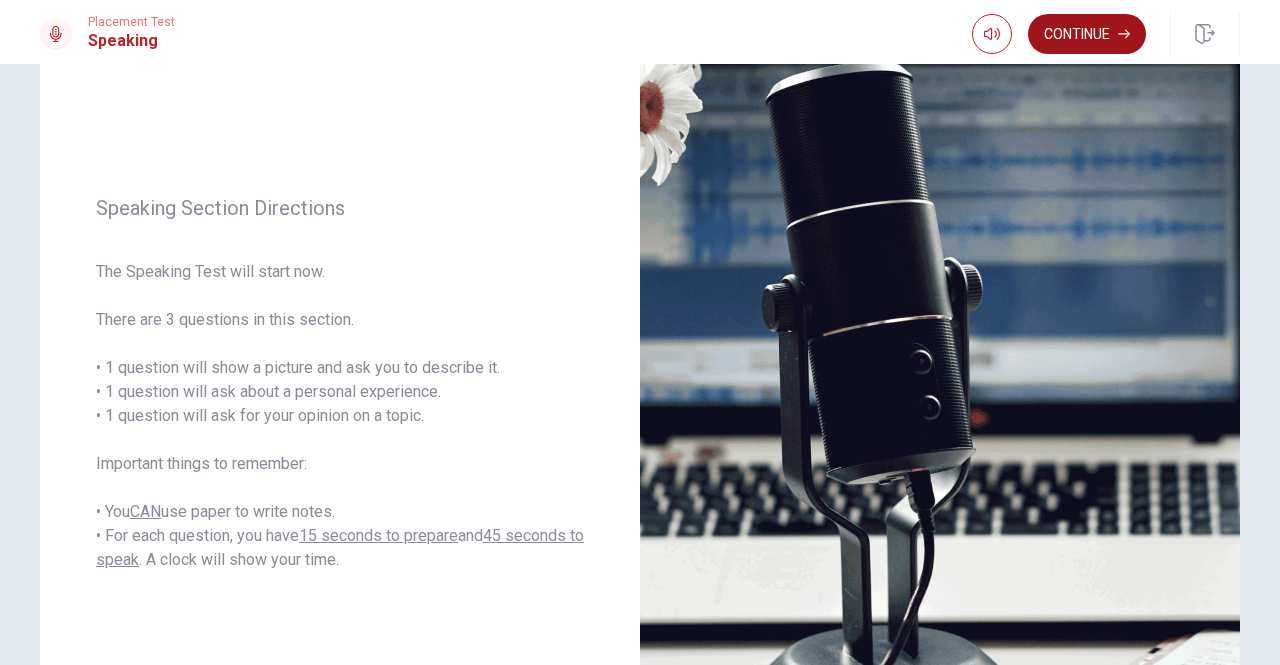 click on "Continue" at bounding box center (1087, 34) 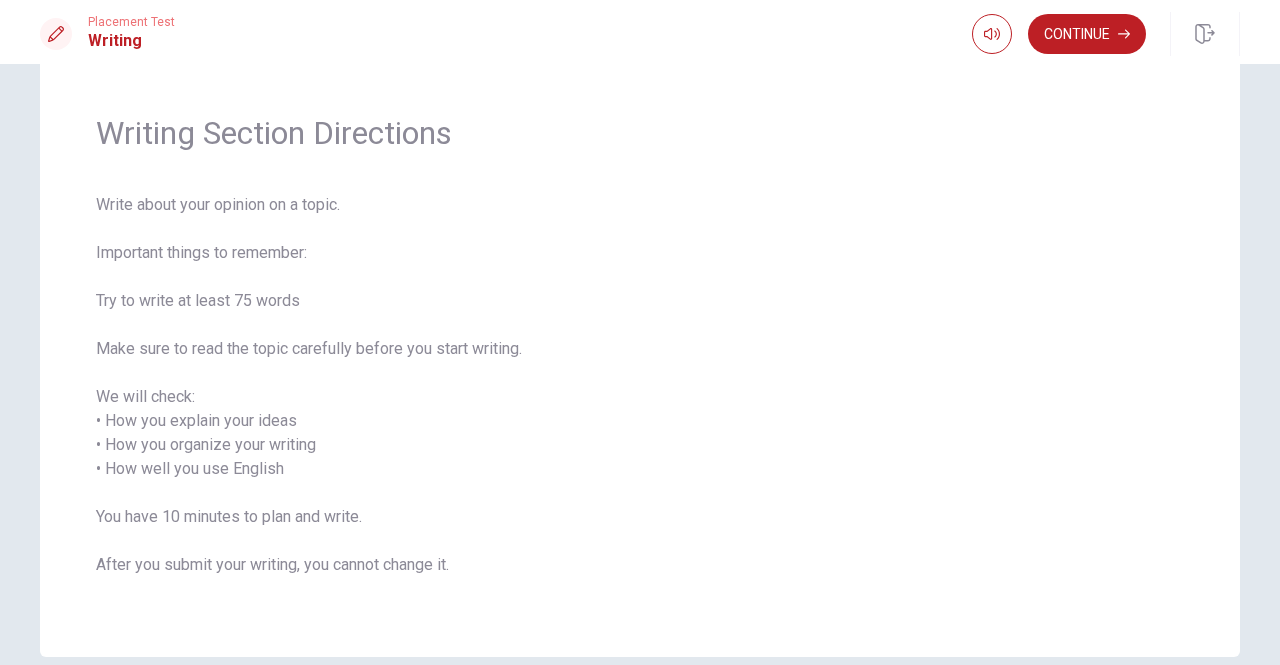 scroll, scrollTop: 48, scrollLeft: 0, axis: vertical 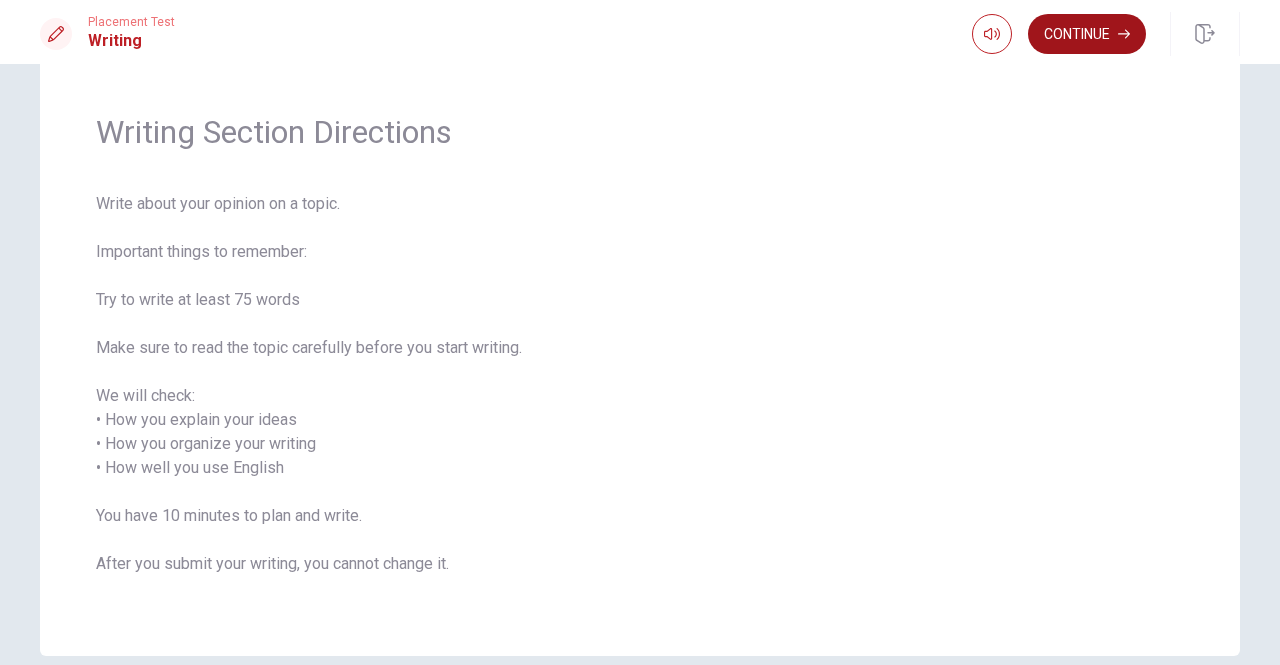 click on "Continue" at bounding box center [1087, 34] 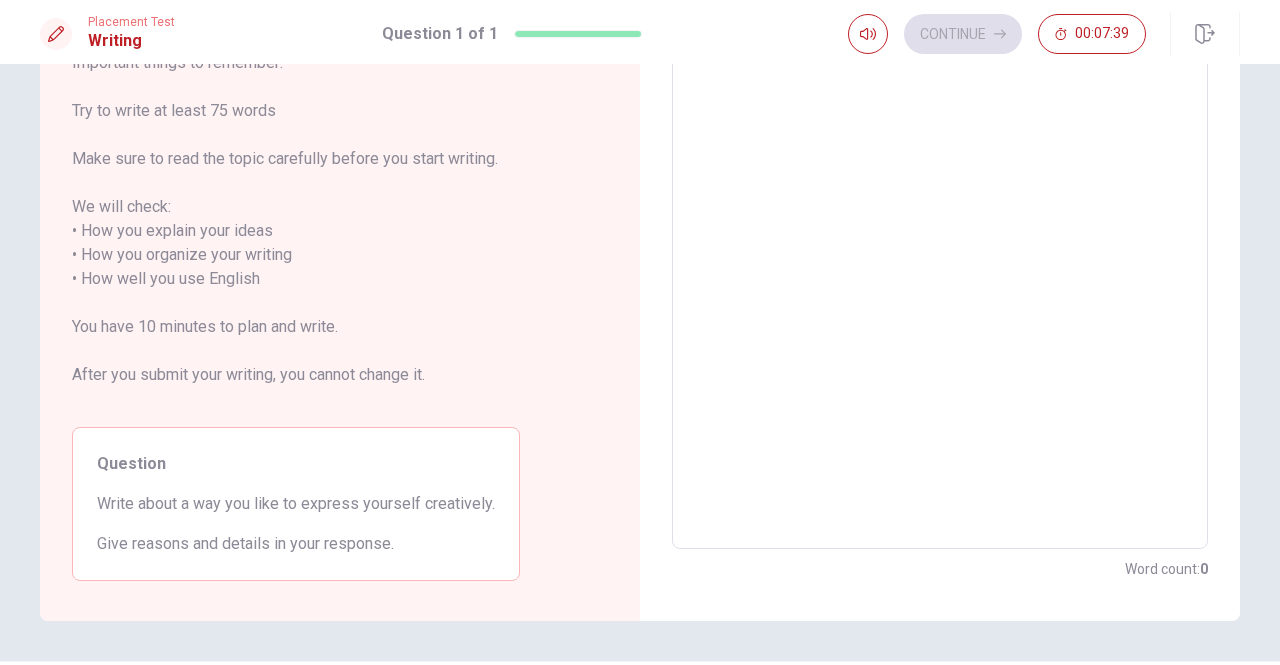 scroll, scrollTop: 0, scrollLeft: 0, axis: both 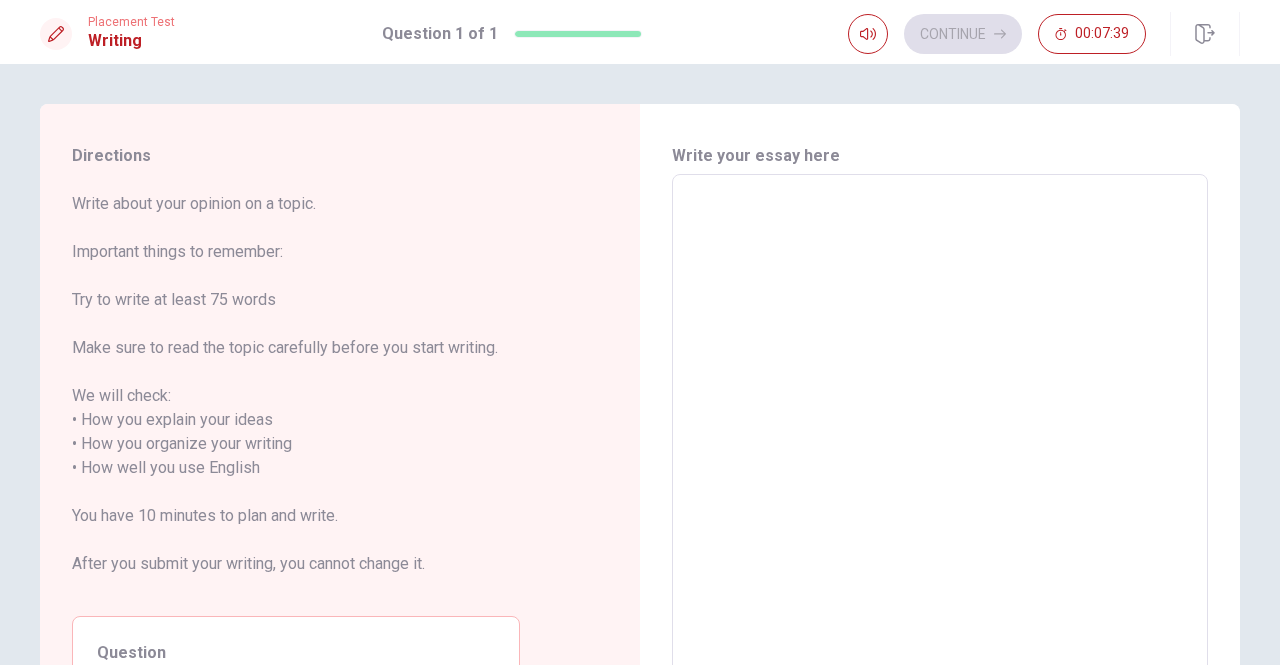 click at bounding box center (940, 456) 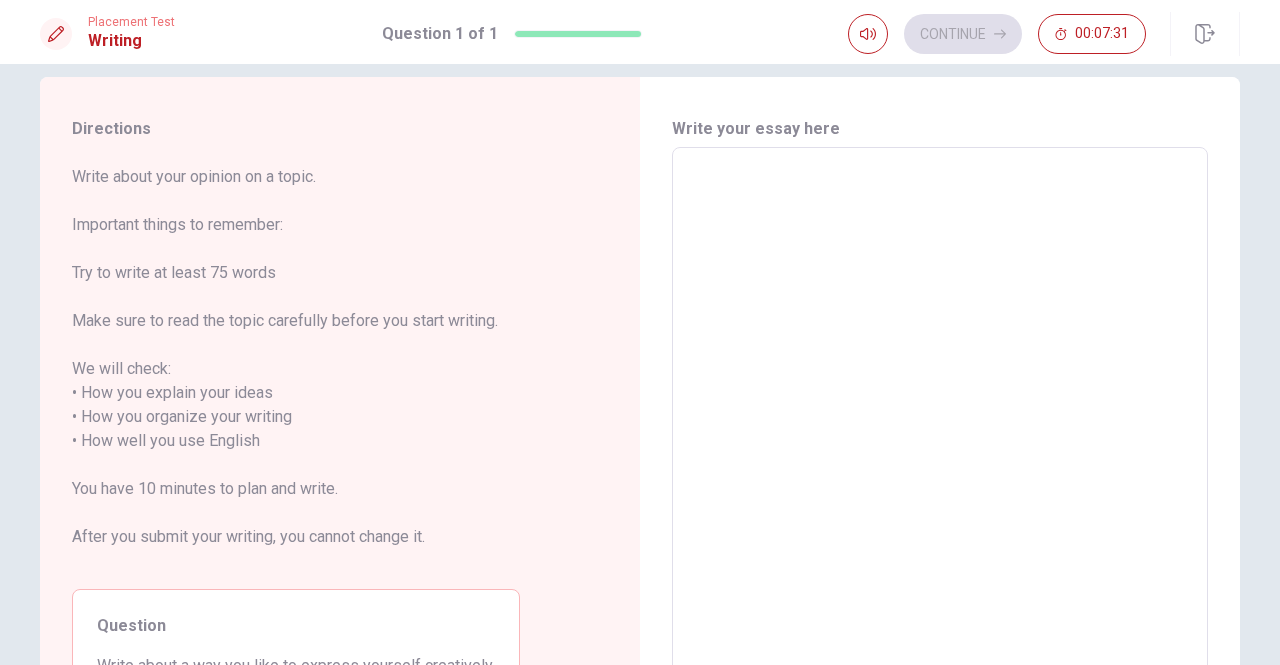 scroll, scrollTop: 3, scrollLeft: 0, axis: vertical 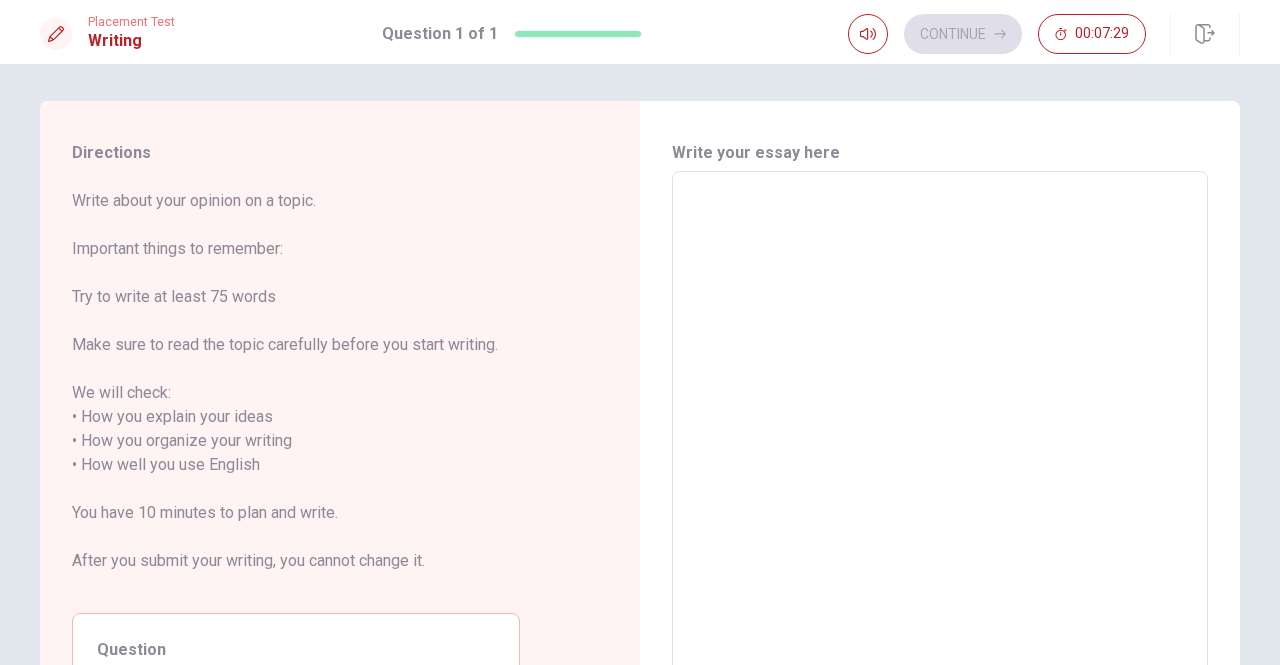 type on "I" 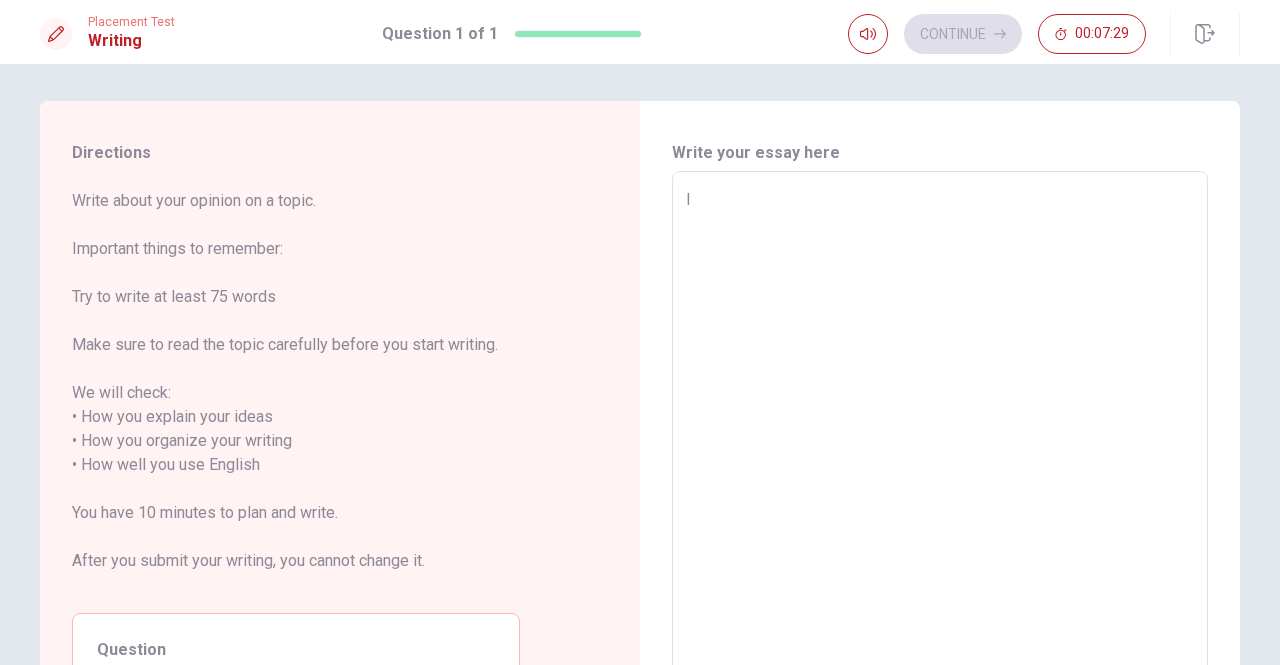 type on "x" 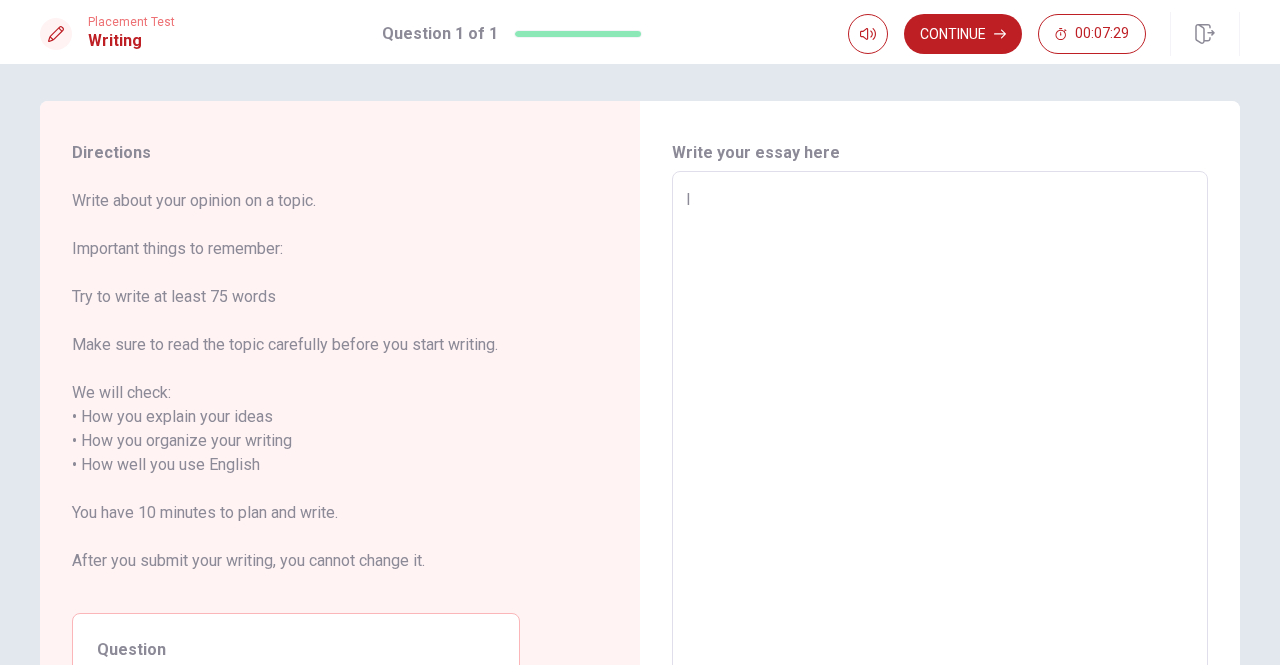 type on "I" 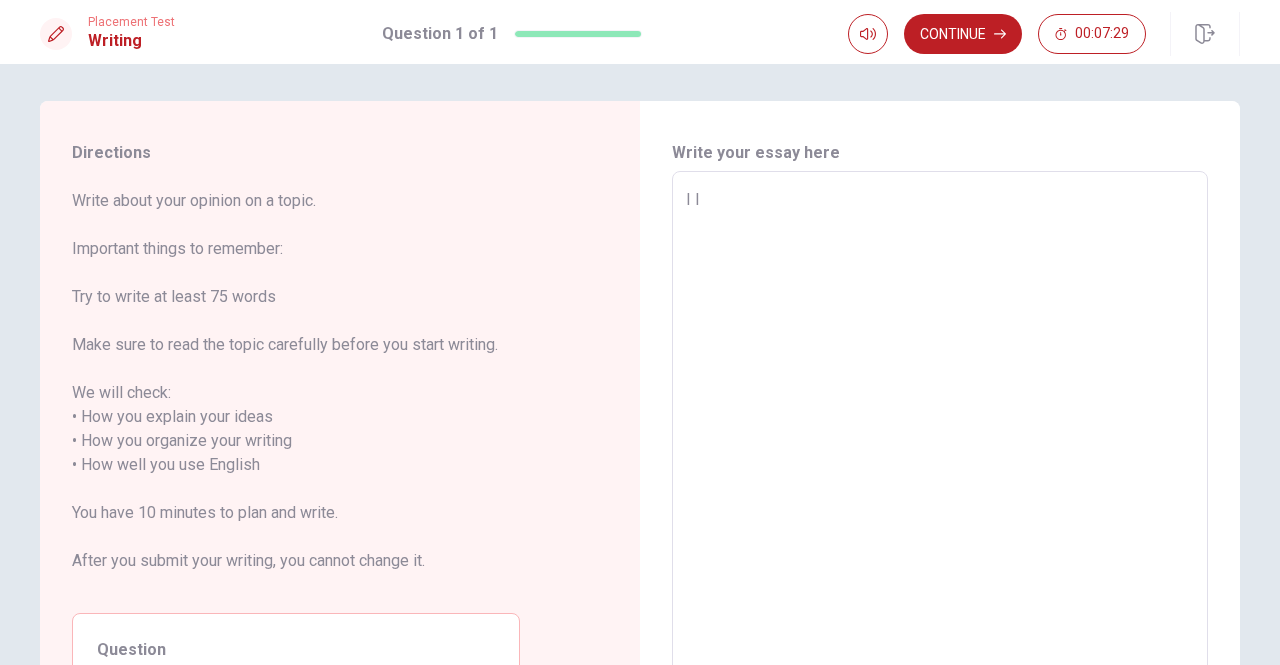 type on "x" 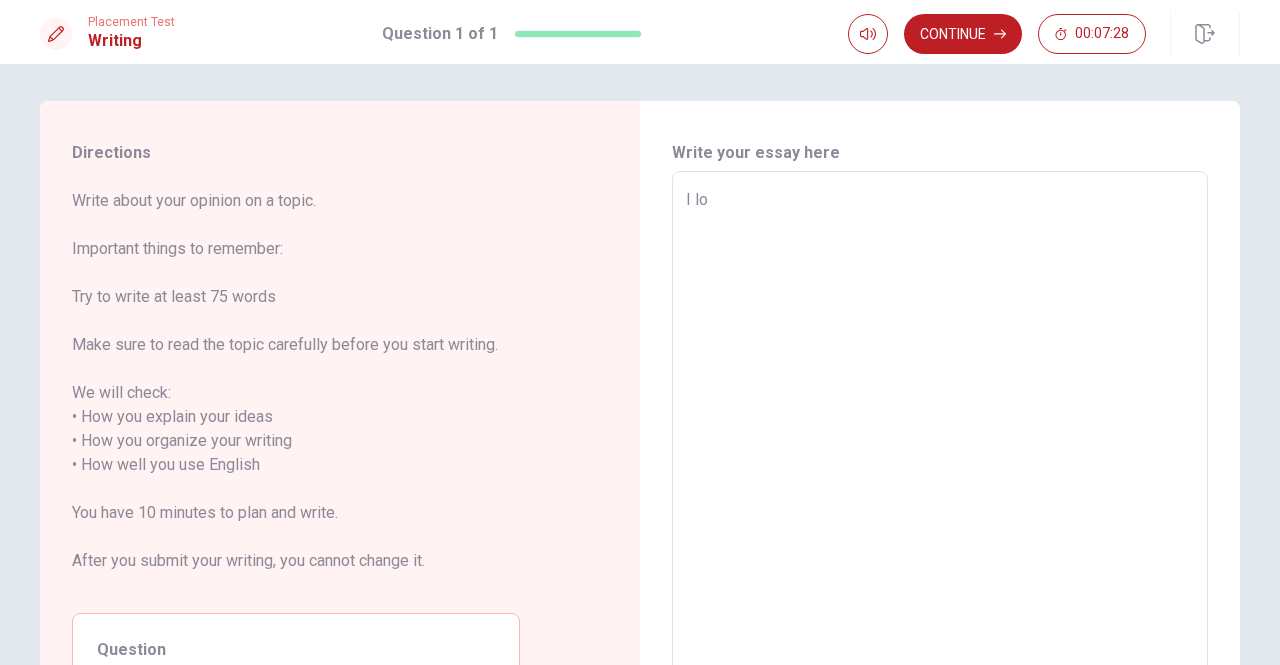 type on "x" 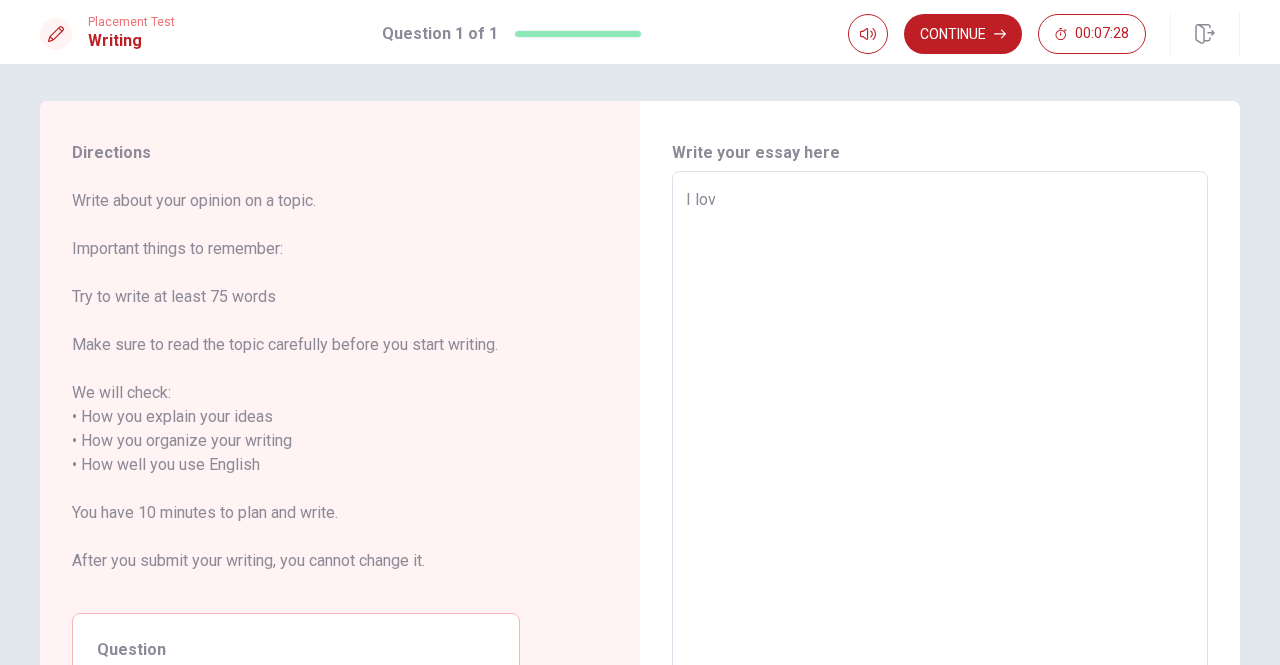 type on "x" 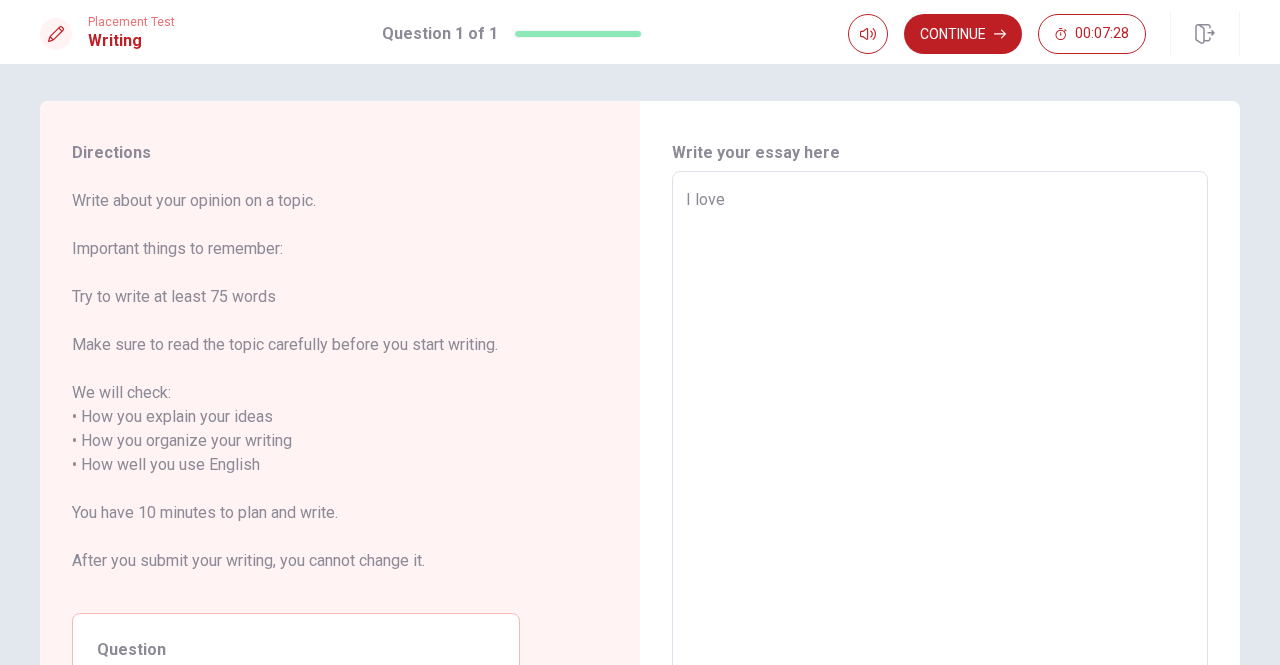 type on "x" 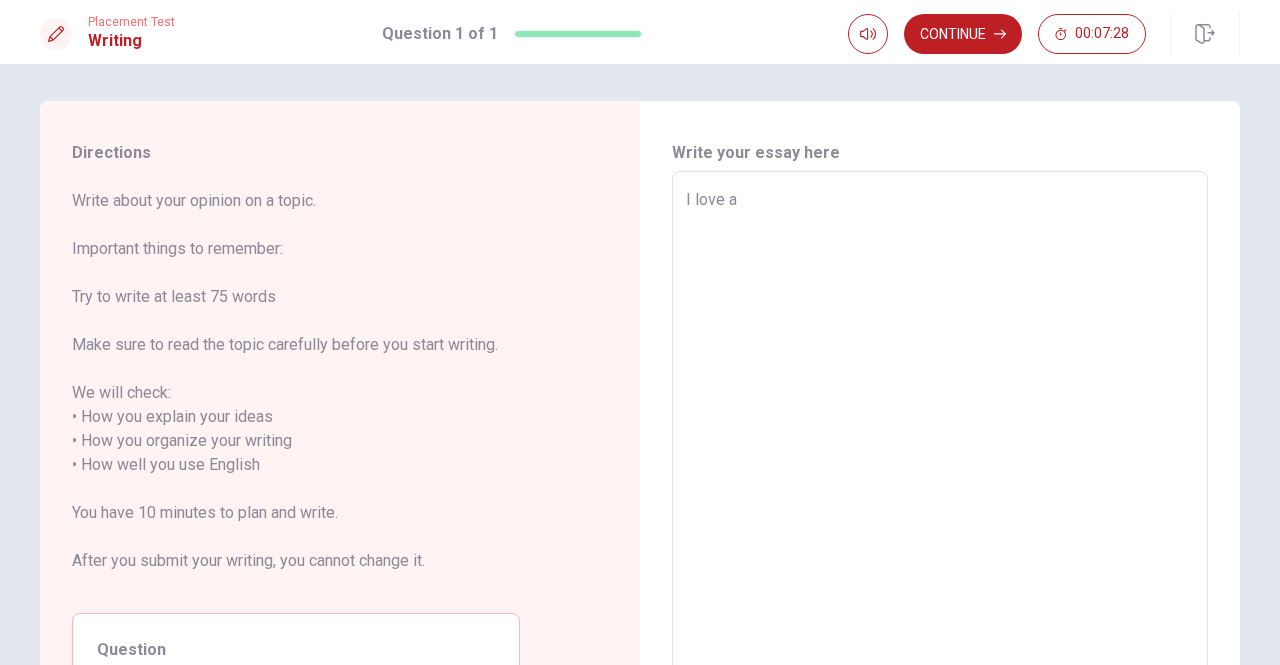 type on "x" 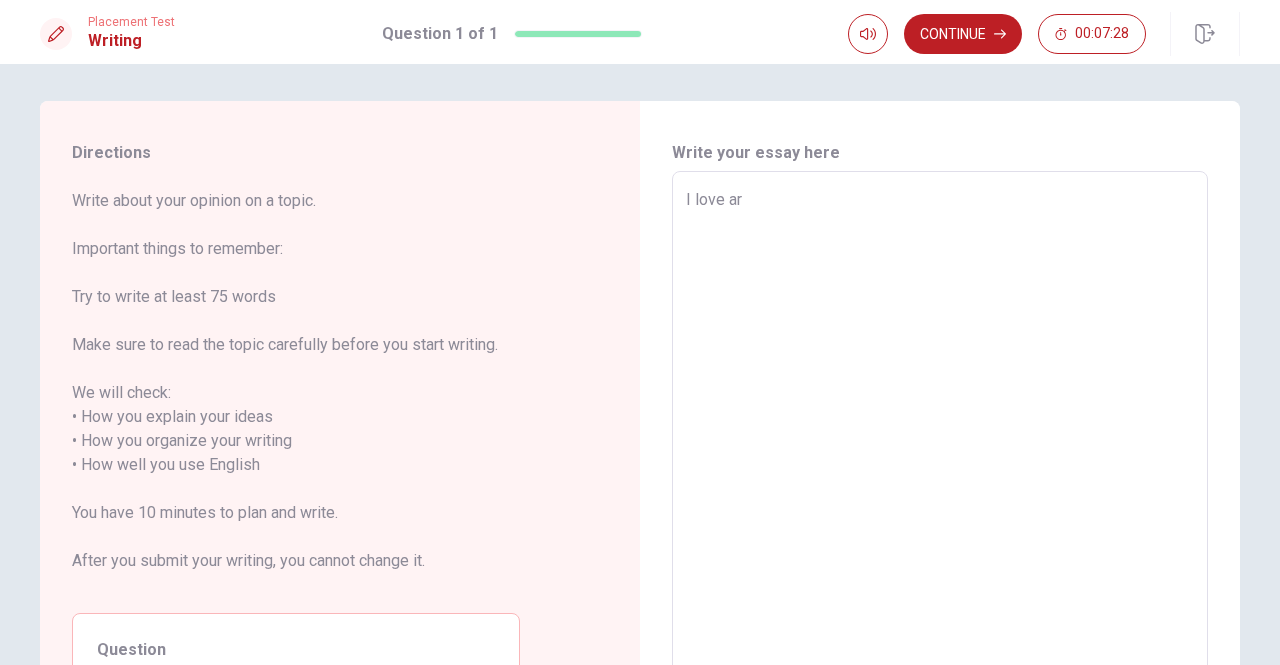 type on "x" 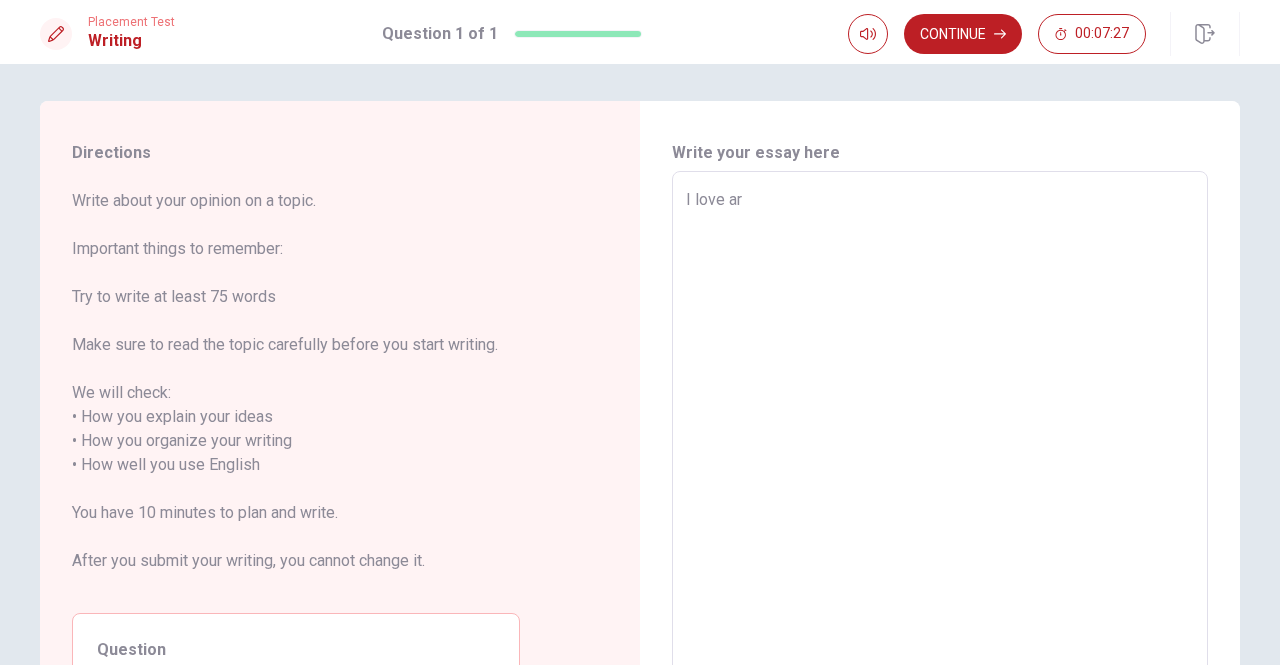 type on "I love art" 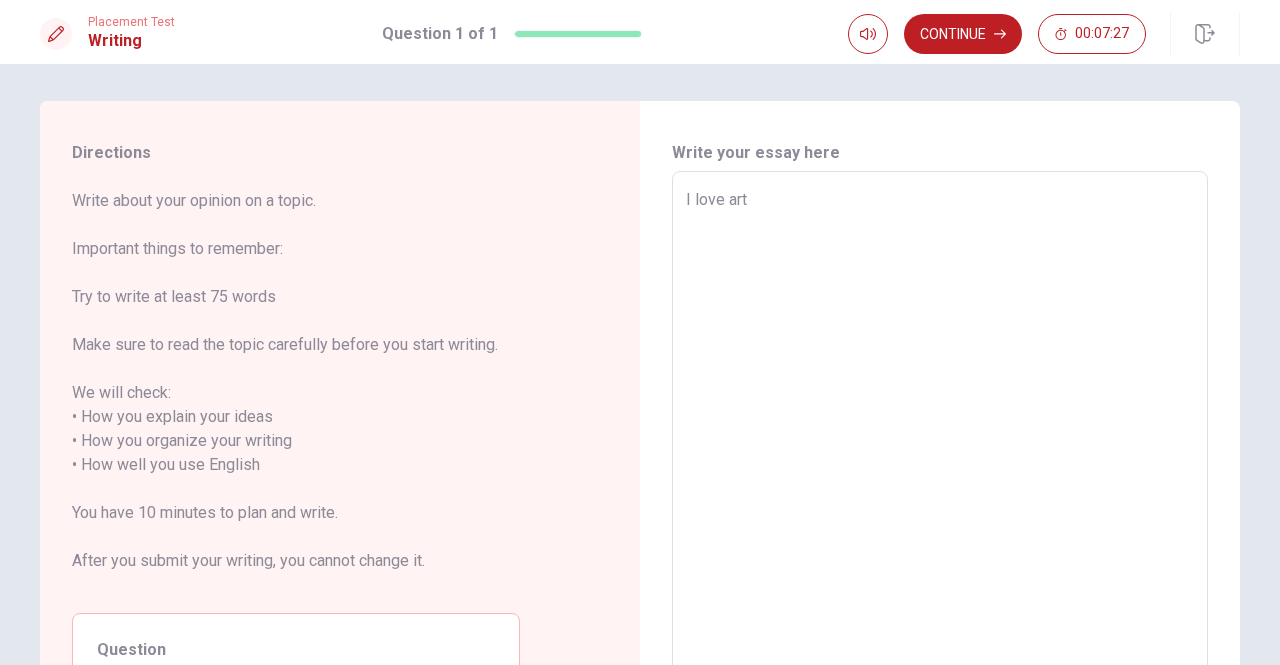 type on "x" 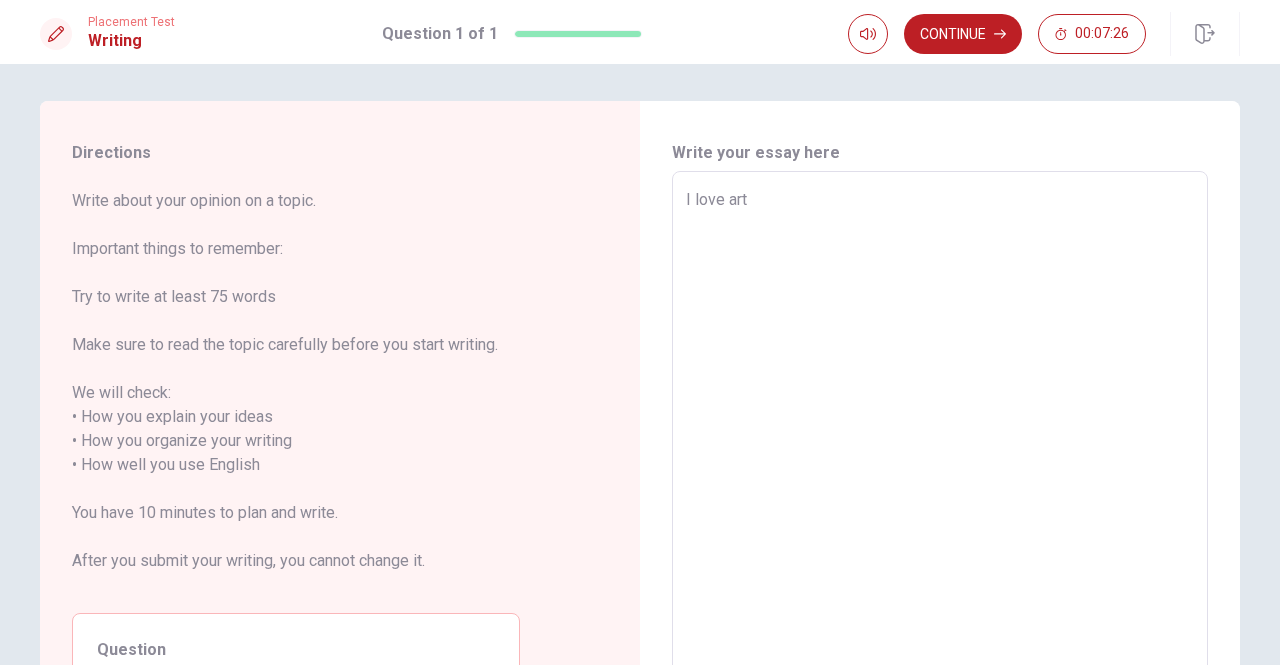type on "I love art," 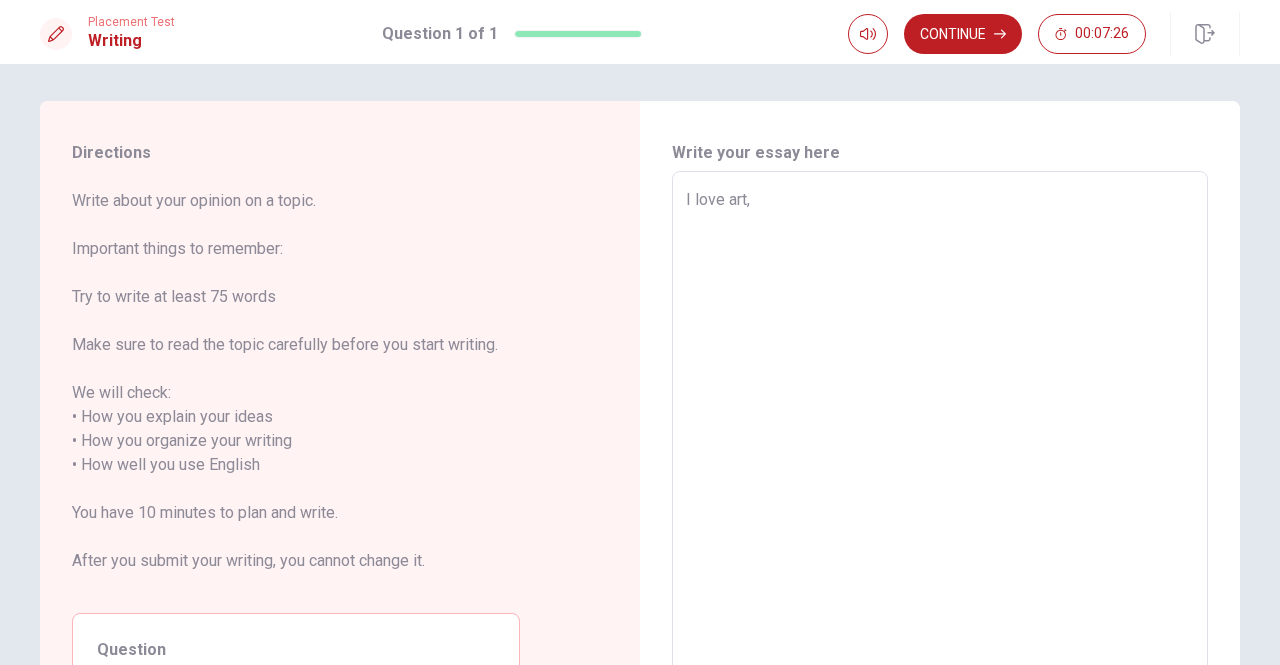 type on "x" 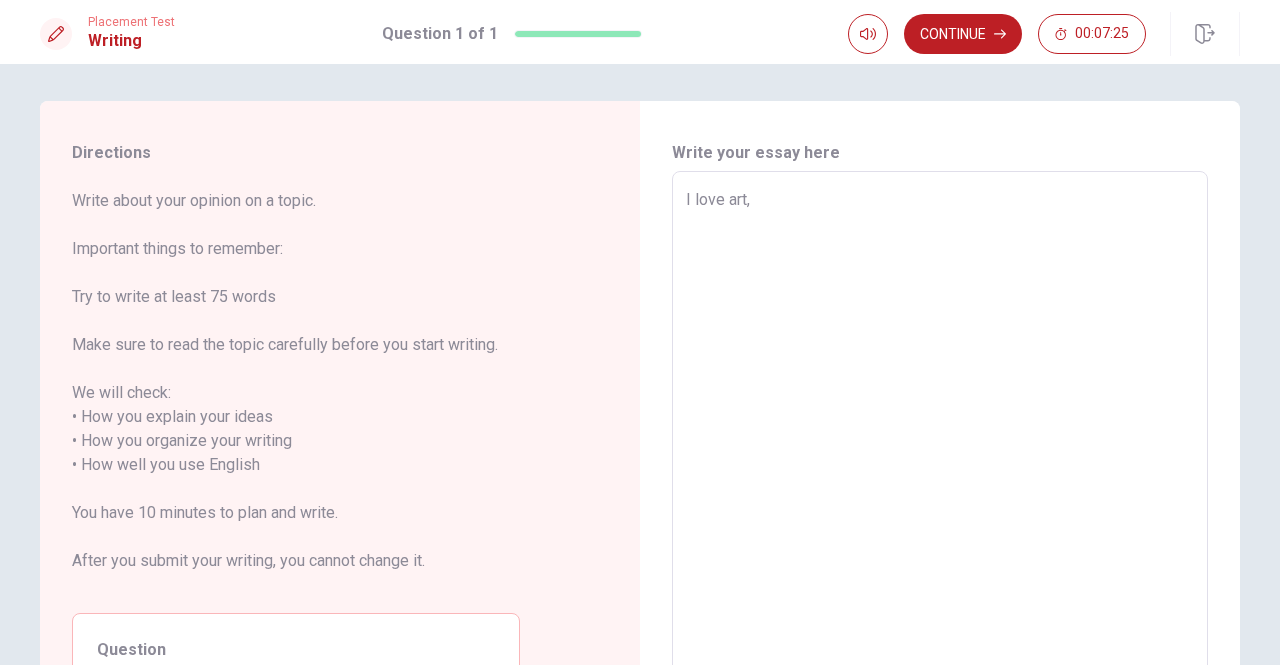 type on "I love art," 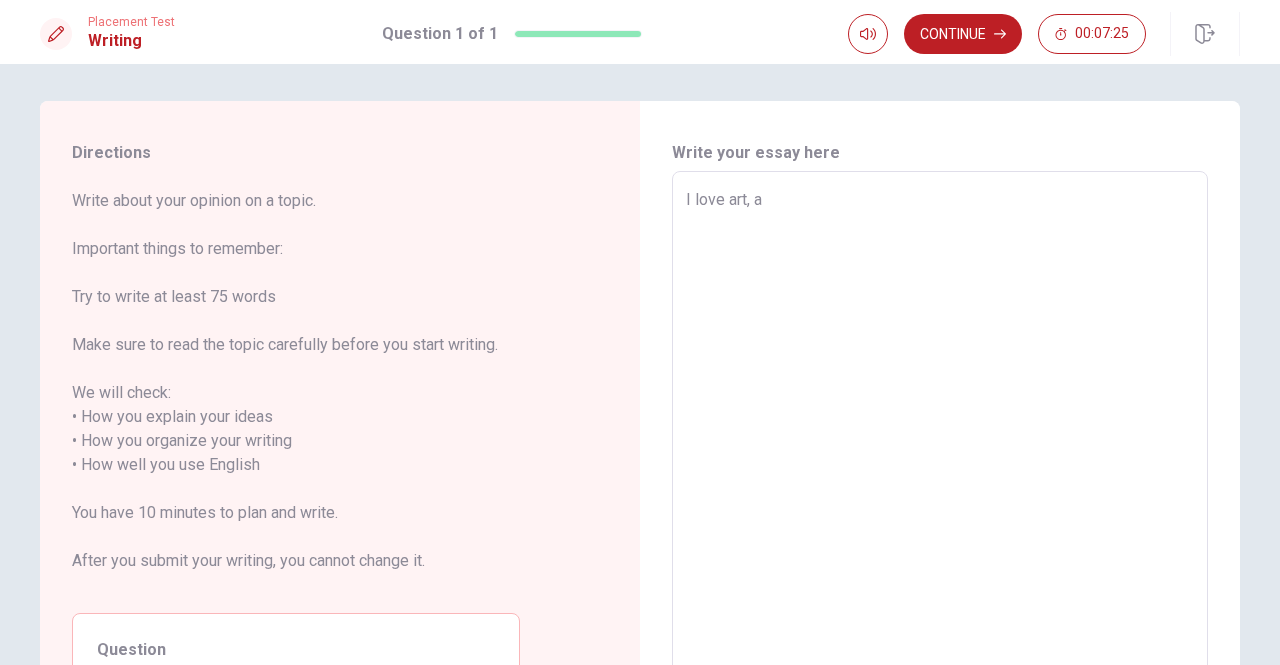 type on "x" 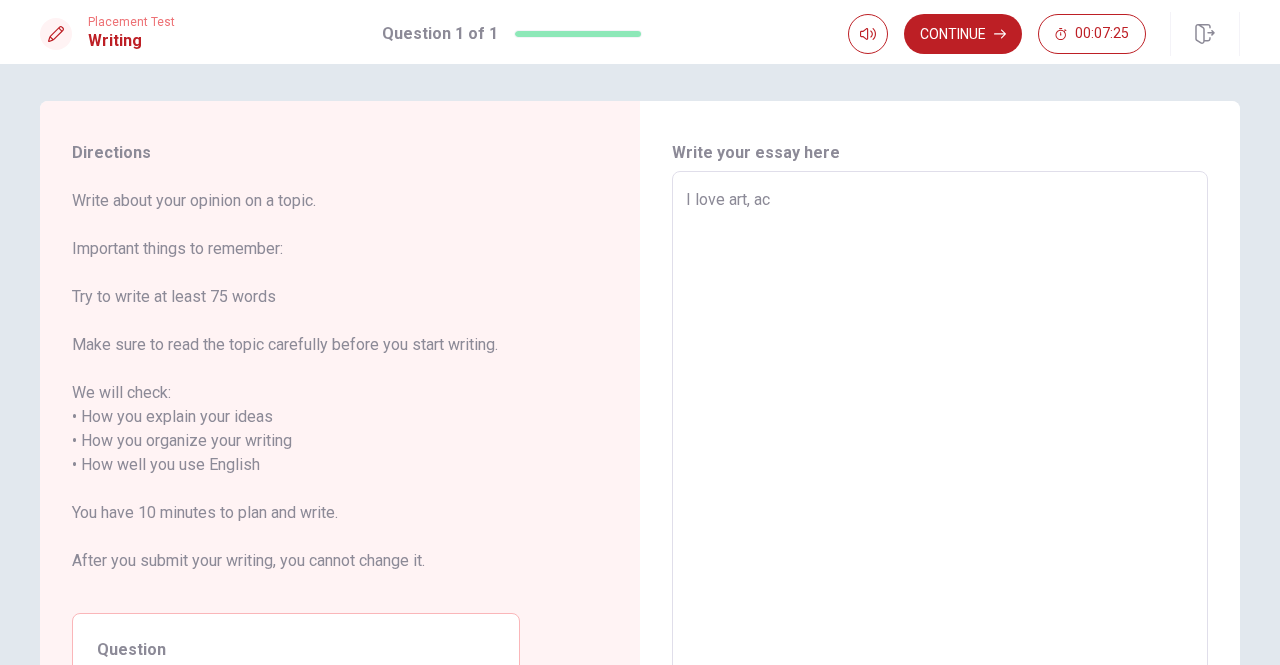 type on "x" 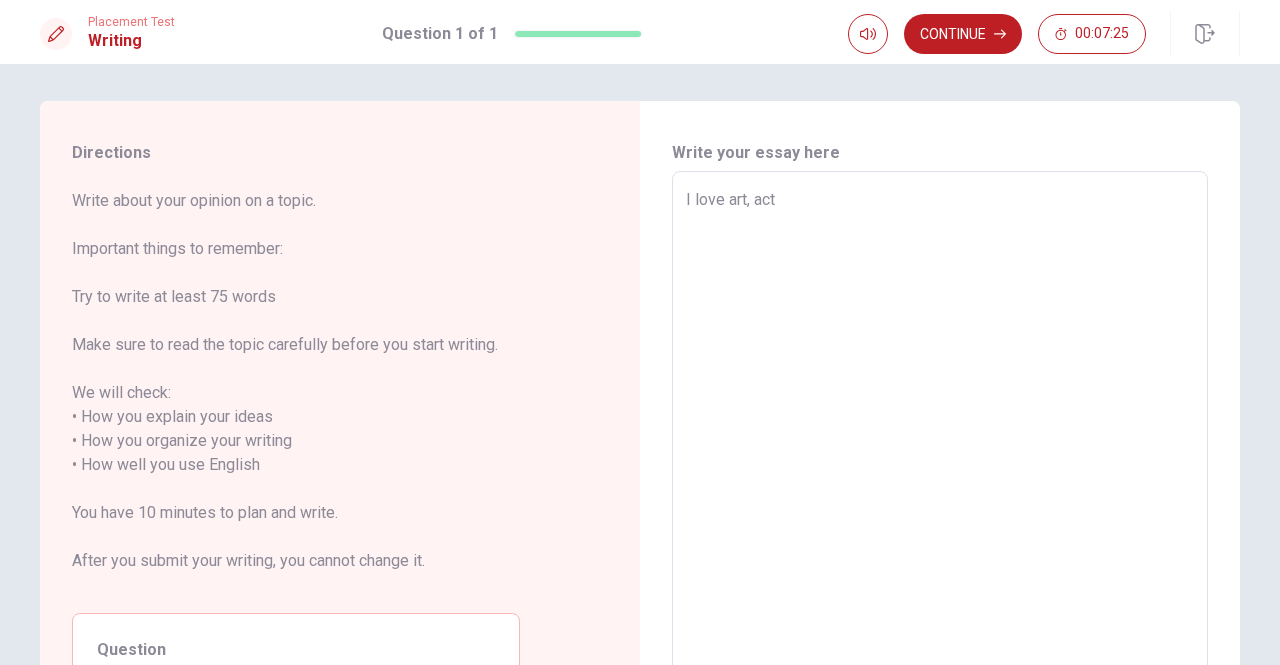 type on "x" 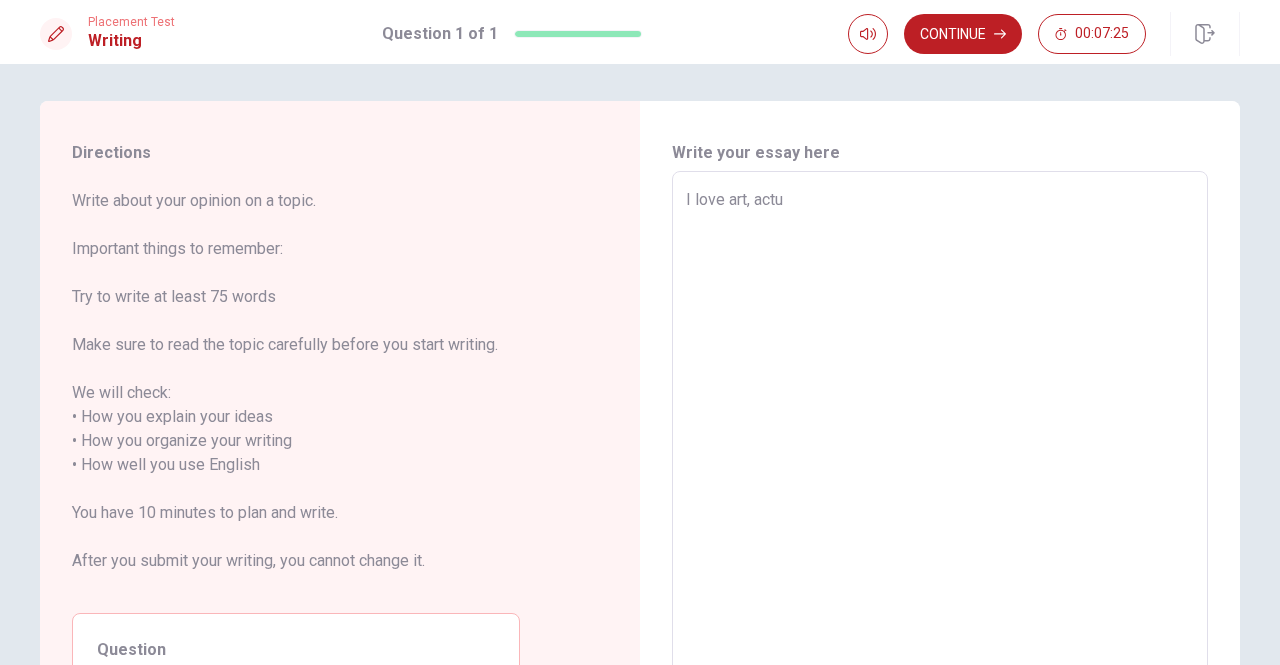 type on "x" 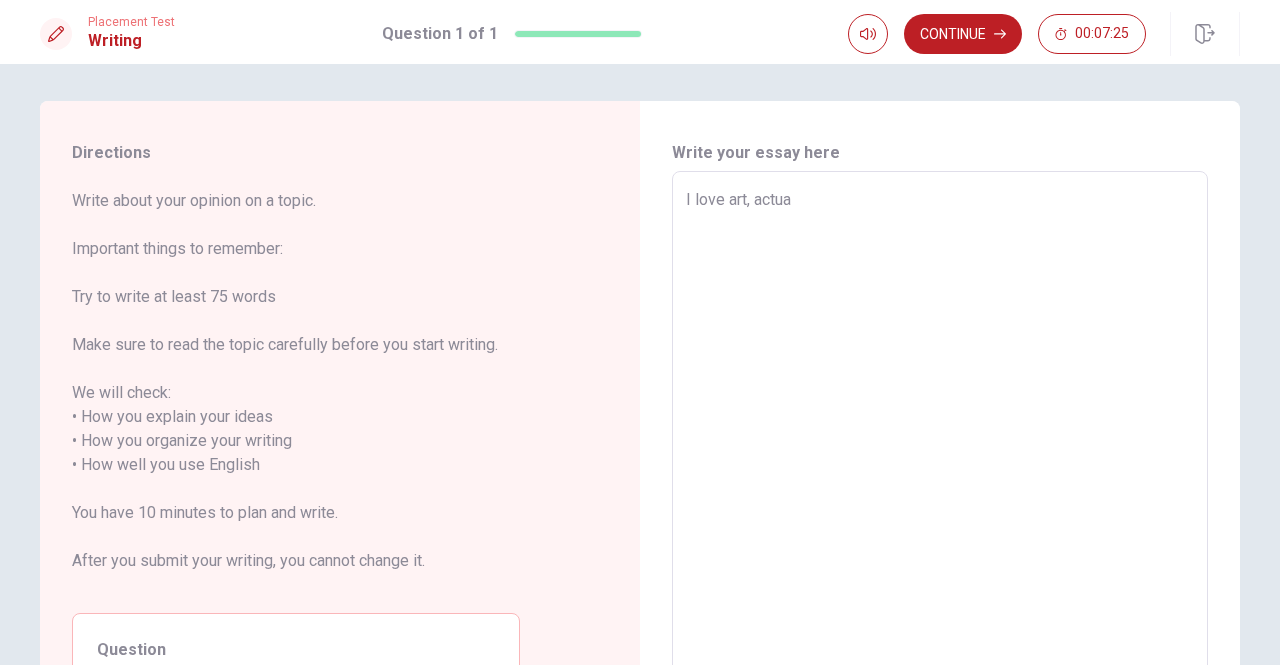 type on "x" 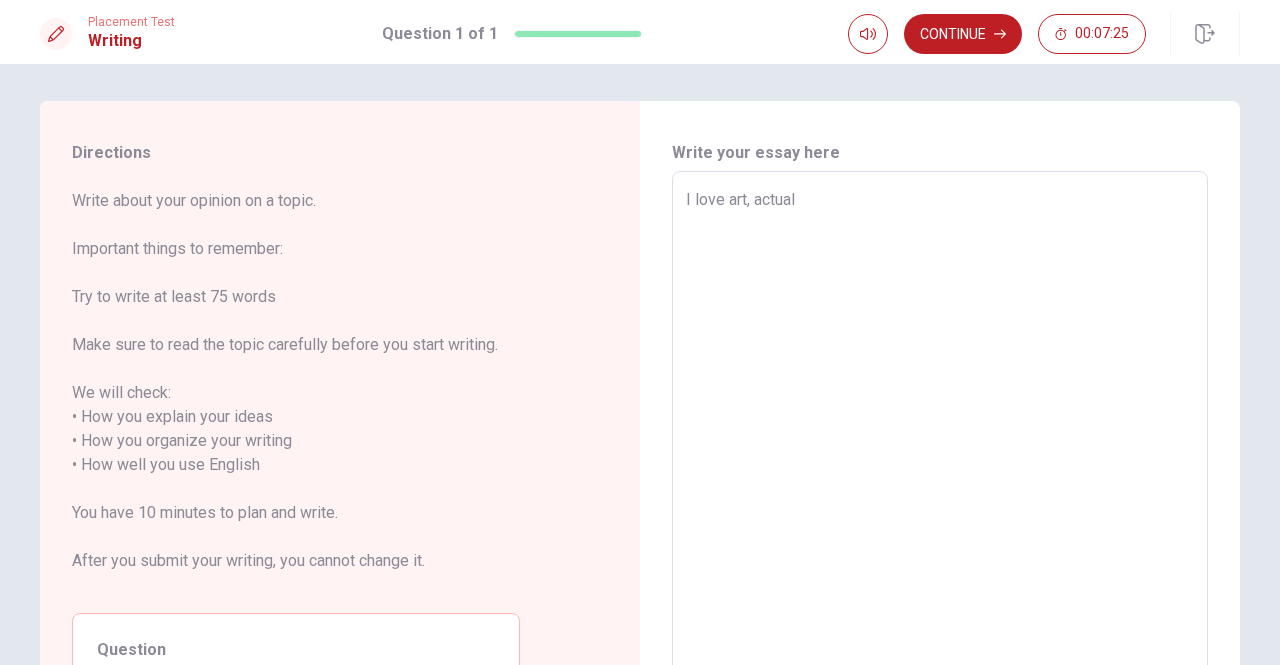 type on "x" 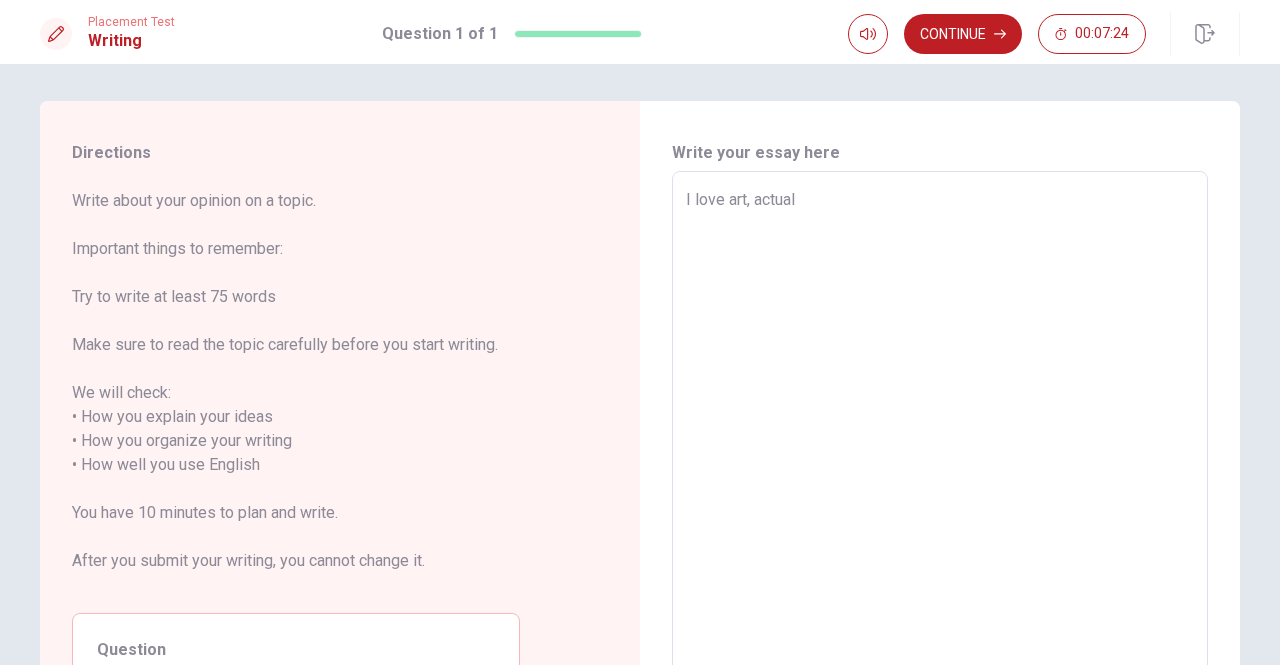 type on "I love art, actuall" 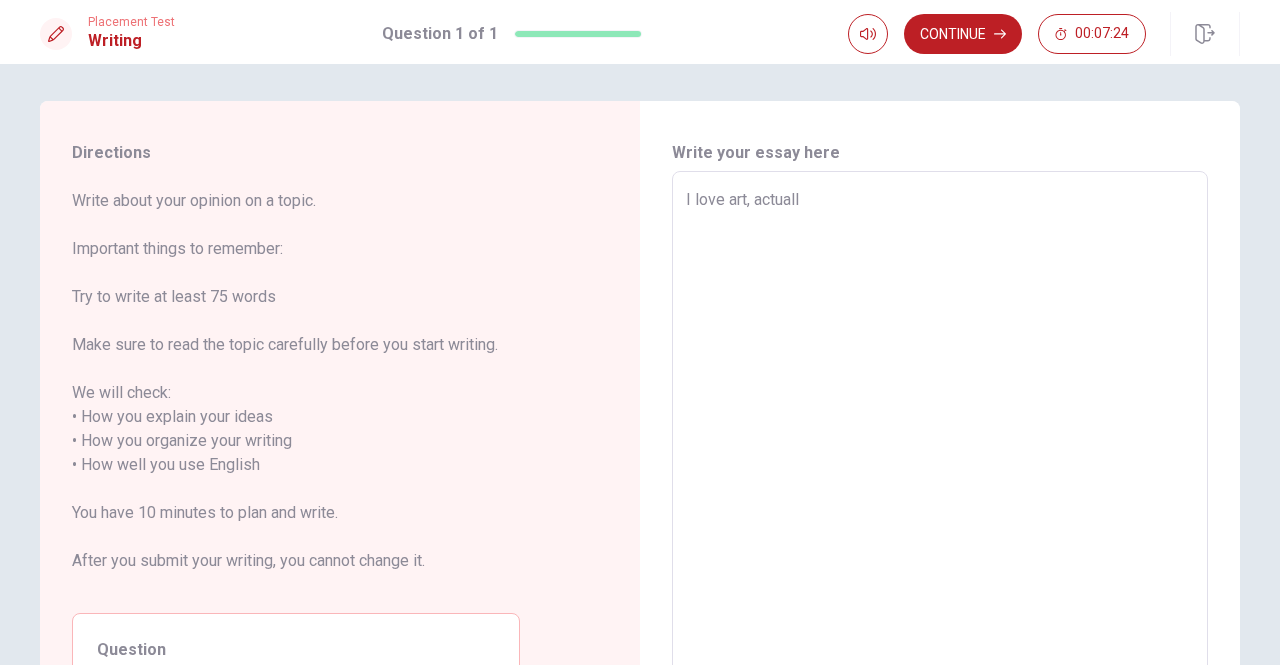 type on "x" 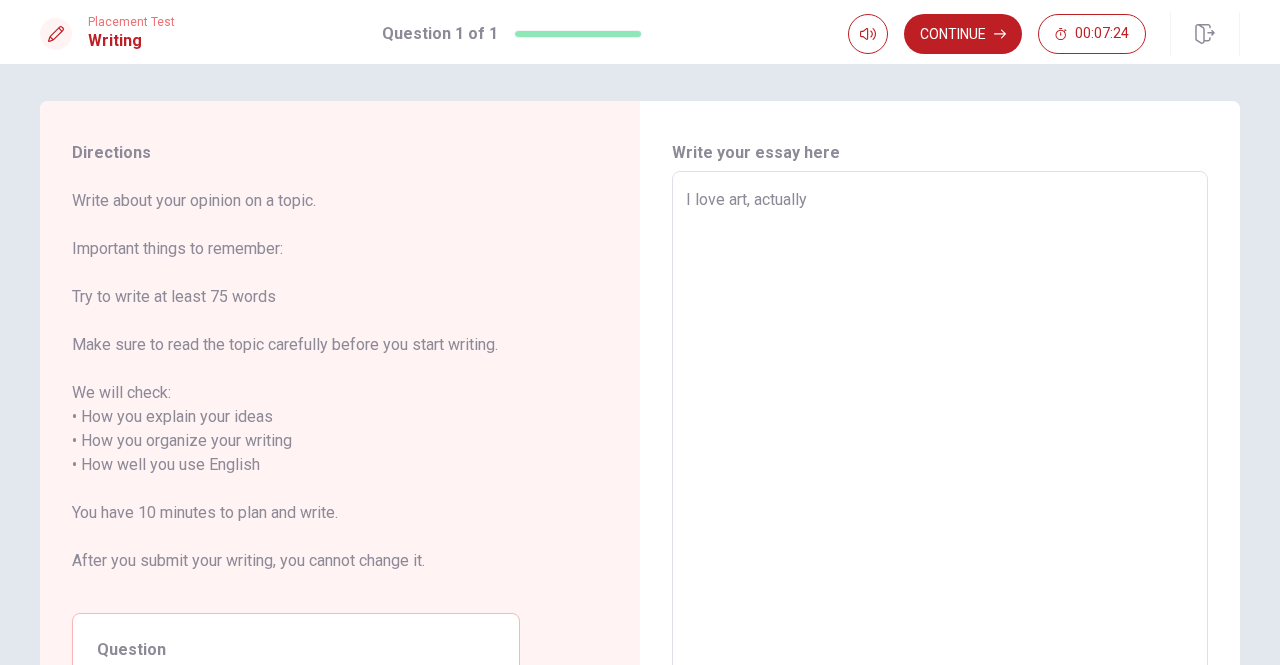 type on "x" 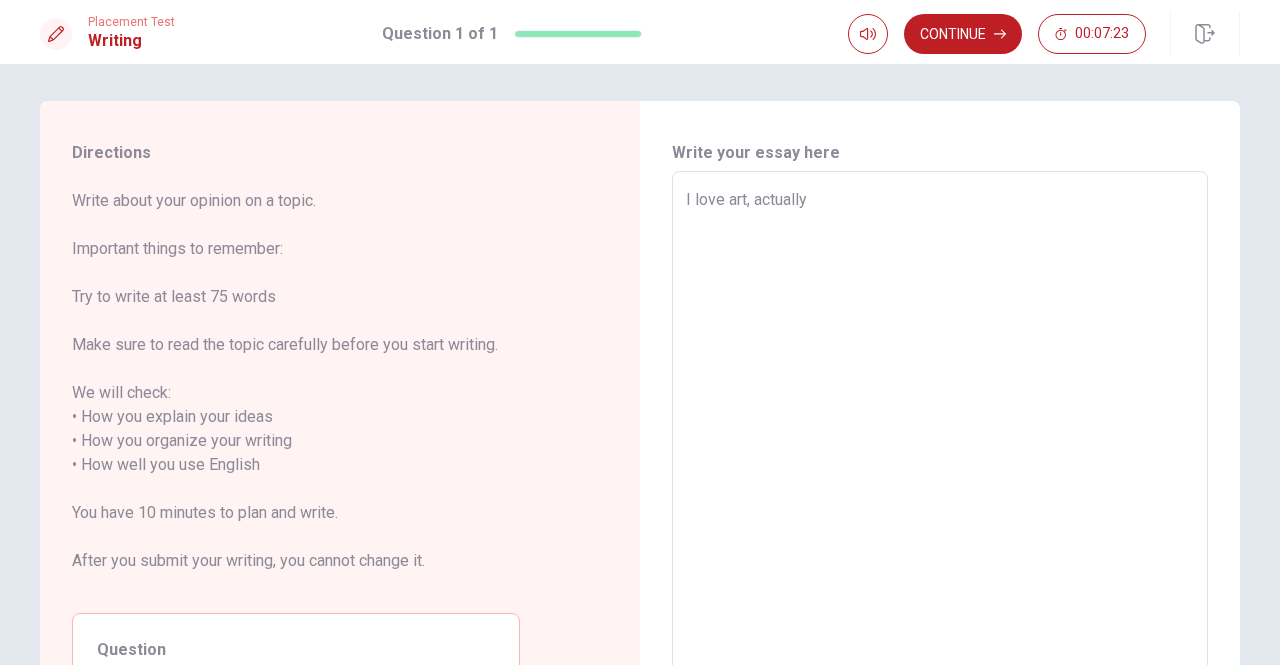 type on "x" 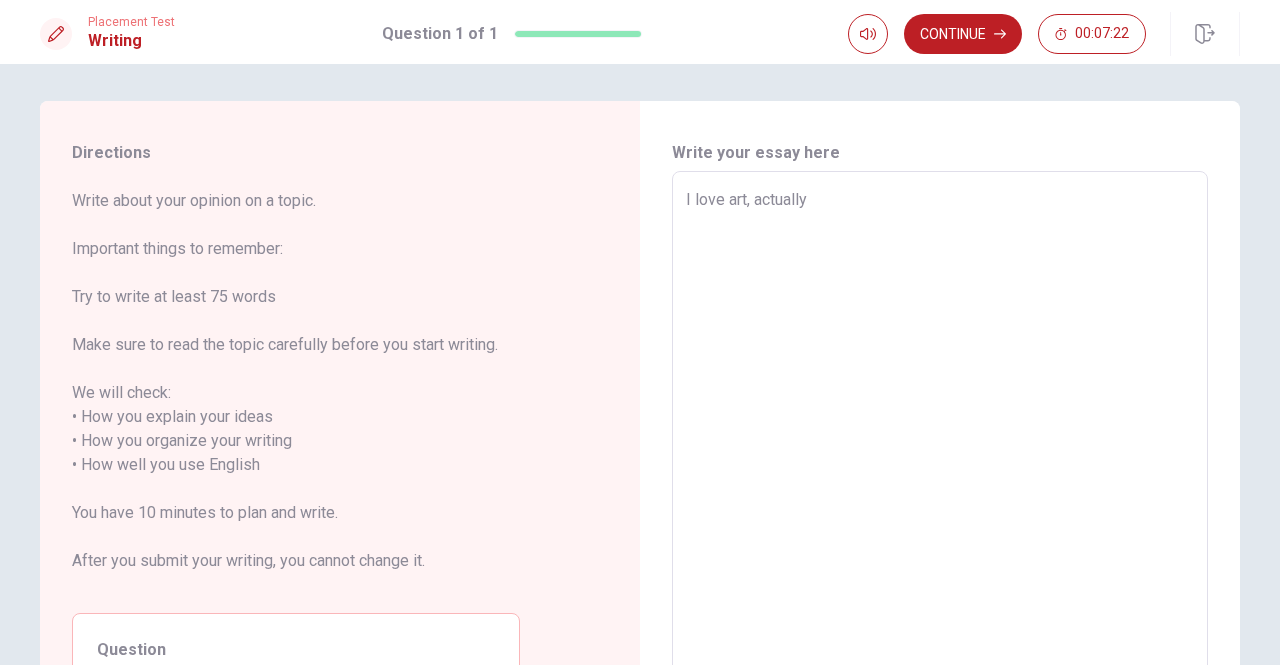 type on "I love art, actually i" 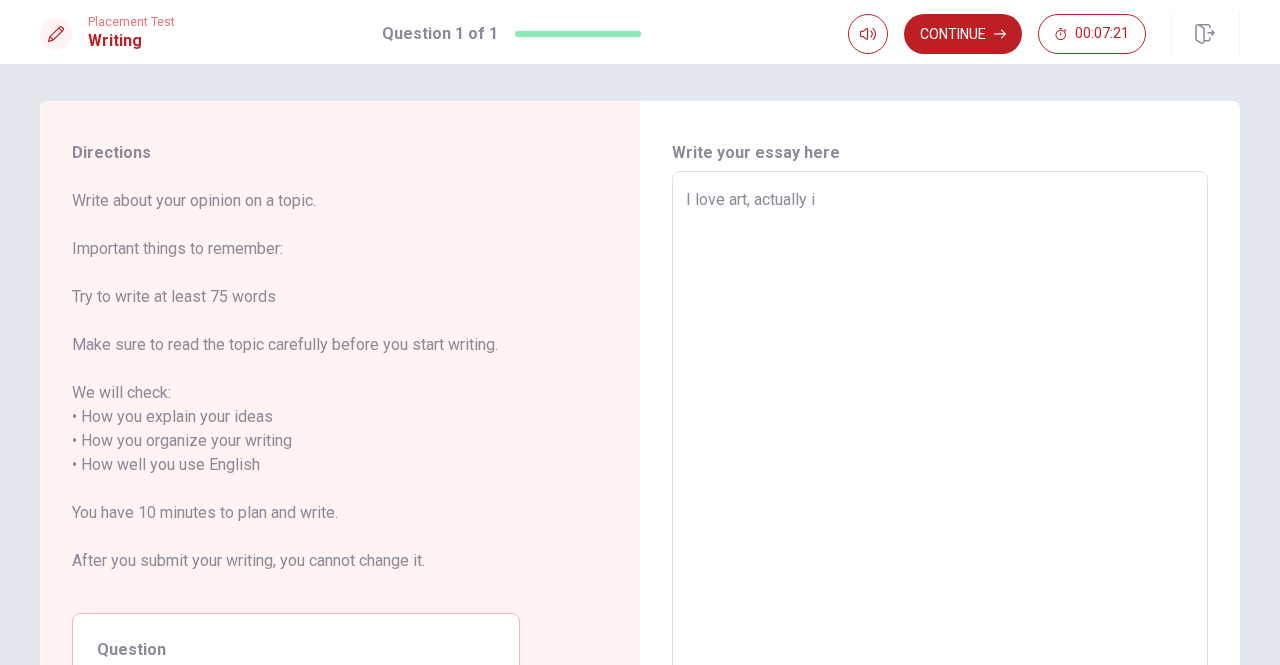 type on "x" 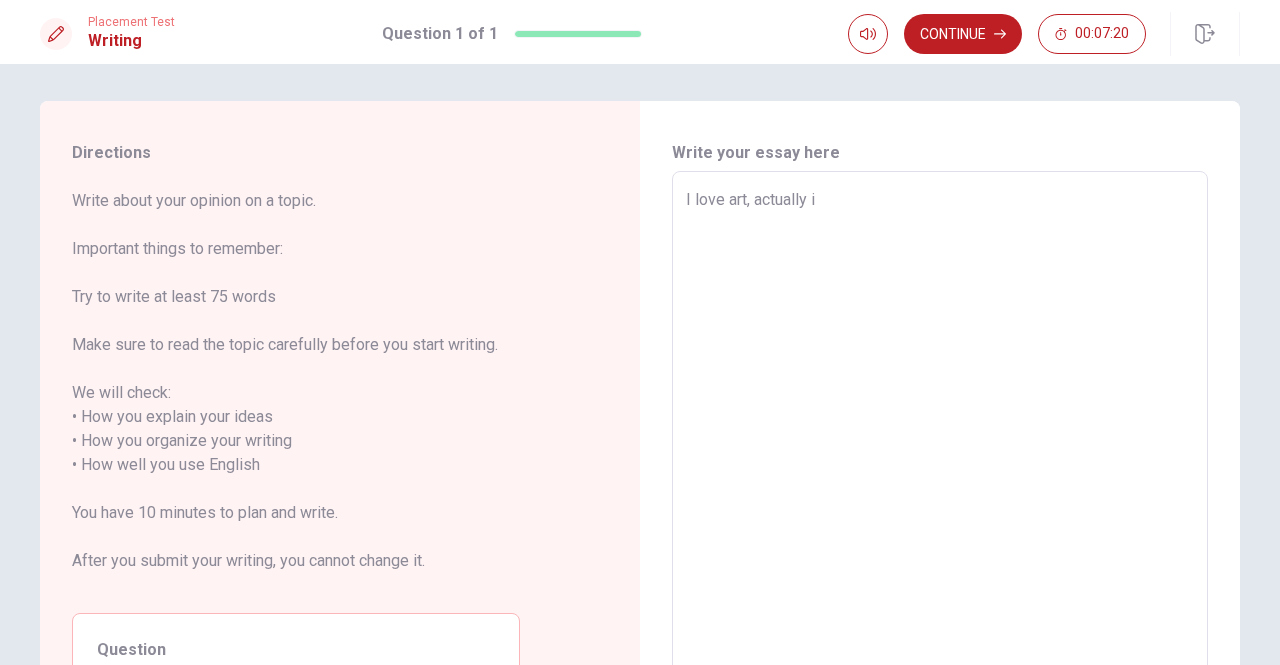 type on "I love art, actually" 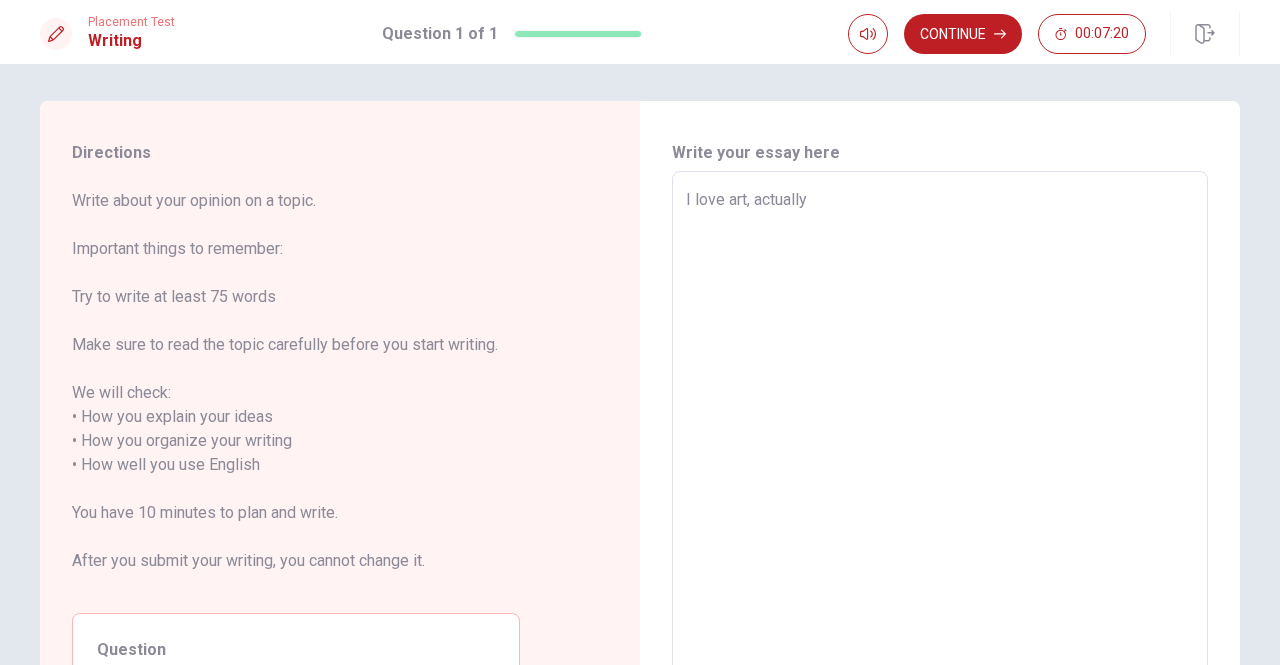 type on "x" 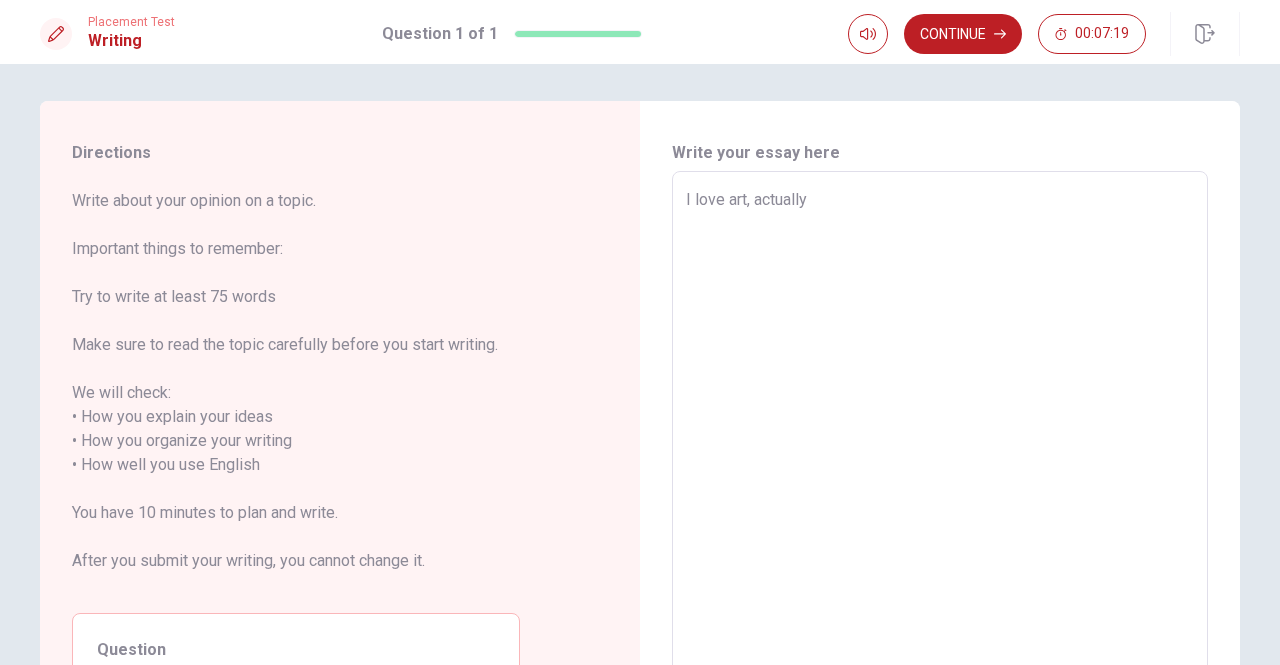 type on "I love art, actually f" 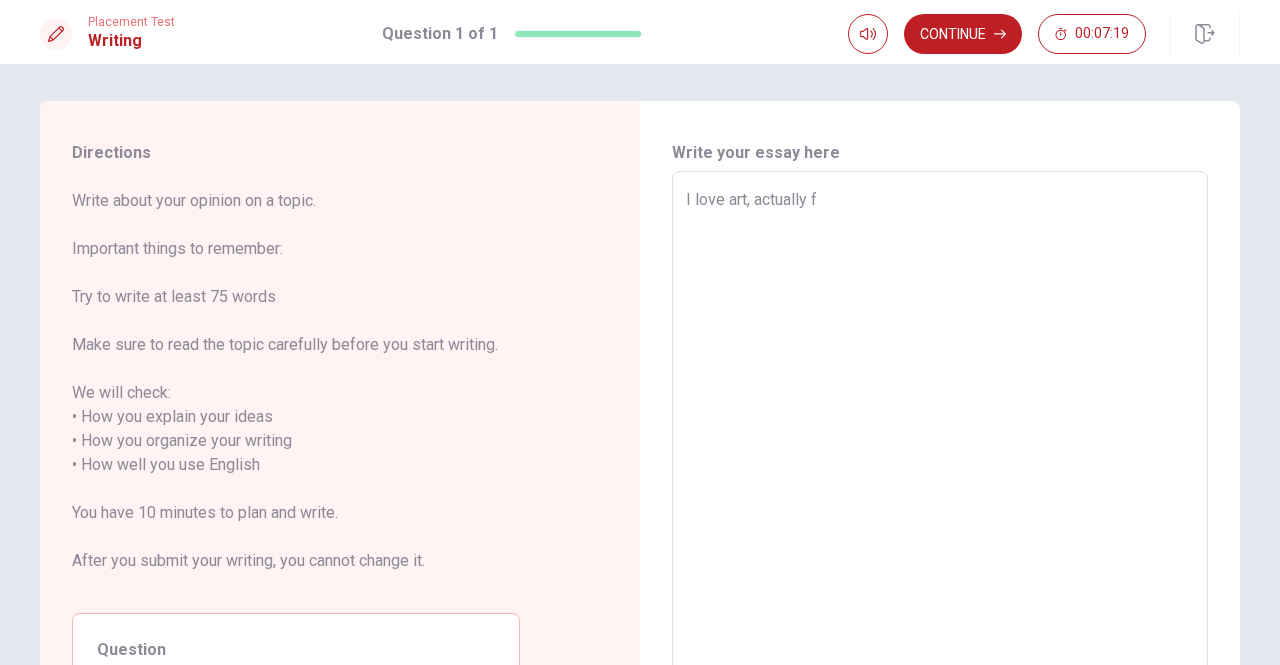 type on "x" 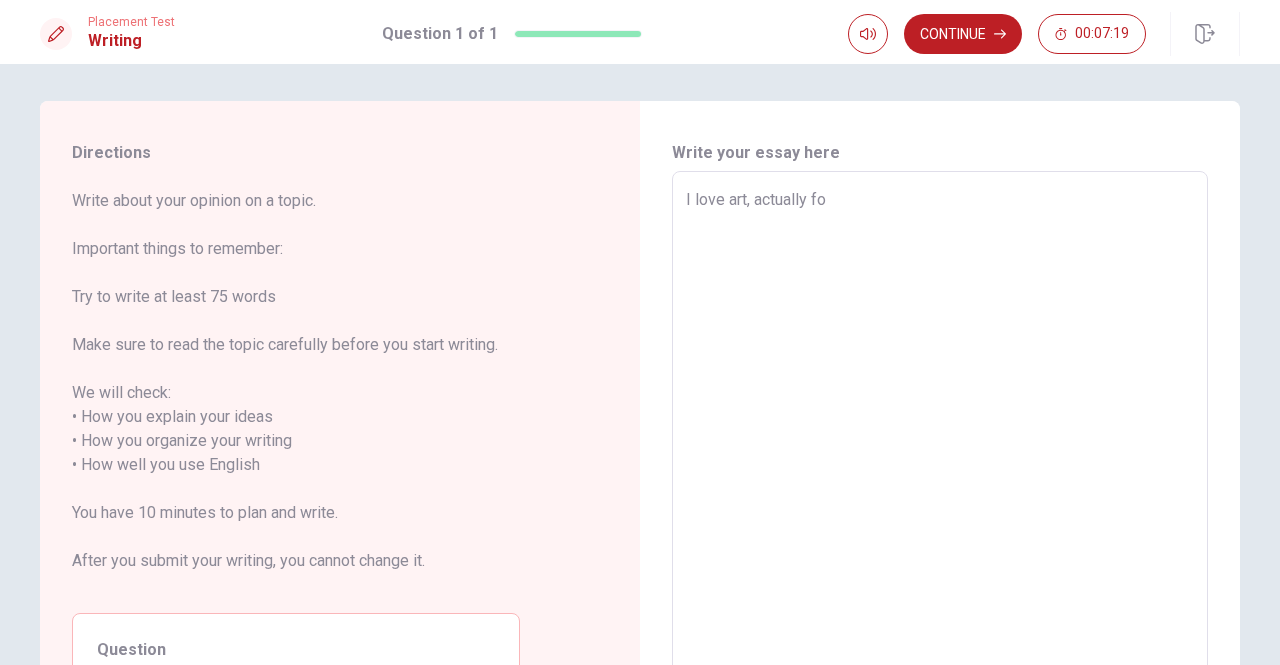 type on "x" 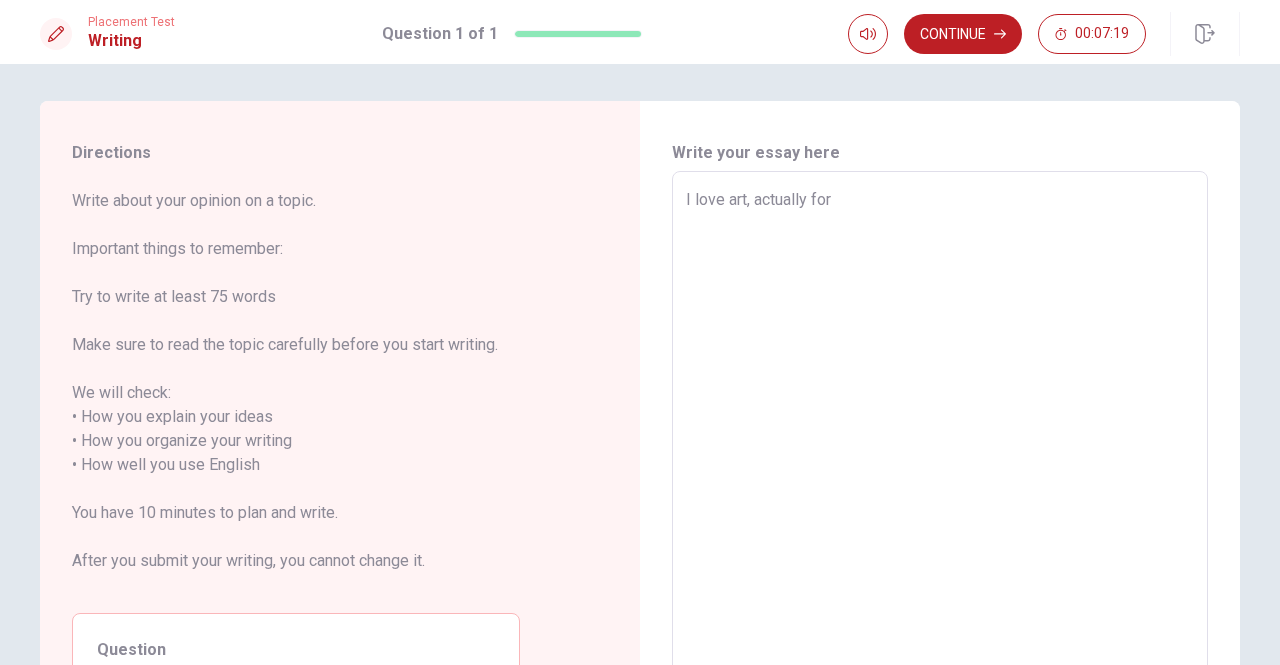 type on "x" 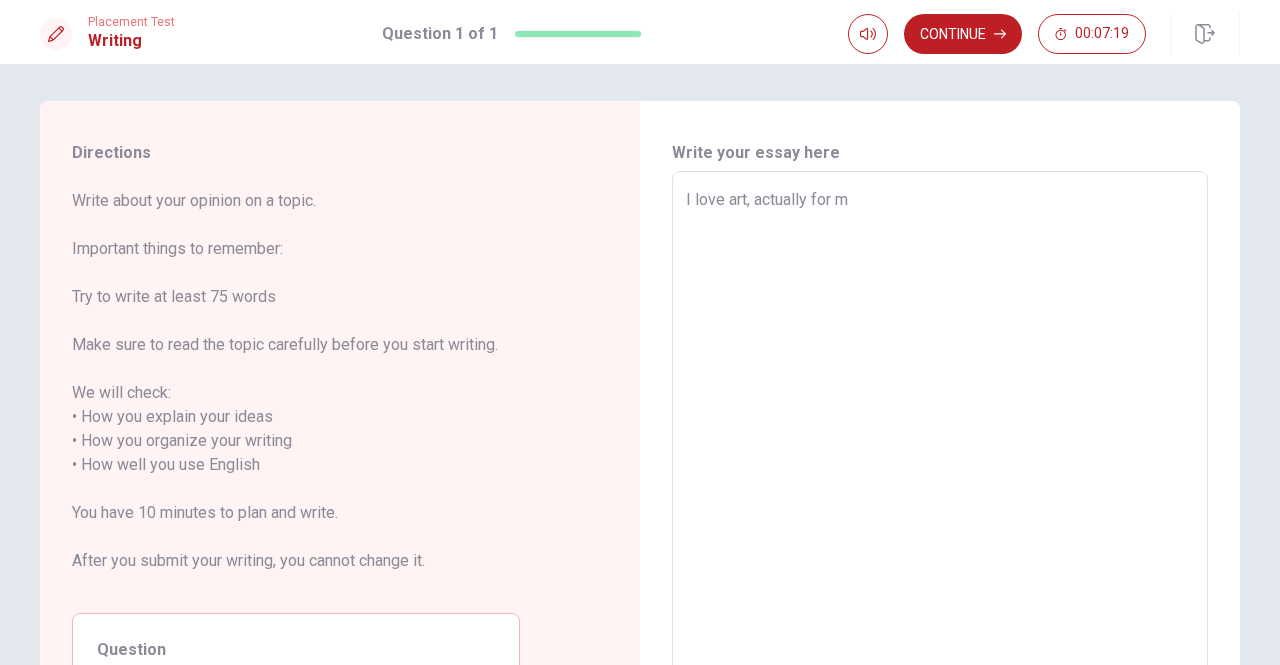 type on "x" 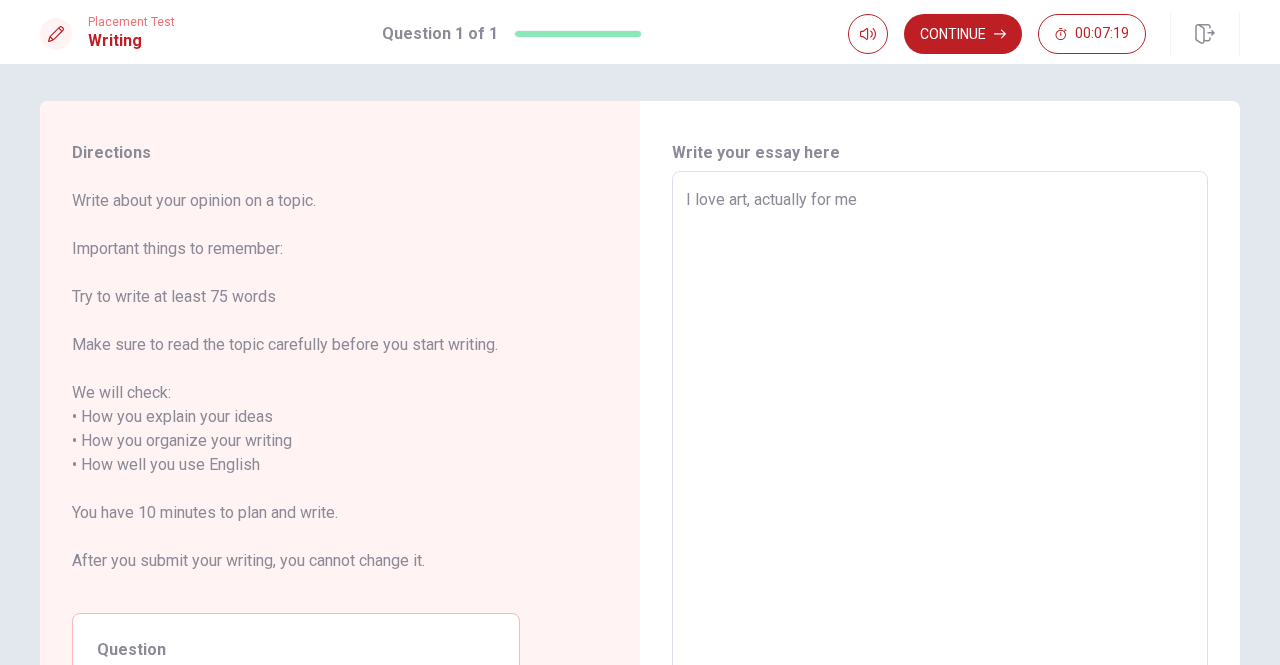 type on "x" 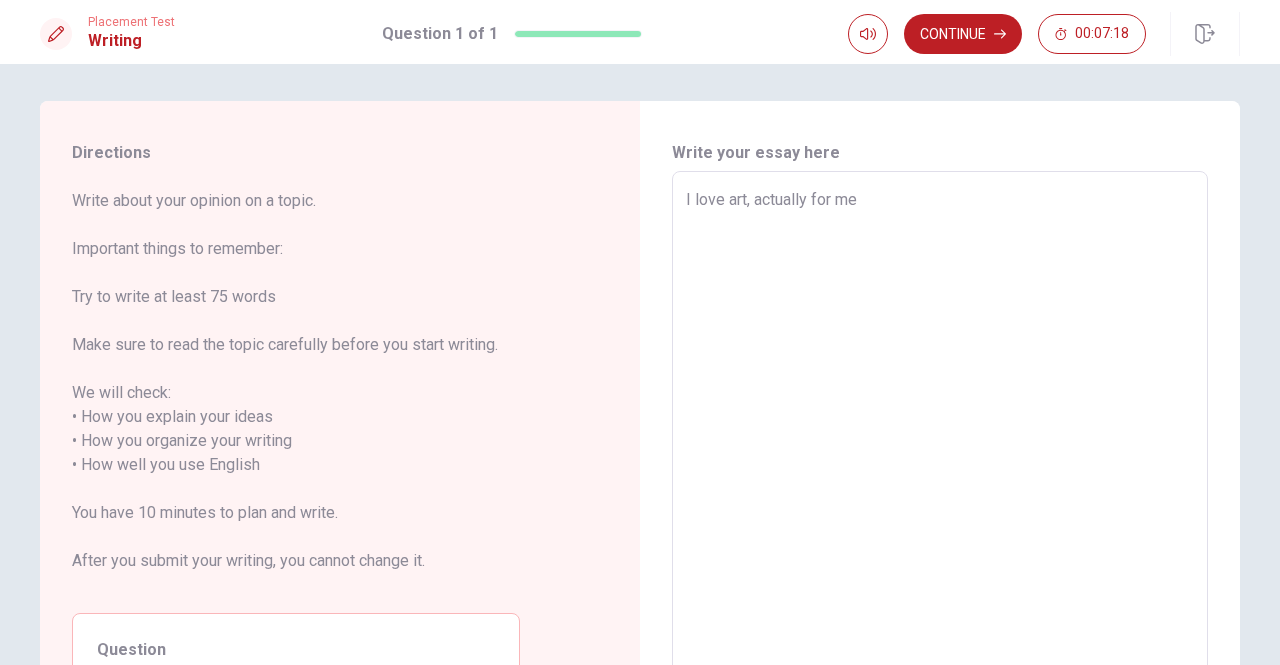 type on "I love art, actually for me u" 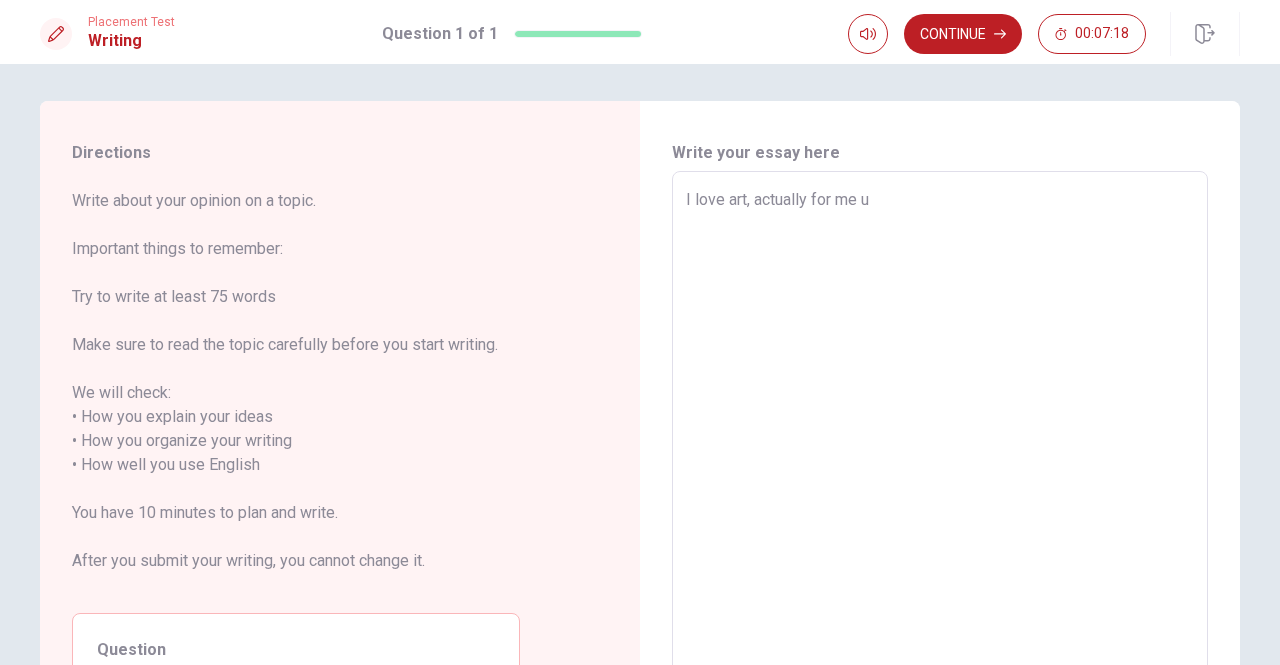 type on "x" 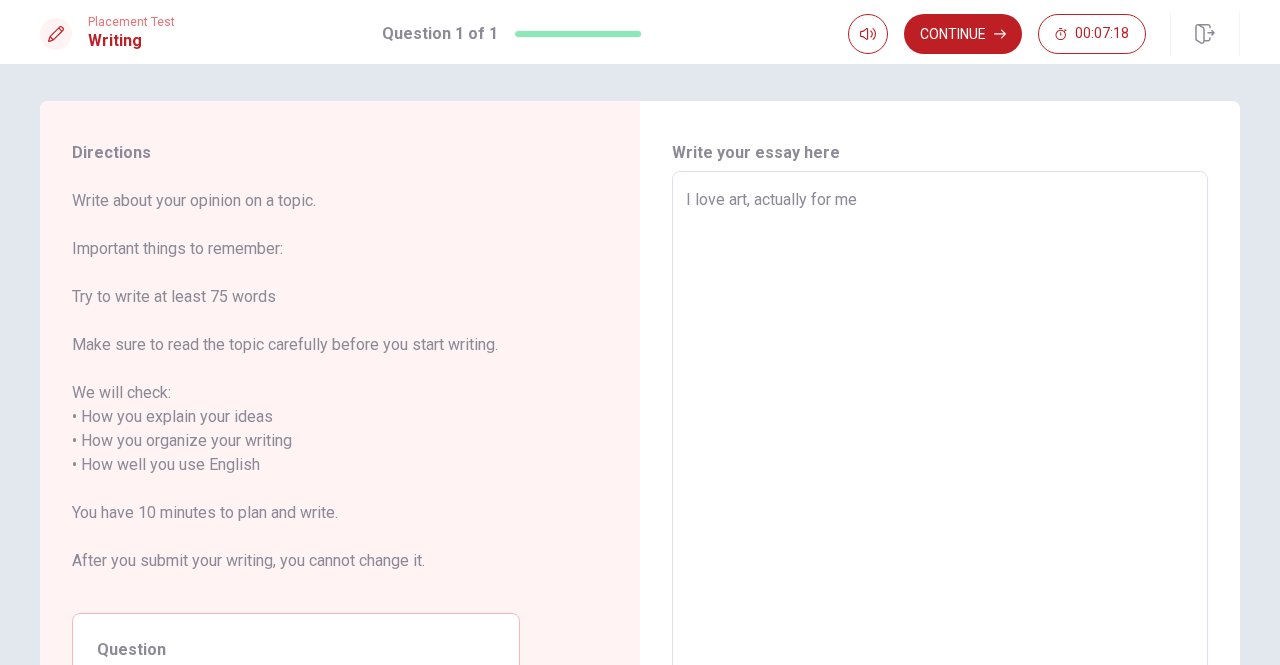 type on "x" 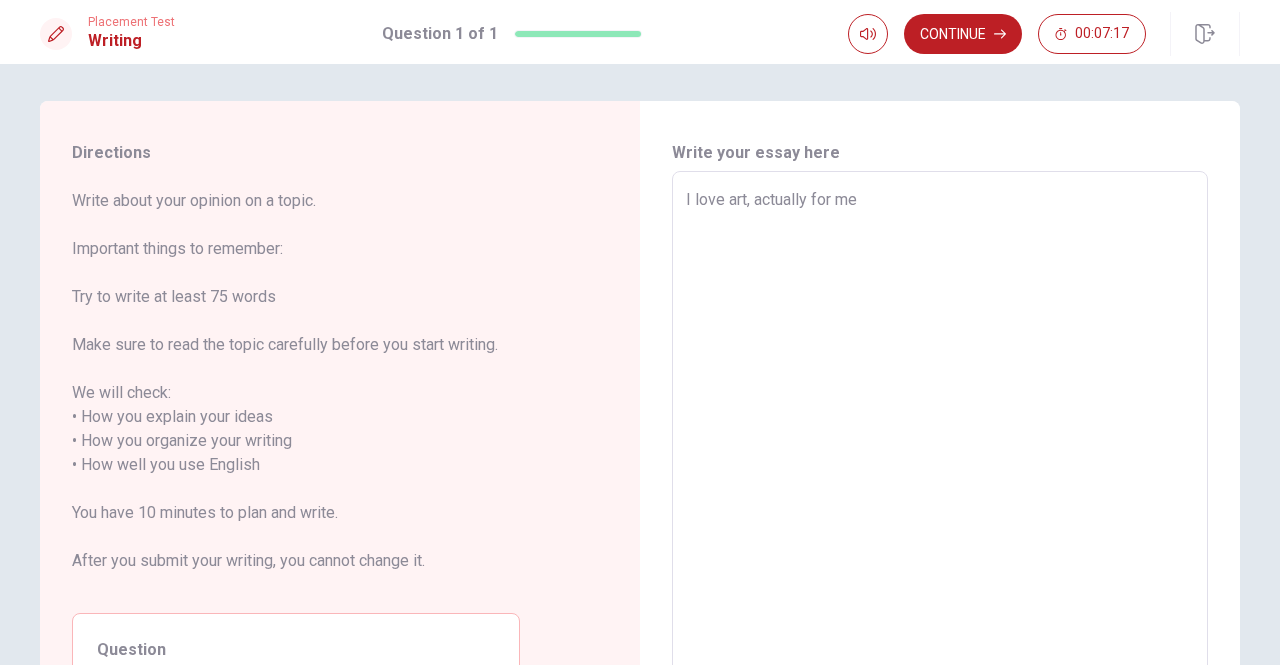 type on "I love art, actually for me i" 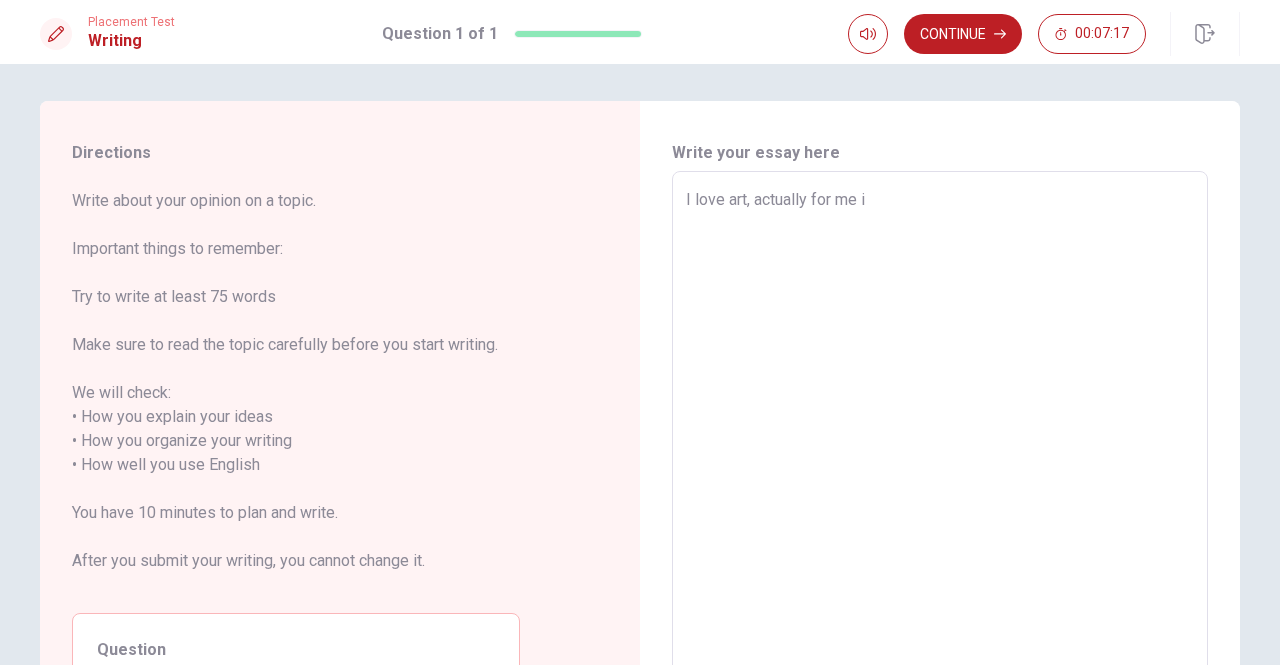 type on "x" 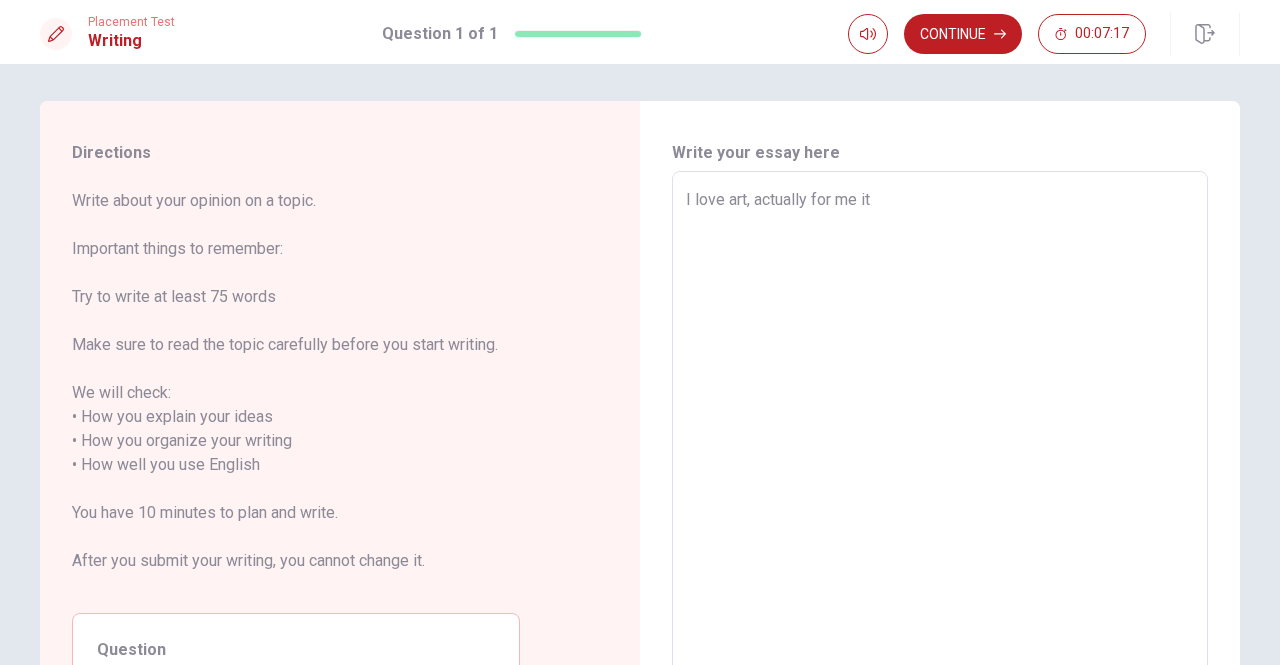 type on "x" 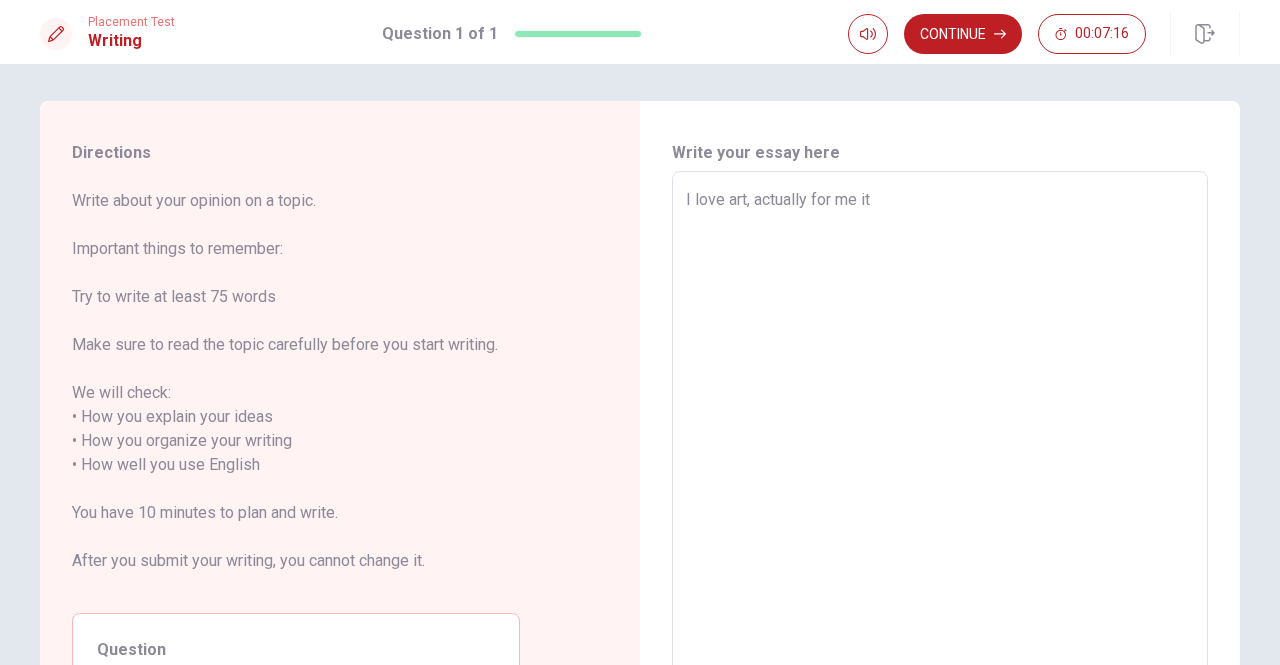 type on "I love art, actually for me it i" 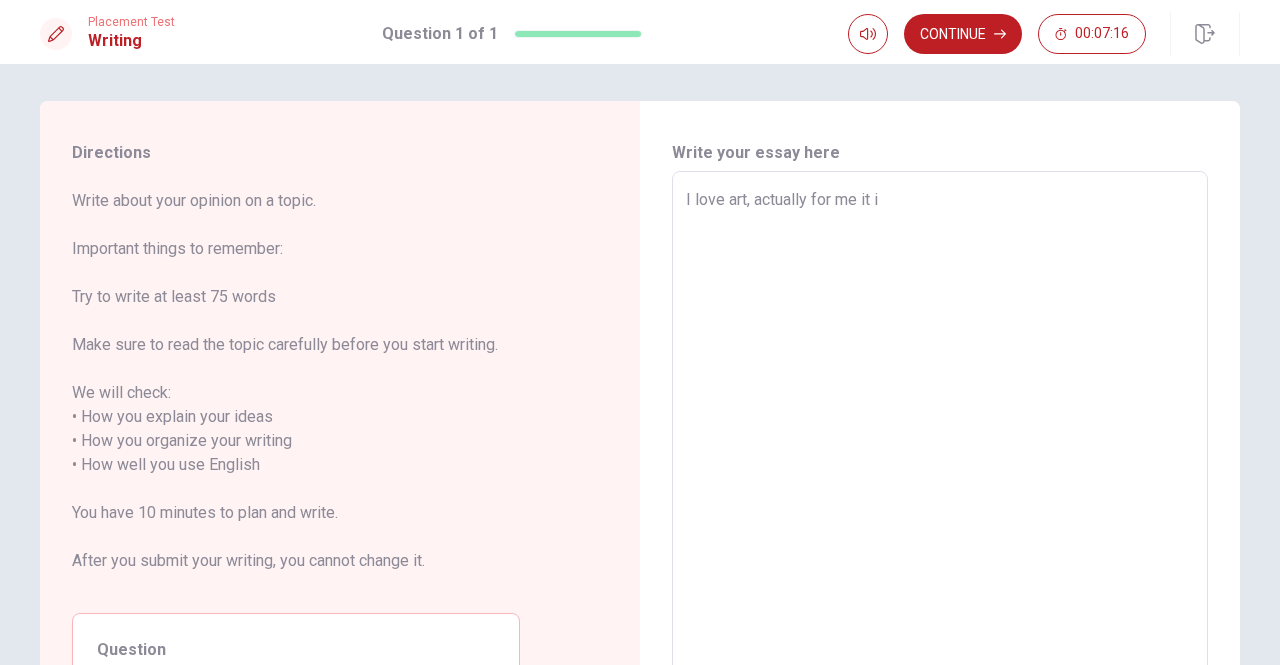 type on "x" 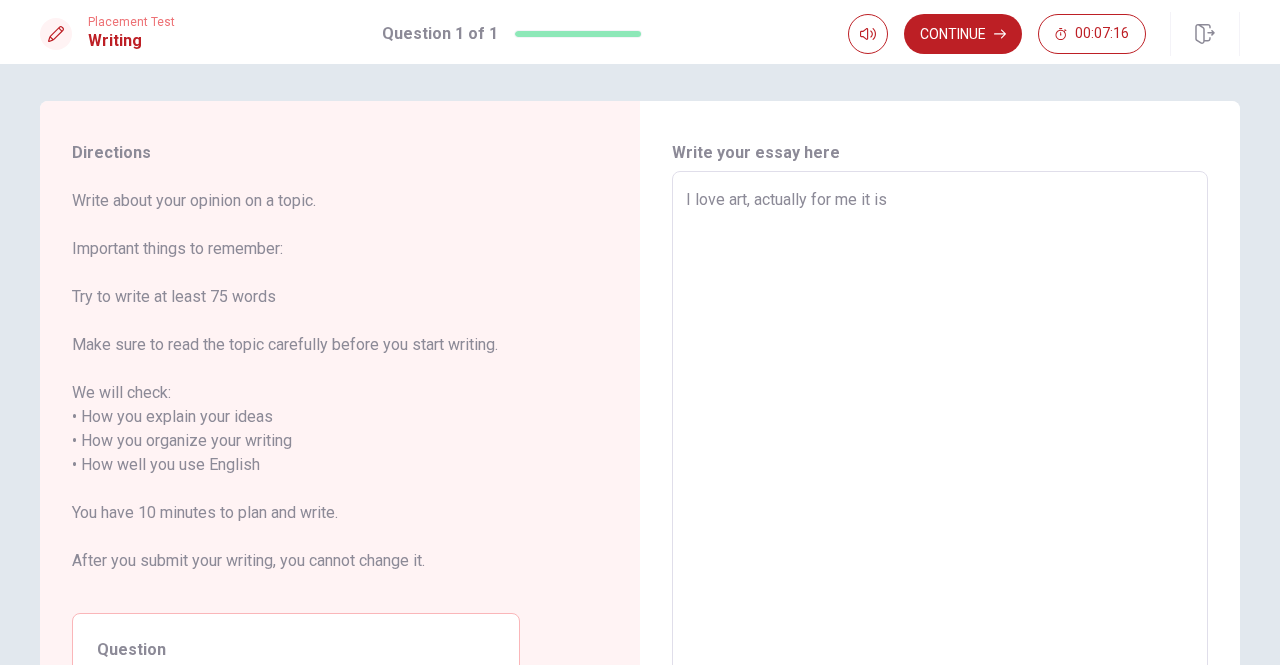 type on "x" 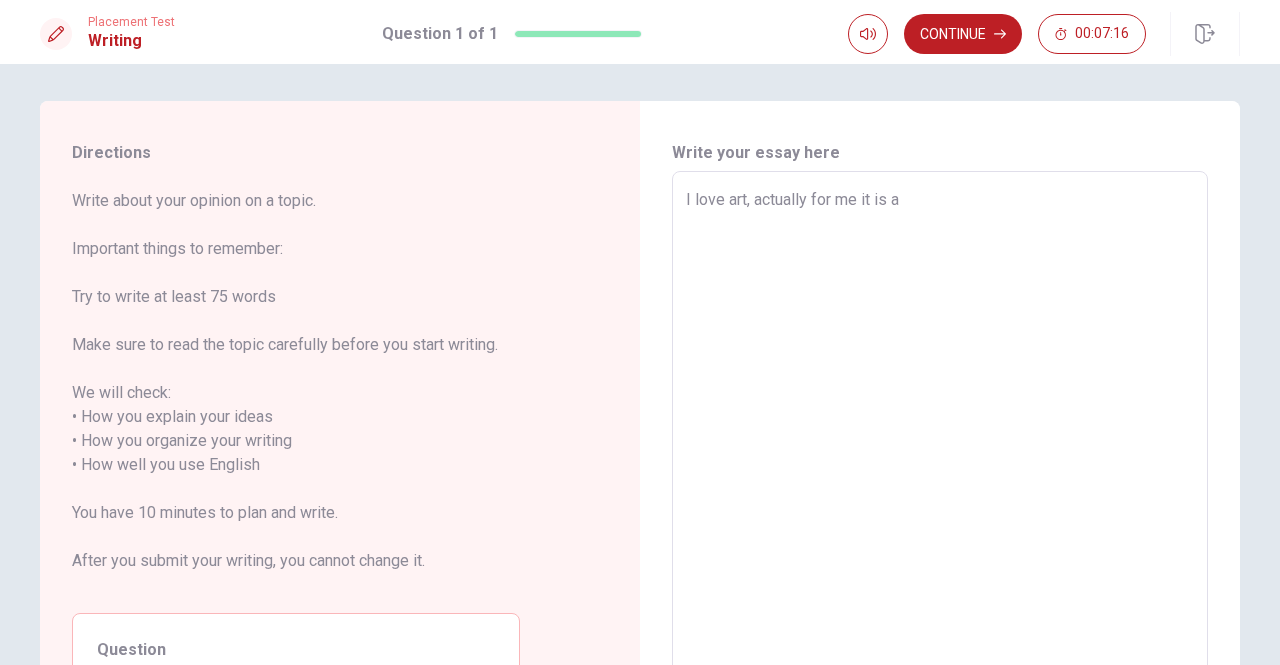 type on "x" 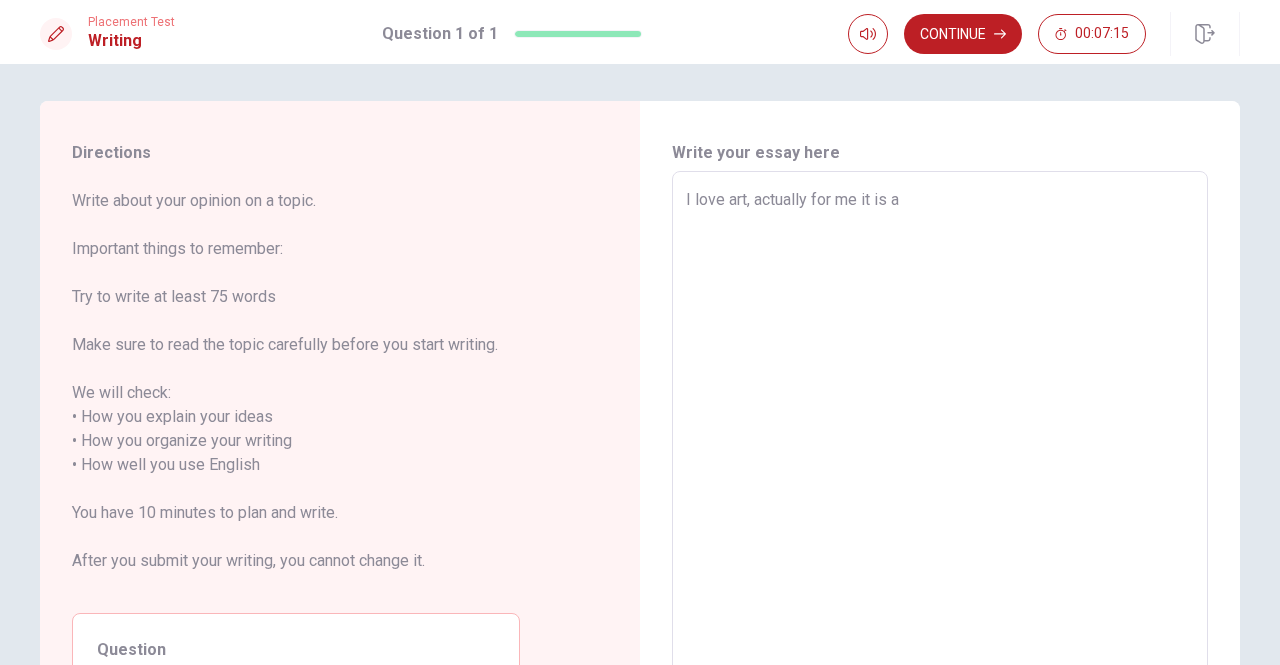 type on "I love art, actually for me it is a w" 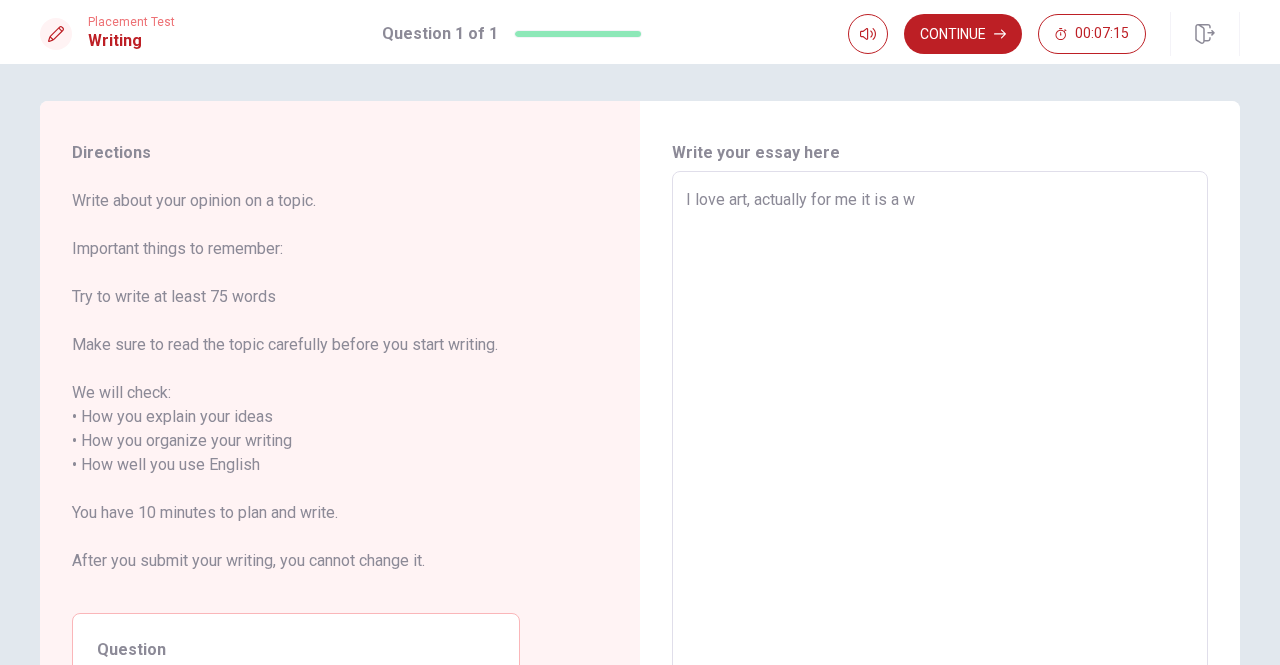 type on "x" 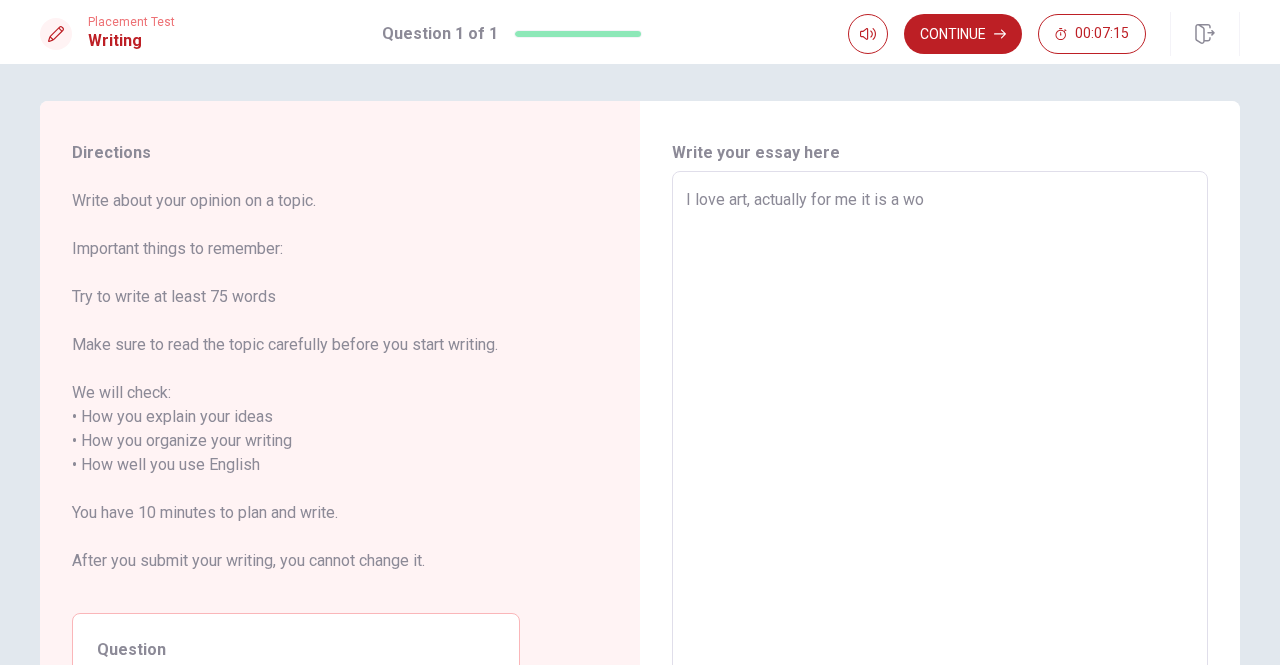 type on "x" 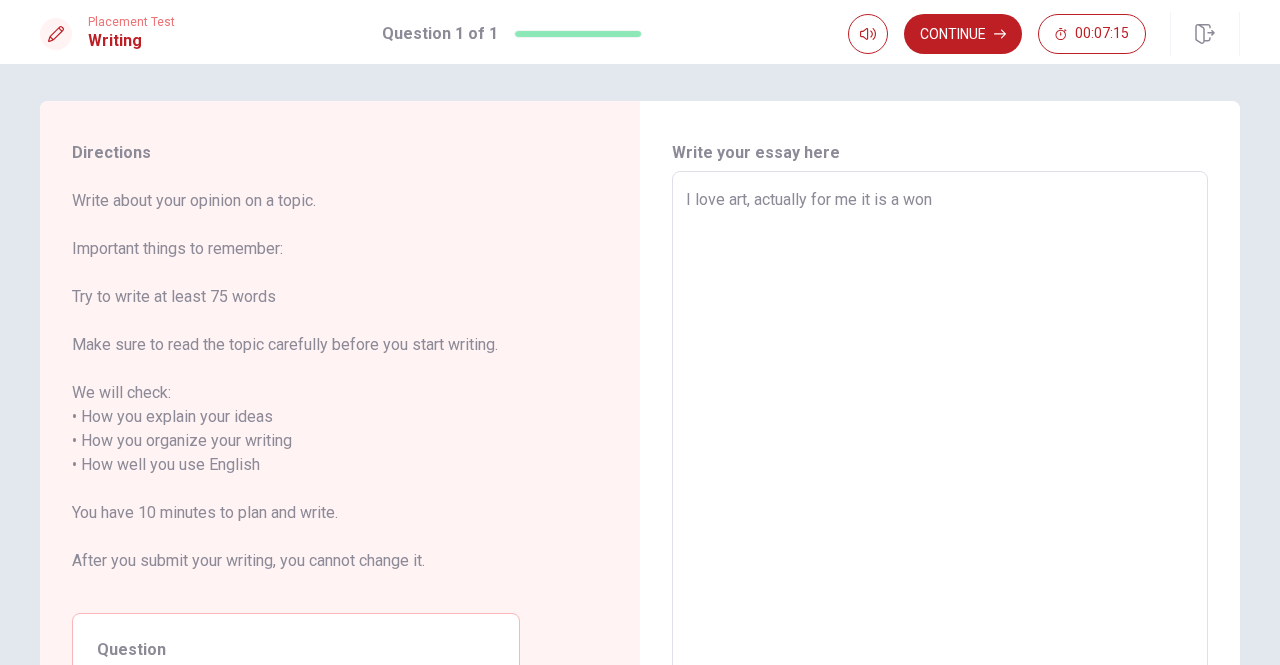 type on "x" 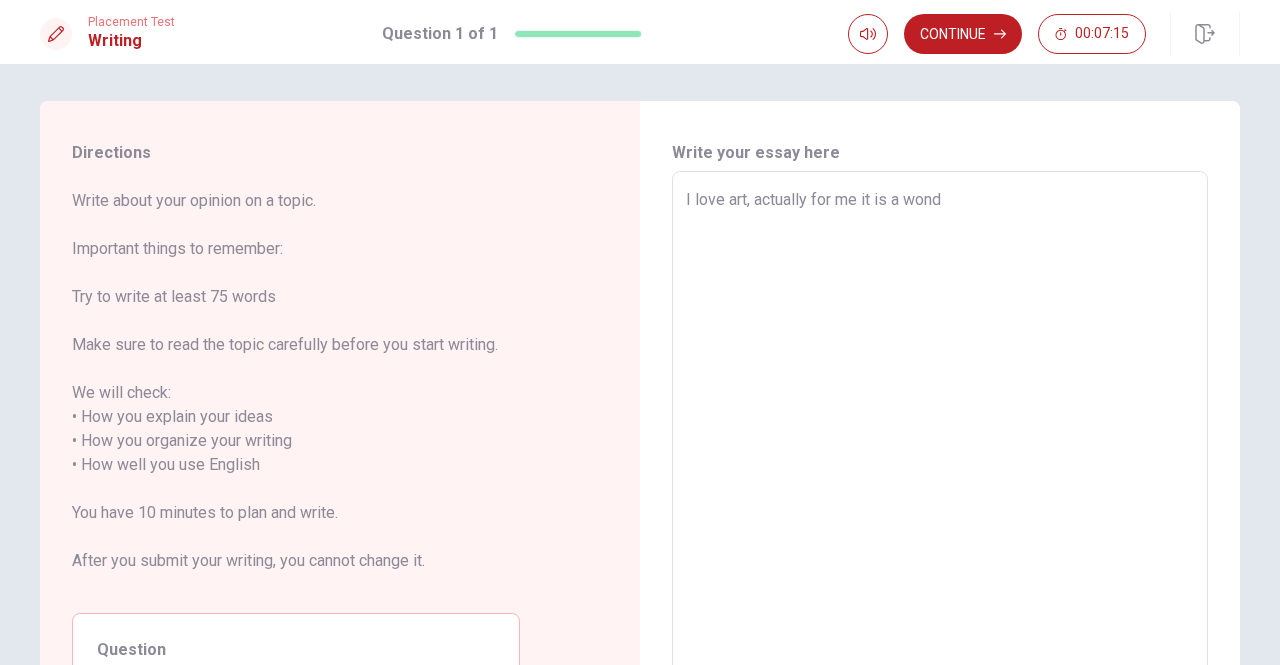 type on "x" 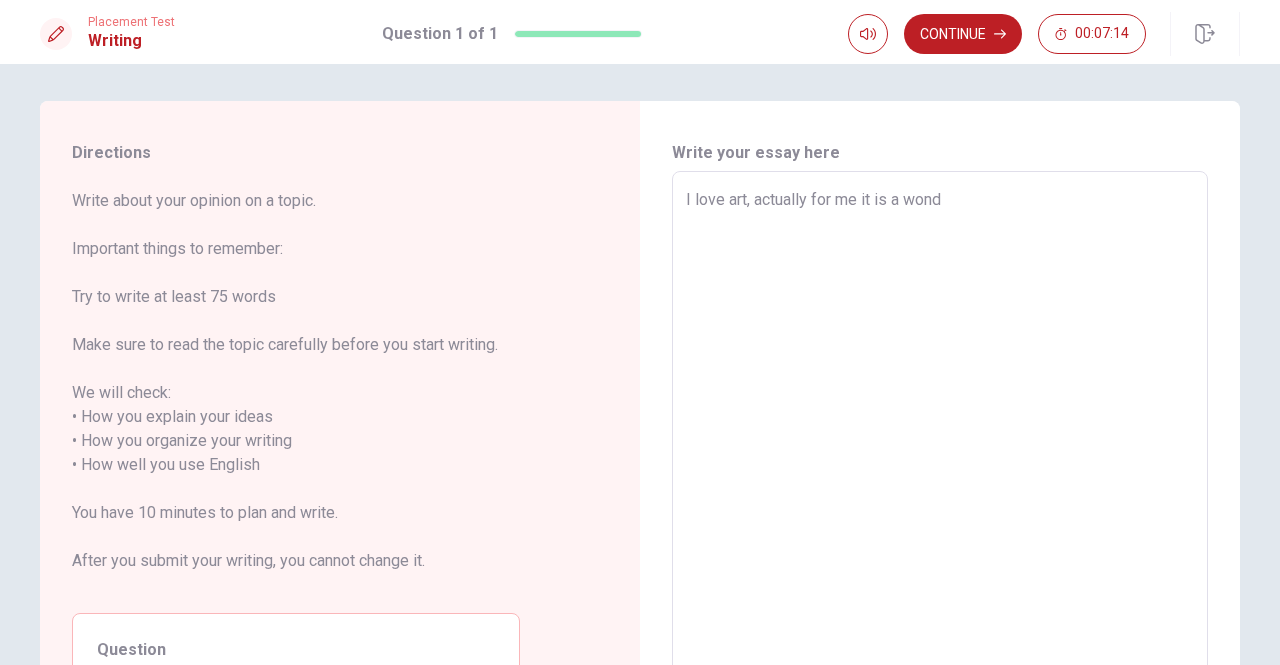 type on "I love art, actually for me it is a wonde" 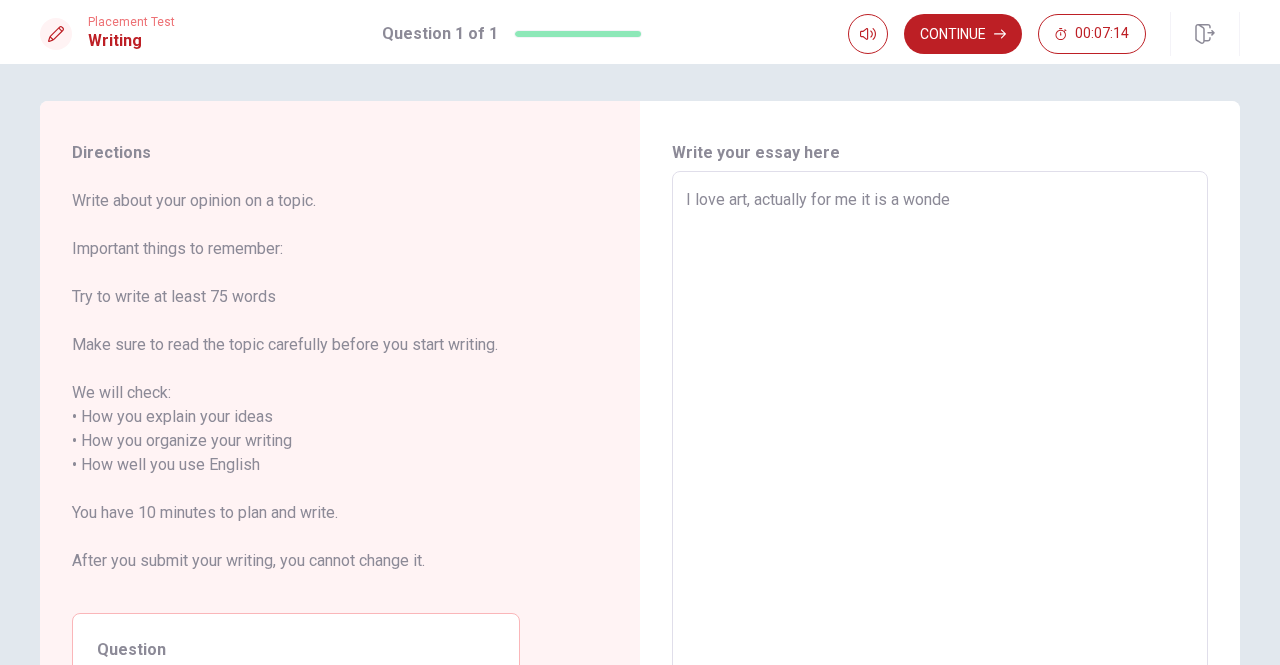 type on "x" 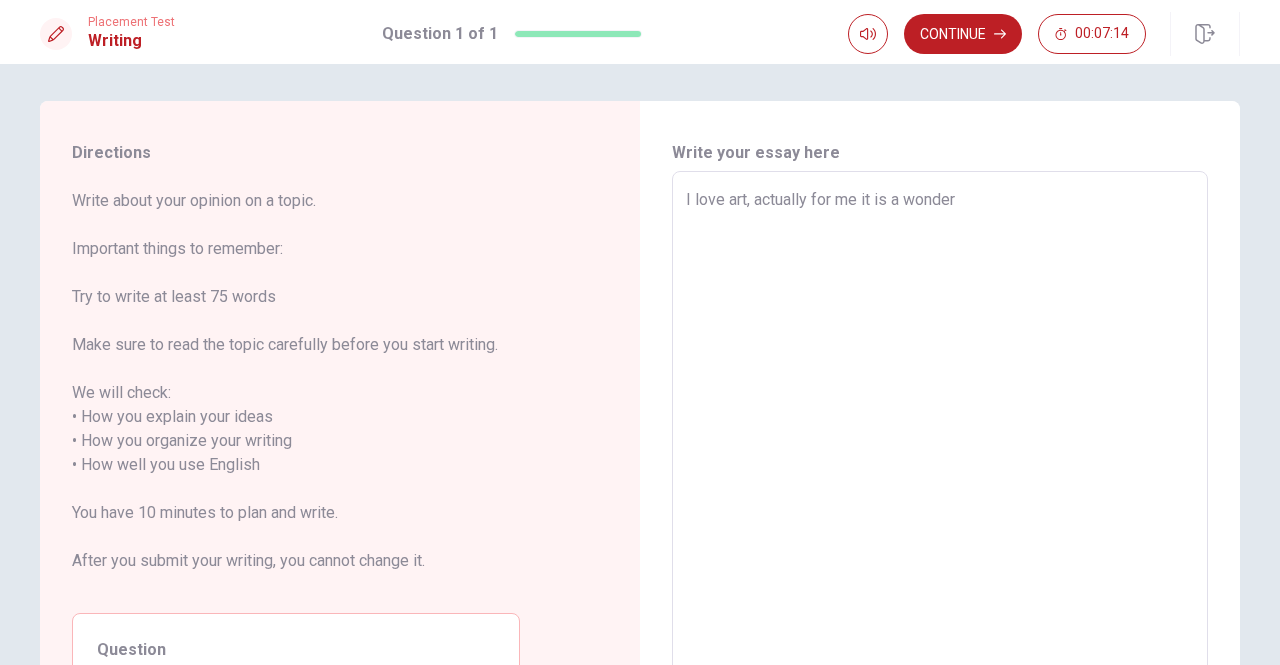 type on "I love art, actually for me it is a wonderf" 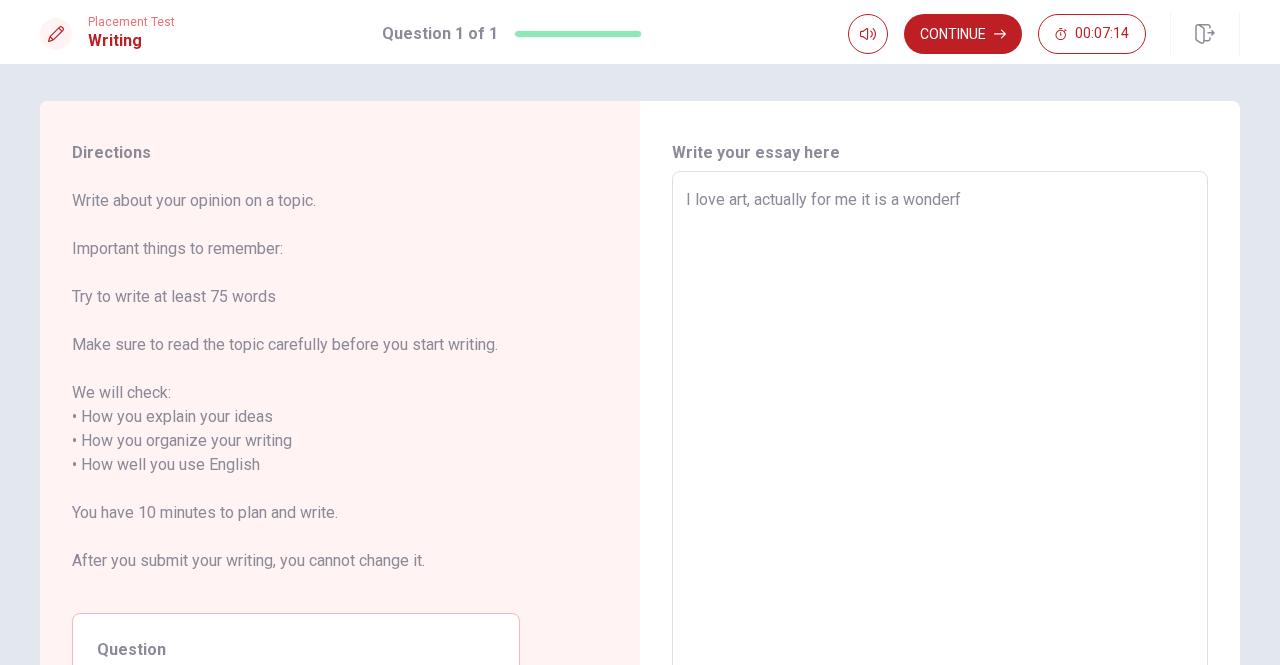 type on "x" 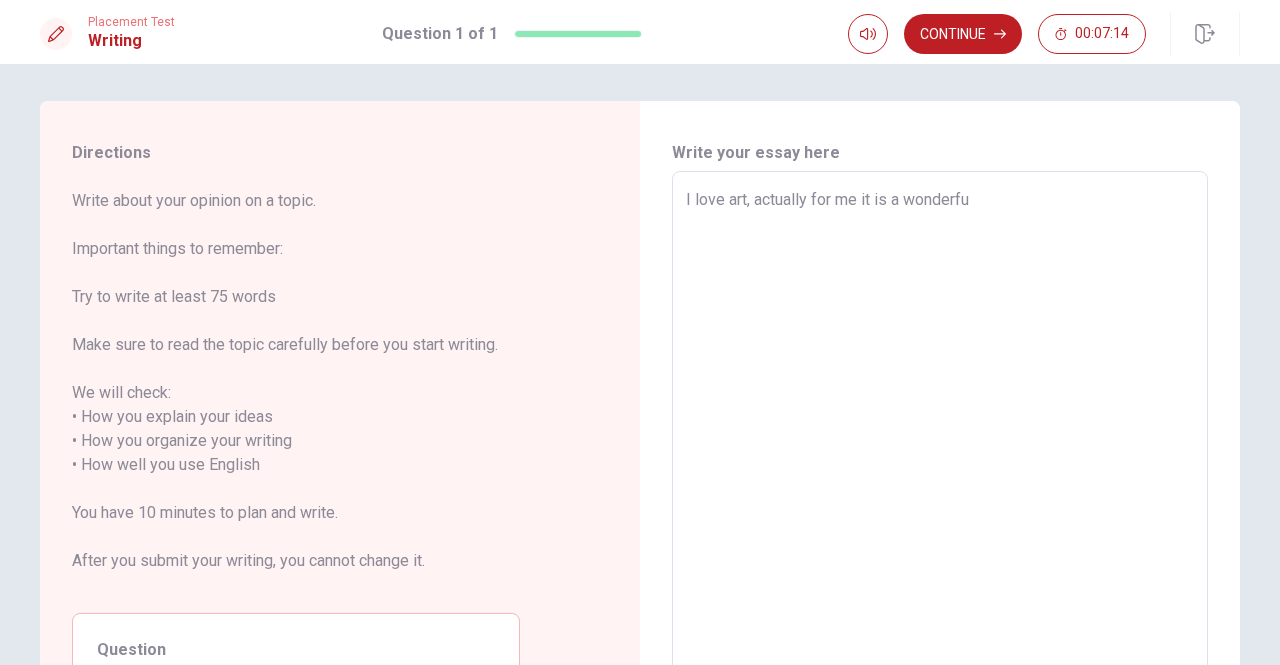 type on "x" 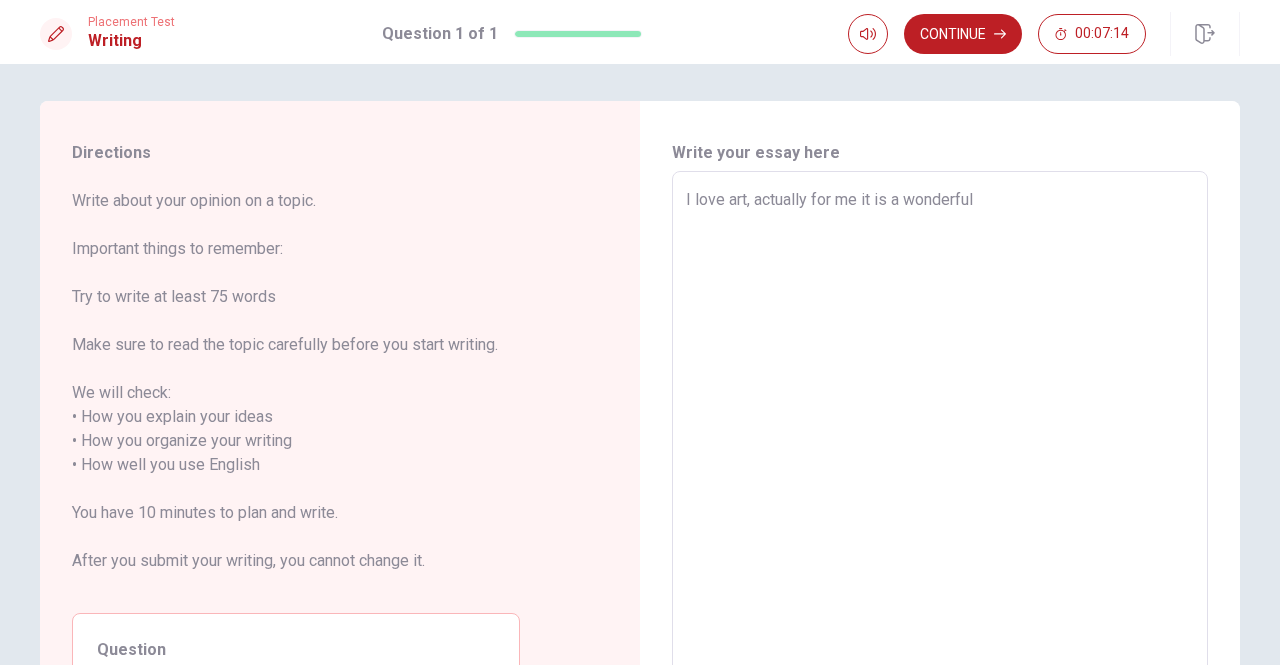 type on "x" 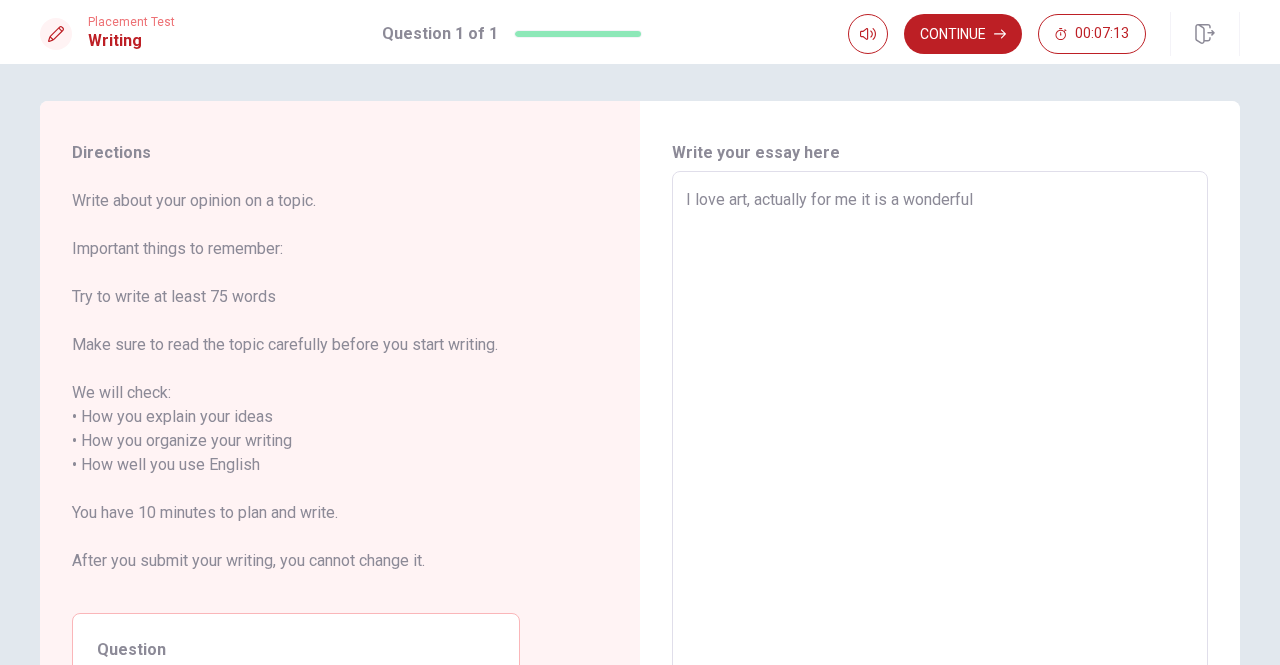 type on "I love art, actually for me it is a wonderful" 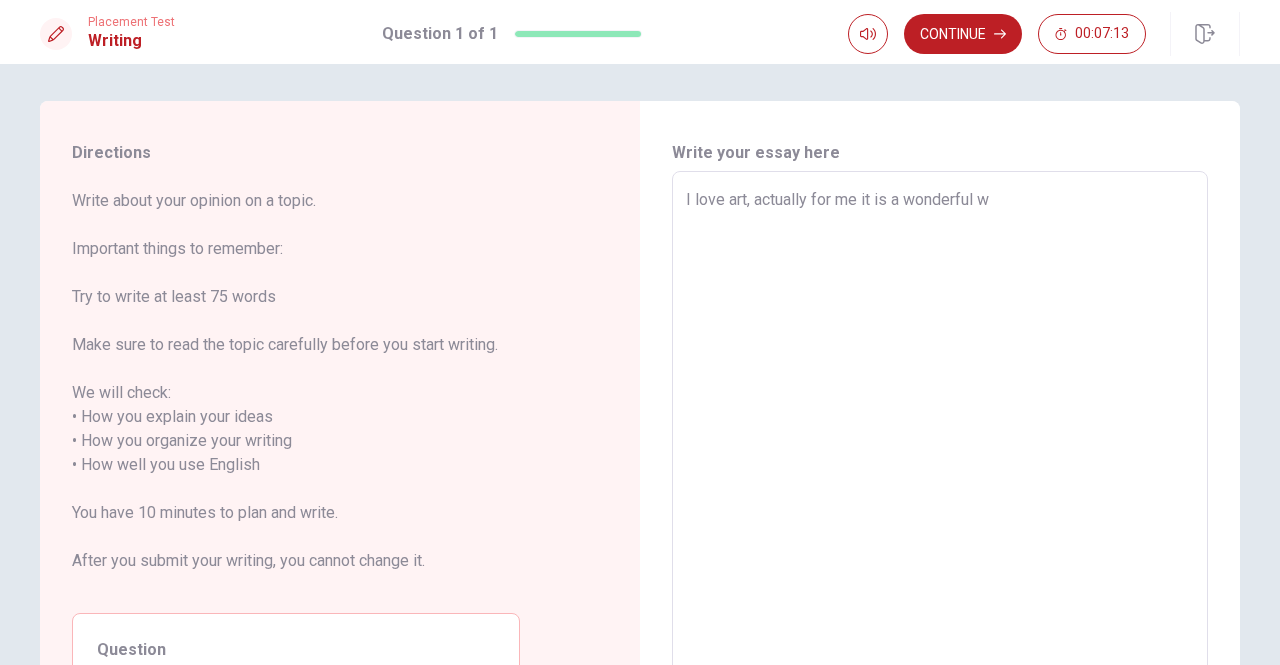 type on "x" 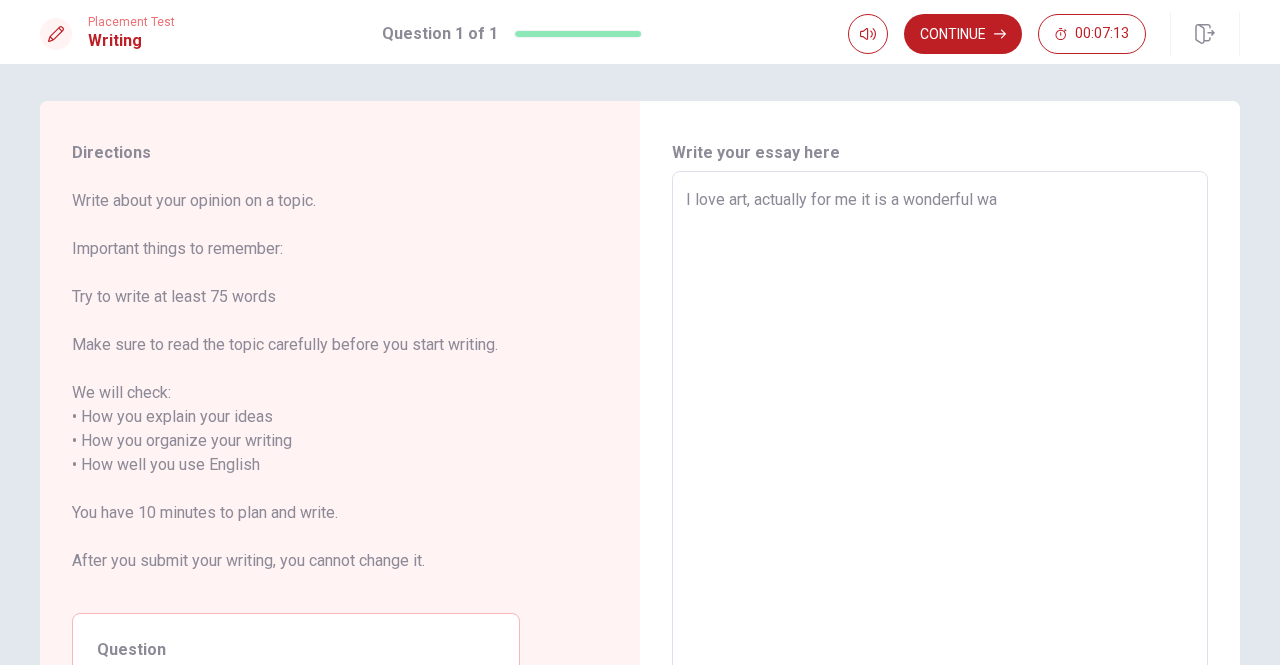 type on "x" 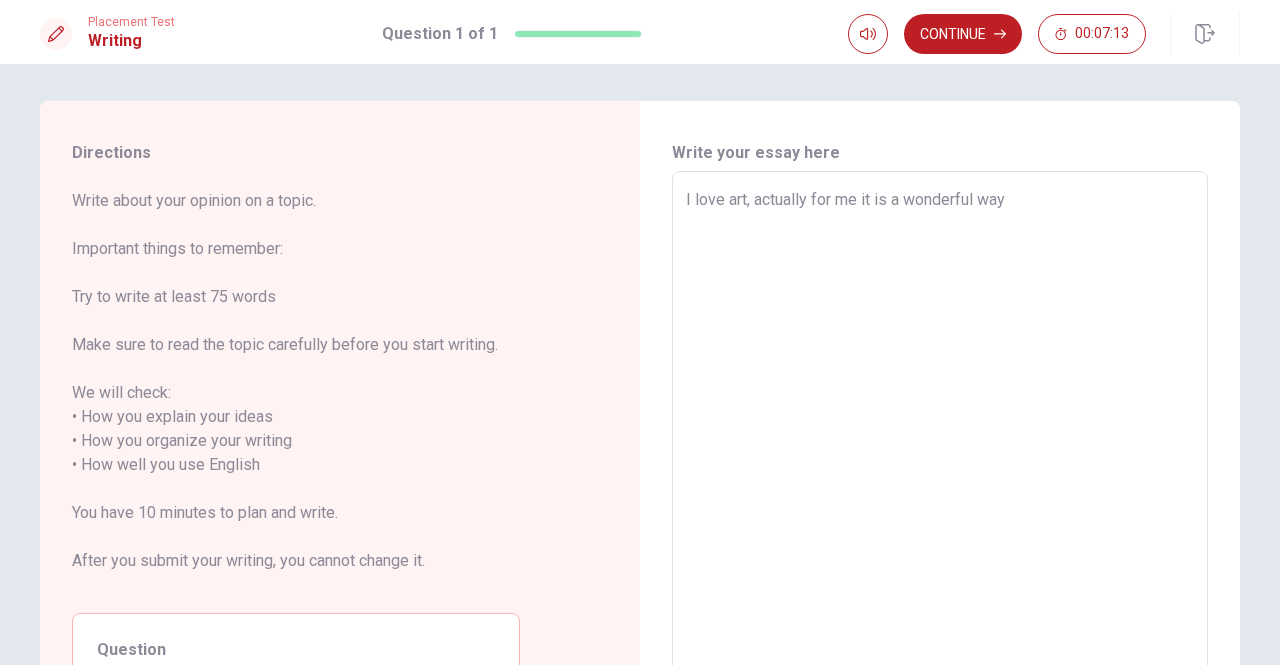 type on "x" 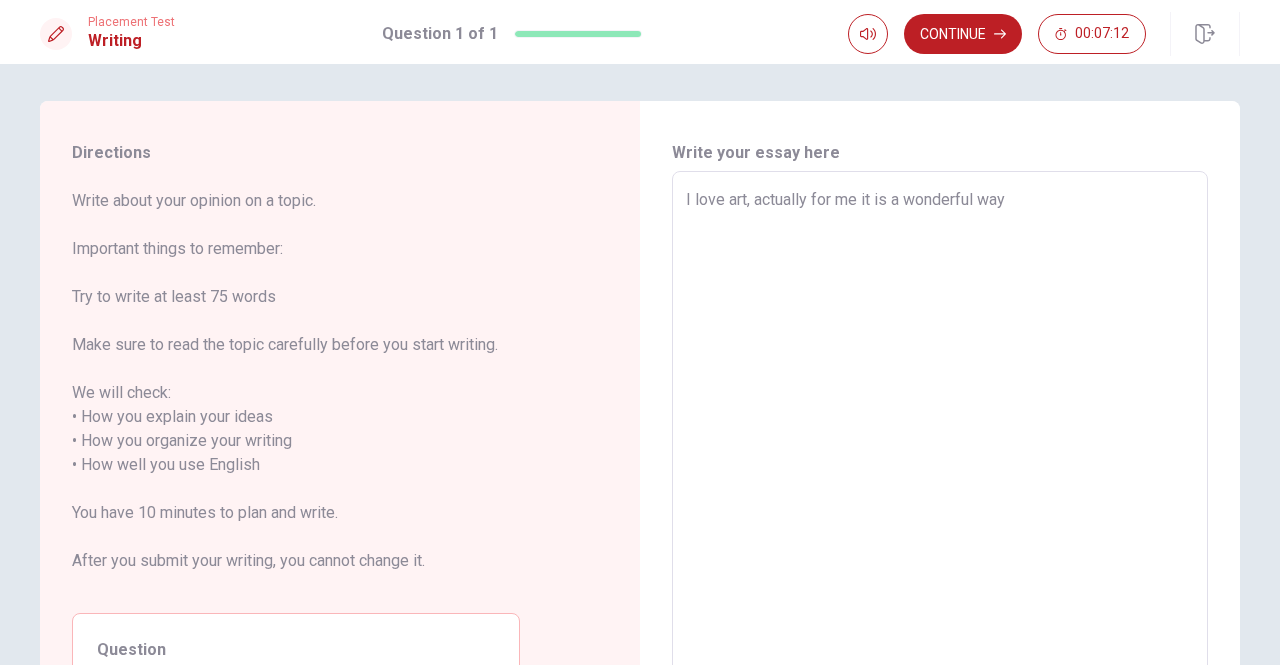 type on "I love art, actually for me it is a wonderful way" 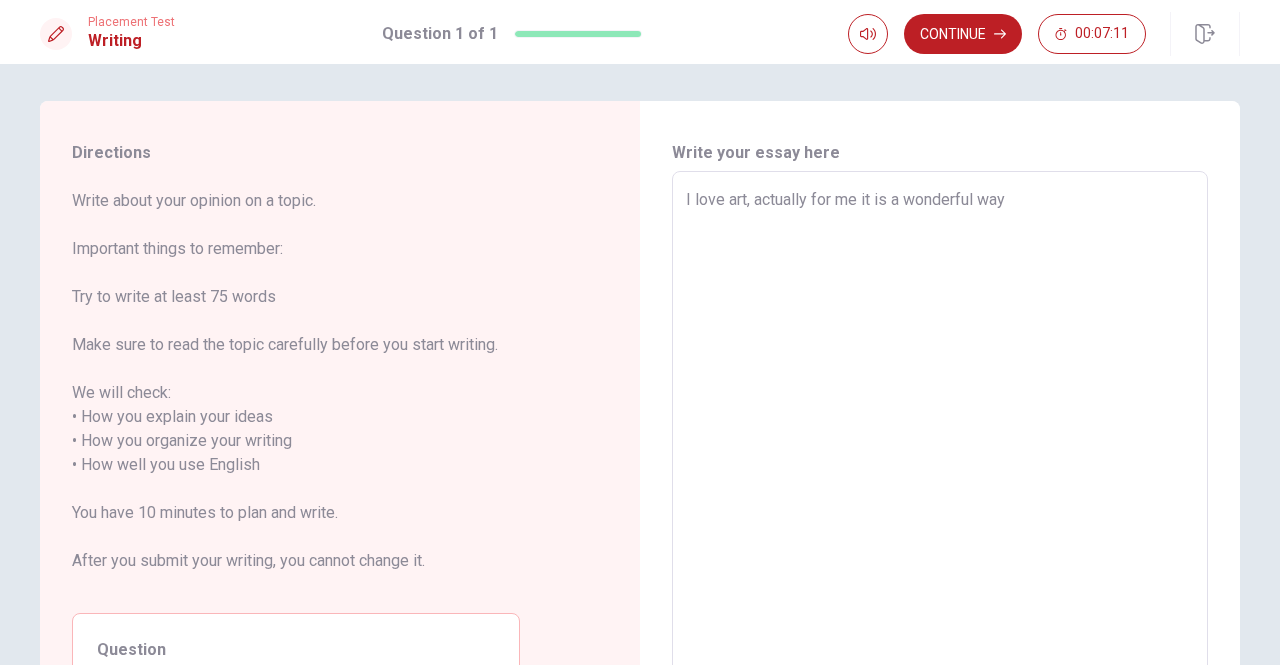 type on "I love art, actually for me it is a wonderful way t" 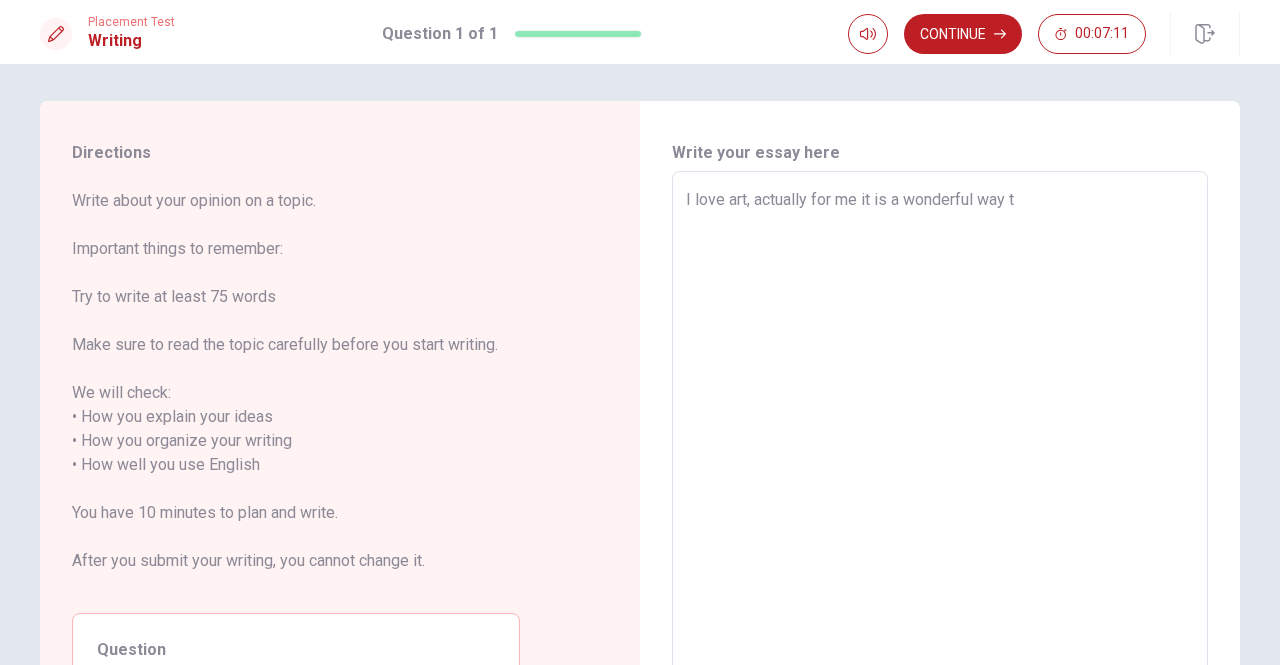 type on "x" 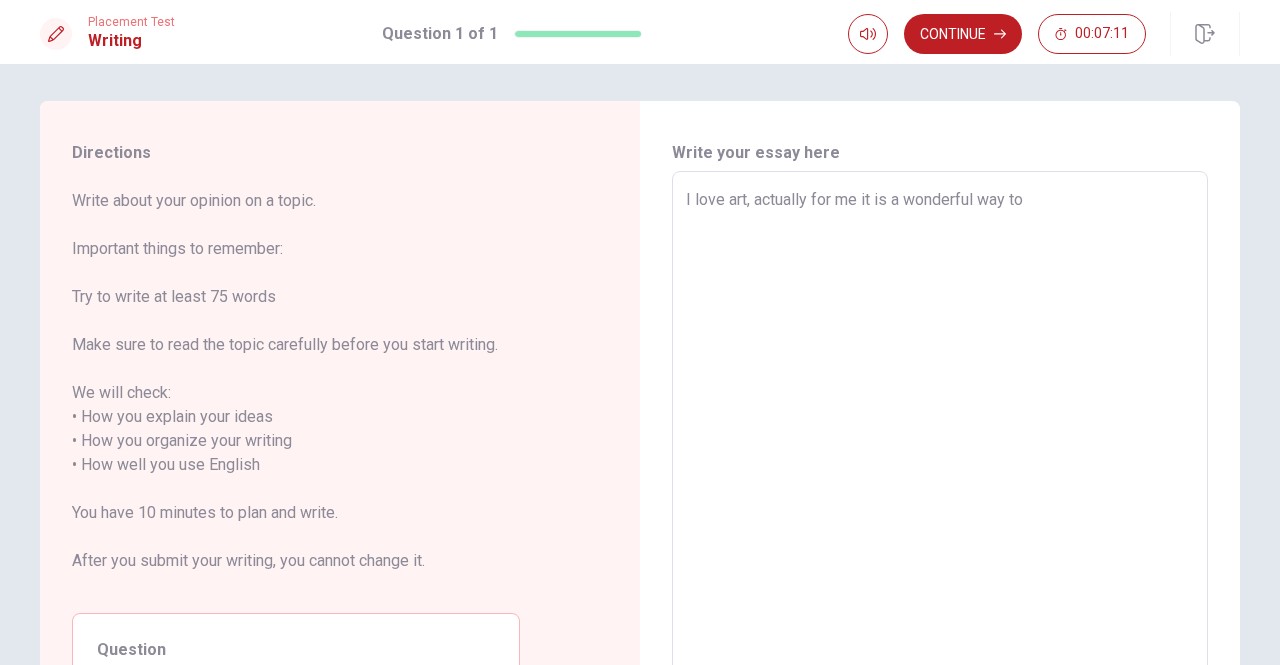 type on "x" 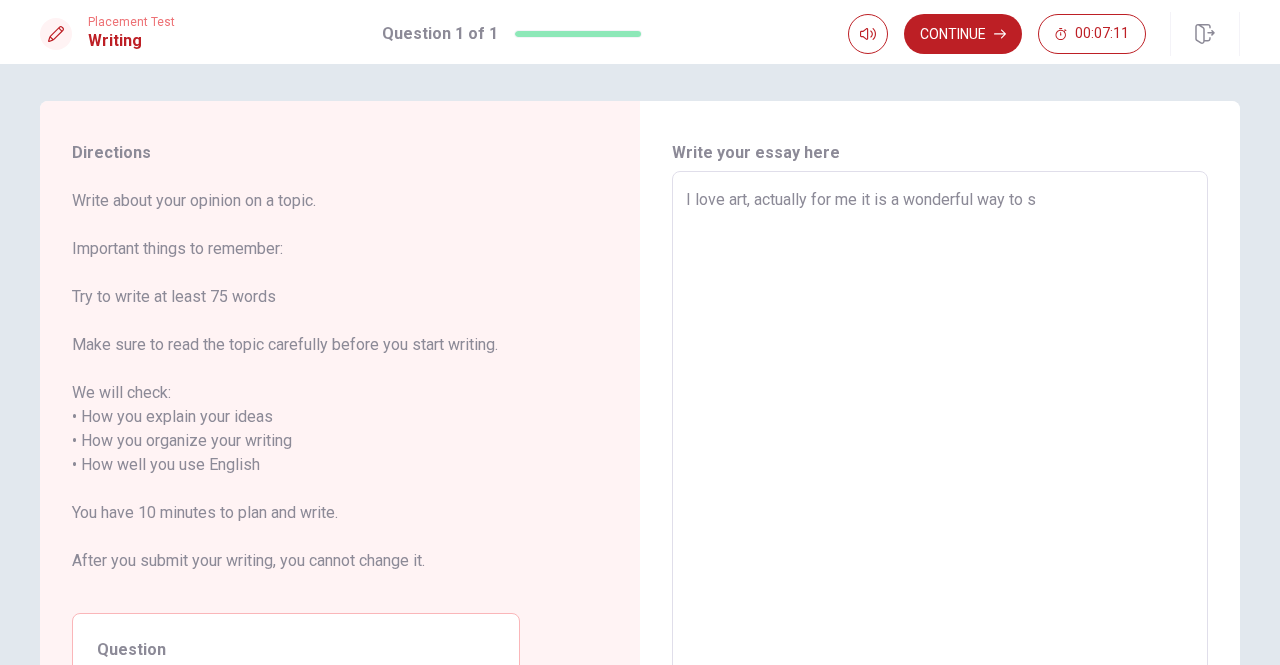 type on "x" 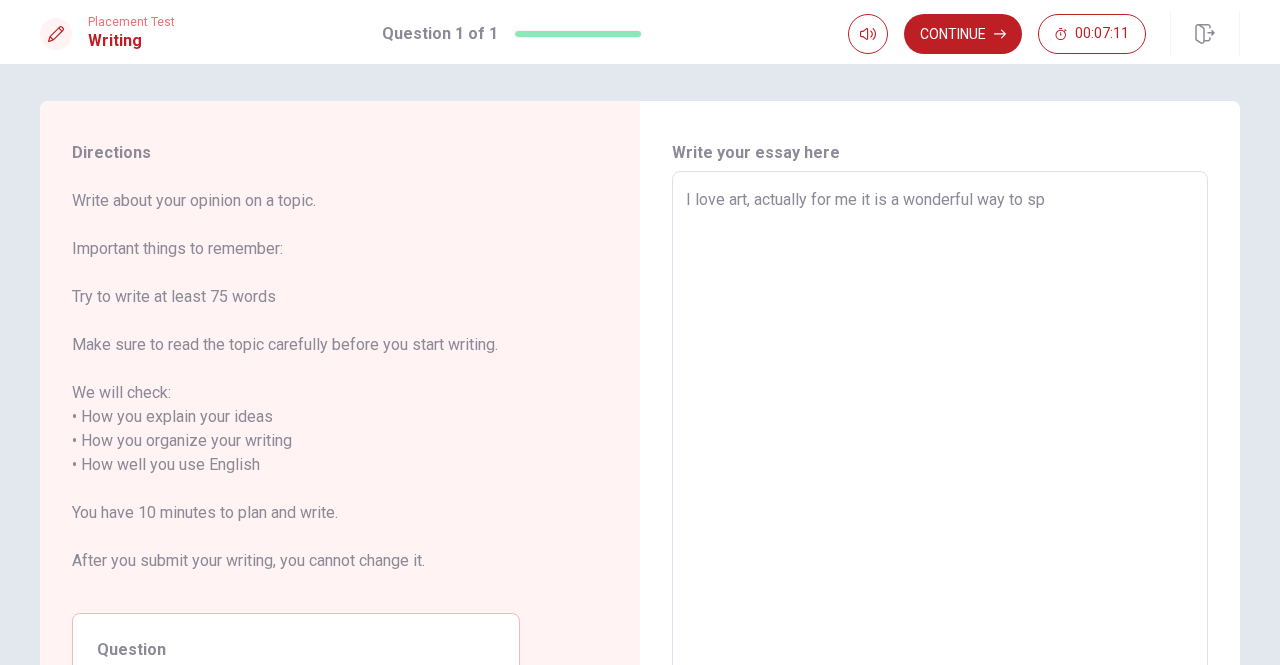 type on "x" 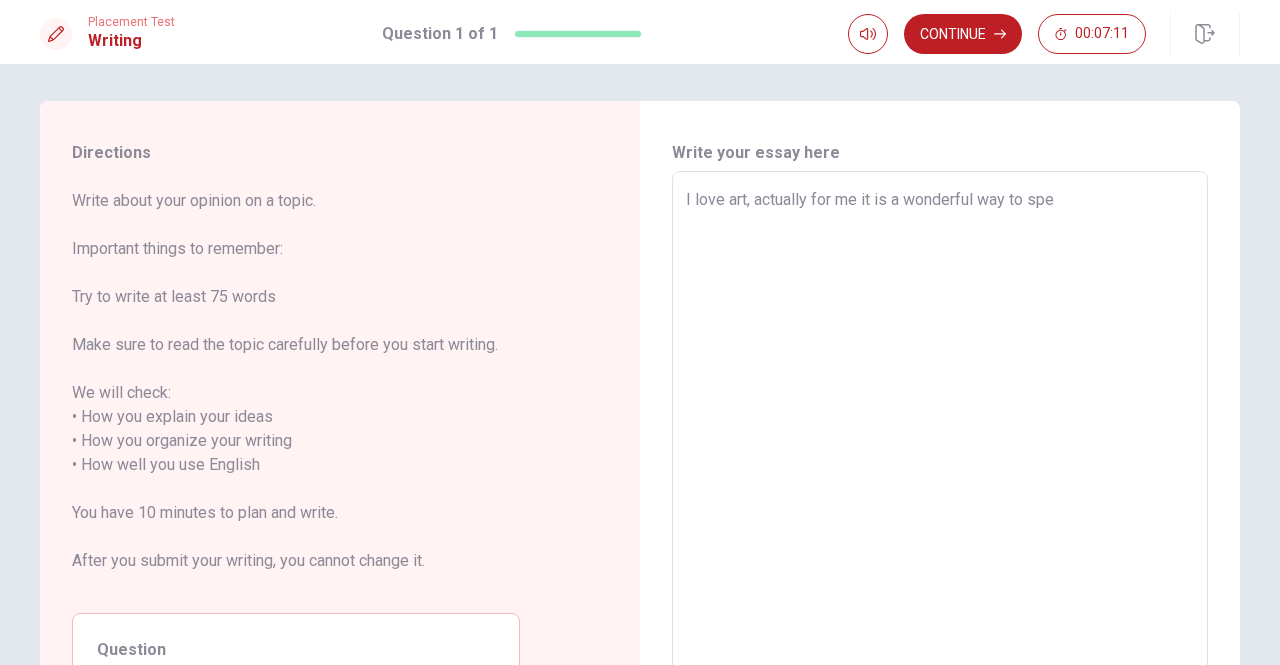 type on "x" 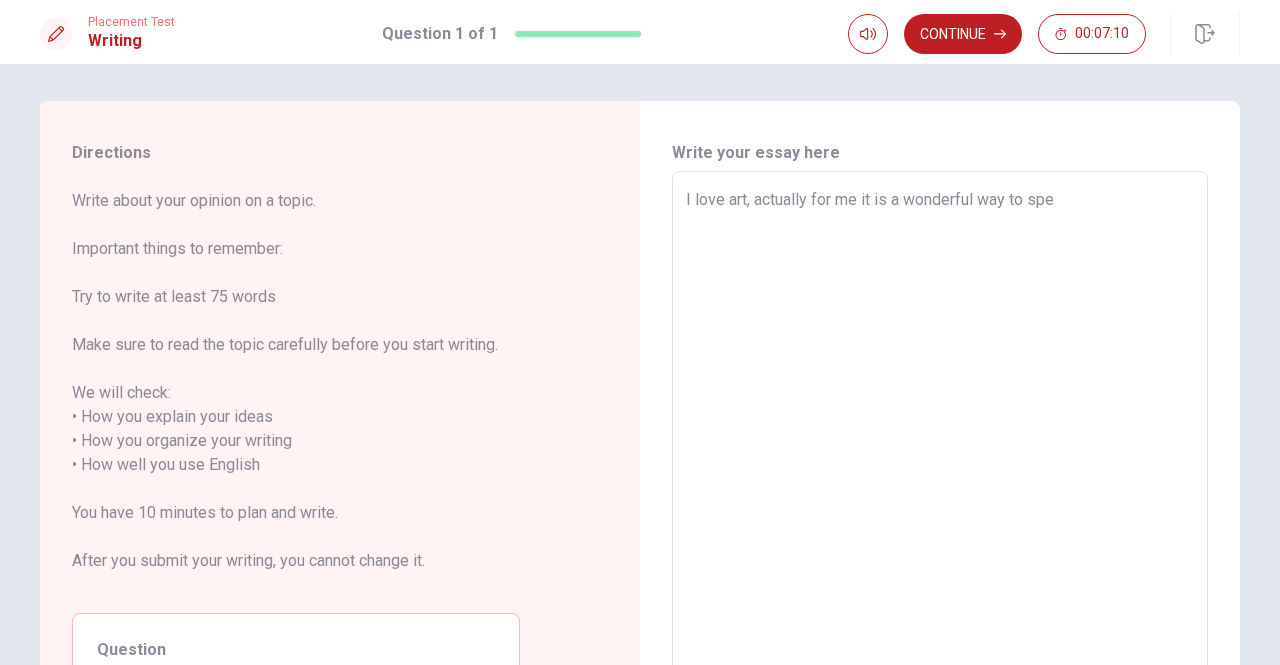 type on "I love art, actually for me it is a wonderful way to spen" 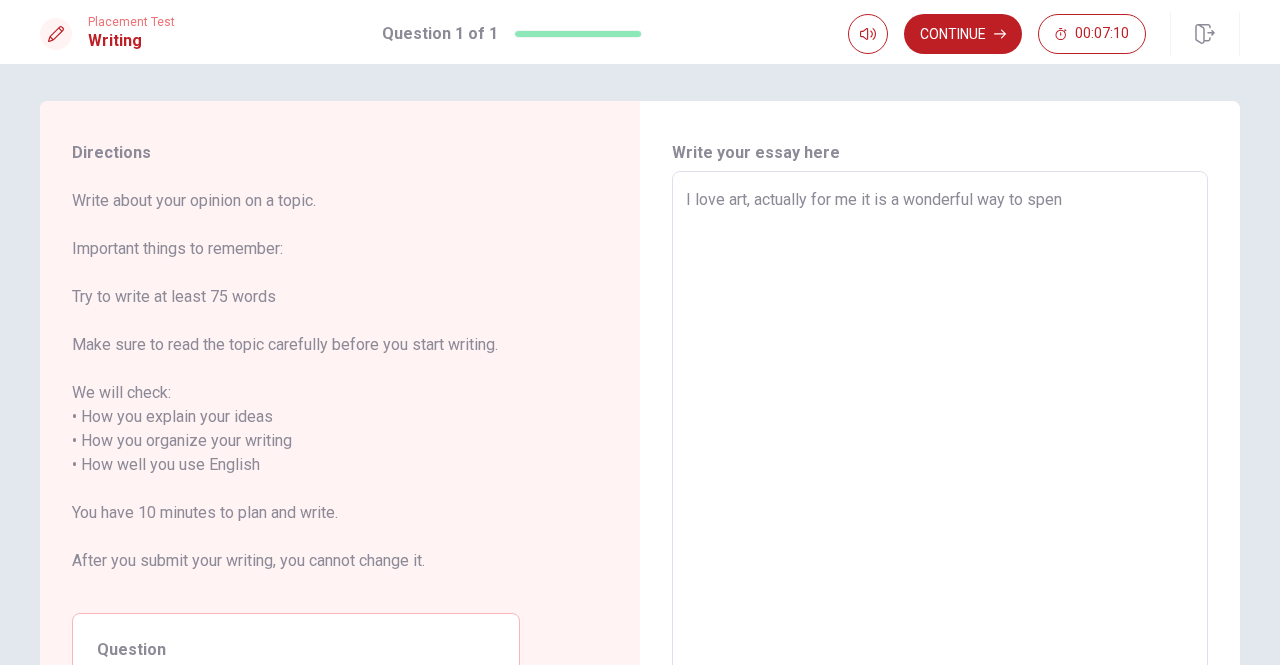 type on "x" 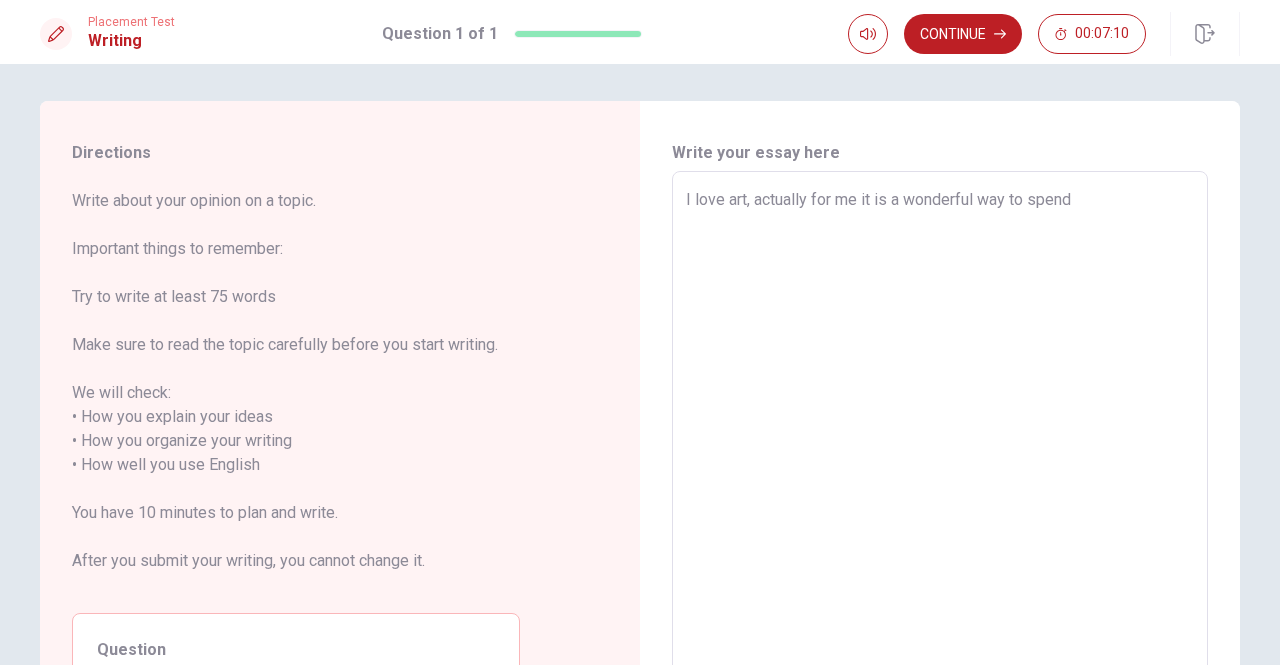 type on "x" 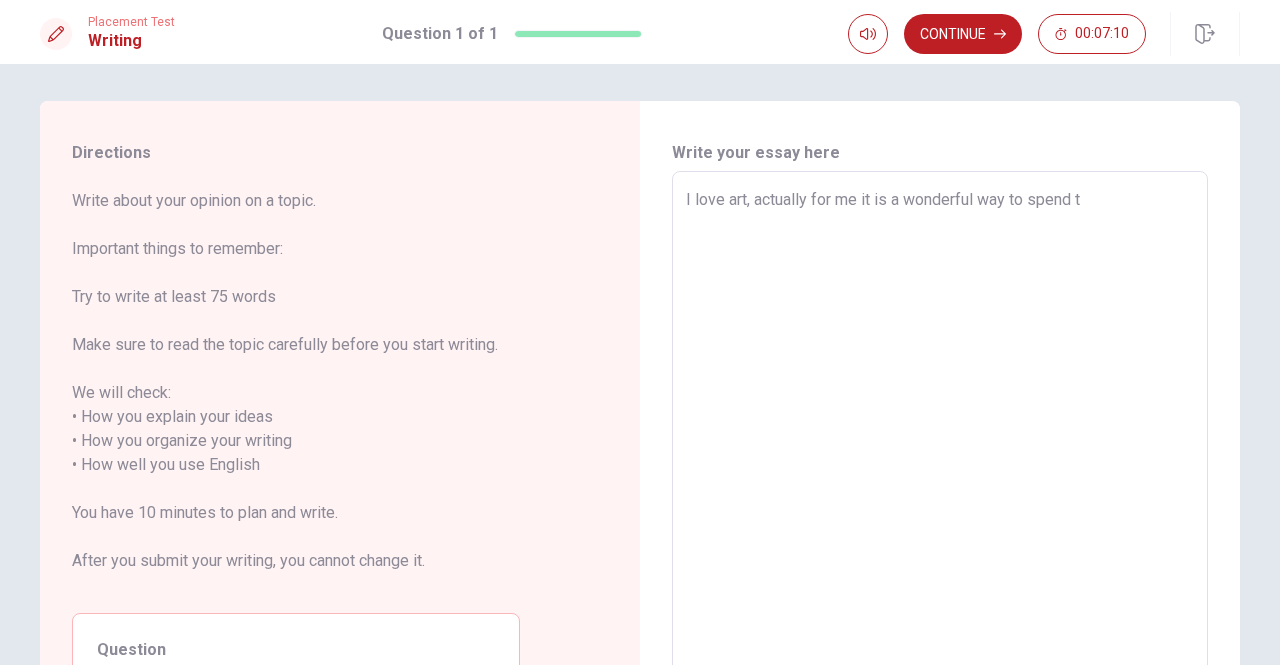 type on "x" 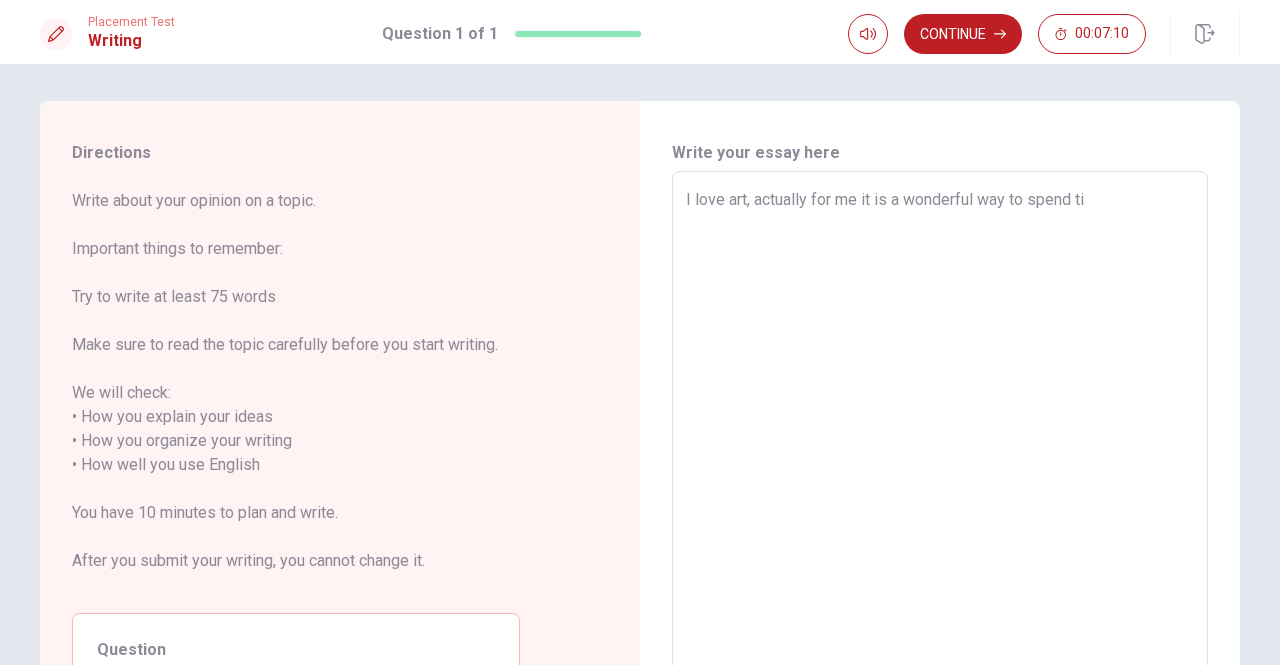 type on "x" 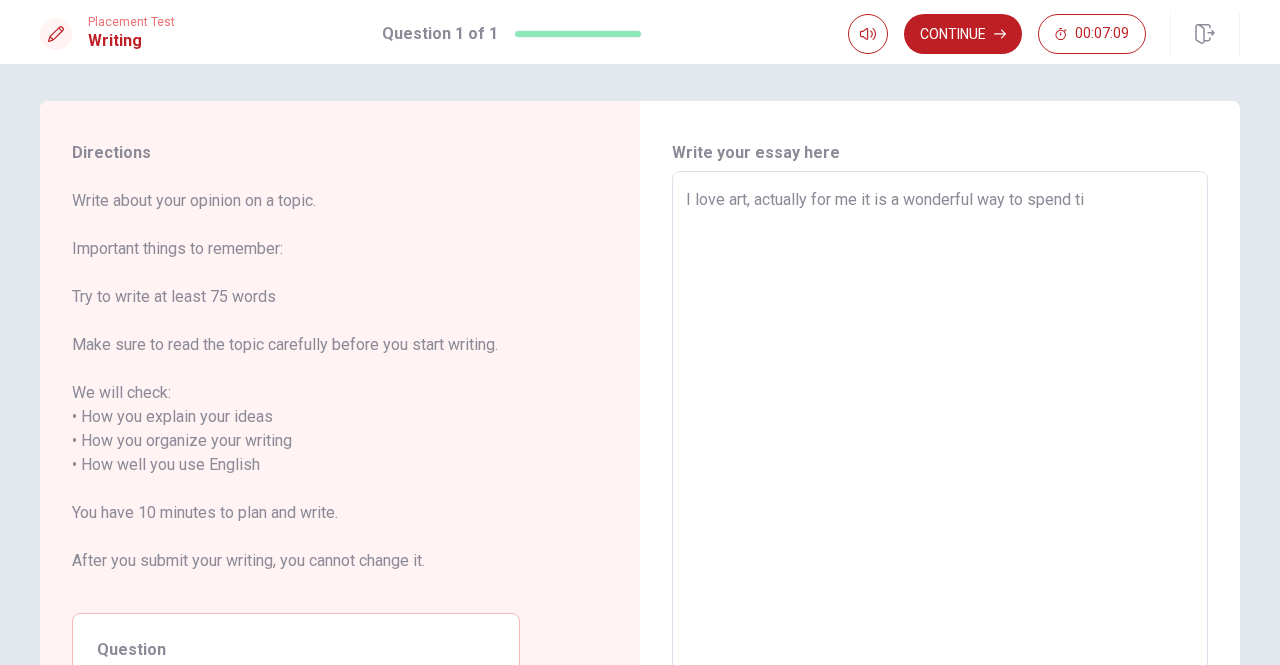 type on "I love art, actually for me it is a wonderful way to spend [PERSON_NAME]" 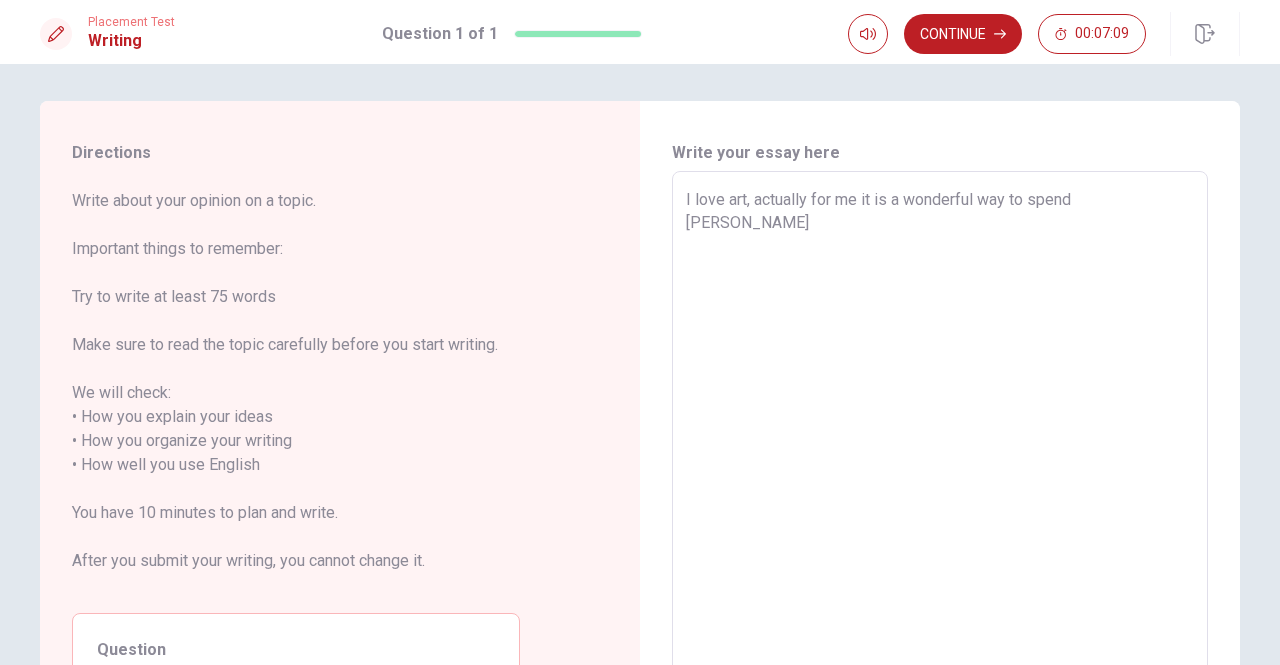 type on "x" 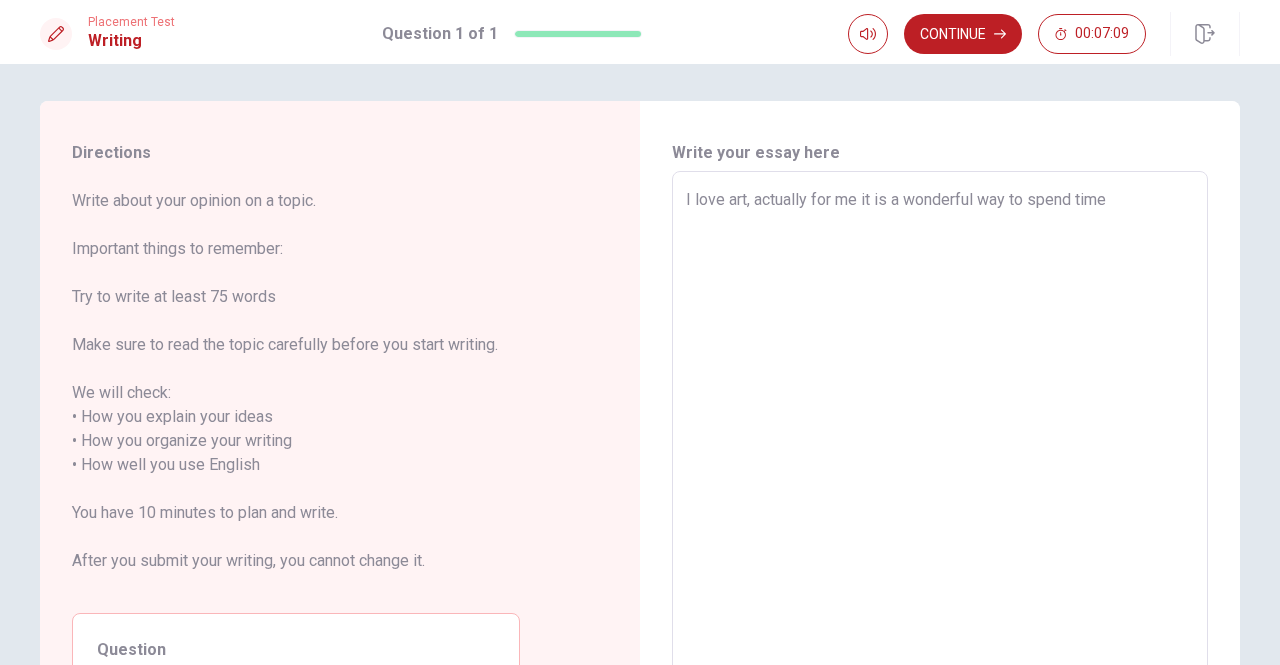 type on "x" 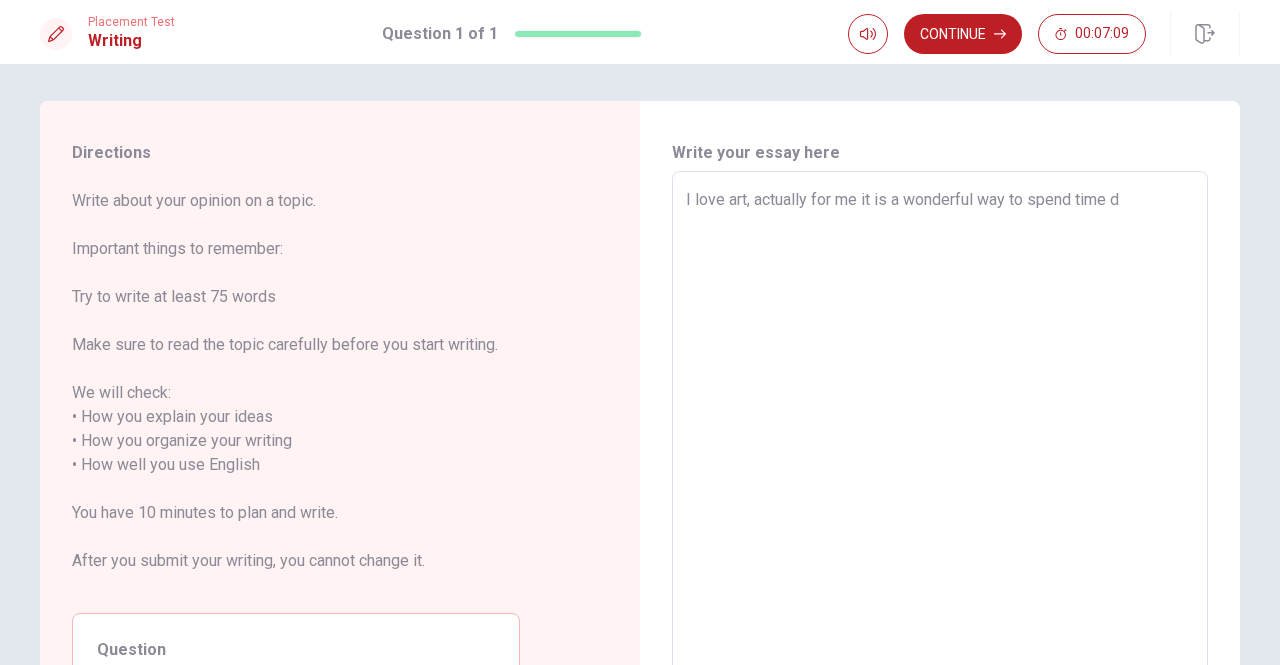type on "x" 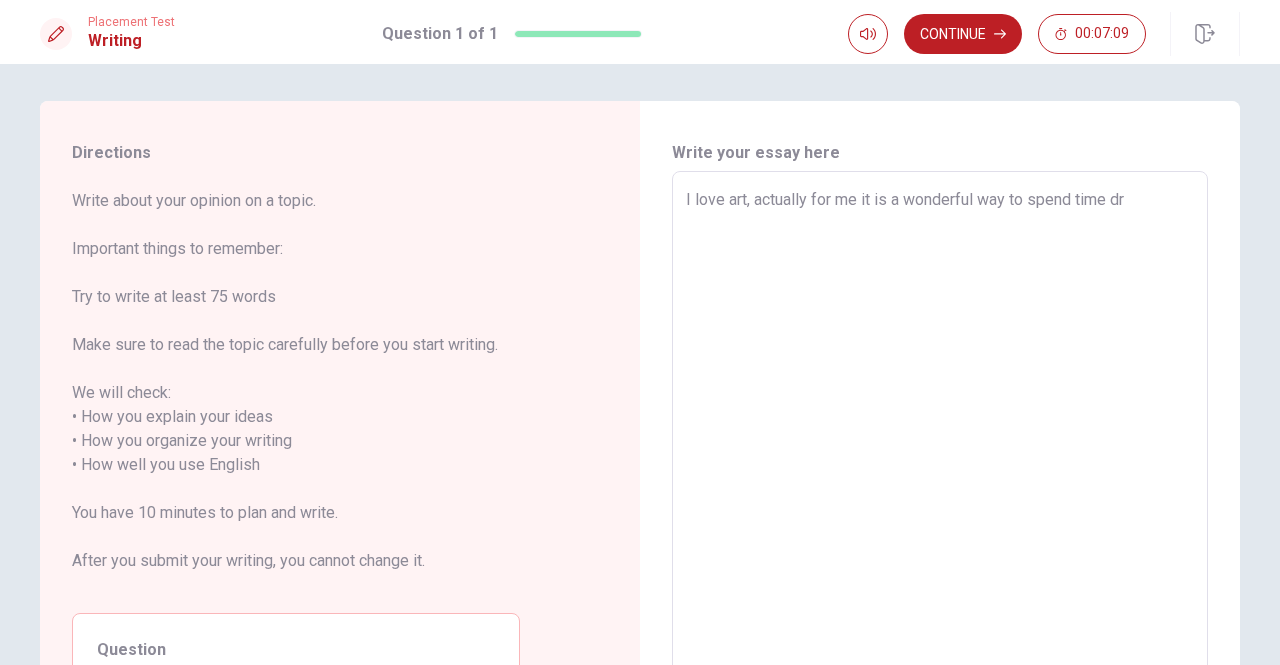 type on "x" 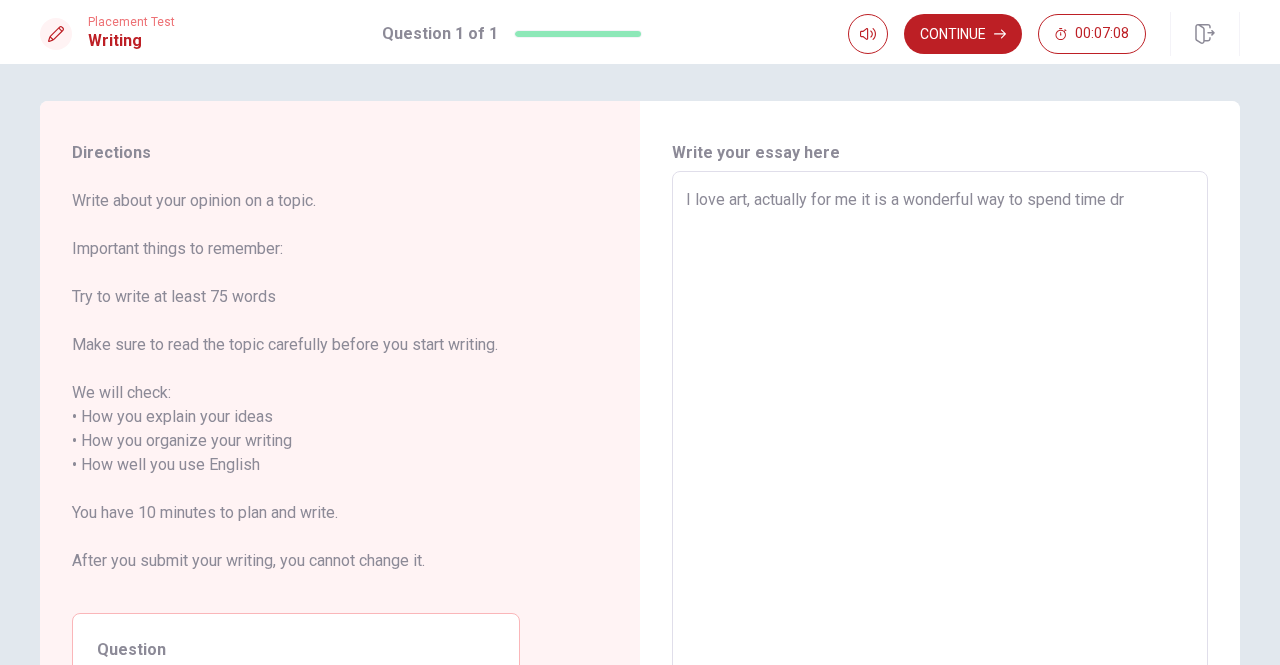 type on "I love art, actually for me it is a wonderful way to spend time dra" 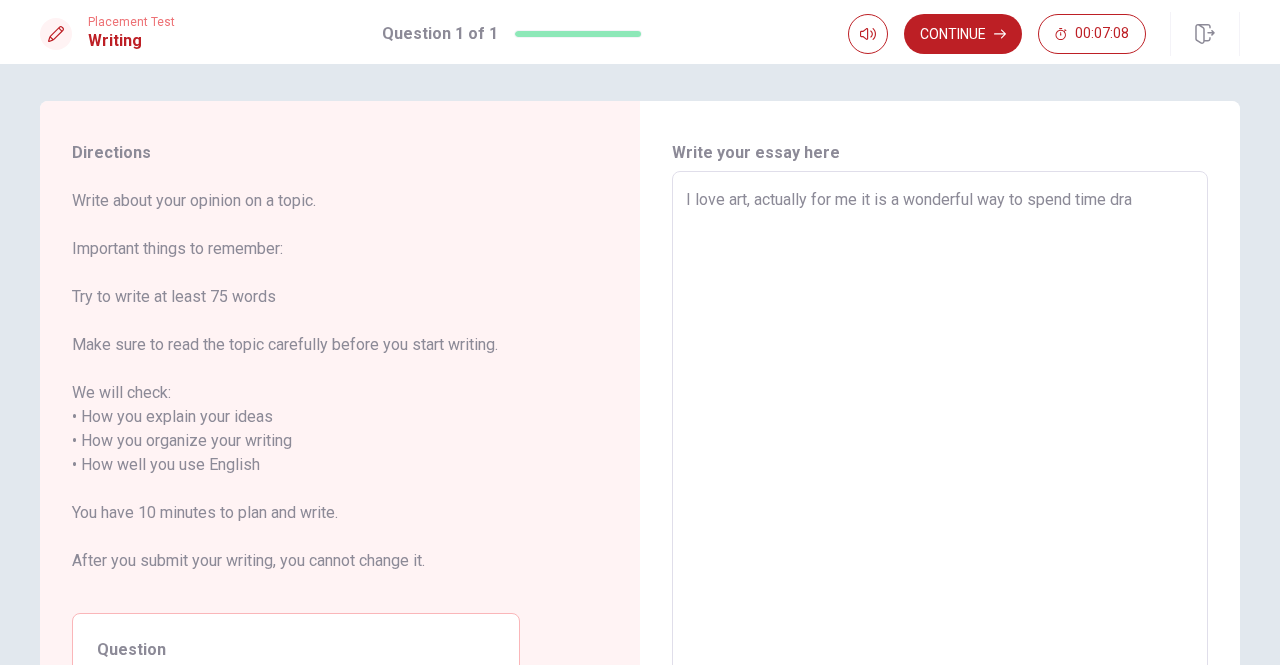 type on "x" 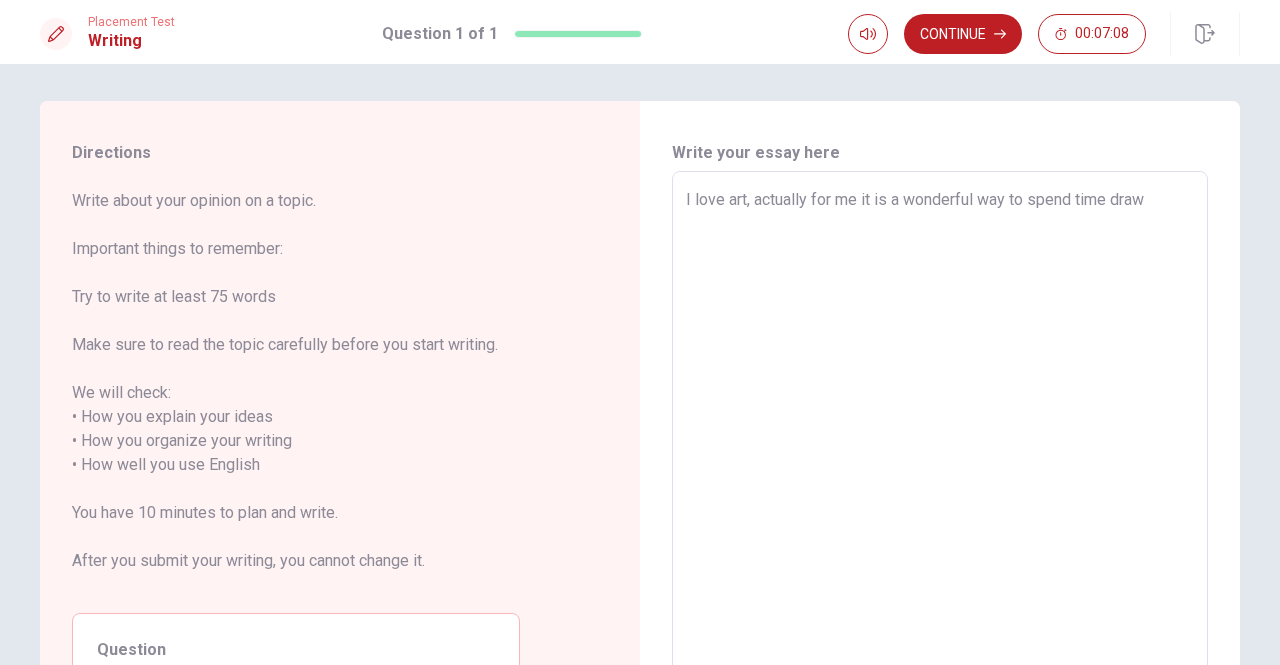 type on "x" 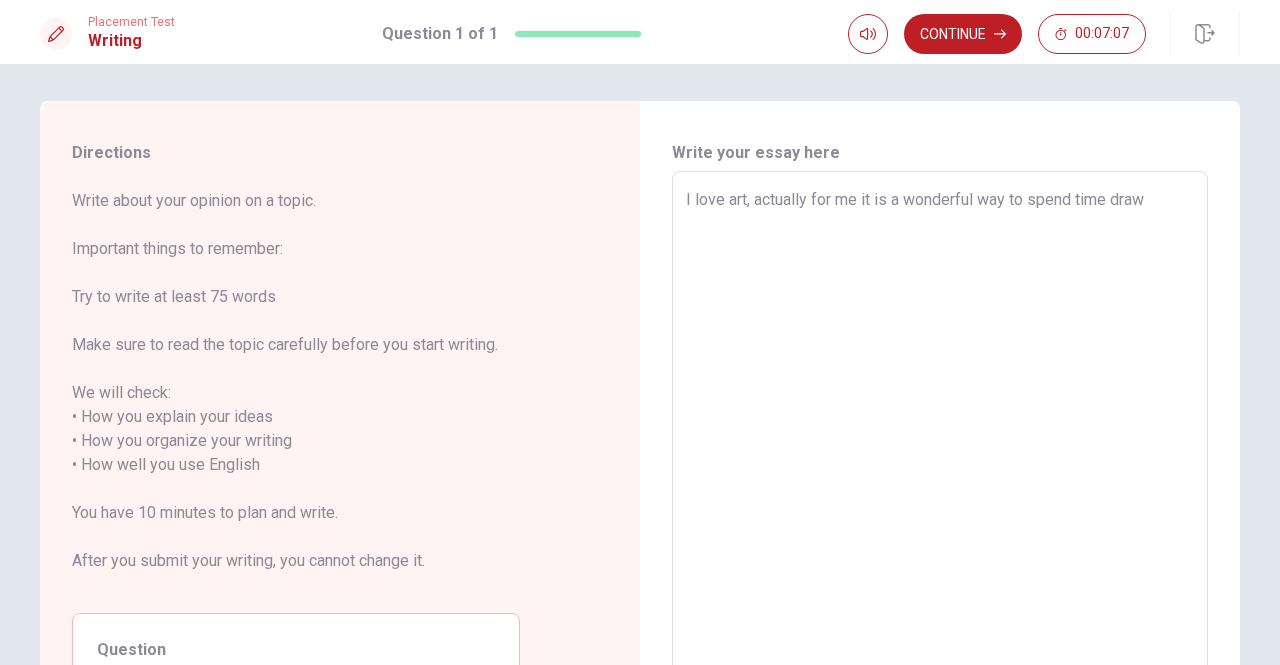 type on "I love art, actually for me it is a wonderful way to spend time drawi" 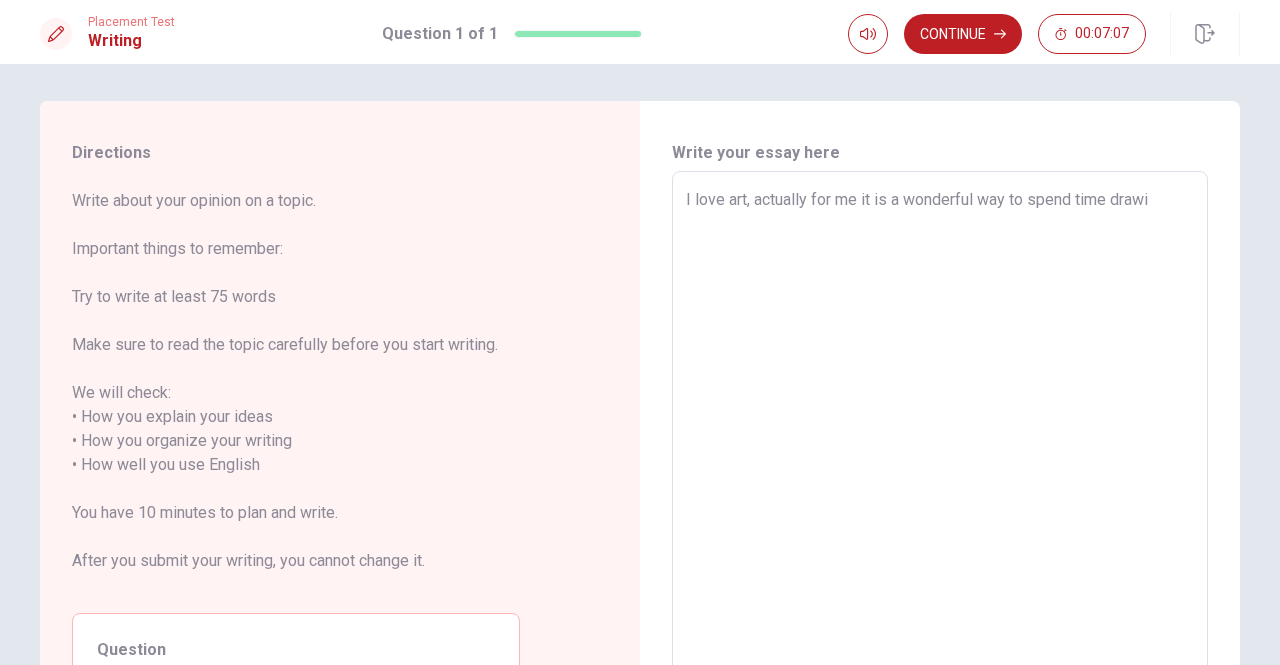 type on "x" 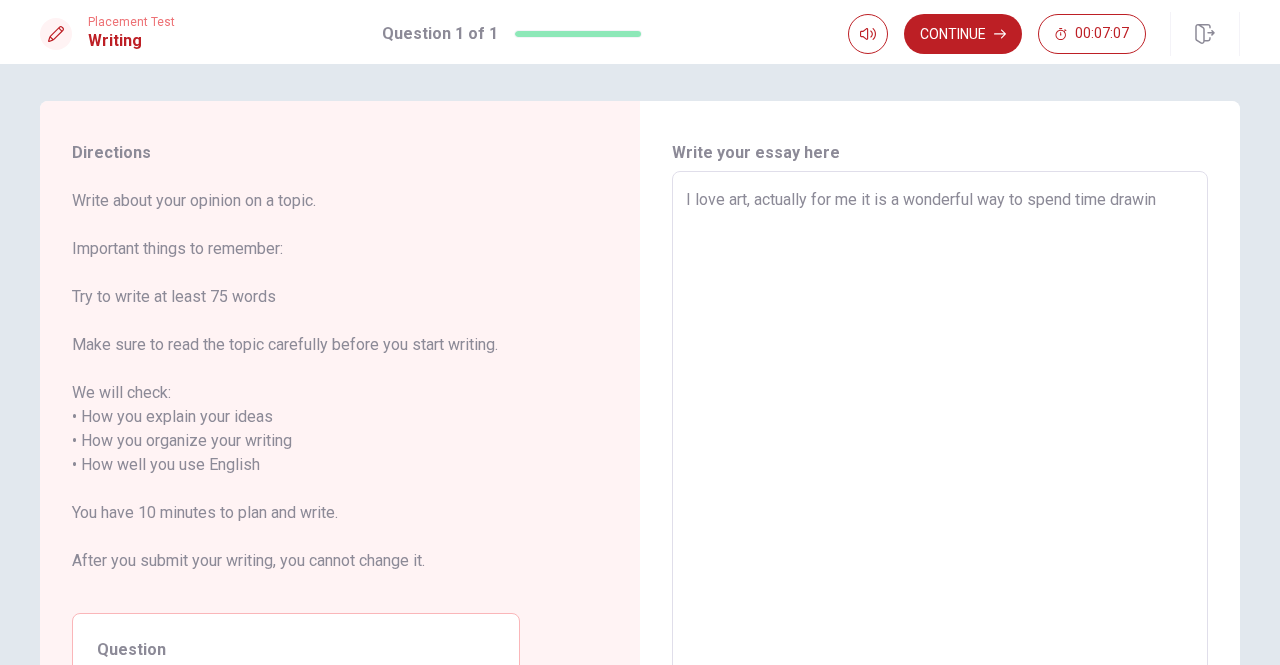 type on "x" 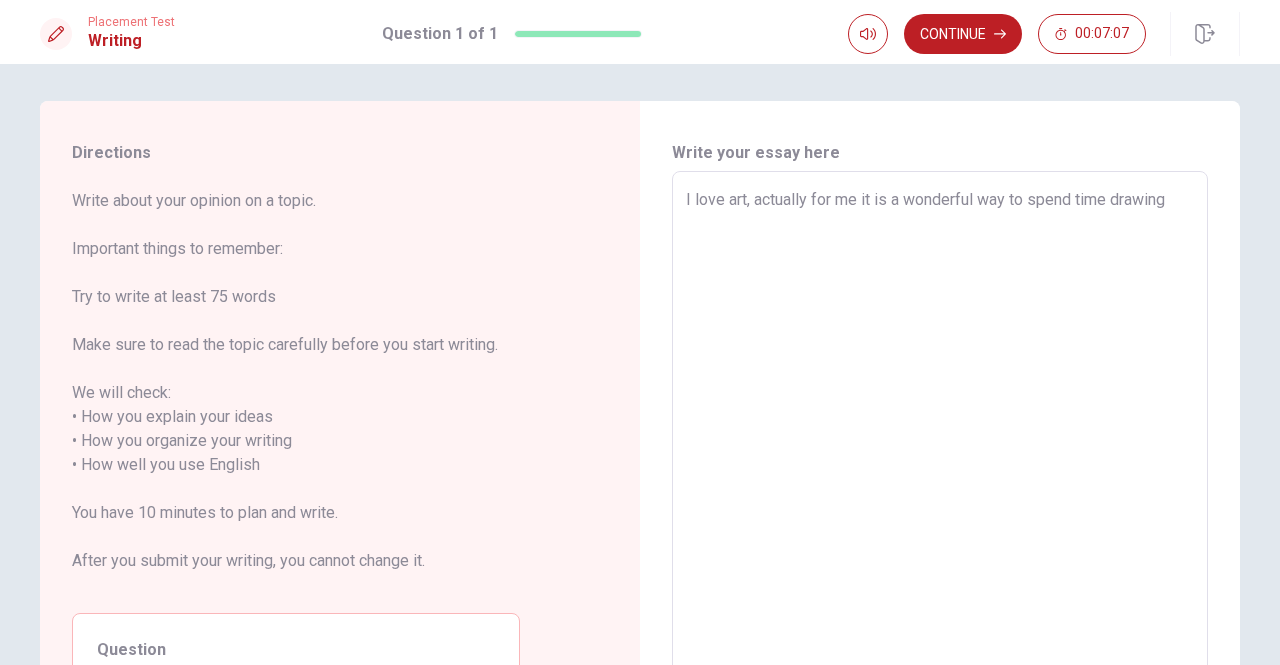 type on "x" 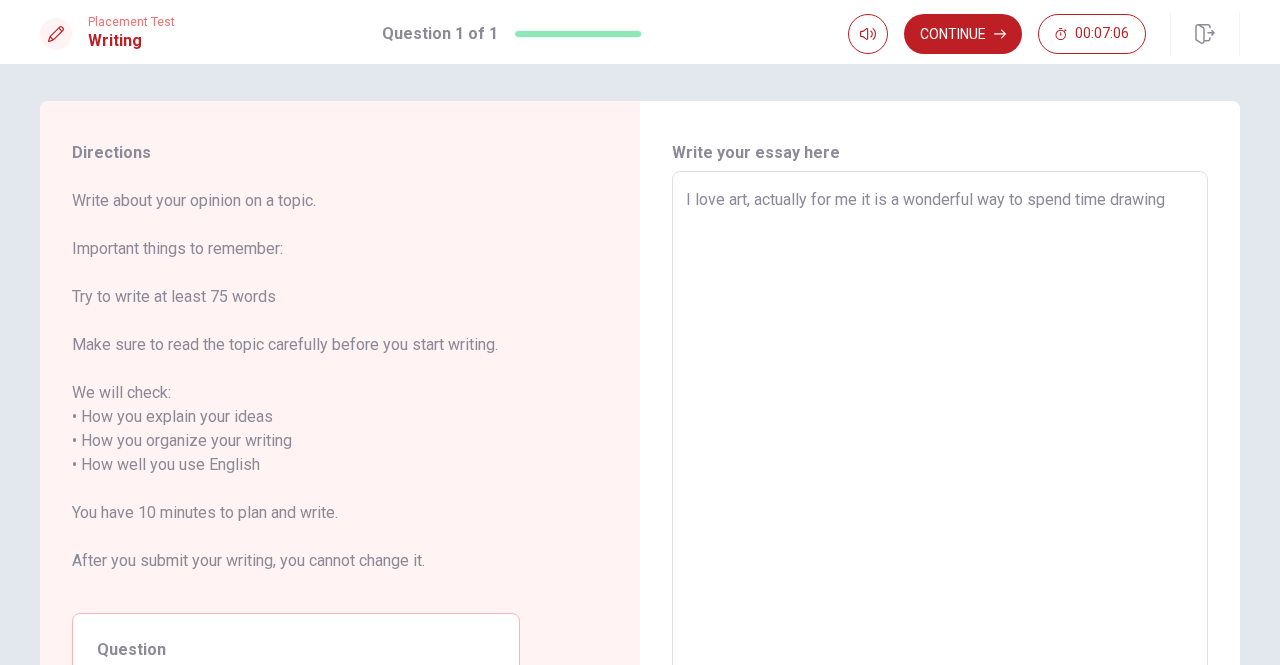 type on "I love art, actually for me it is a wonderful way to spend time drawing," 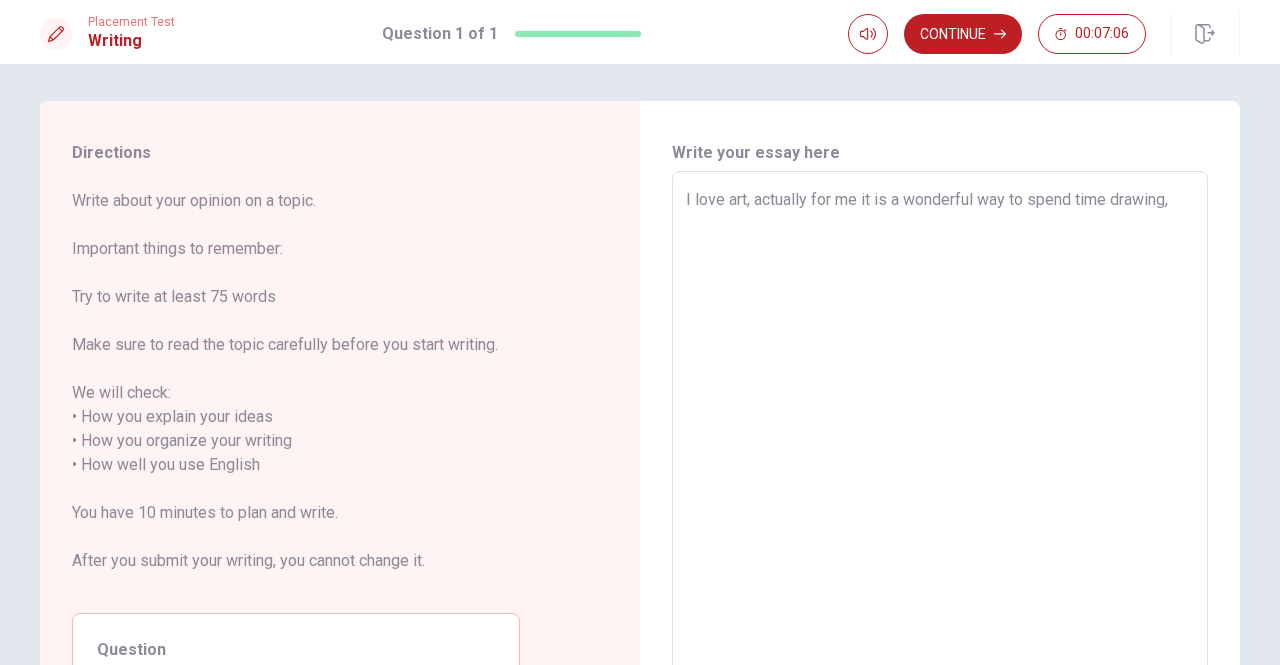 type on "x" 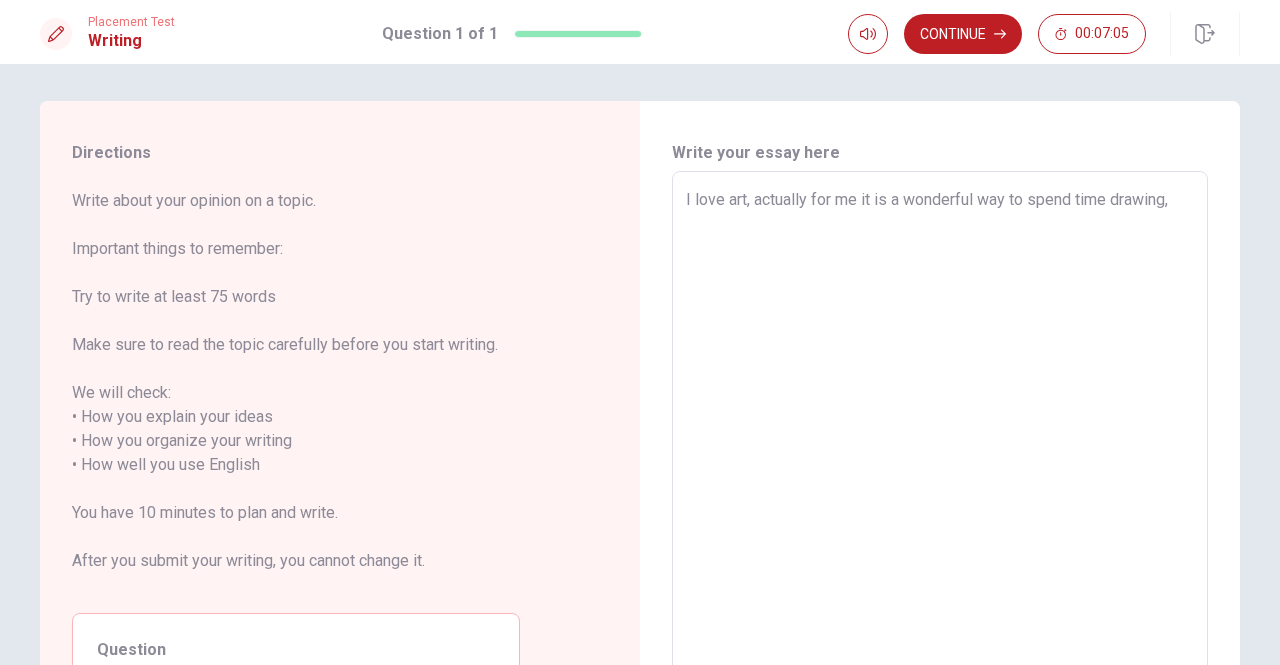 type on "I love art, actually for me it is a wonderful way to spend time drawing," 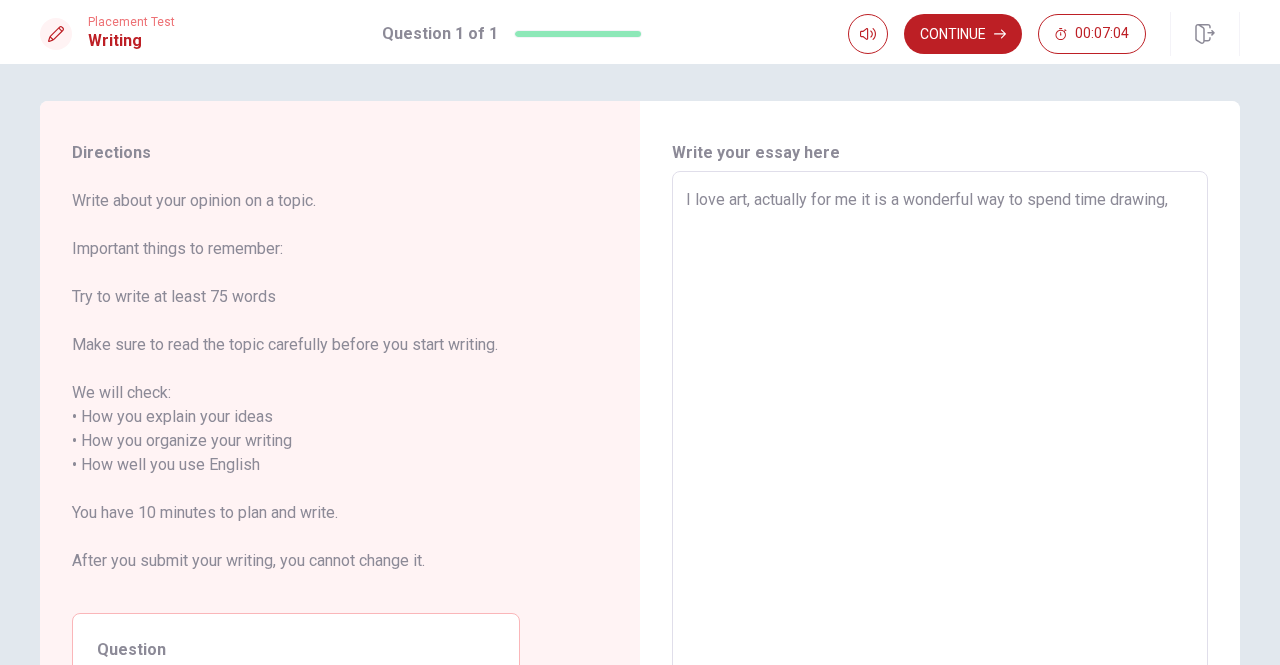 type on "x" 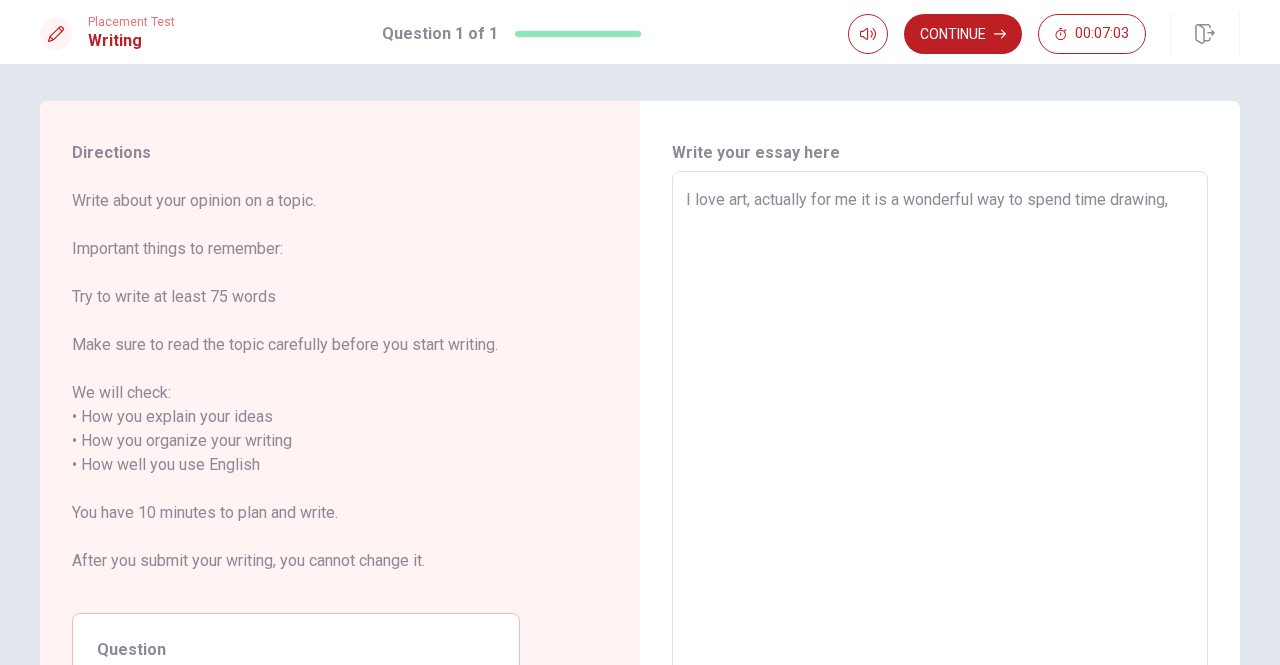 type on "I love art, actually for me it is a wonderful way to spend time drawing, a" 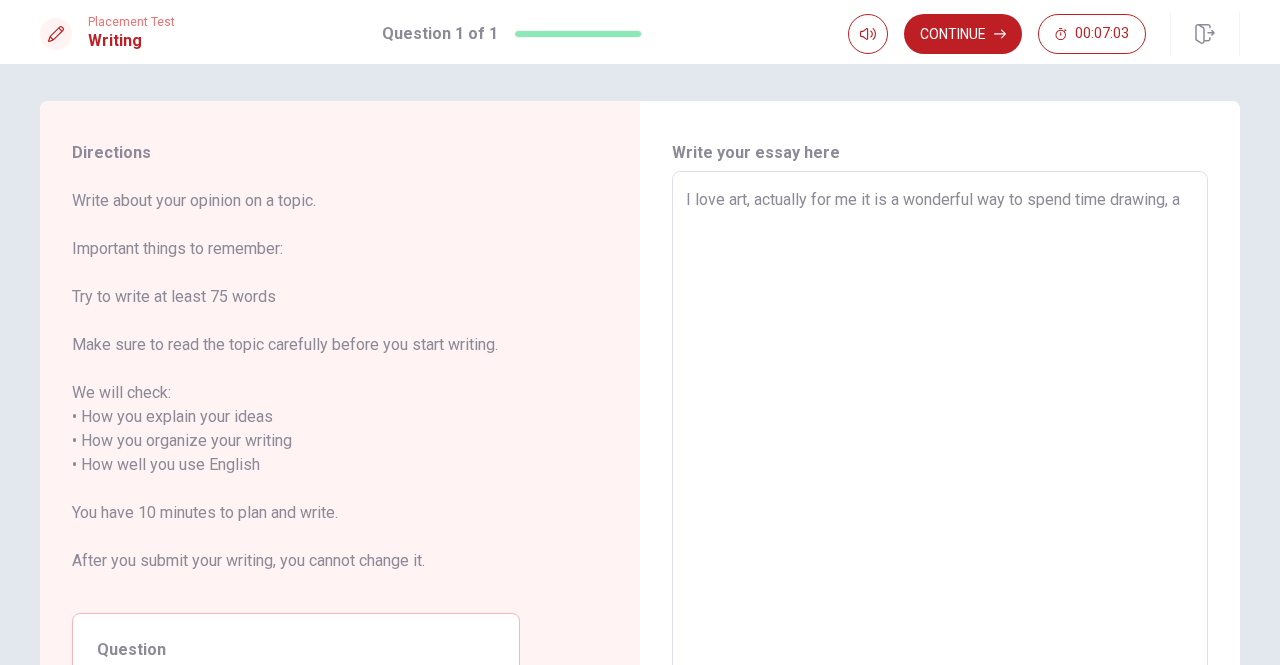 type on "x" 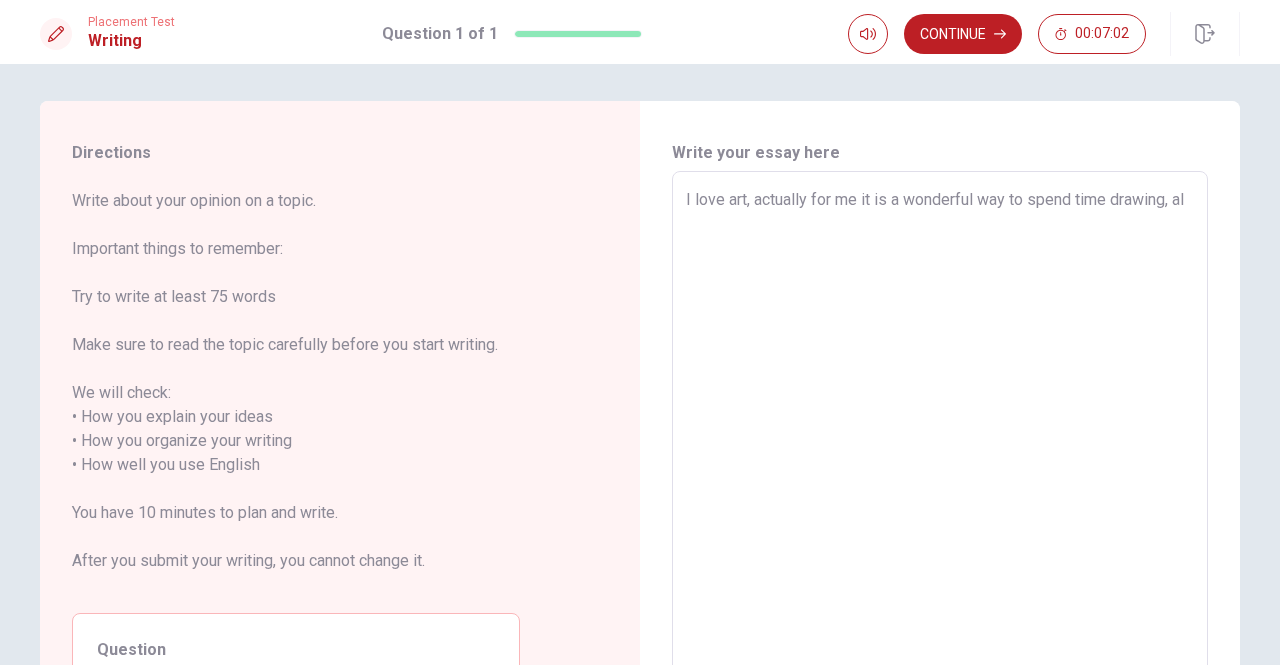 type on "x" 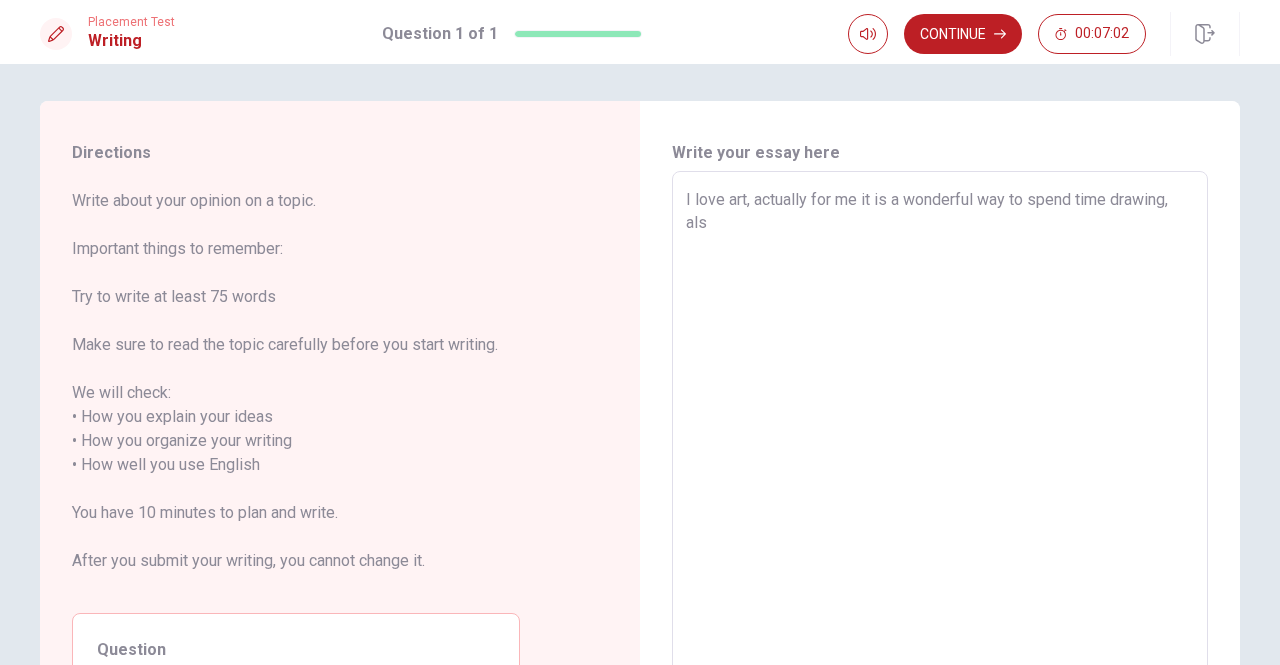 type on "x" 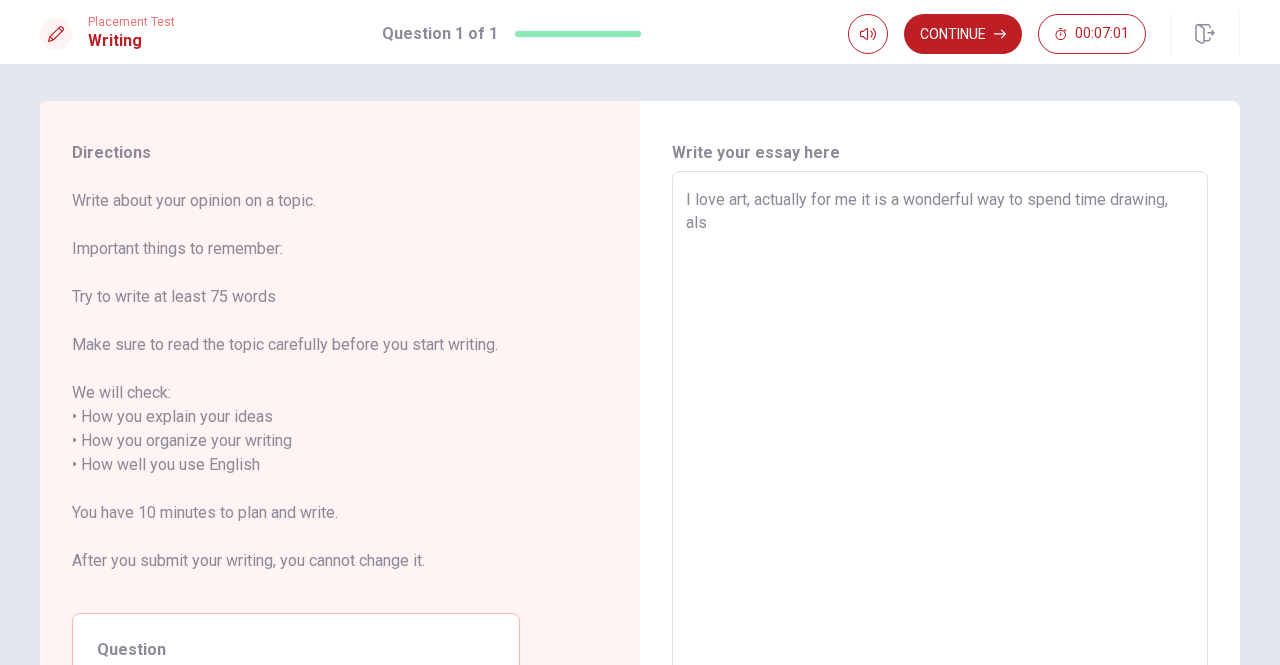 type on "I love art, actually for me it is a wonderful way to spend time drawing, also" 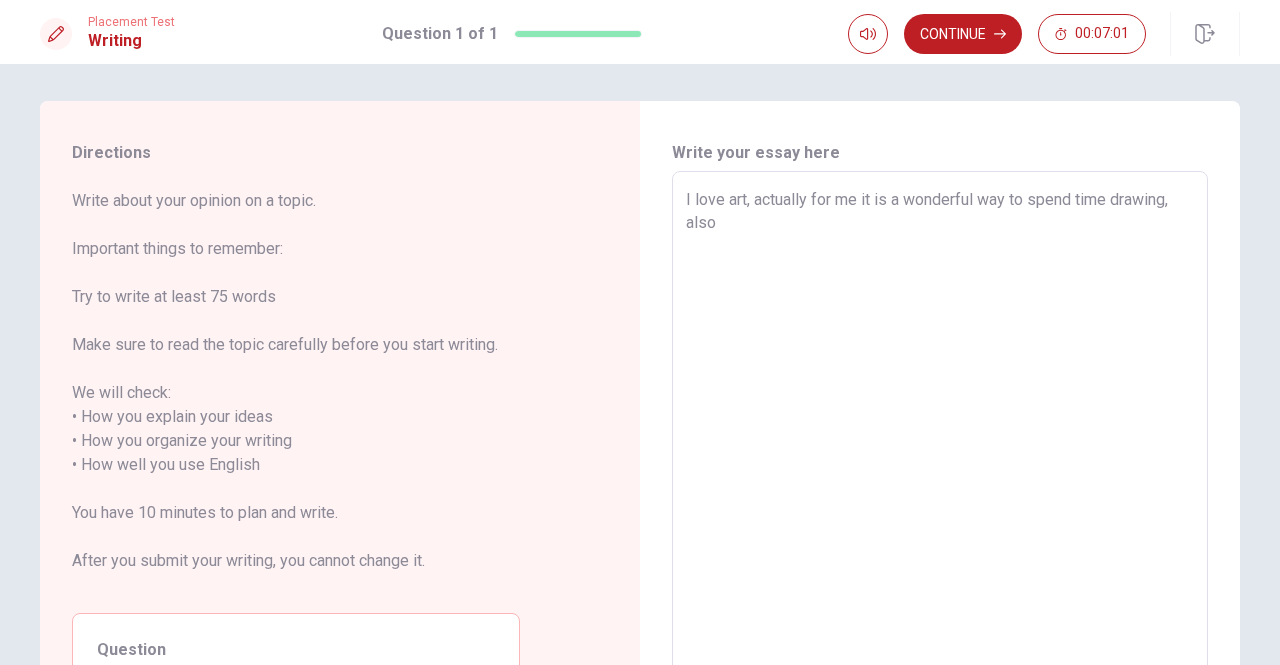 type on "I love art, actually for me it is a wonderful way to spend time drawing, als" 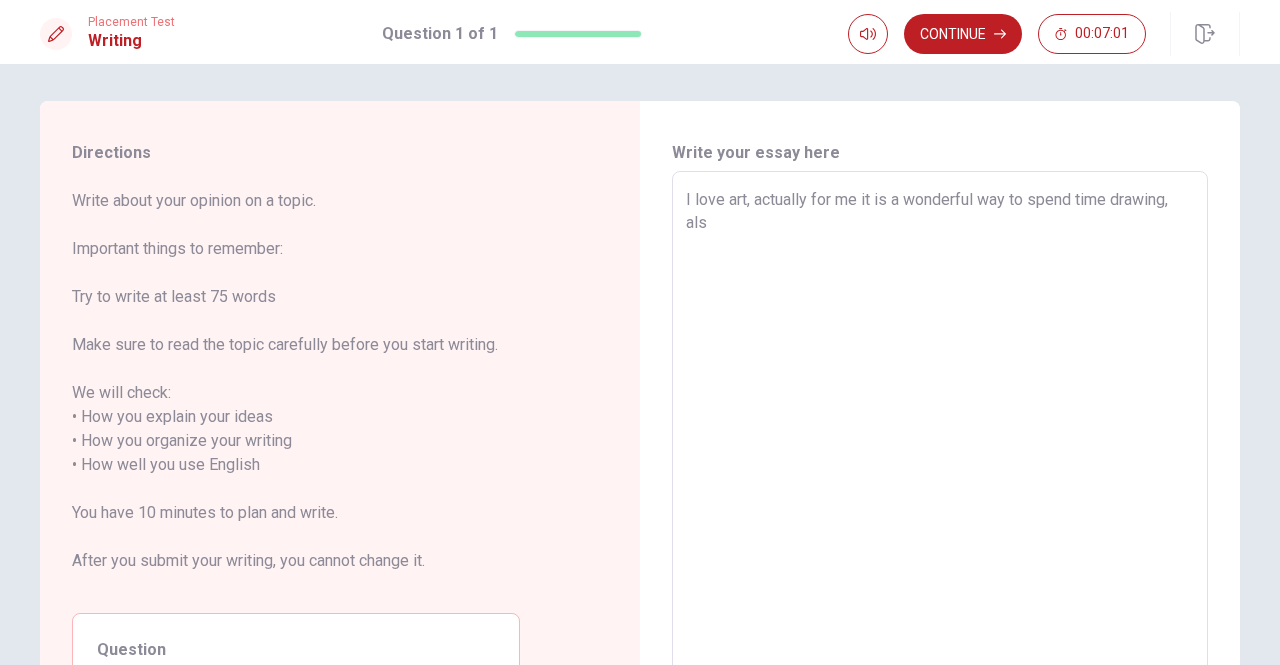 type on "x" 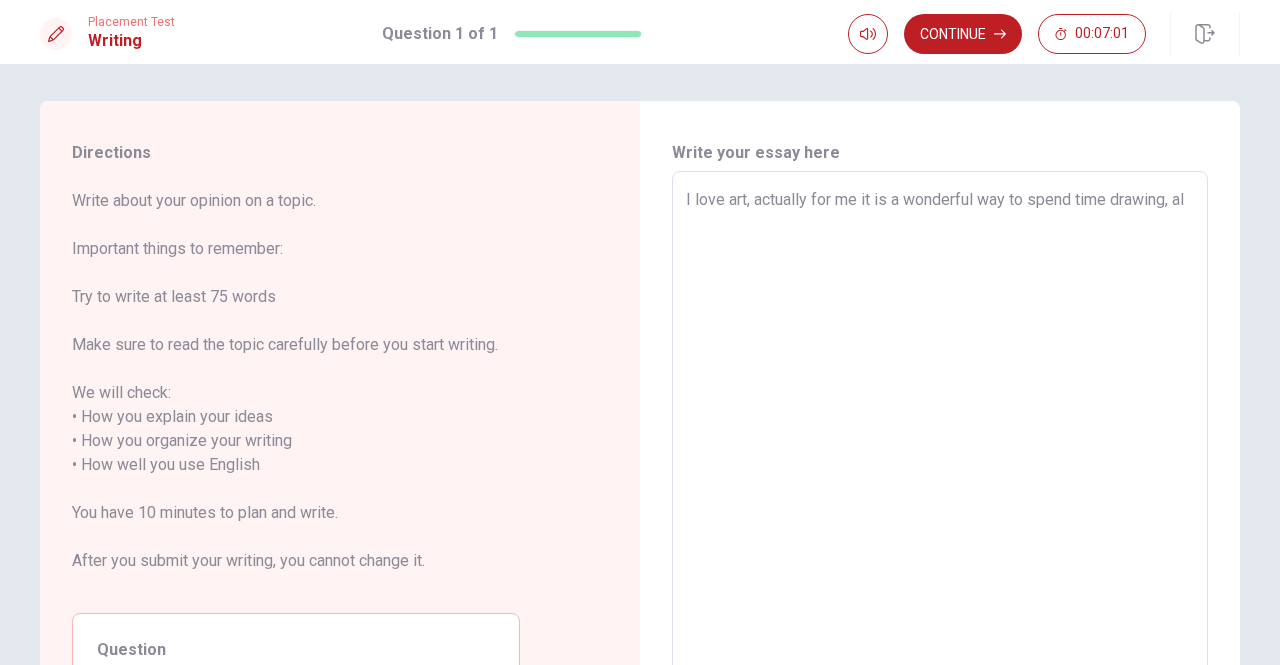 type on "x" 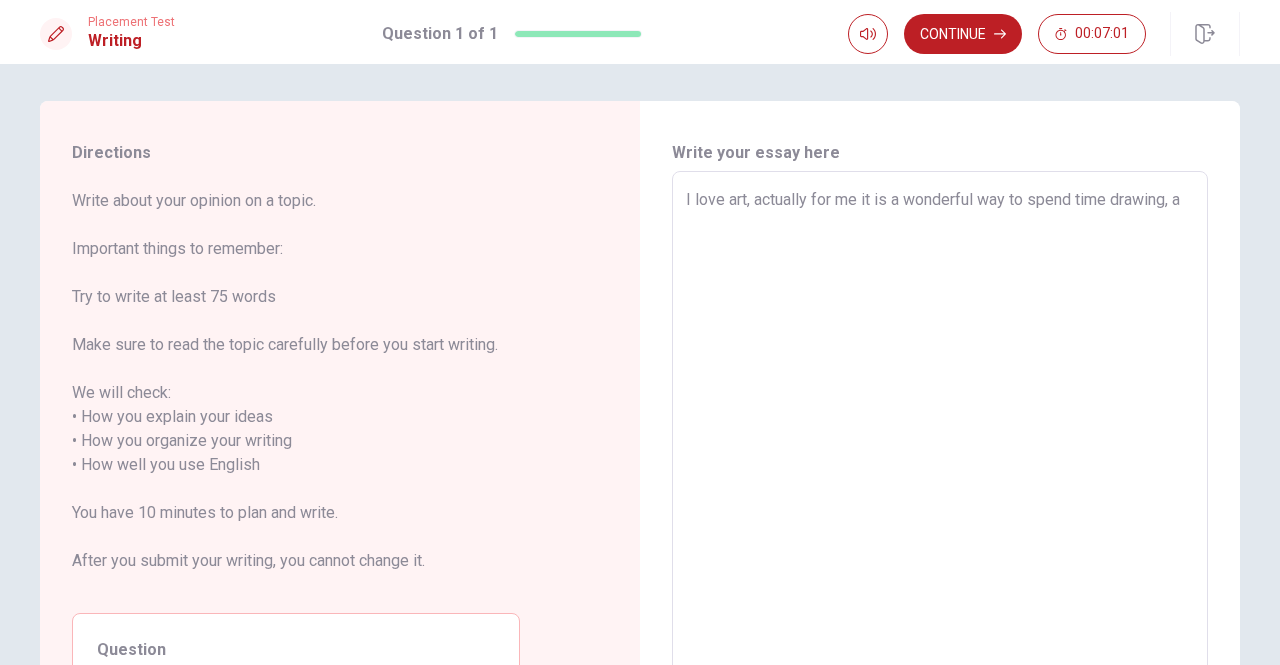 type on "x" 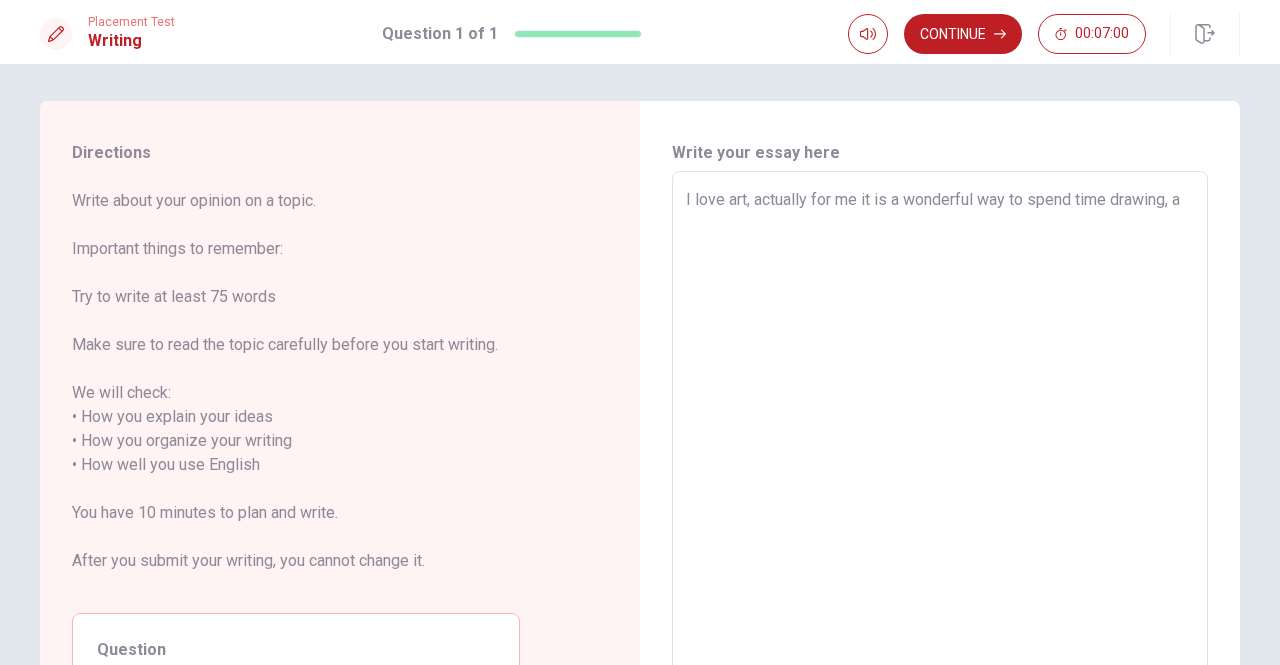type on "I love art, actually for me it is a wonderful way to spend time drawing," 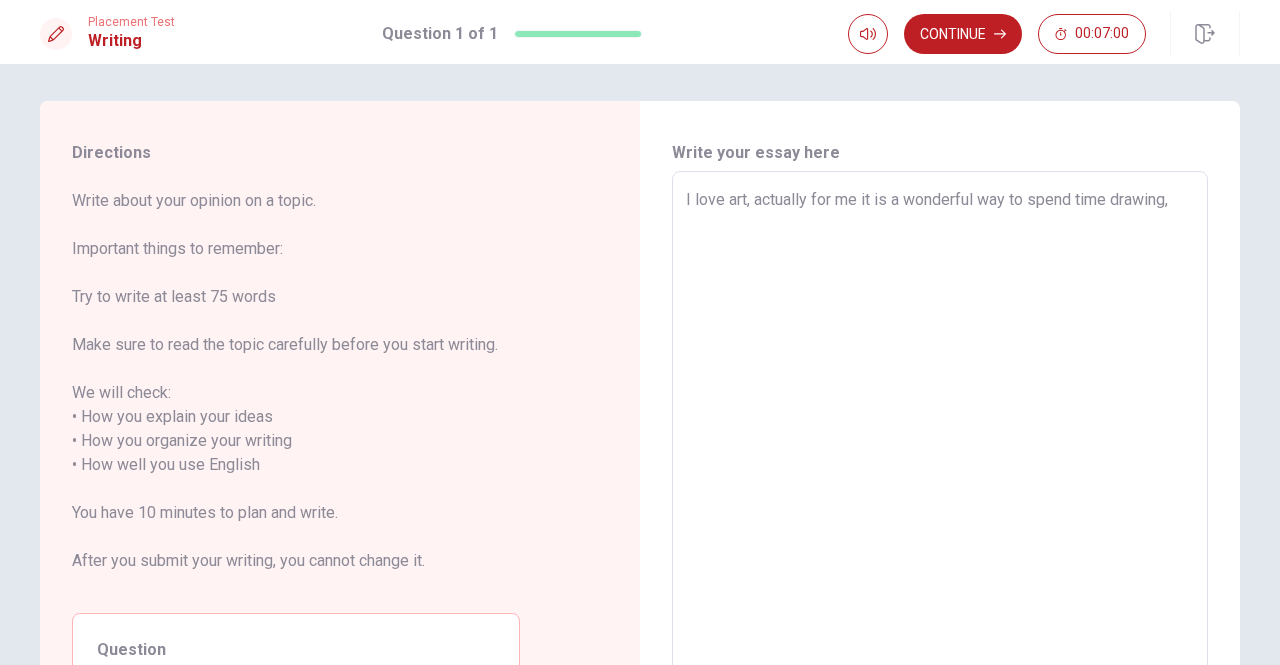 type on "x" 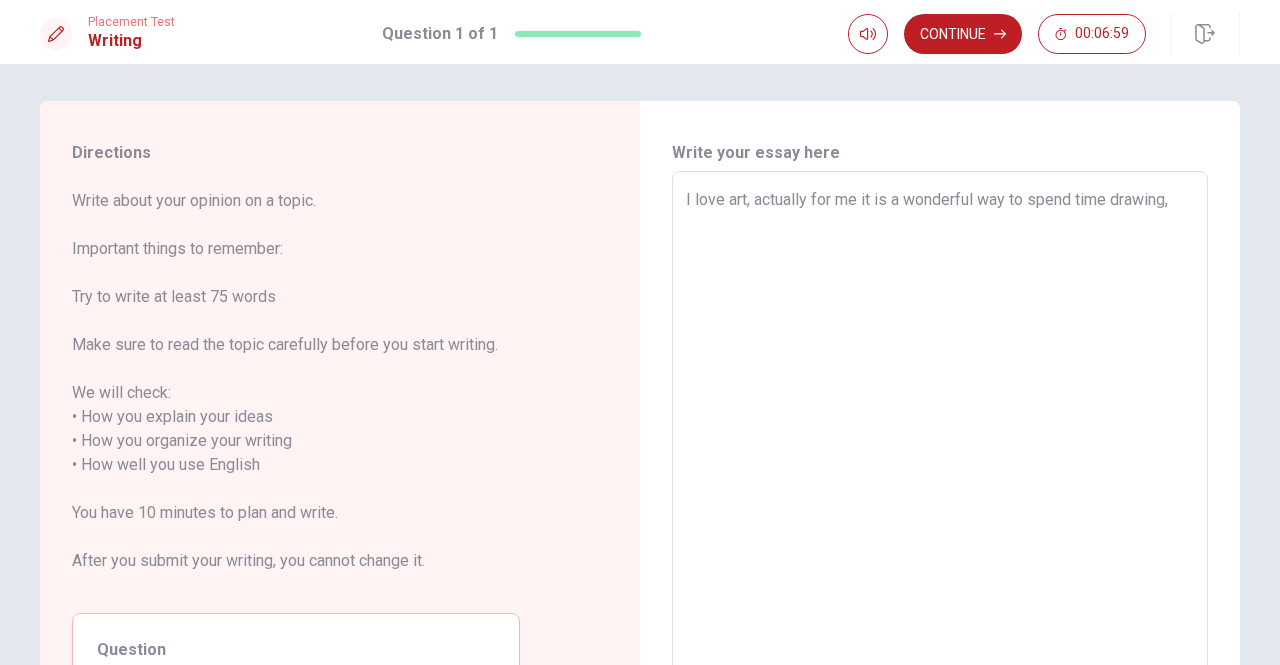 type on "I love art, actually for me it is a wonderful way to spend time drawing, a" 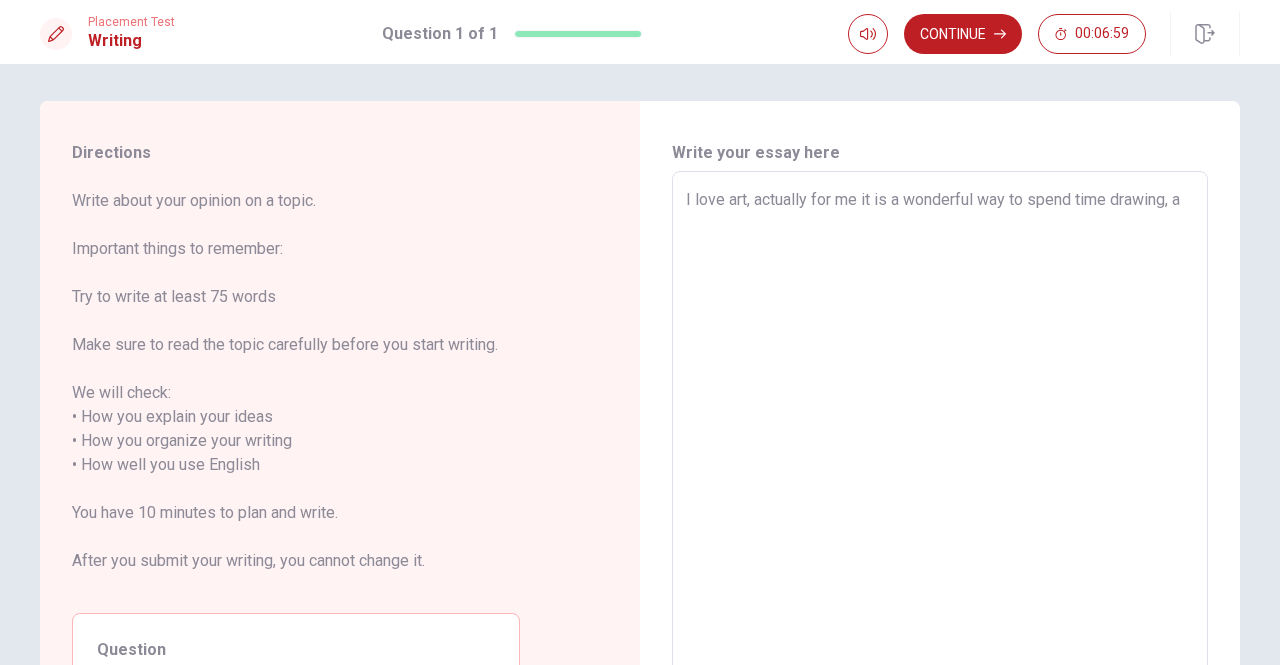type on "x" 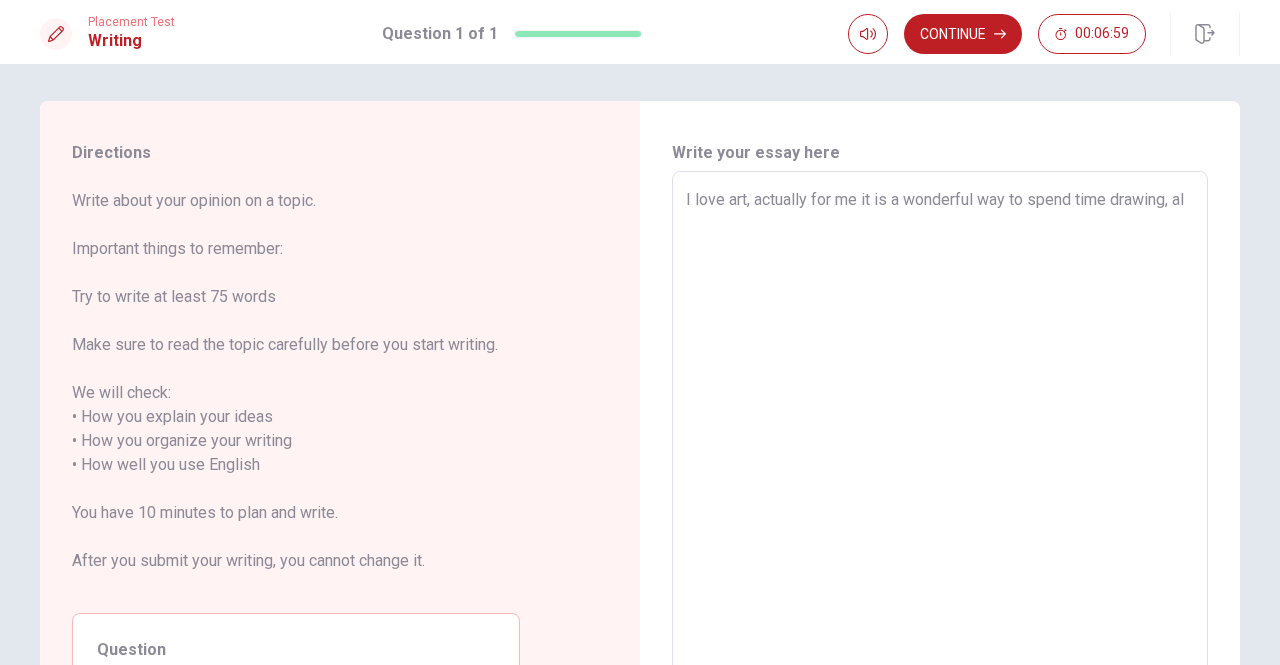 type on "x" 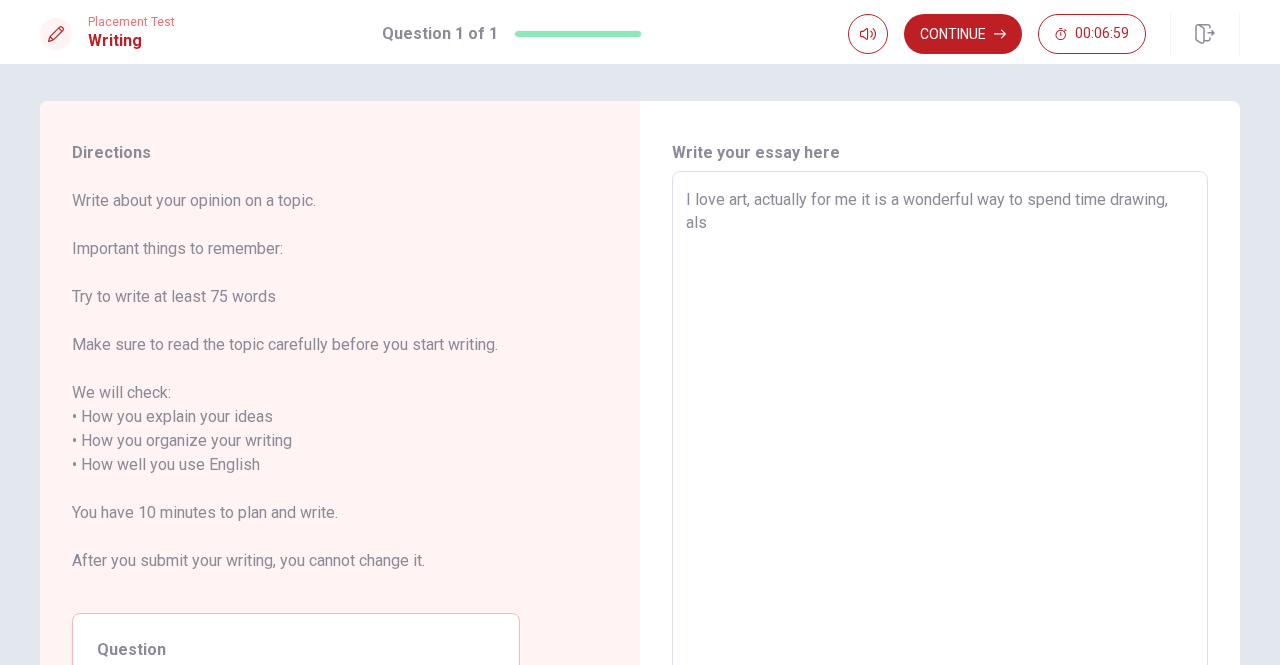 type on "x" 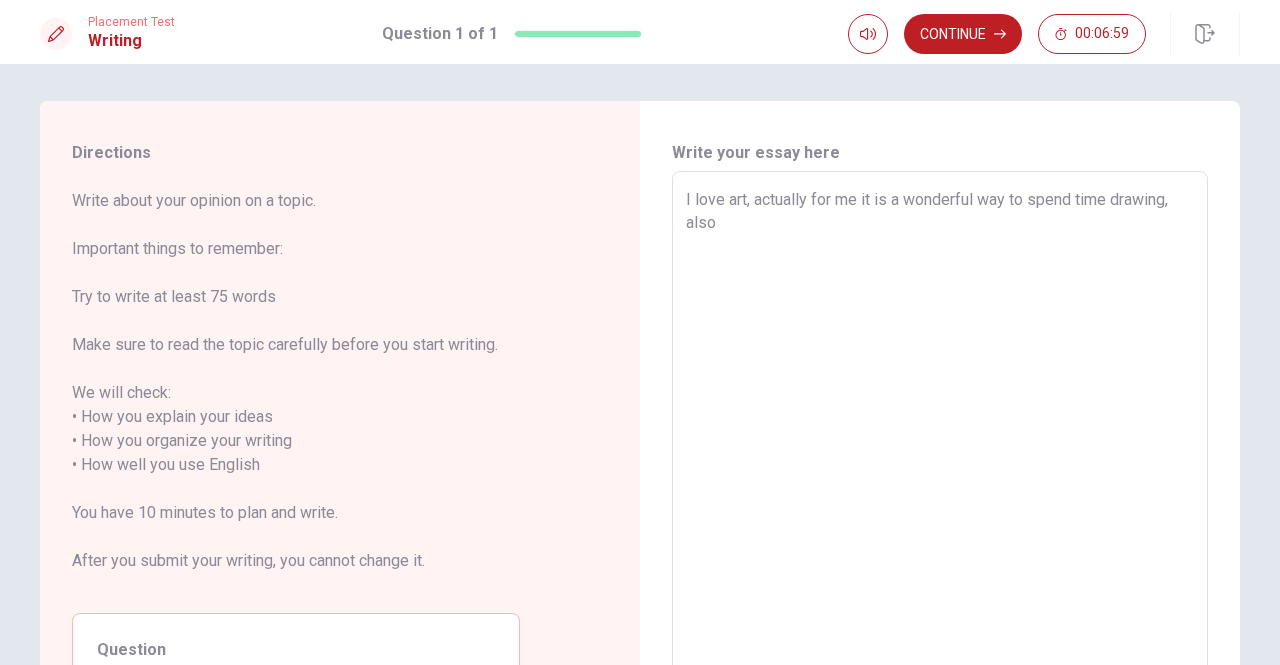 type on "x" 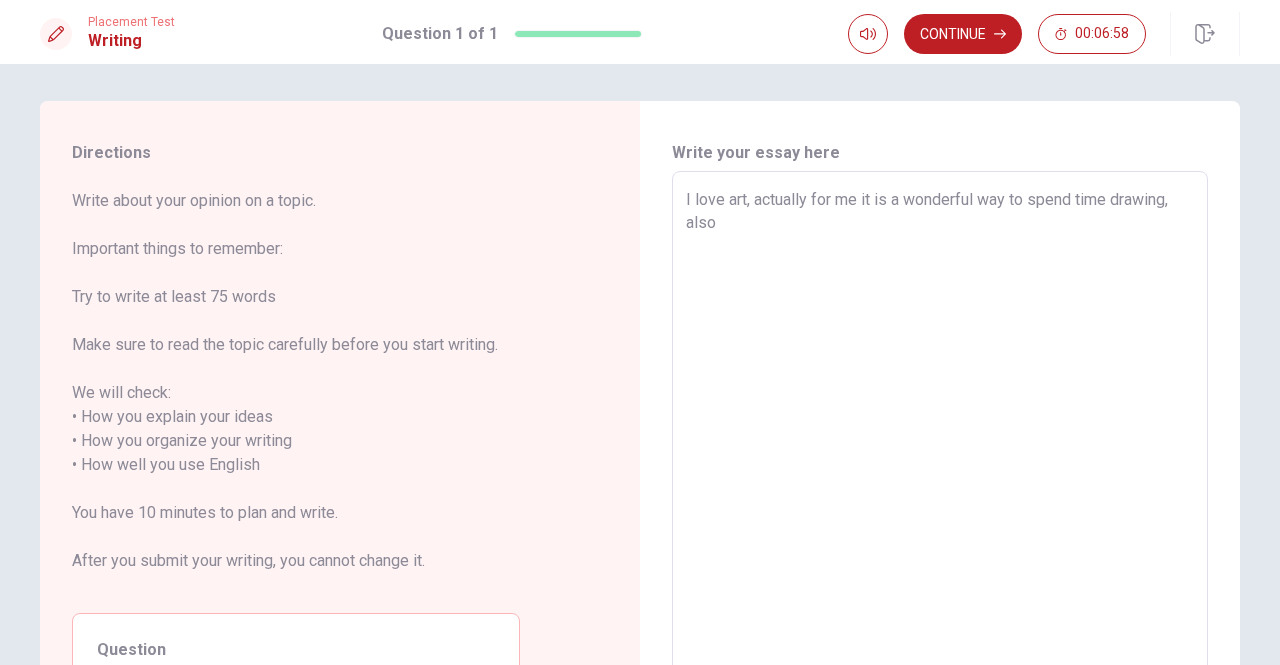 type on "I love art, actually for me it is a wonderful way to spend time drawing, also r" 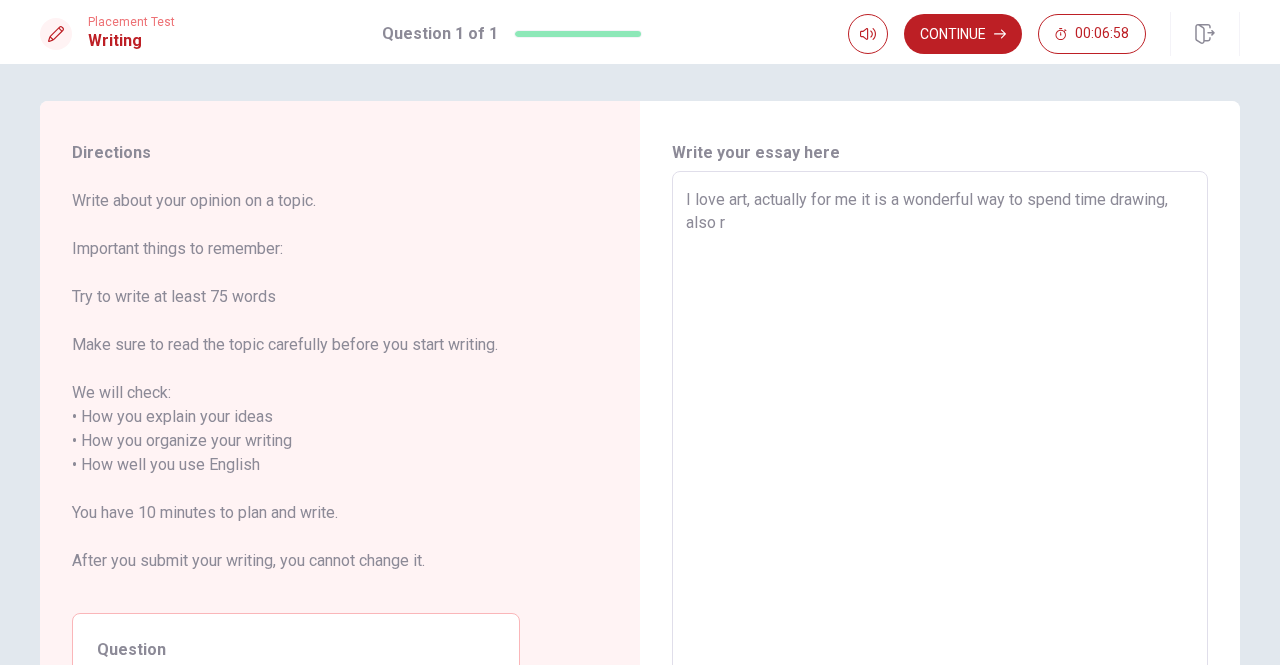 type on "x" 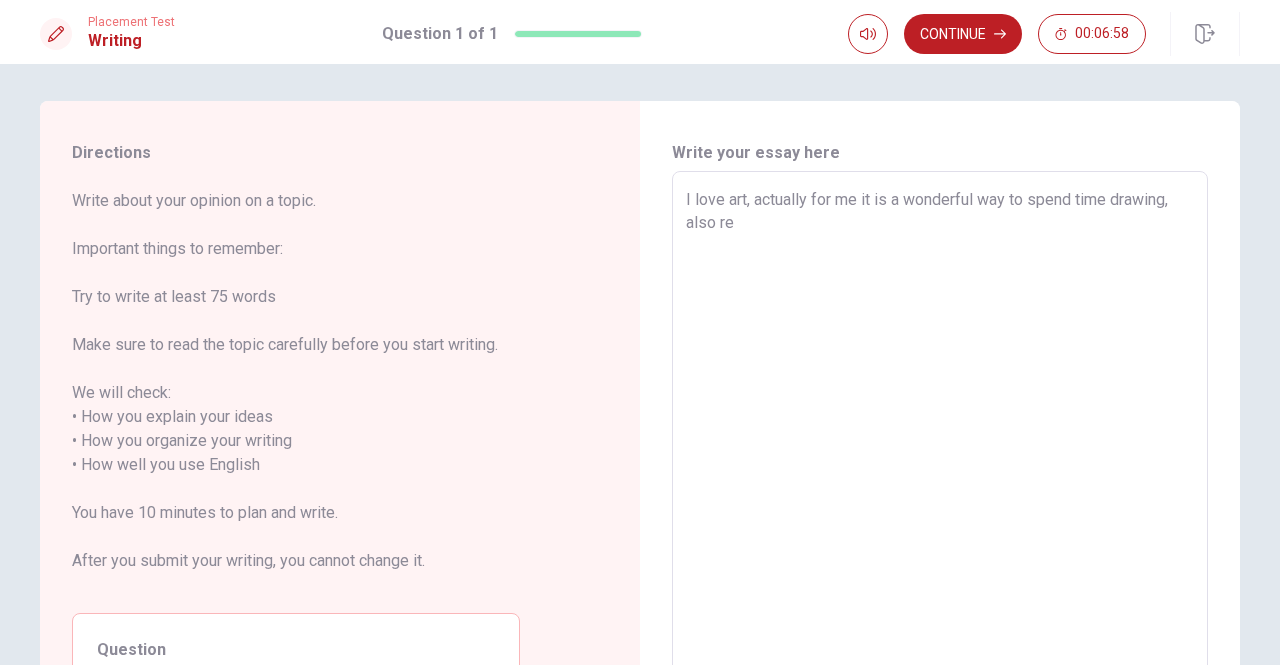 type on "x" 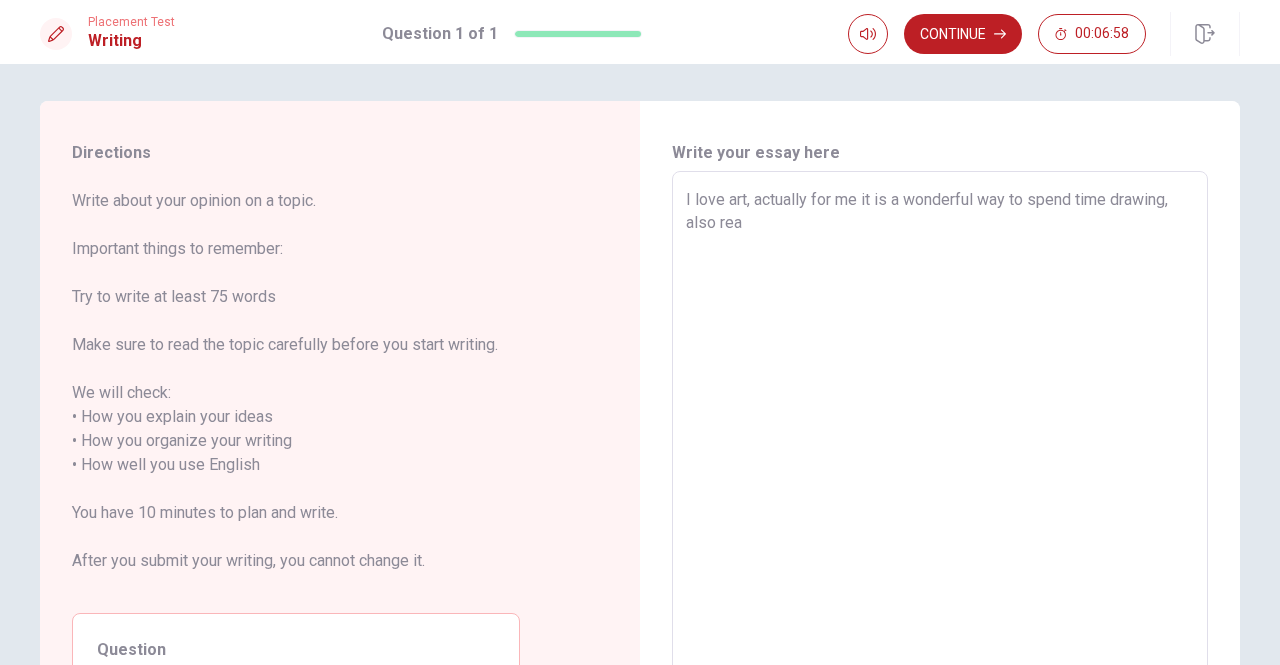 type on "x" 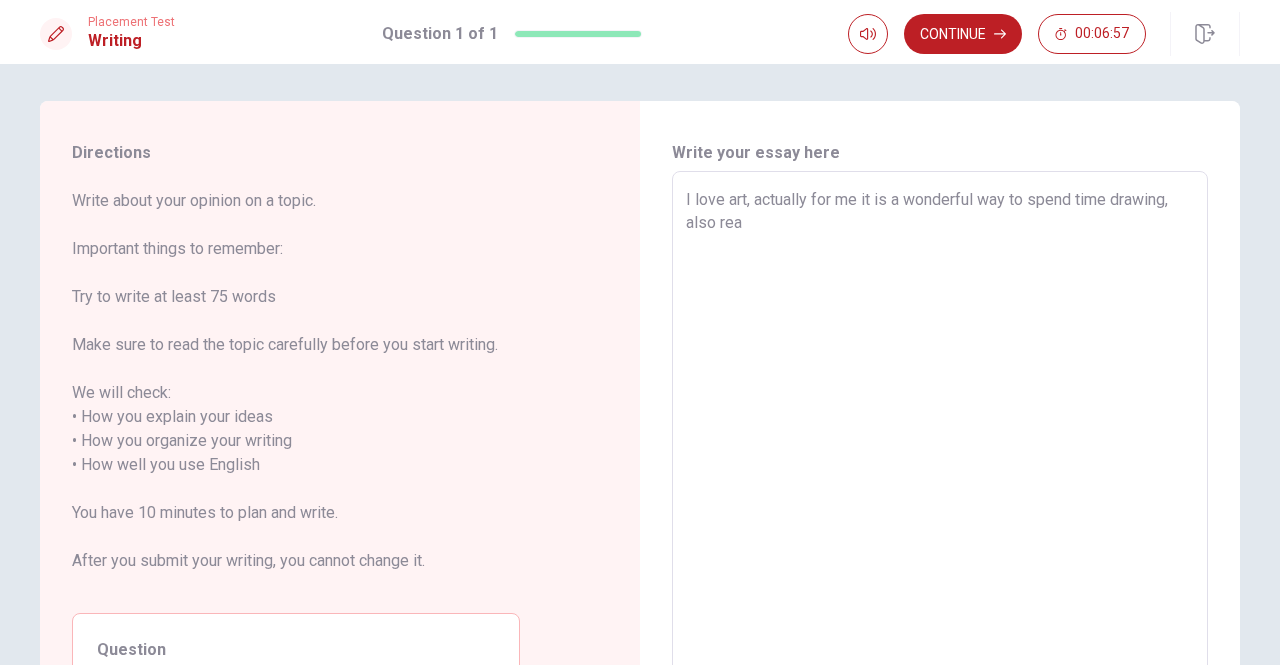 type on "I love art, actually for me it is a wonderful way to spend time drawing, also read" 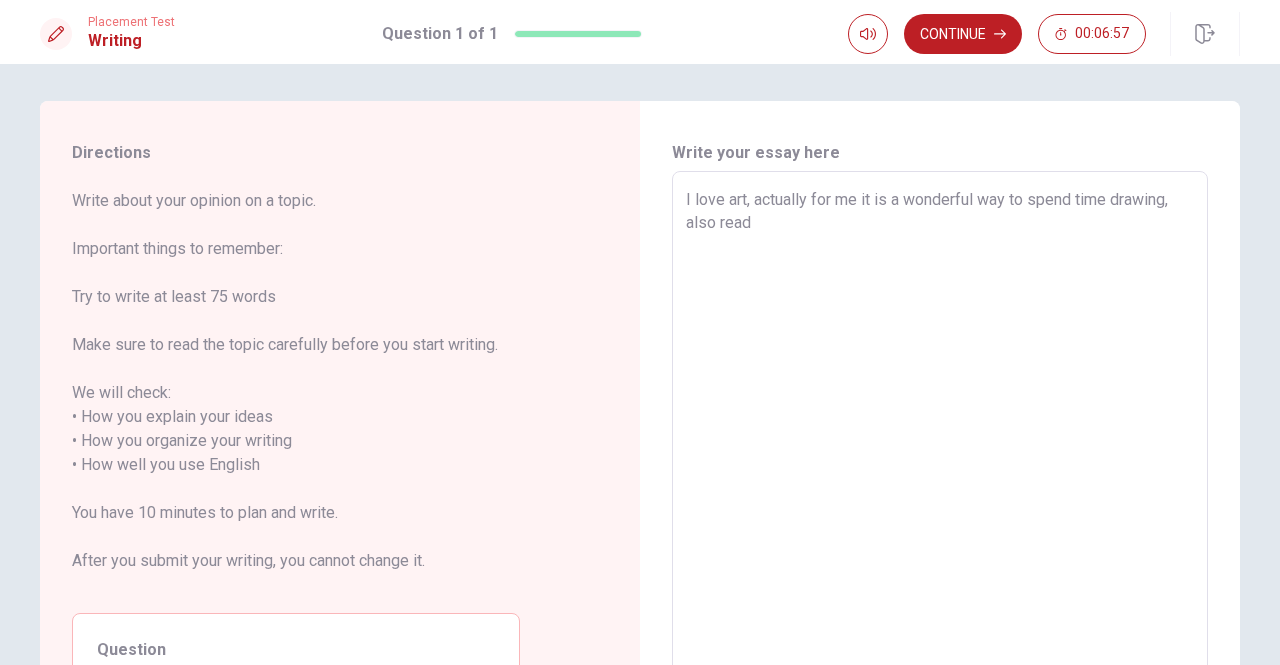 type on "x" 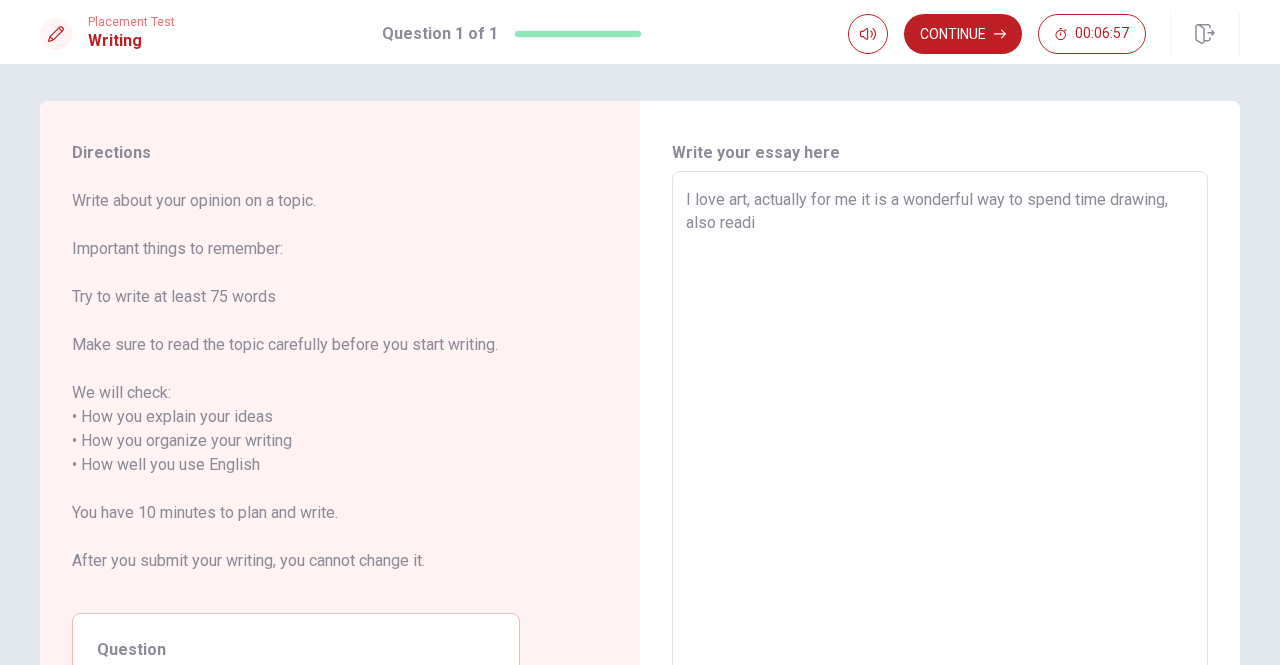 type on "x" 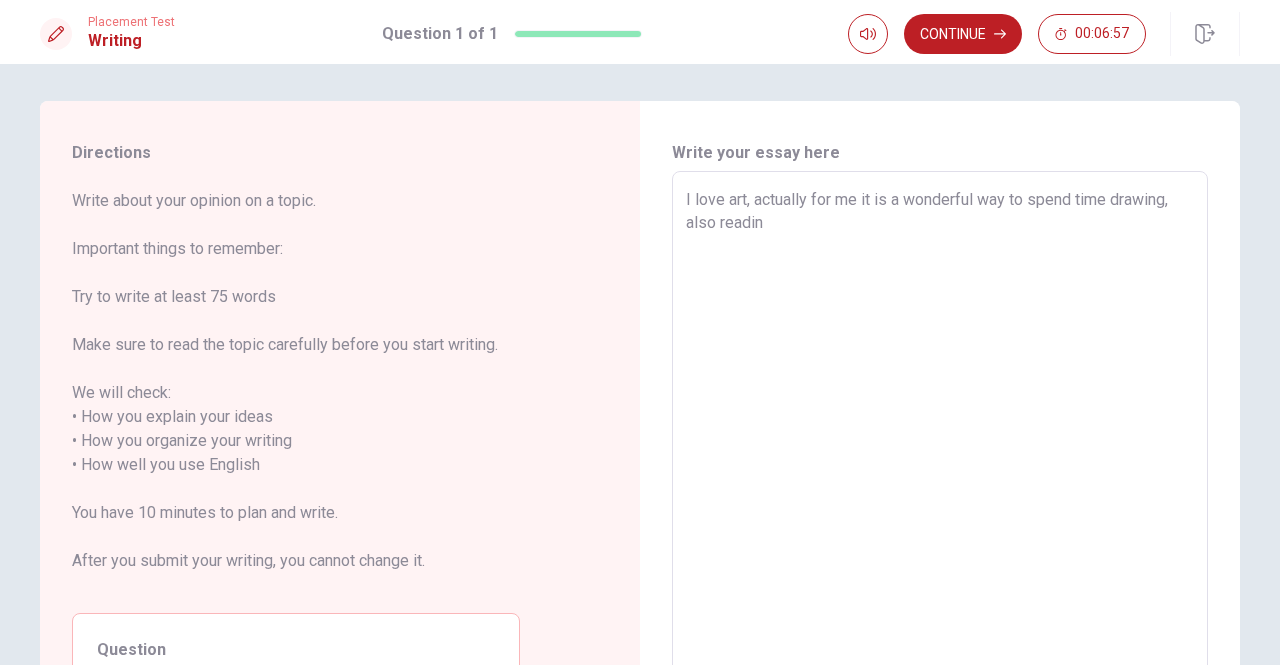 type on "x" 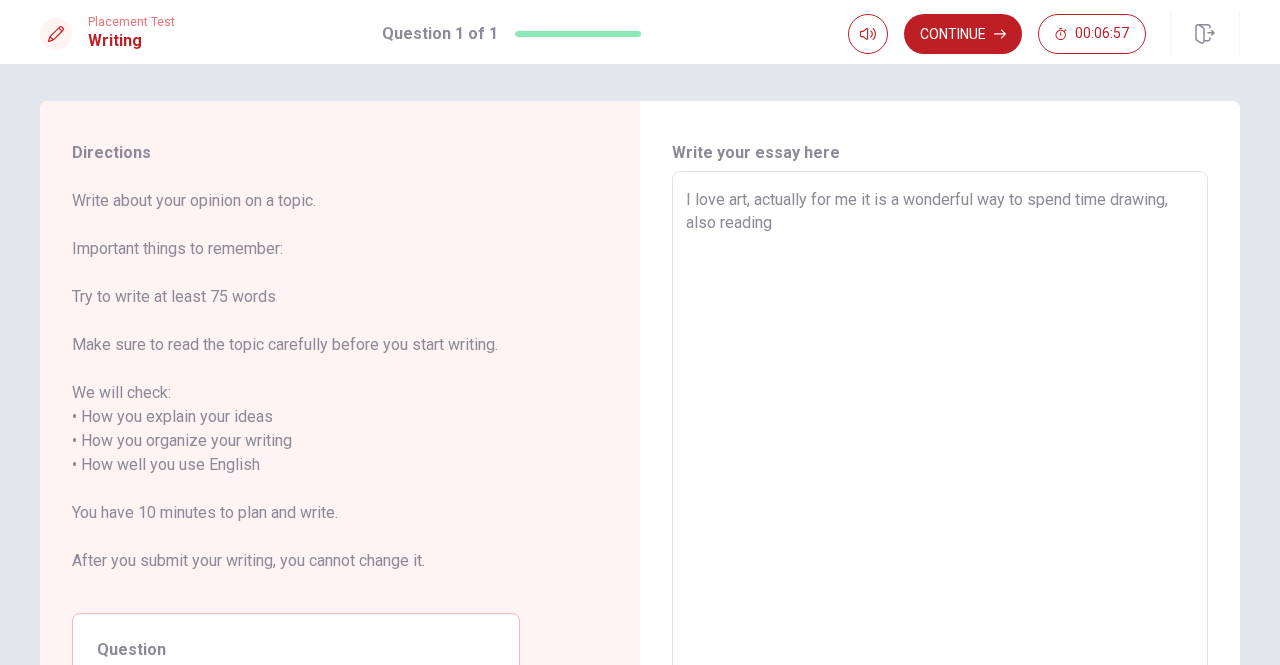 type on "x" 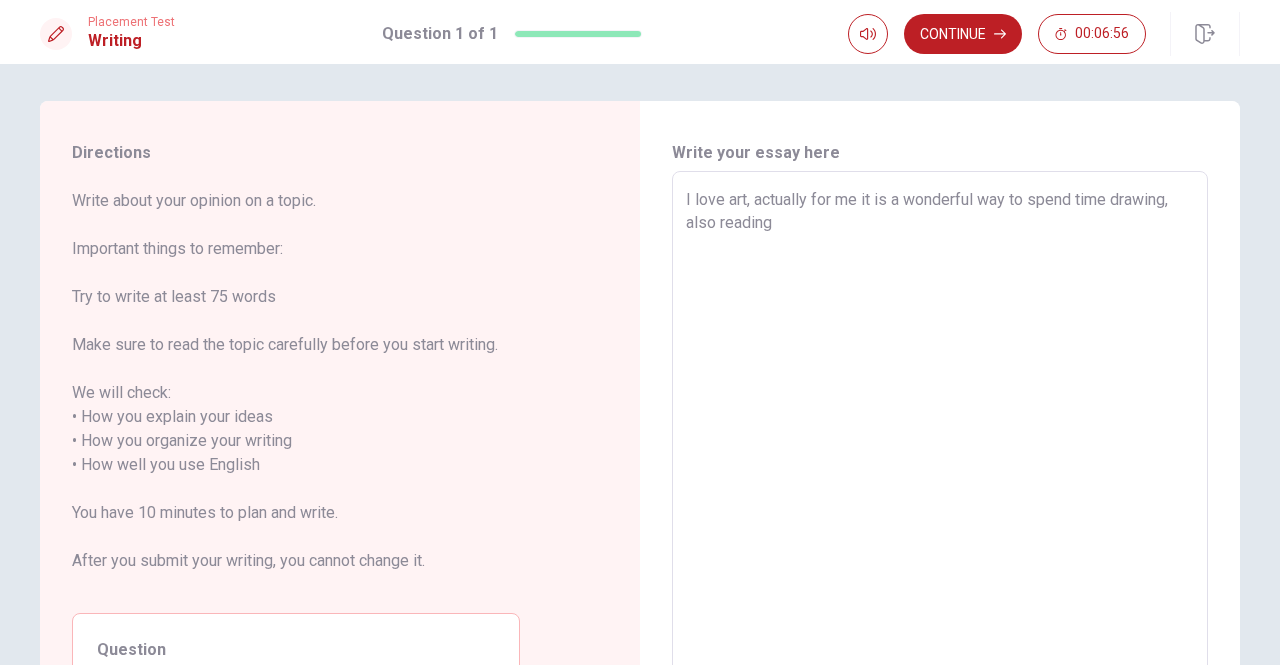type on "I love art, actually for me it is a wonderful way to spend time drawing, also reading" 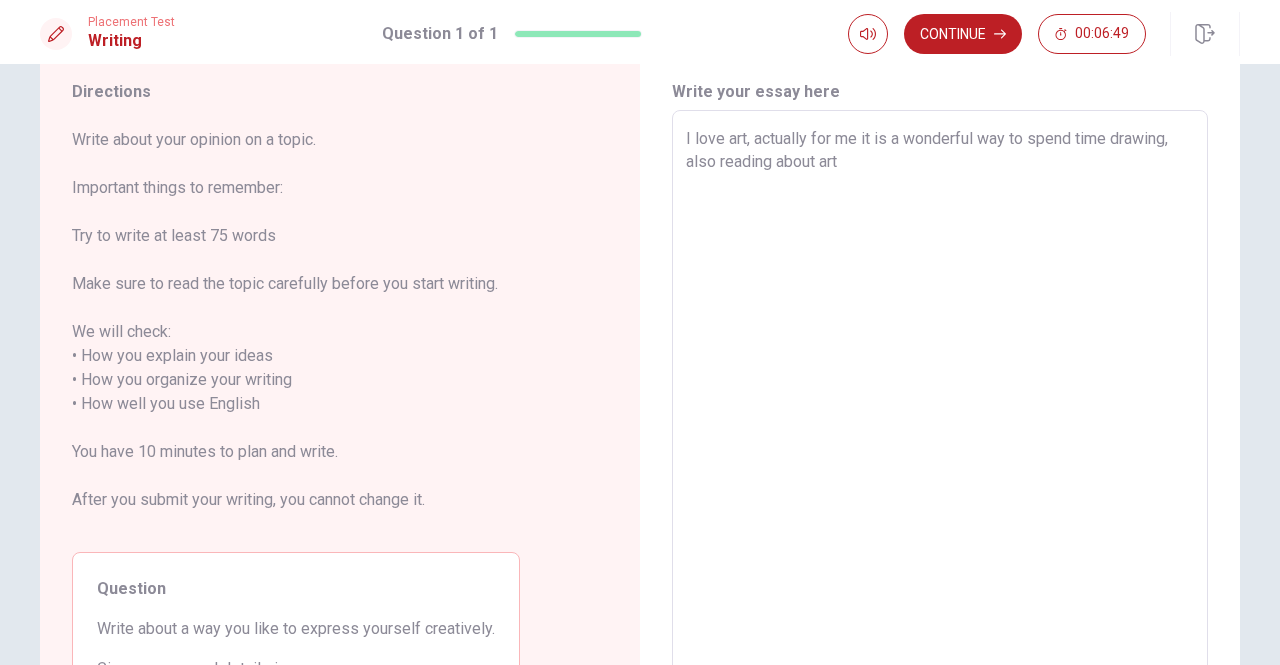 scroll, scrollTop: 63, scrollLeft: 0, axis: vertical 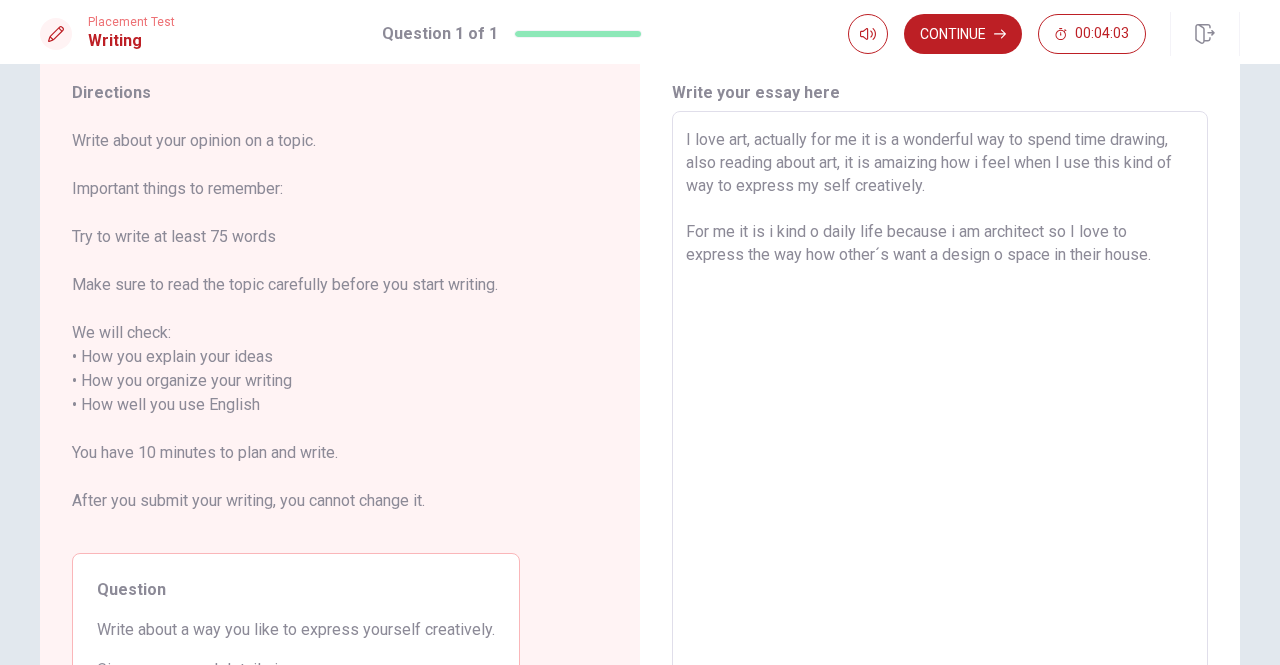 click on "I love art, actually for me it is a wonderful way to spend time drawing, also reading about art, it is amaizing how i feel when I use this kind of way to express my self creatively.
For me it is i kind o daily life because i am architect so I love to express the way how other´s want a design o space in their house." at bounding box center [940, 393] 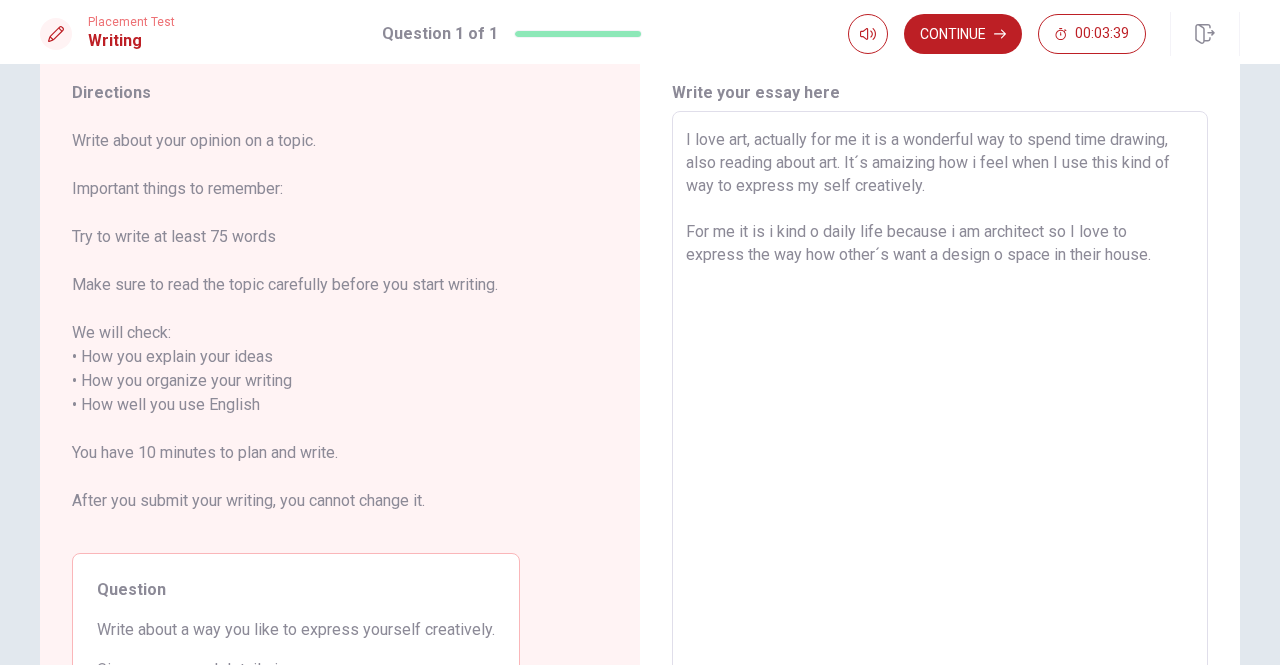 click on "I love art, actually for me it is a wonderful way to spend time drawing, also reading about art. It´s amaizing how i feel when I use this kind of way to express my self creatively.
For me it is i kind o daily life because i am architect so I love to express the way how other´s want a design o space in their house." at bounding box center [940, 393] 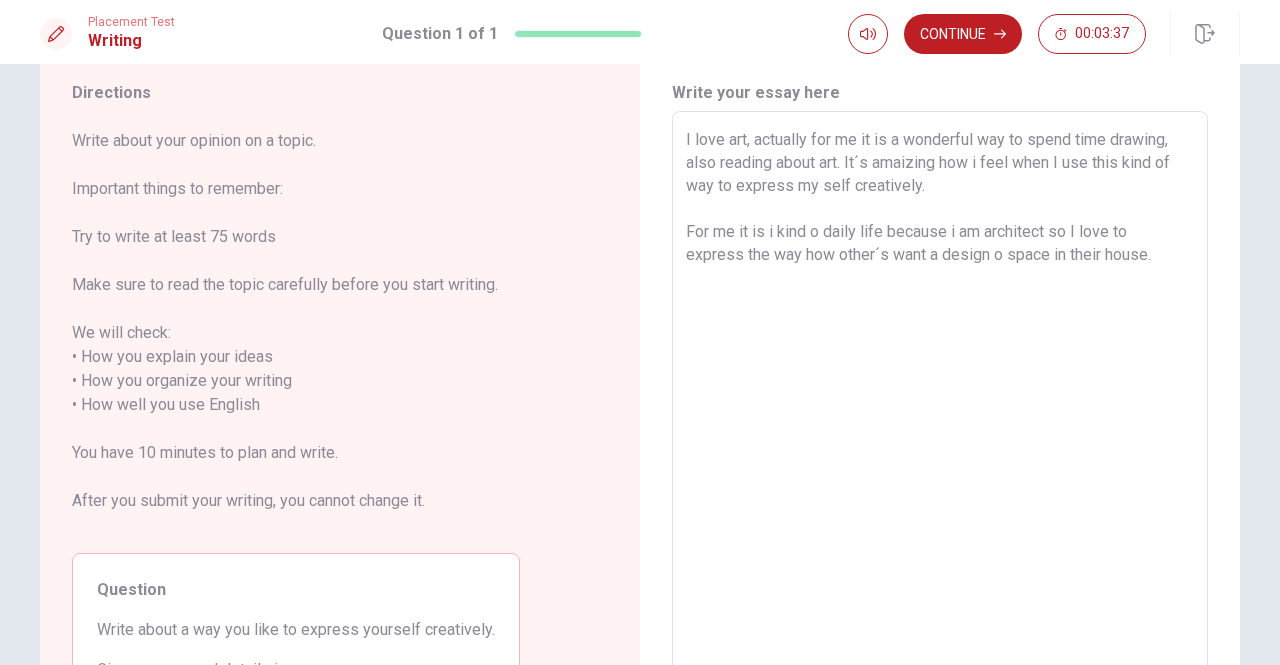 scroll, scrollTop: 128, scrollLeft: 0, axis: vertical 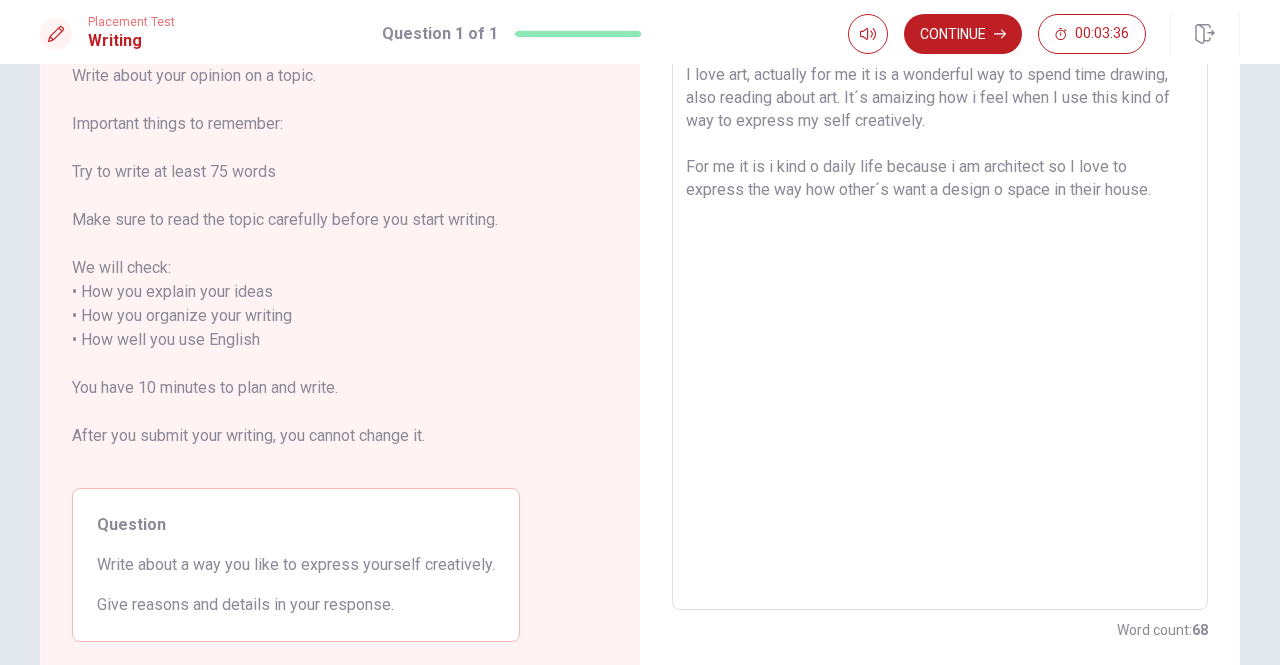 click on "I love art, actually for me it is a wonderful way to spend time drawing, also reading about art. It´s amaizing how i feel when I use this kind of way to express my self creatively.
For me it is i kind o daily life because i am architect so I love to express the way how other´s want a design o space in their house." at bounding box center [940, 328] 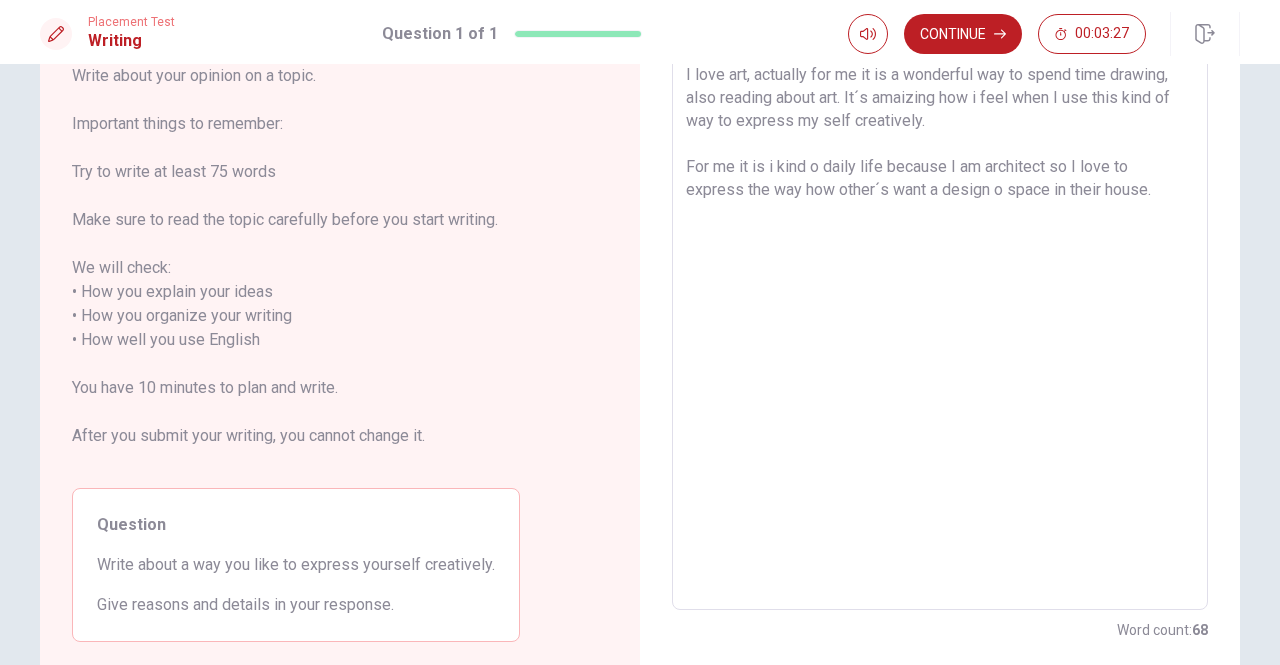 click on "I love art, actually for me it is a wonderful way to spend time drawing, also reading about art. It´s amaizing how i feel when I use this kind of way to express my self creatively.
For me it is i kind o daily life because I am architect so I love to express the way how other´s want a design o space in their house." at bounding box center (940, 328) 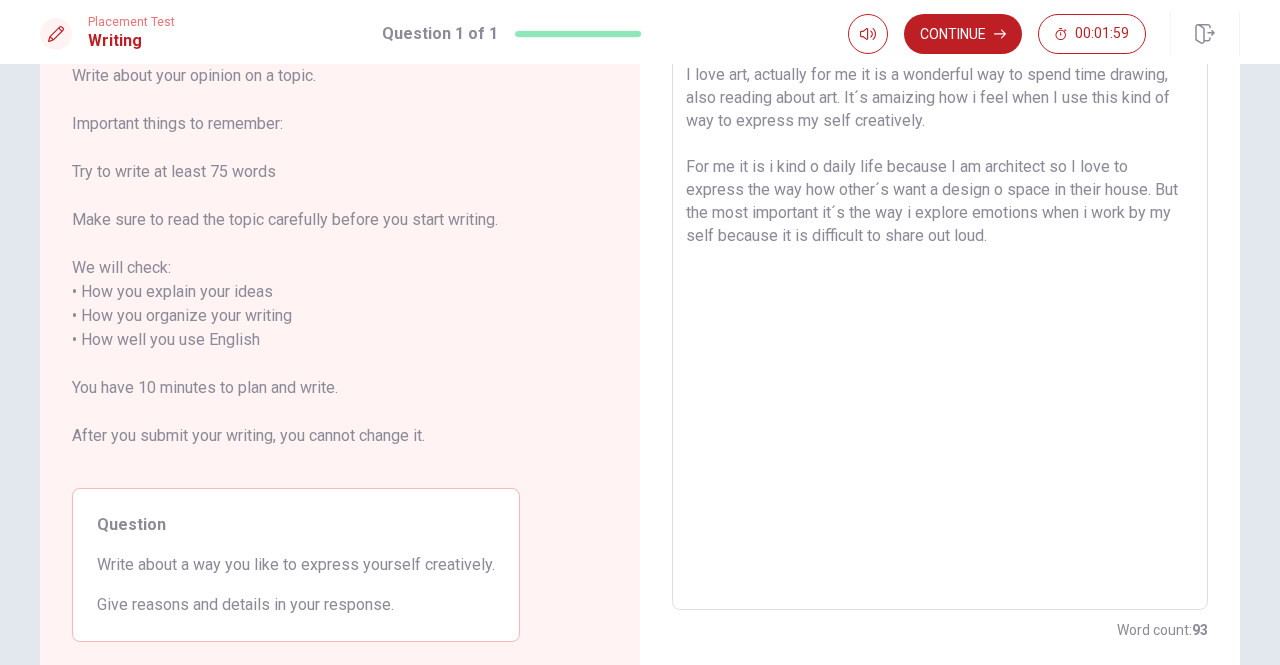 scroll, scrollTop: 0, scrollLeft: 0, axis: both 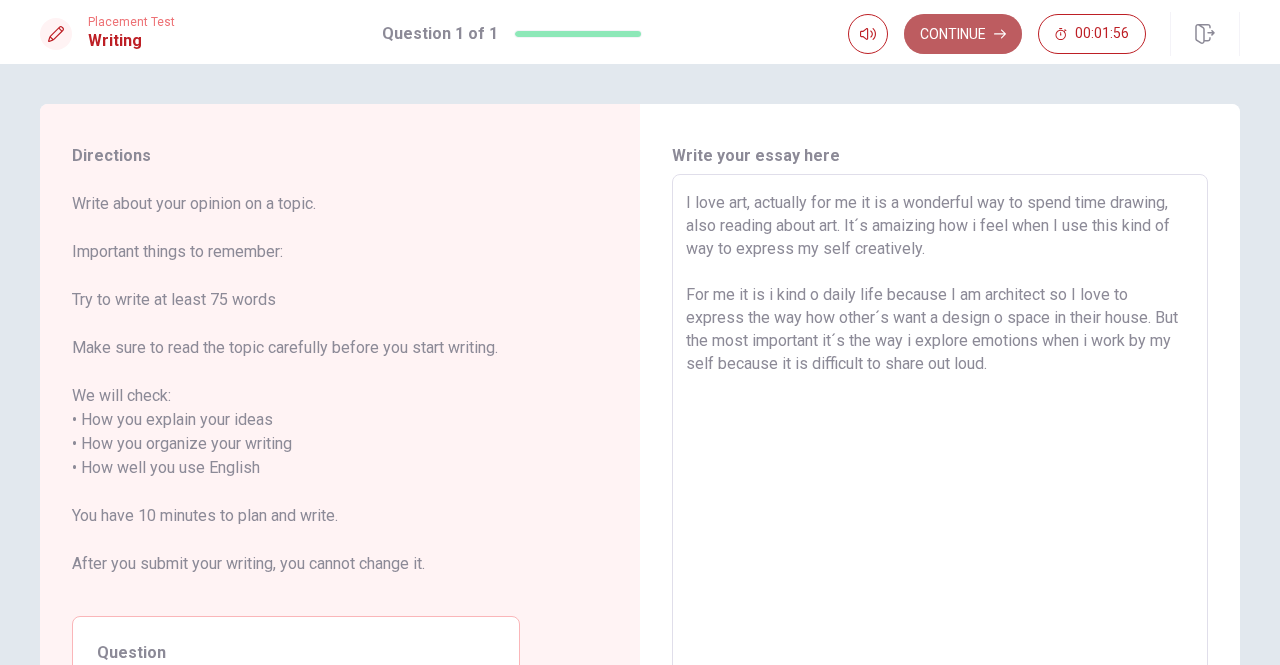 click on "Continue" at bounding box center (963, 34) 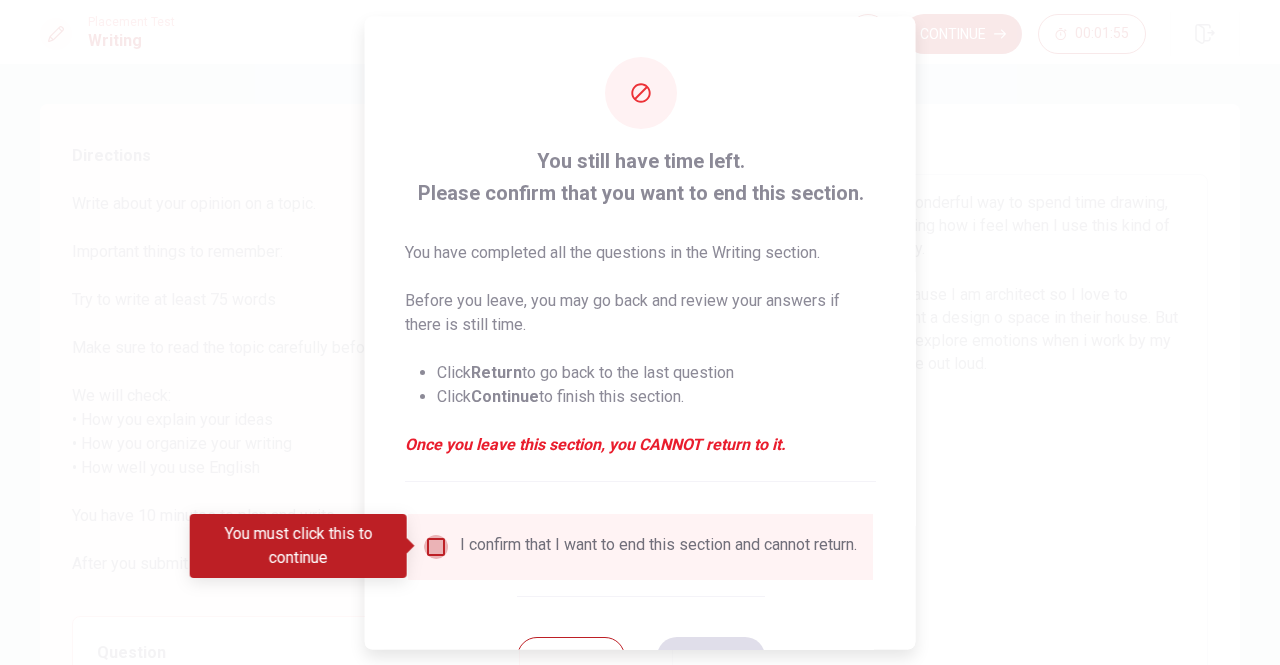 click at bounding box center (436, 546) 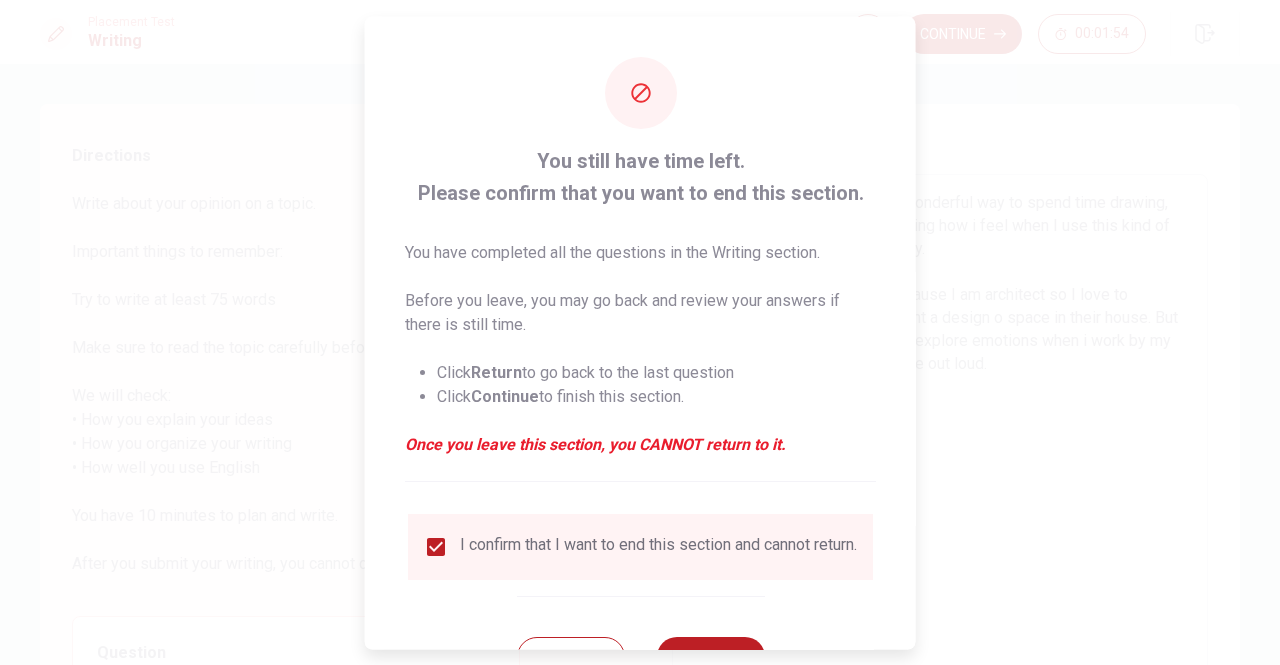 scroll, scrollTop: 80, scrollLeft: 0, axis: vertical 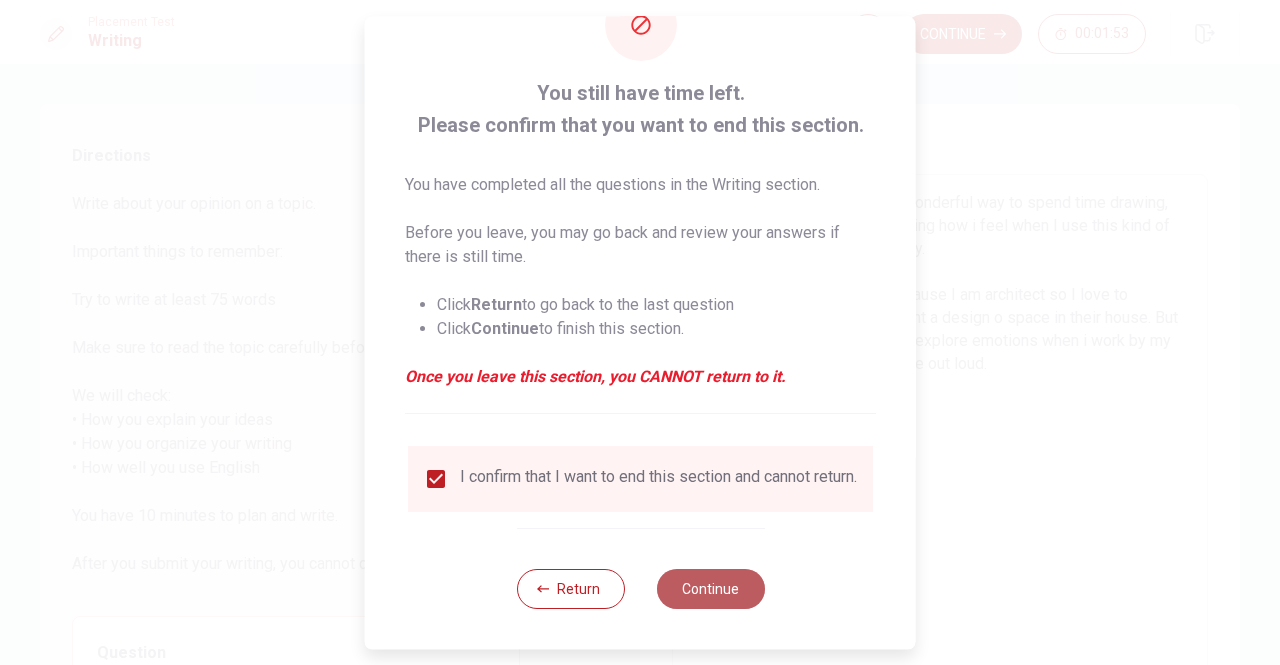 click on "Continue" at bounding box center (710, 589) 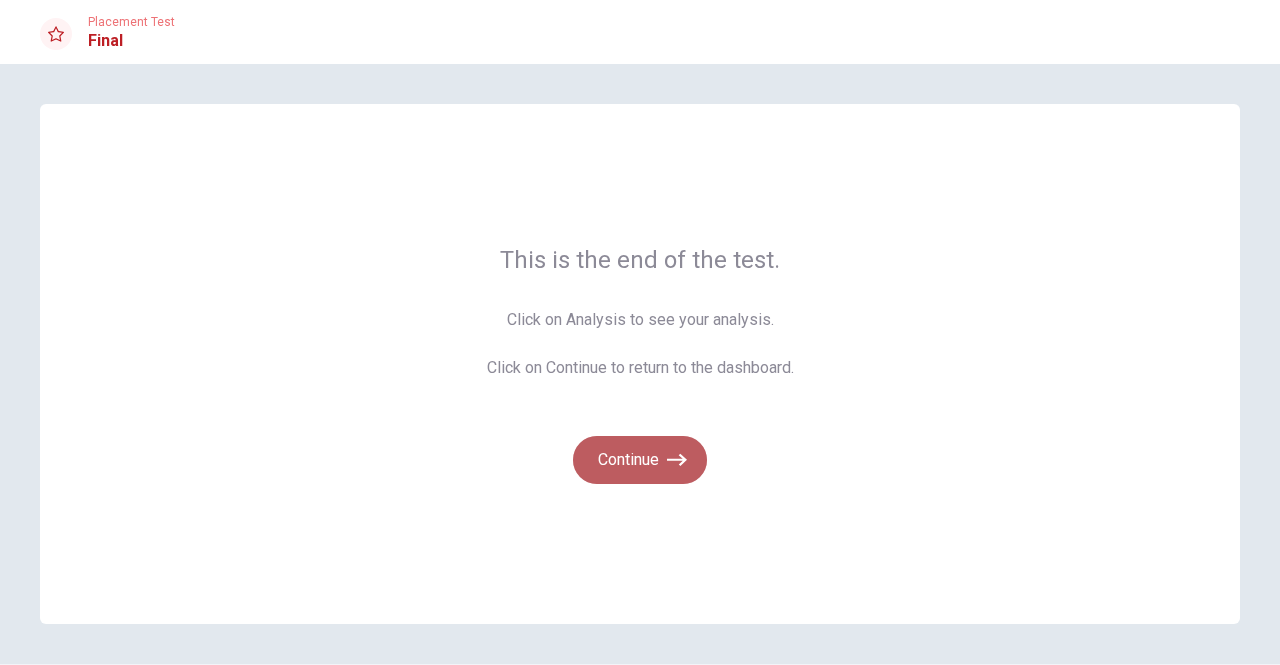 click on "Continue" at bounding box center (640, 460) 